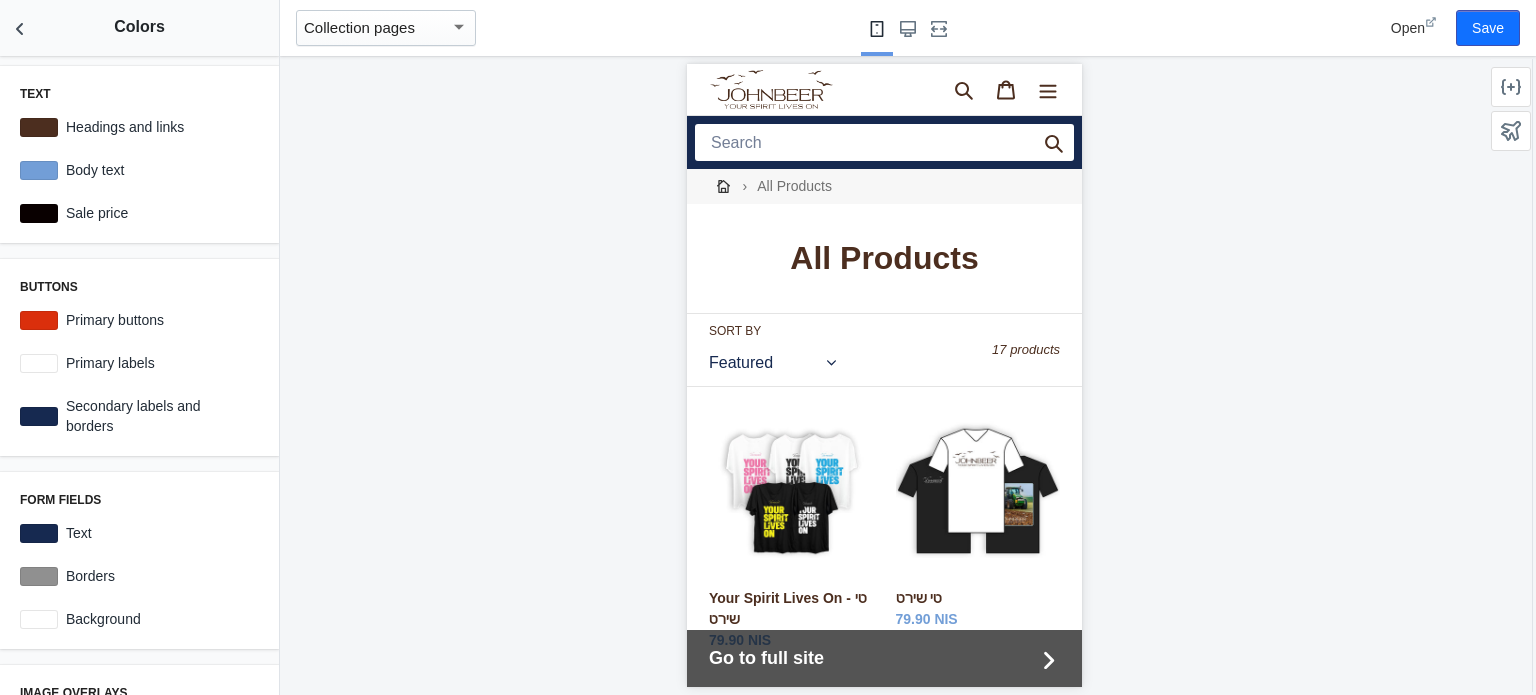 scroll, scrollTop: 0, scrollLeft: 0, axis: both 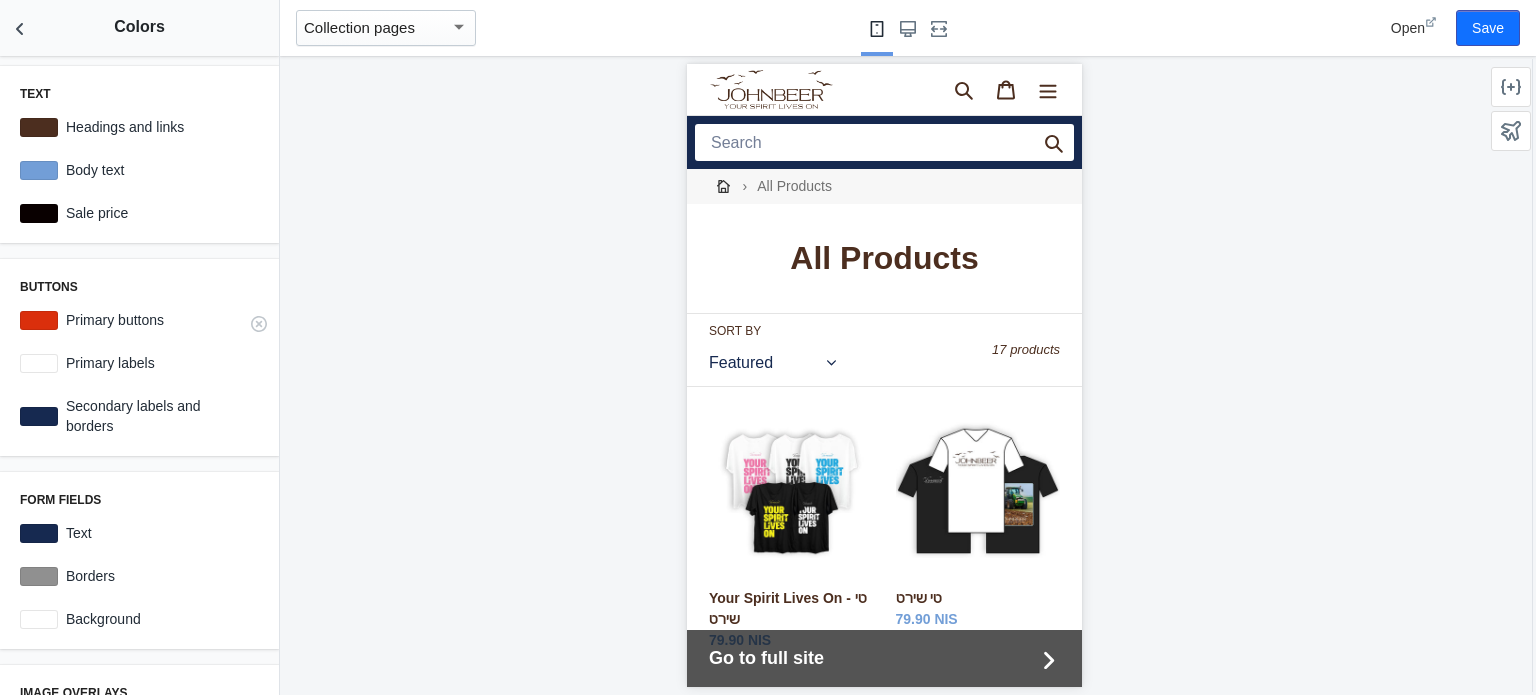 click at bounding box center [39, 320] 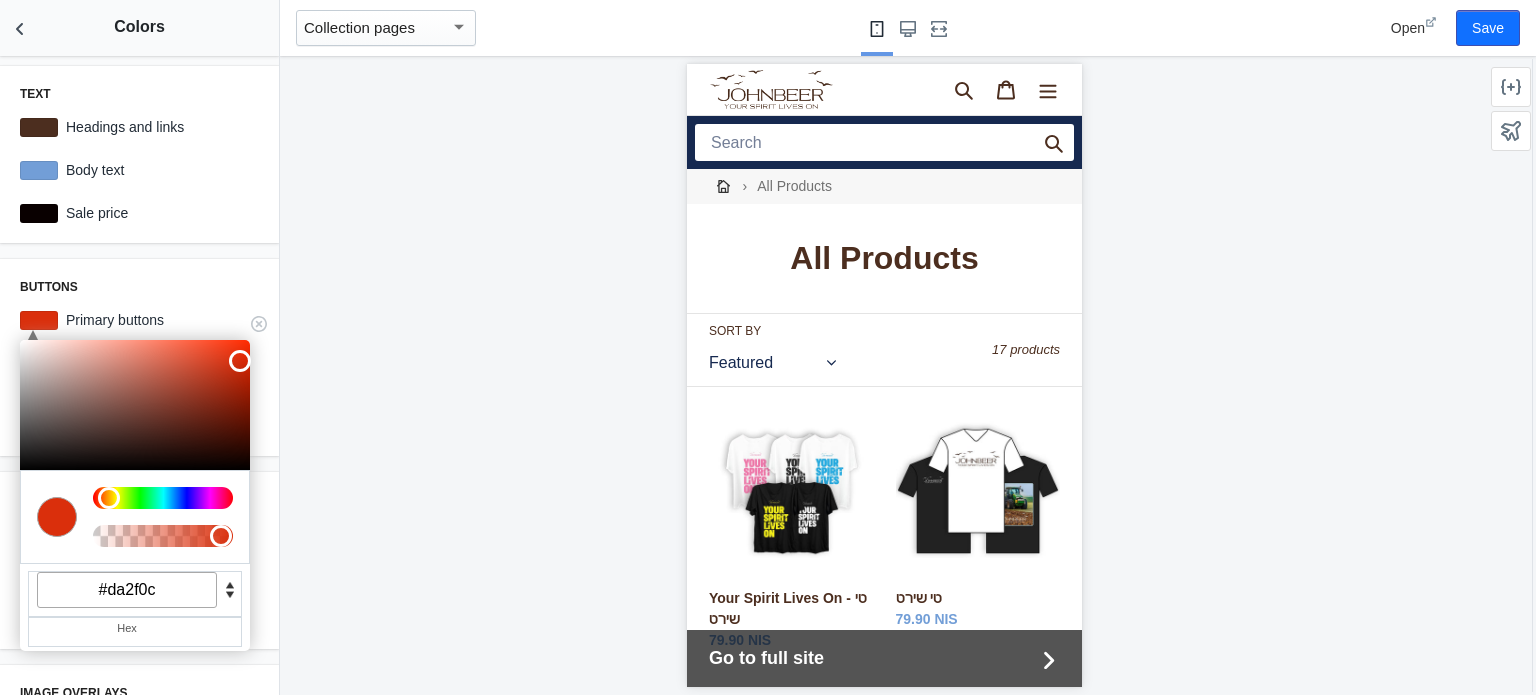 drag, startPoint x: 168, startPoint y: 595, endPoint x: 92, endPoint y: 590, distance: 76.1643 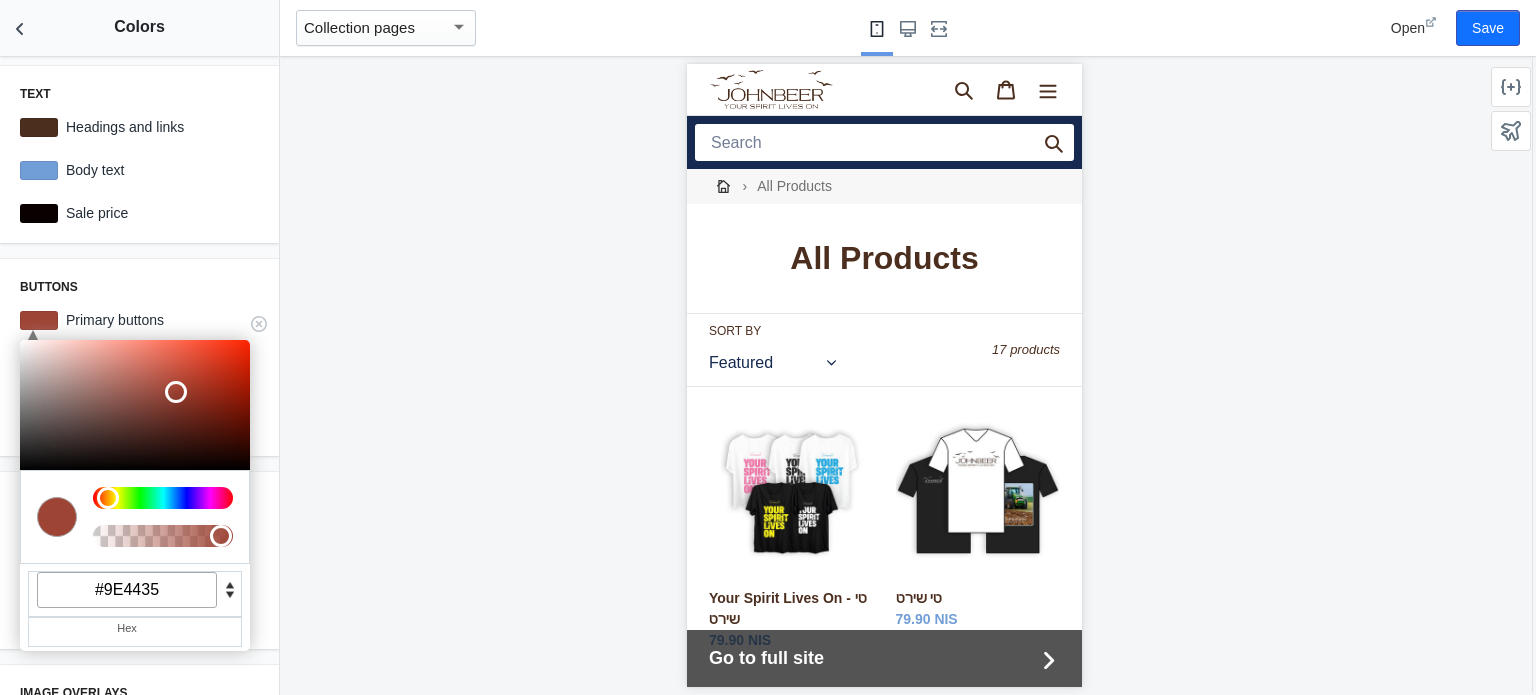 type on "#9E4435" 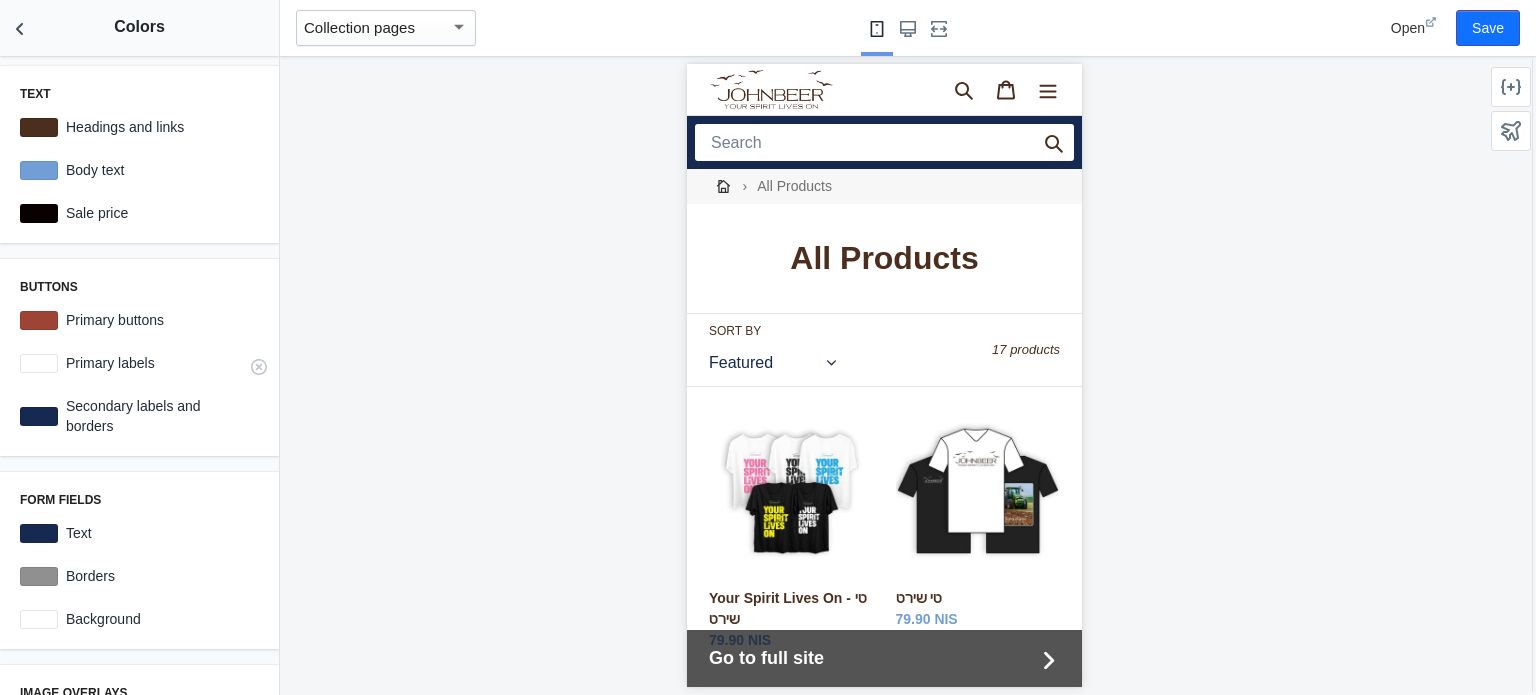 click on "Primary labels" at bounding box center [158, 363] 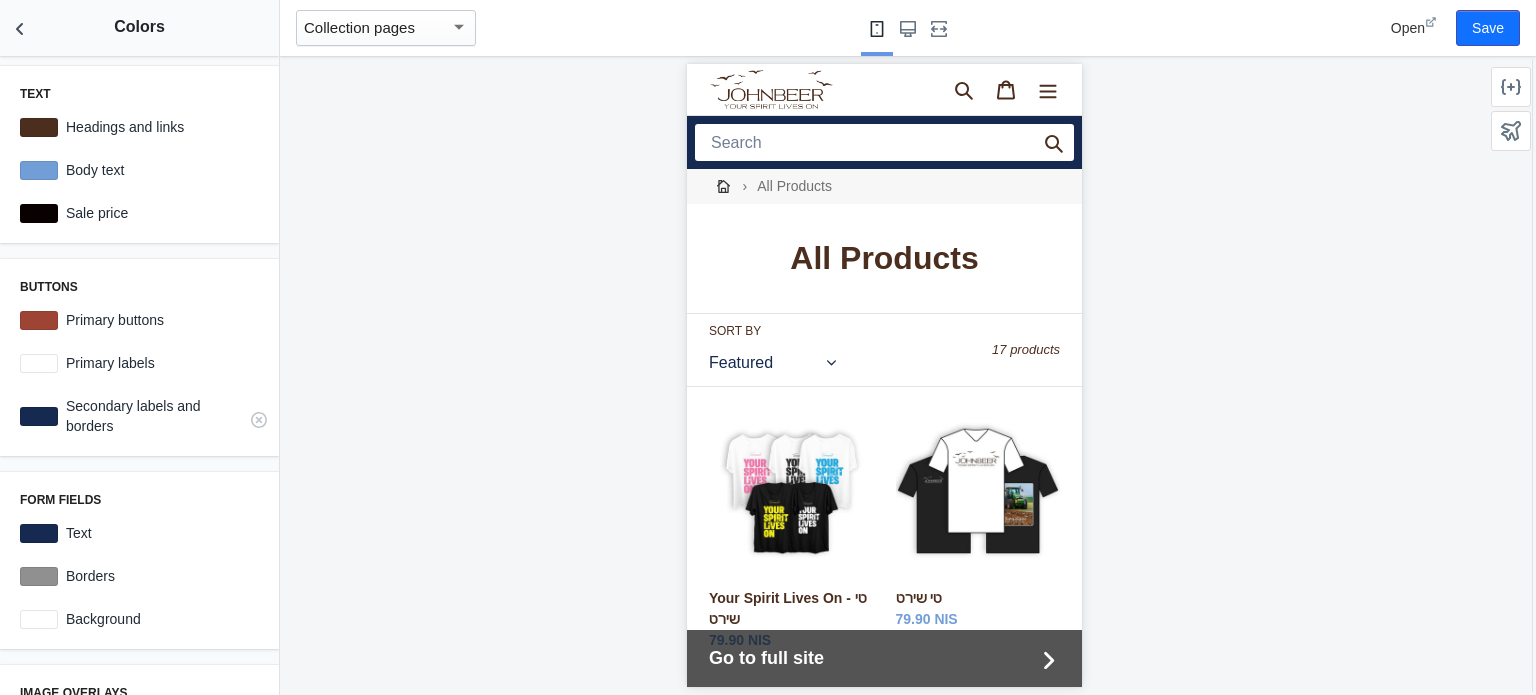 click at bounding box center (39, 416) 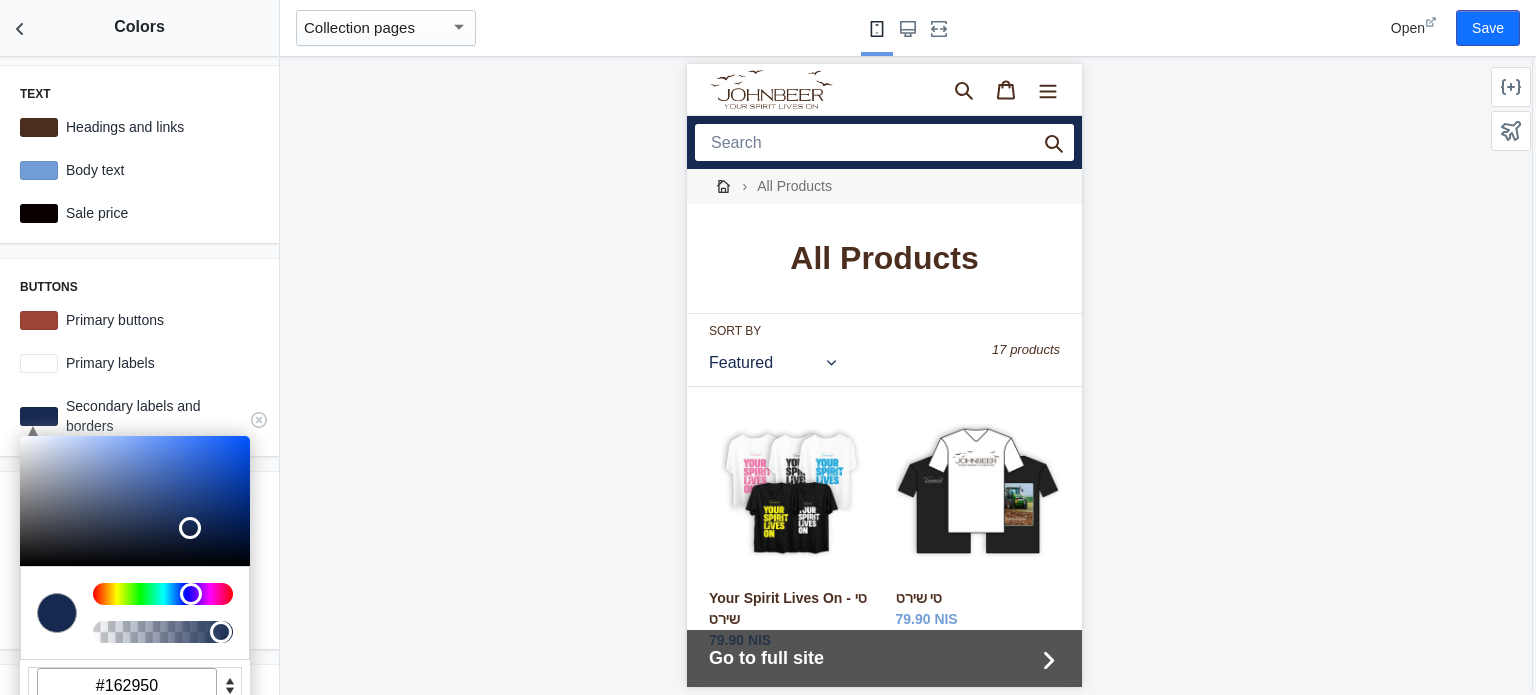 click on "#162950" at bounding box center (127, 686) 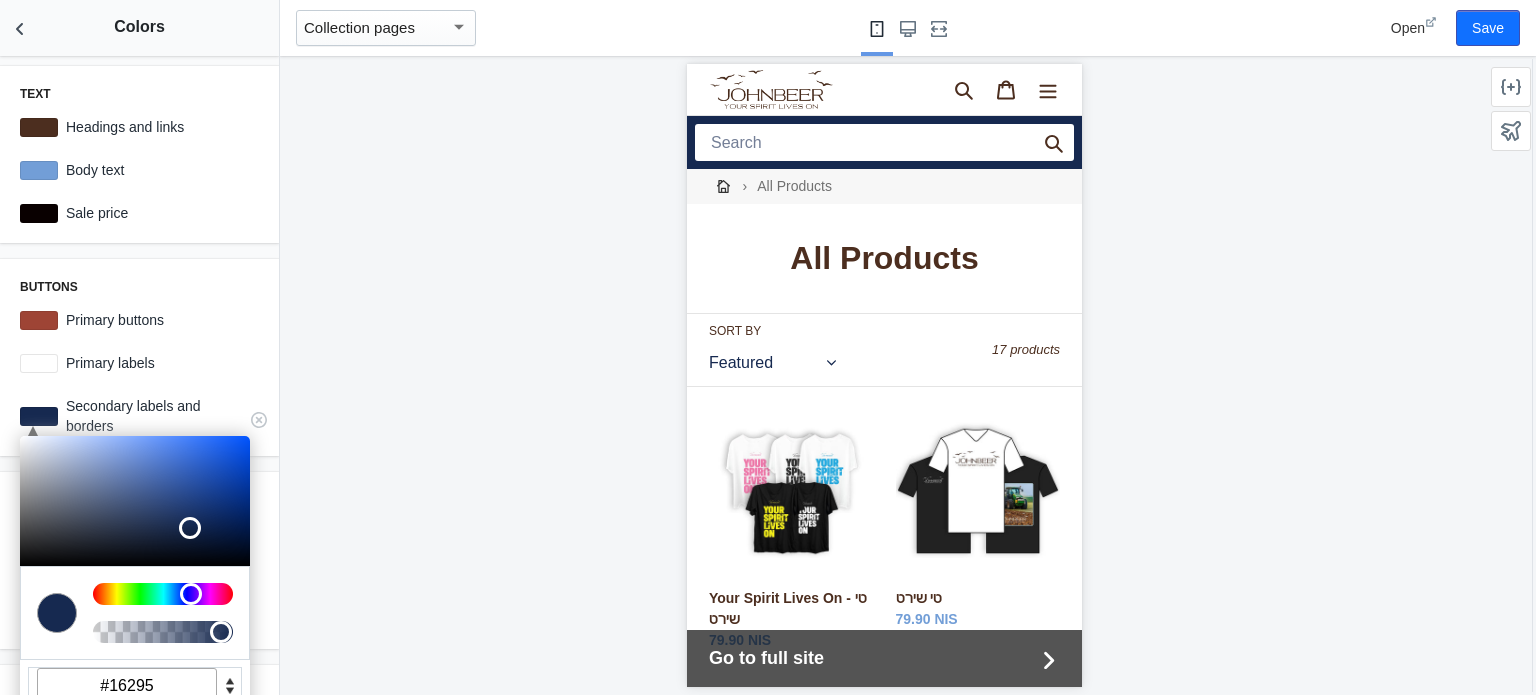 scroll, scrollTop: 0, scrollLeft: 0, axis: both 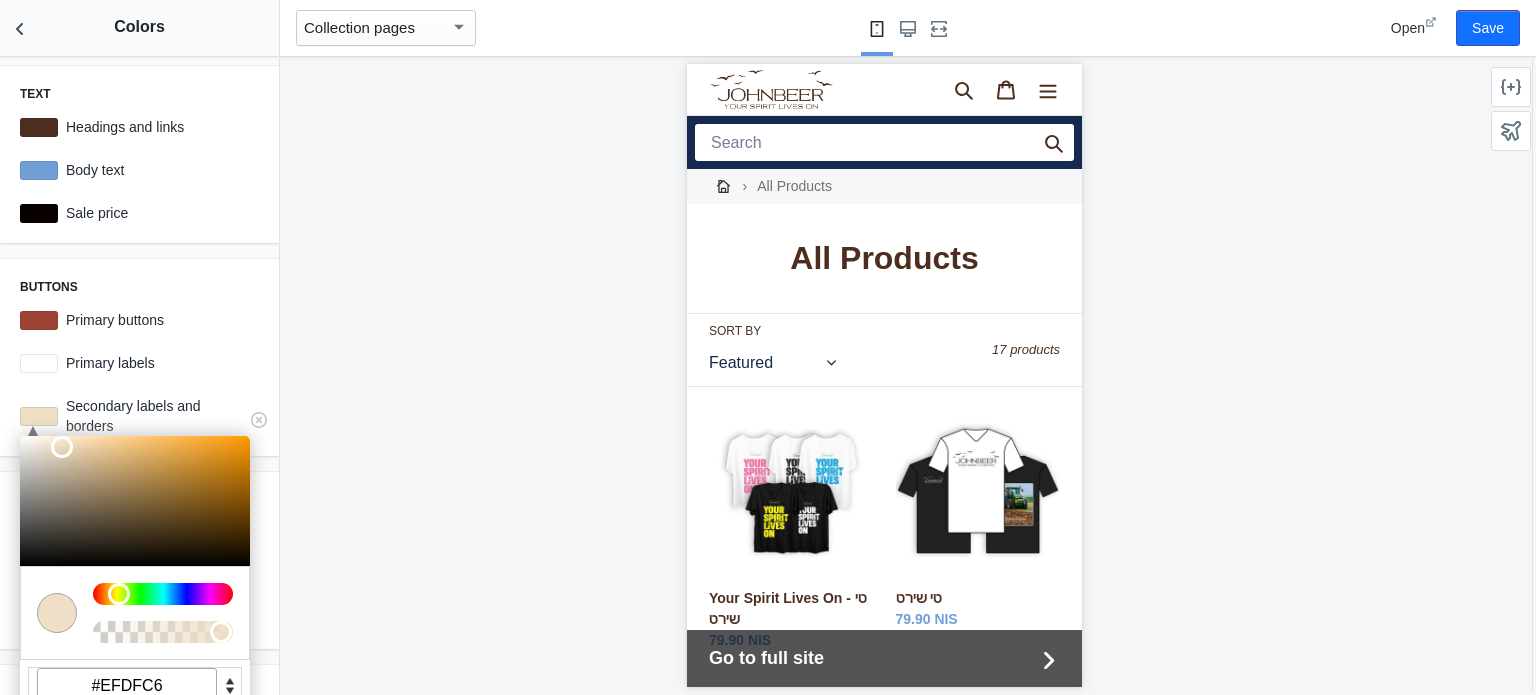 type on "#EFDFC6" 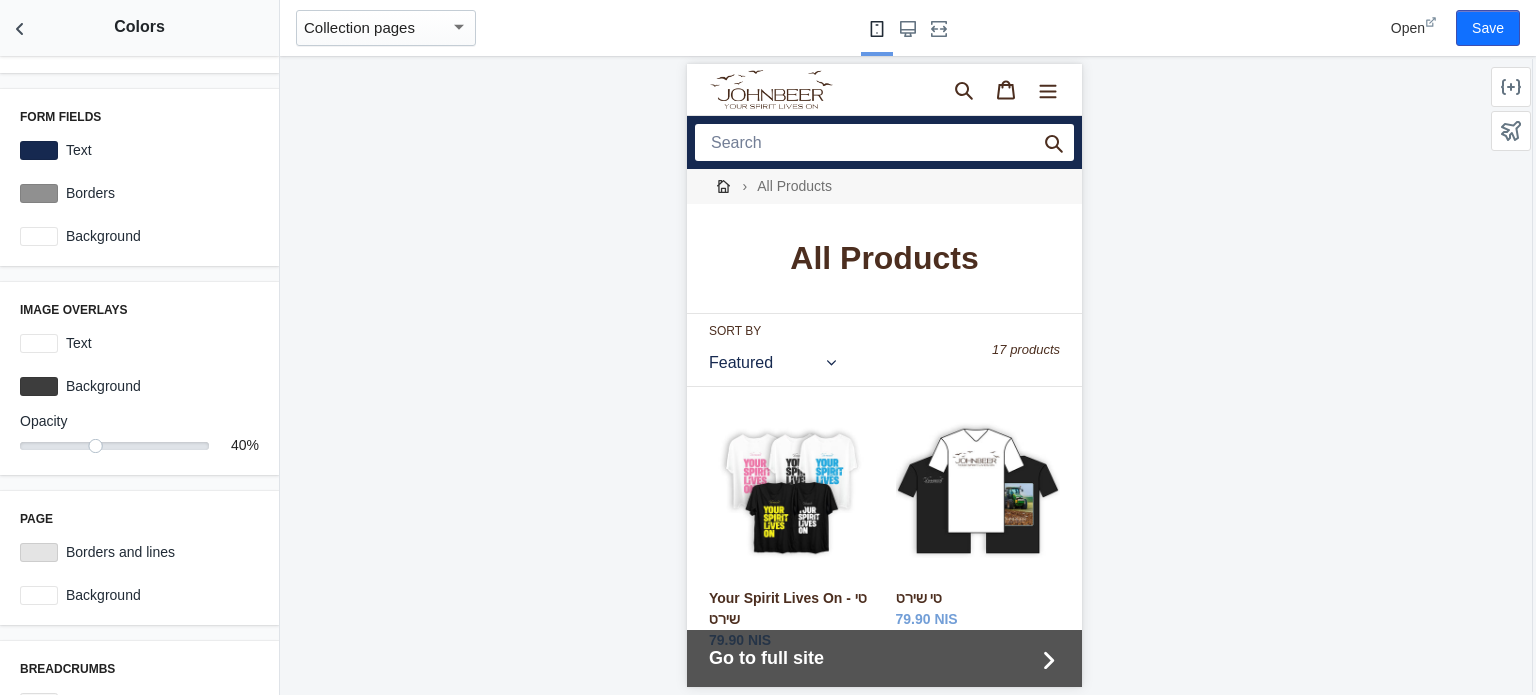 scroll, scrollTop: 384, scrollLeft: 0, axis: vertical 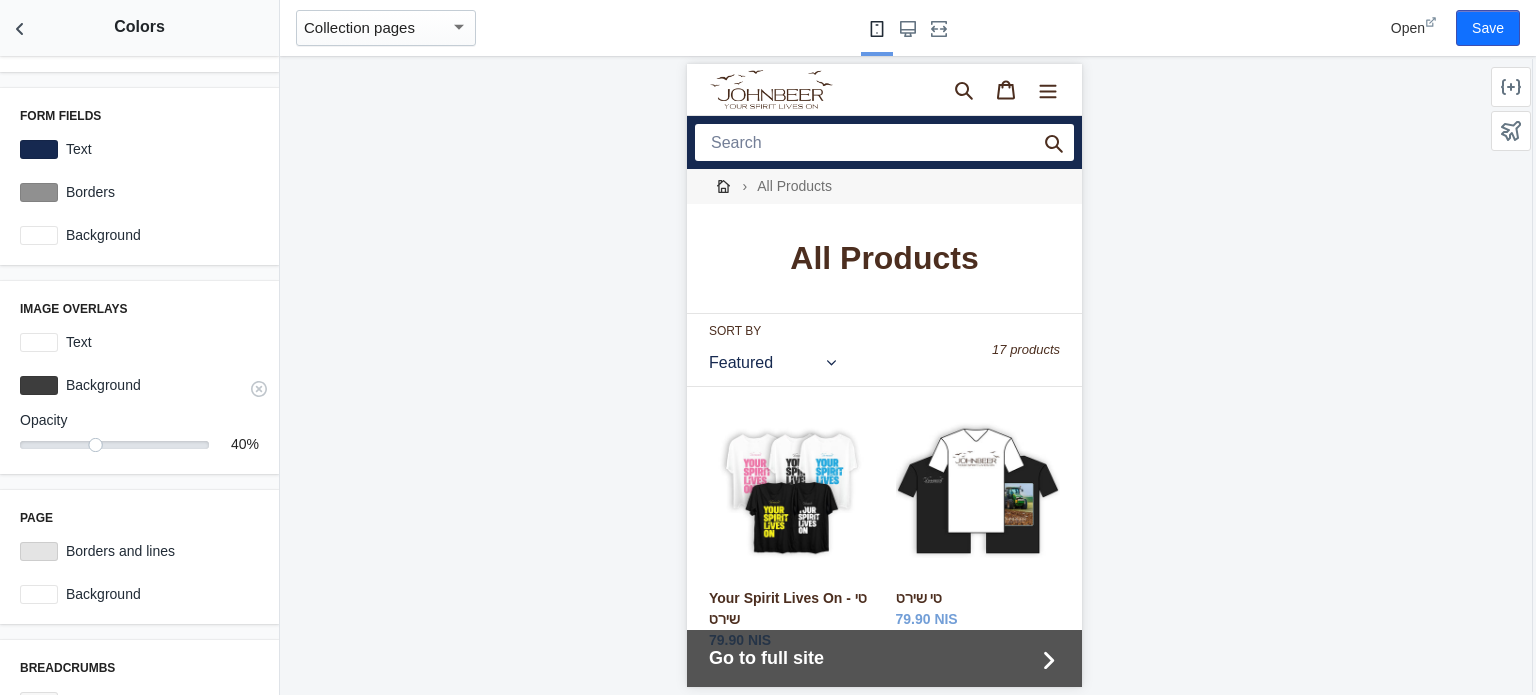 click at bounding box center [39, 385] 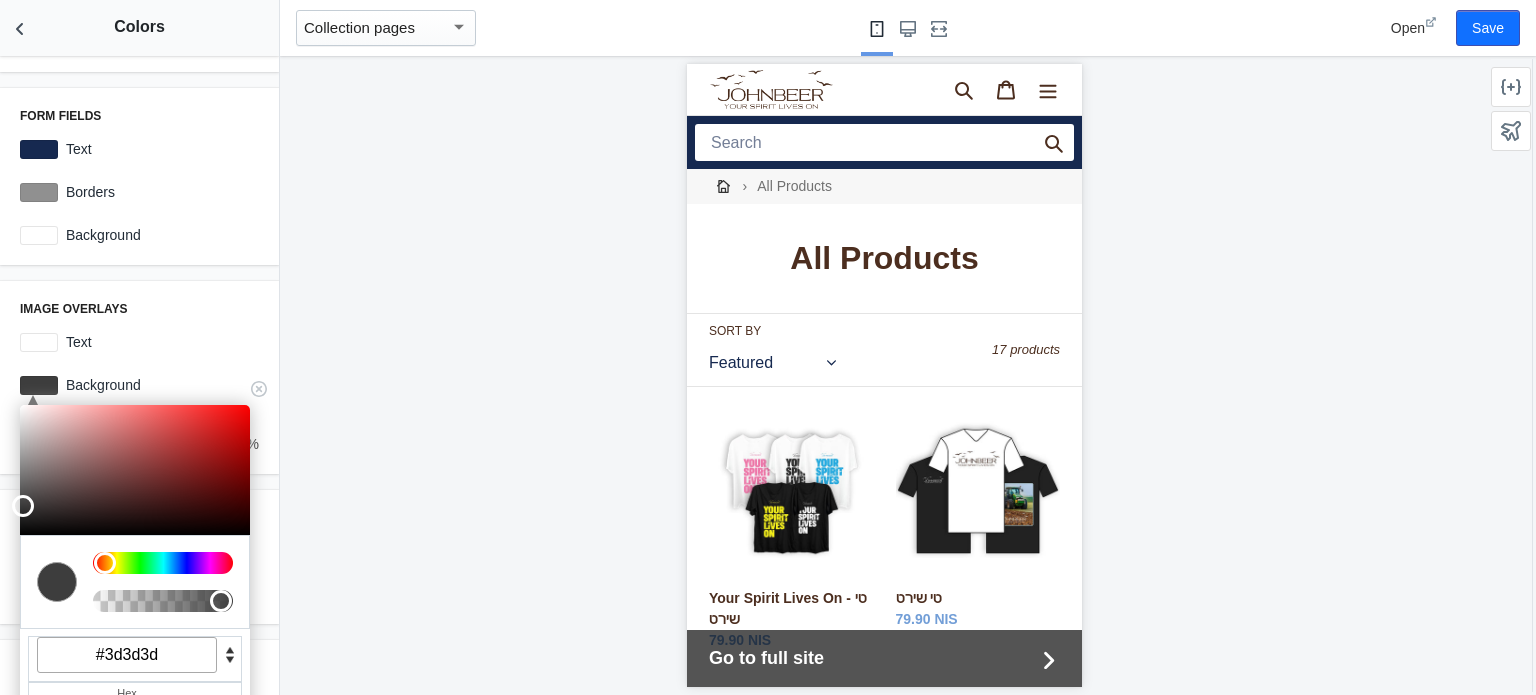 click on "#3d3d3d" at bounding box center [127, 655] 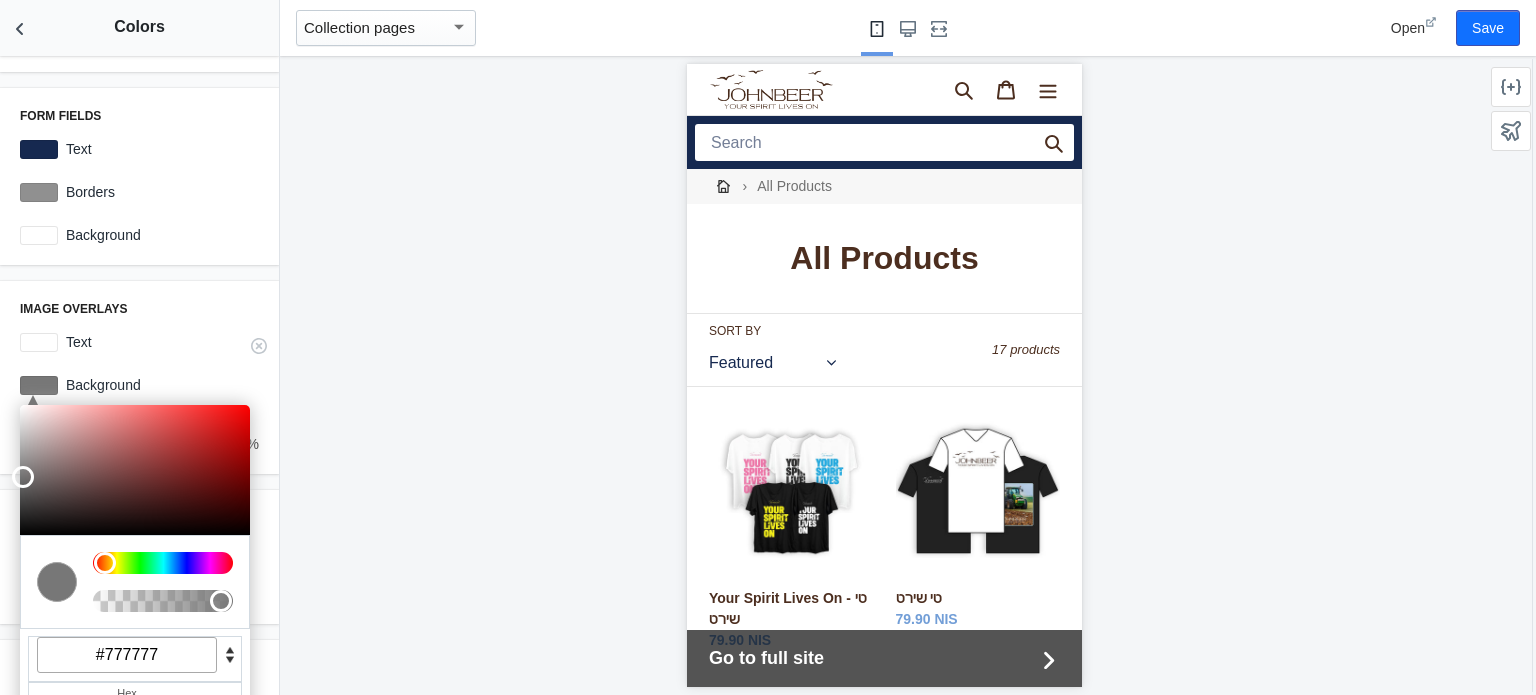 click at bounding box center (39, 342) 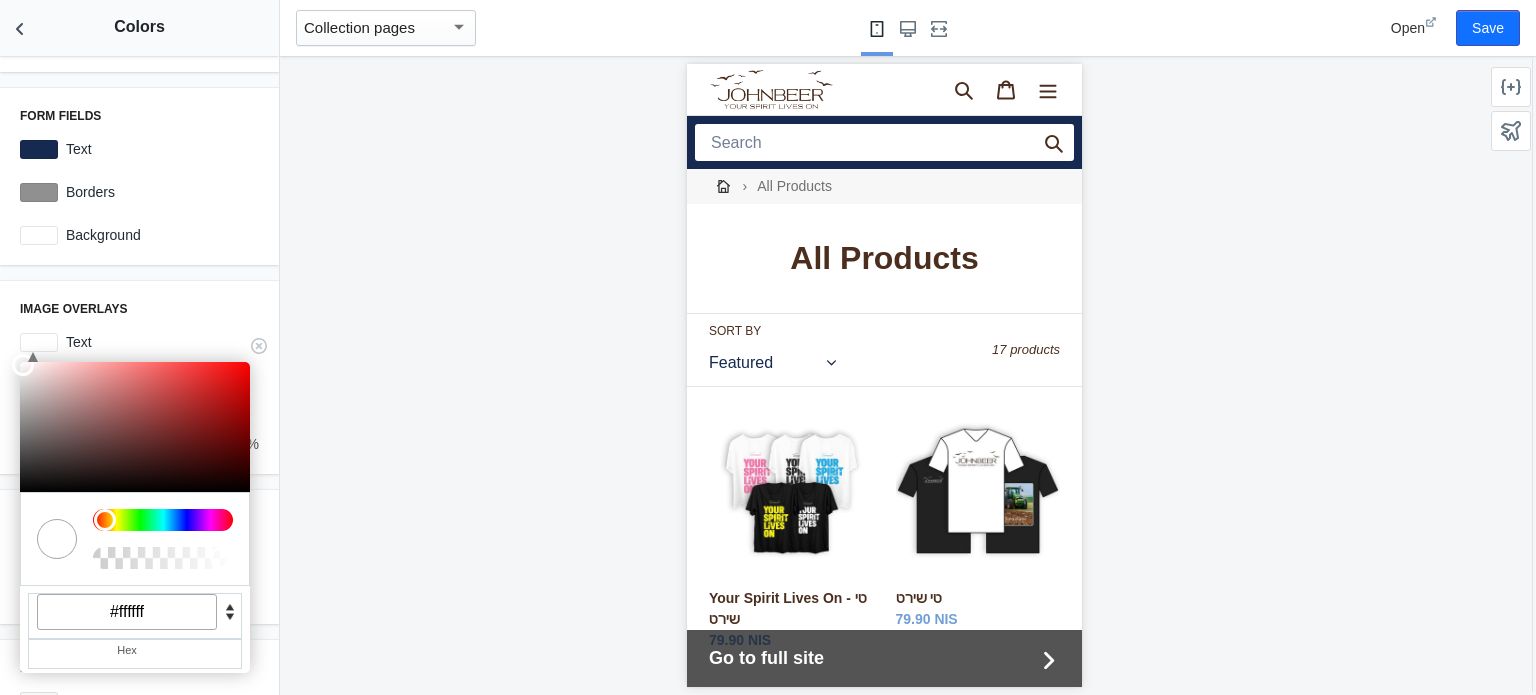 drag, startPoint x: 160, startPoint y: 614, endPoint x: 94, endPoint y: 610, distance: 66.1211 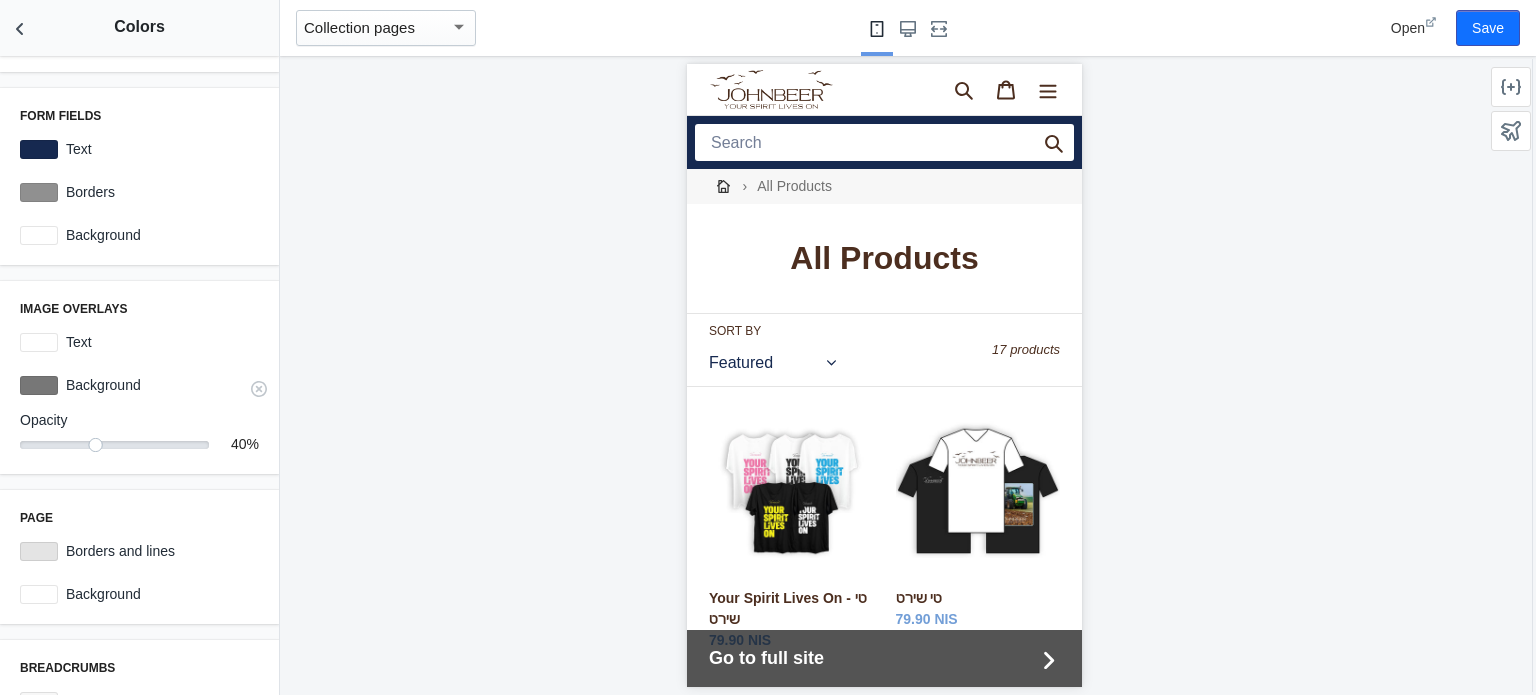 click at bounding box center [39, 385] 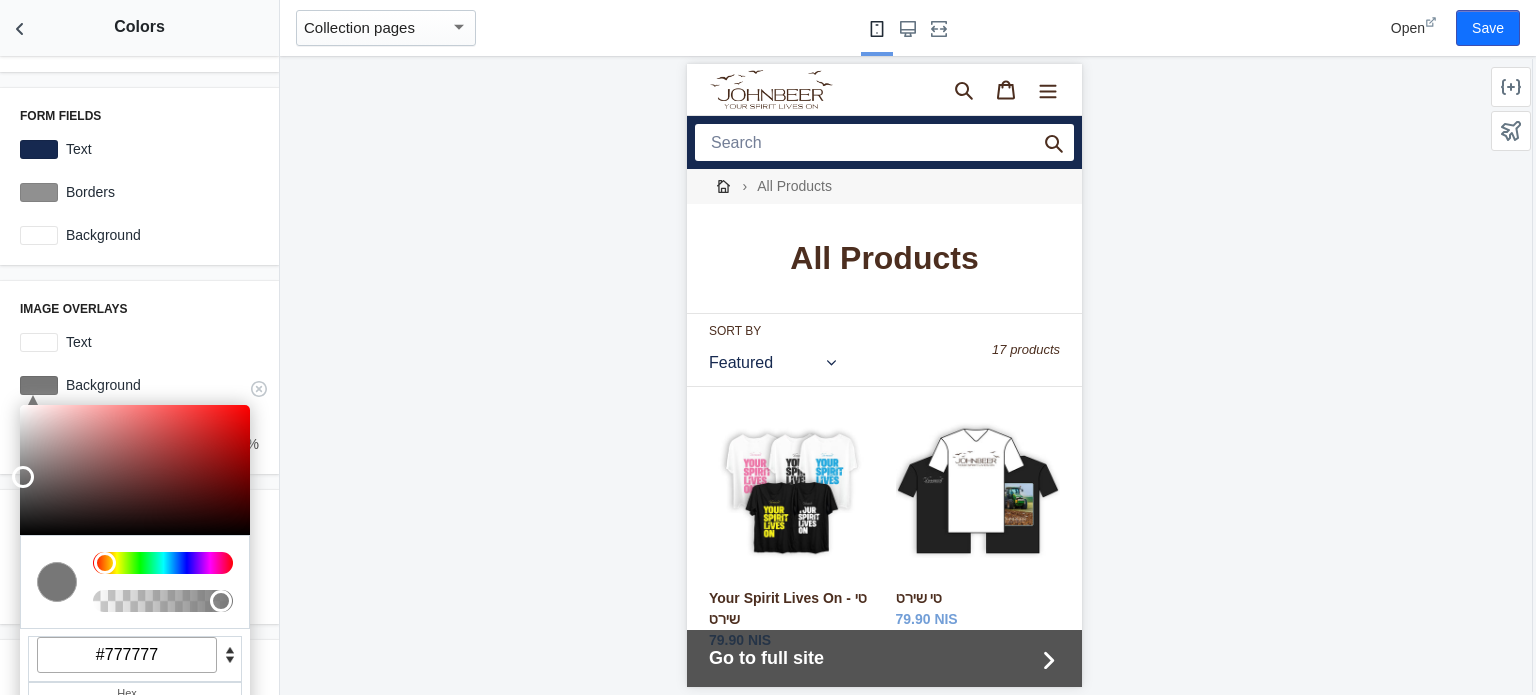 drag, startPoint x: 165, startPoint y: 657, endPoint x: 76, endPoint y: 650, distance: 89.27486 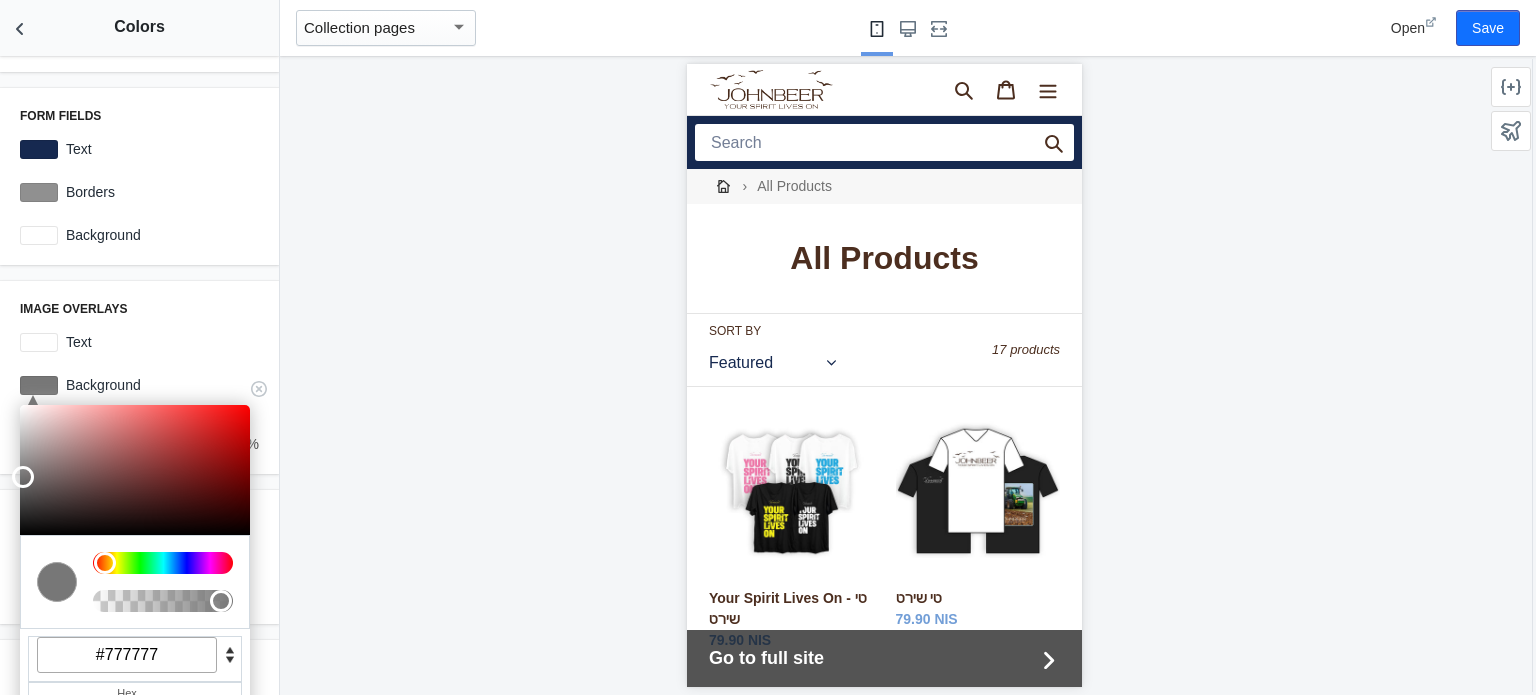 paste on "ffffff" 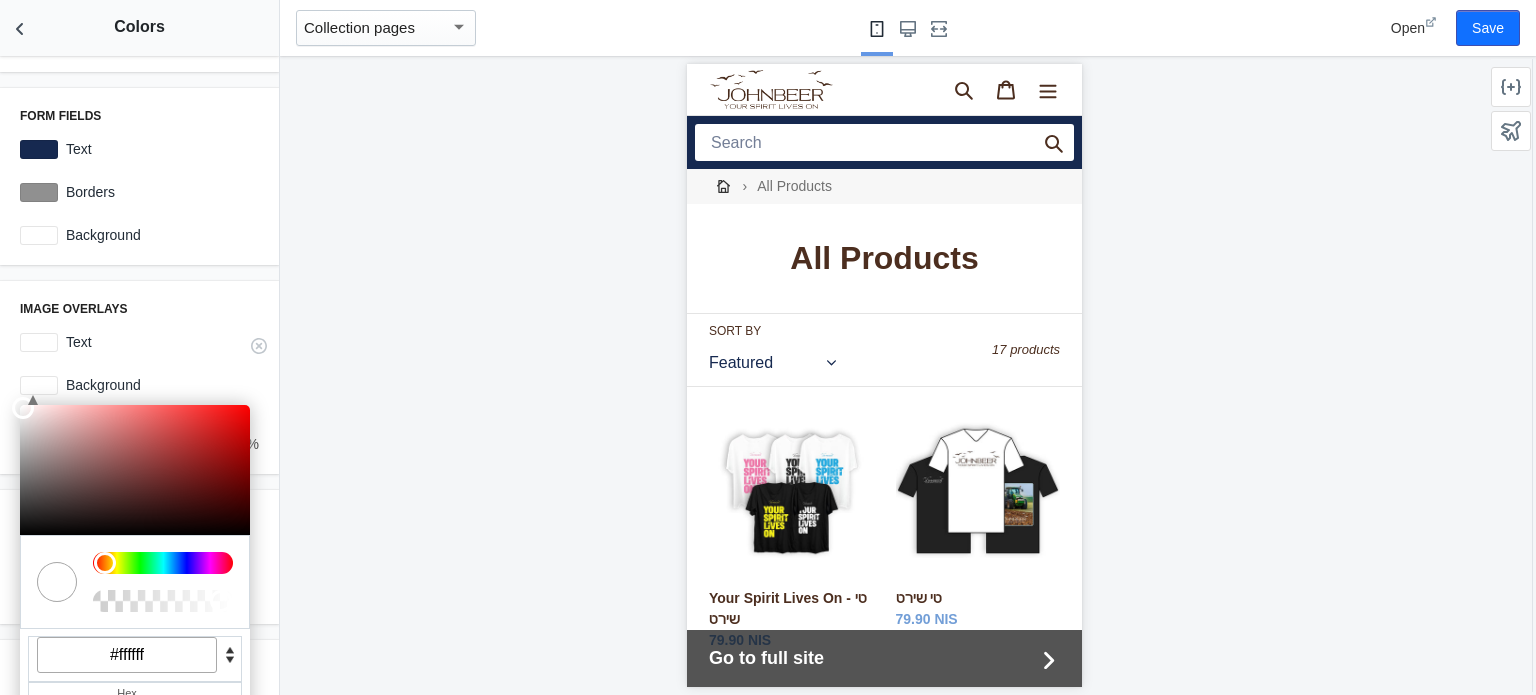 type on "#ffffff" 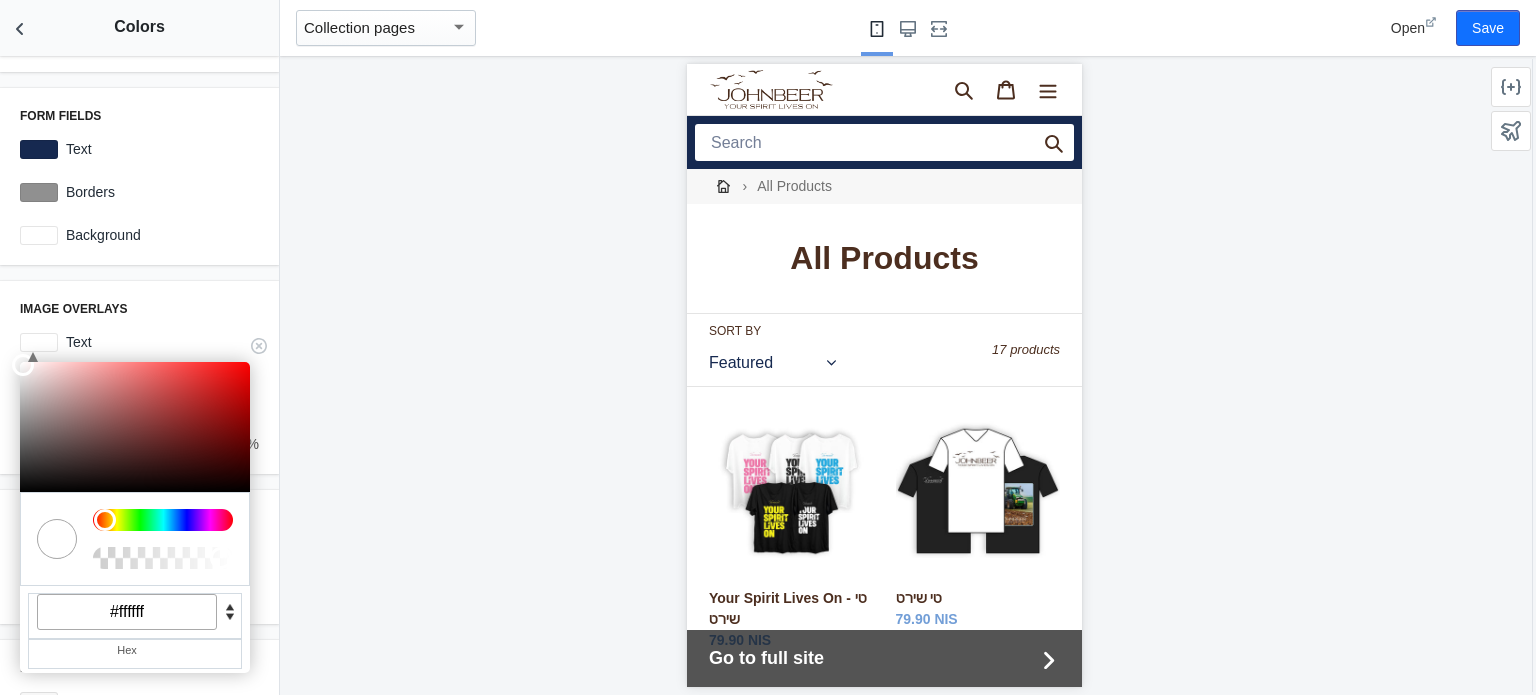 drag, startPoint x: 151, startPoint y: 611, endPoint x: 89, endPoint y: 608, distance: 62.072536 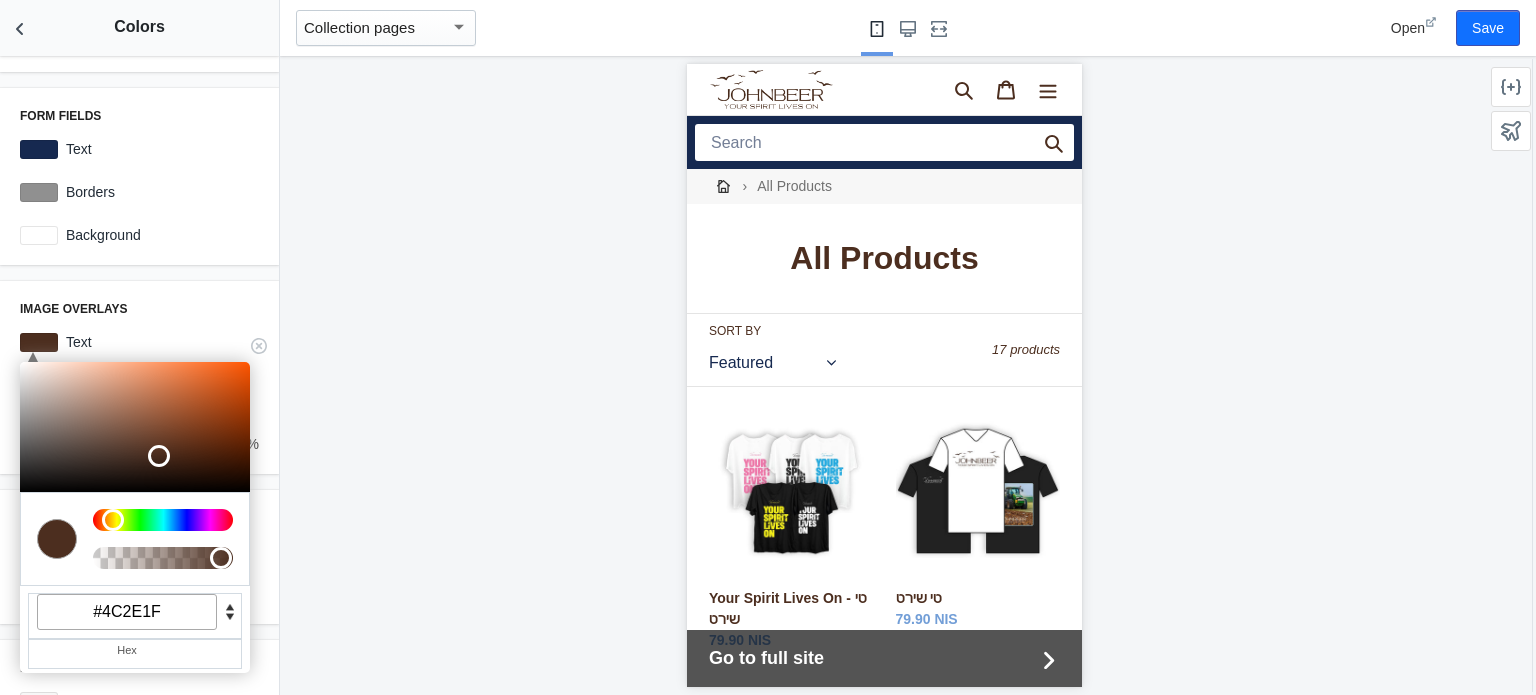 type on "#4C2E1F" 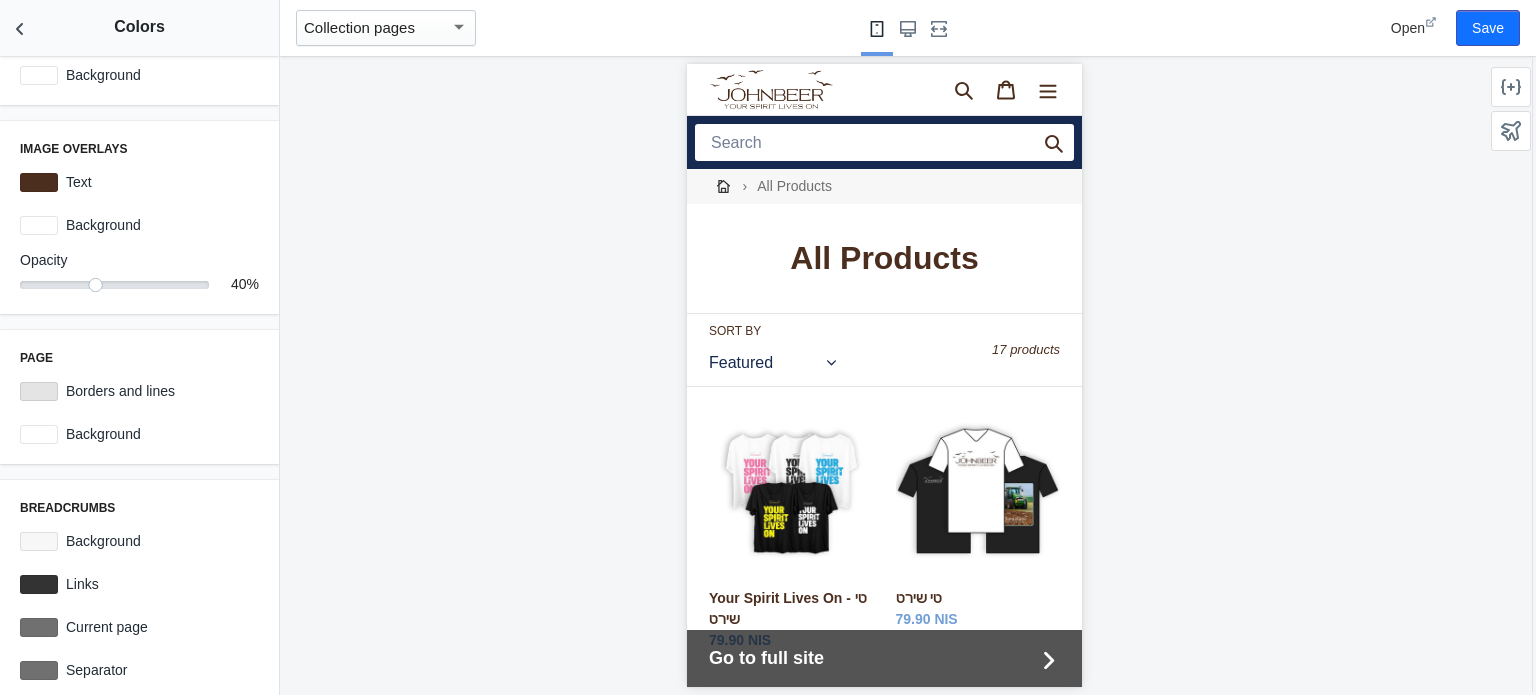 scroll, scrollTop: 559, scrollLeft: 0, axis: vertical 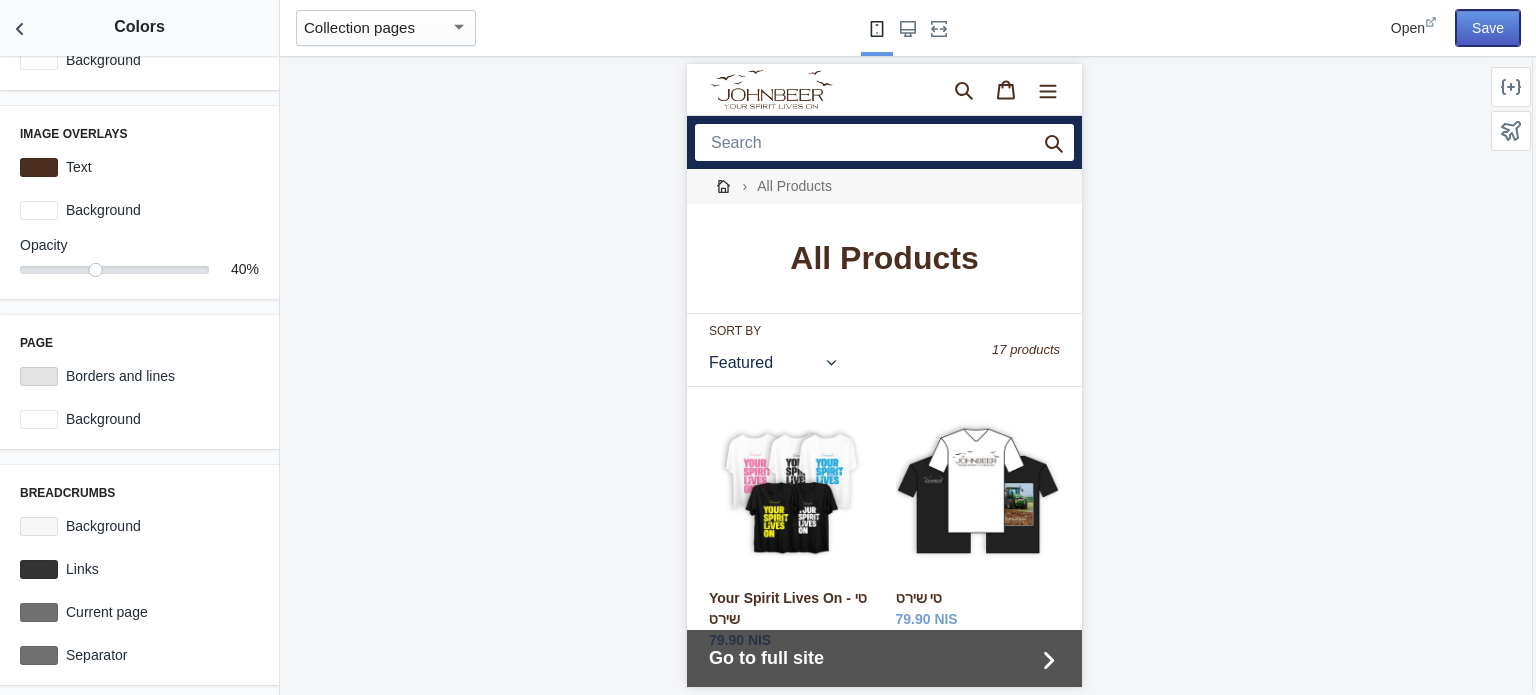 click on "Save" at bounding box center (1488, 28) 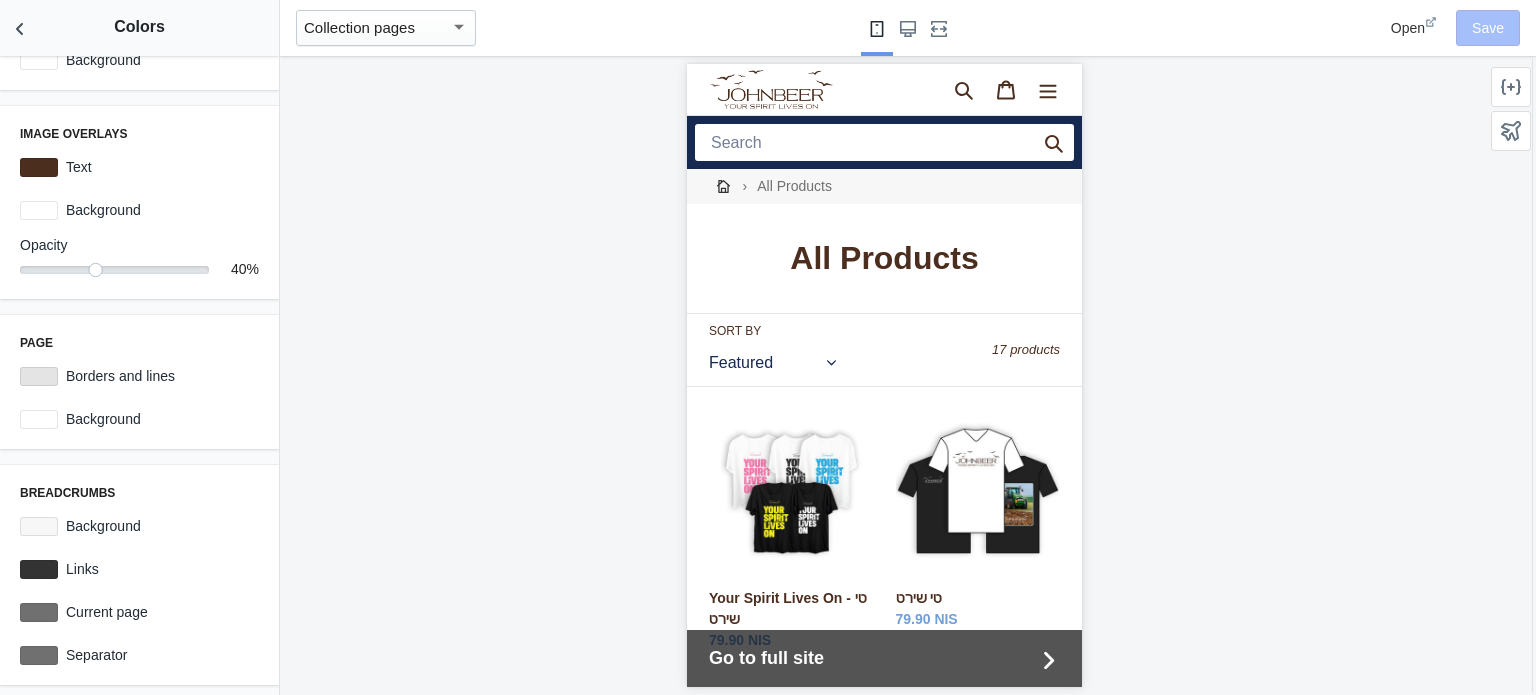 click at bounding box center [459, 27] 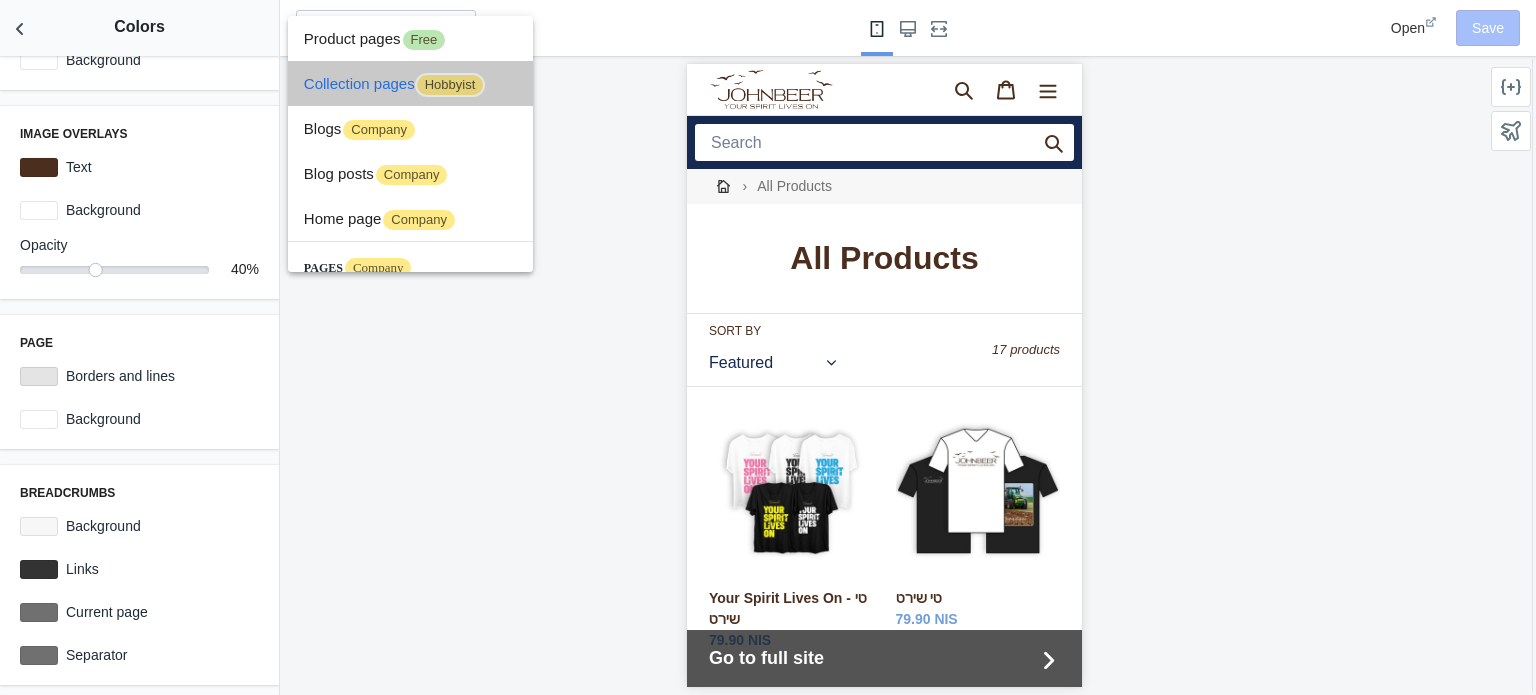 click on "Collection pages   Hobbyist" at bounding box center [410, 83] 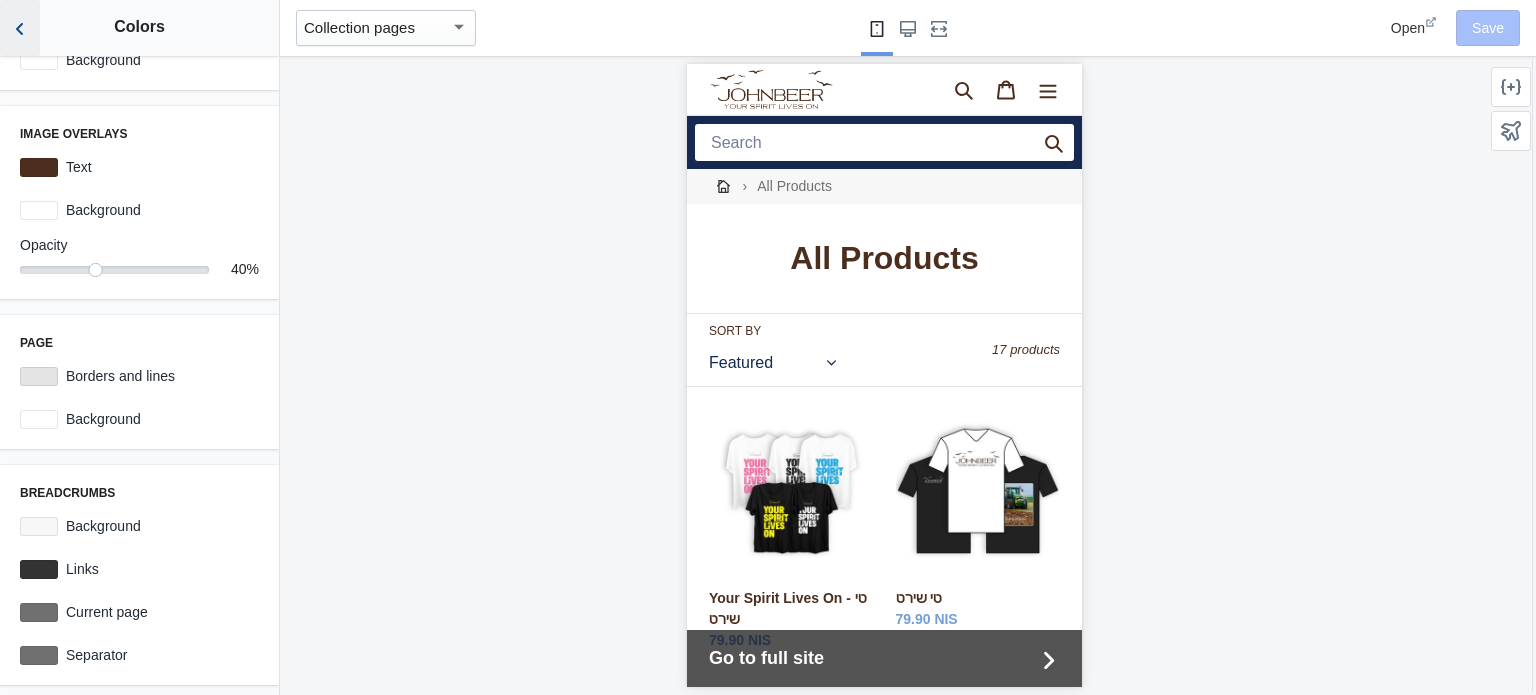 click 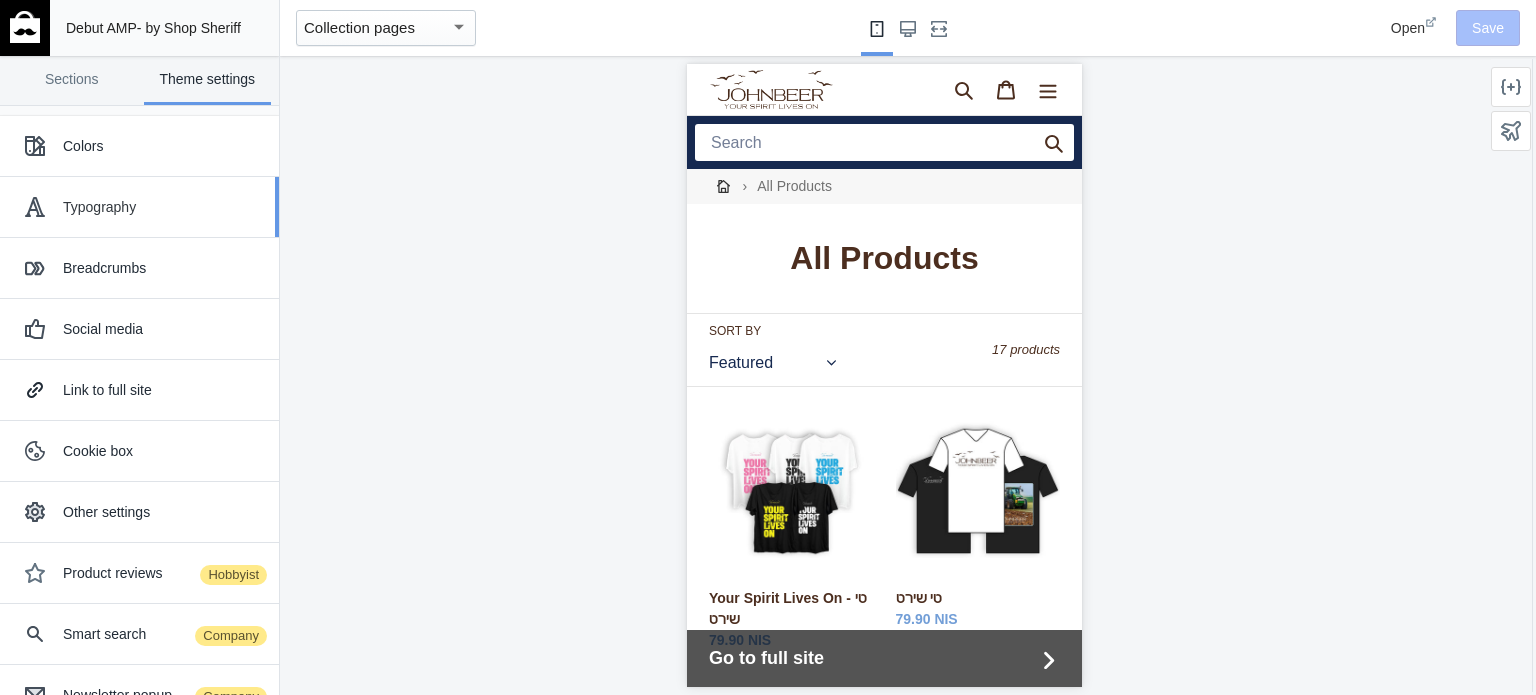 click on "Typography" at bounding box center (163, 207) 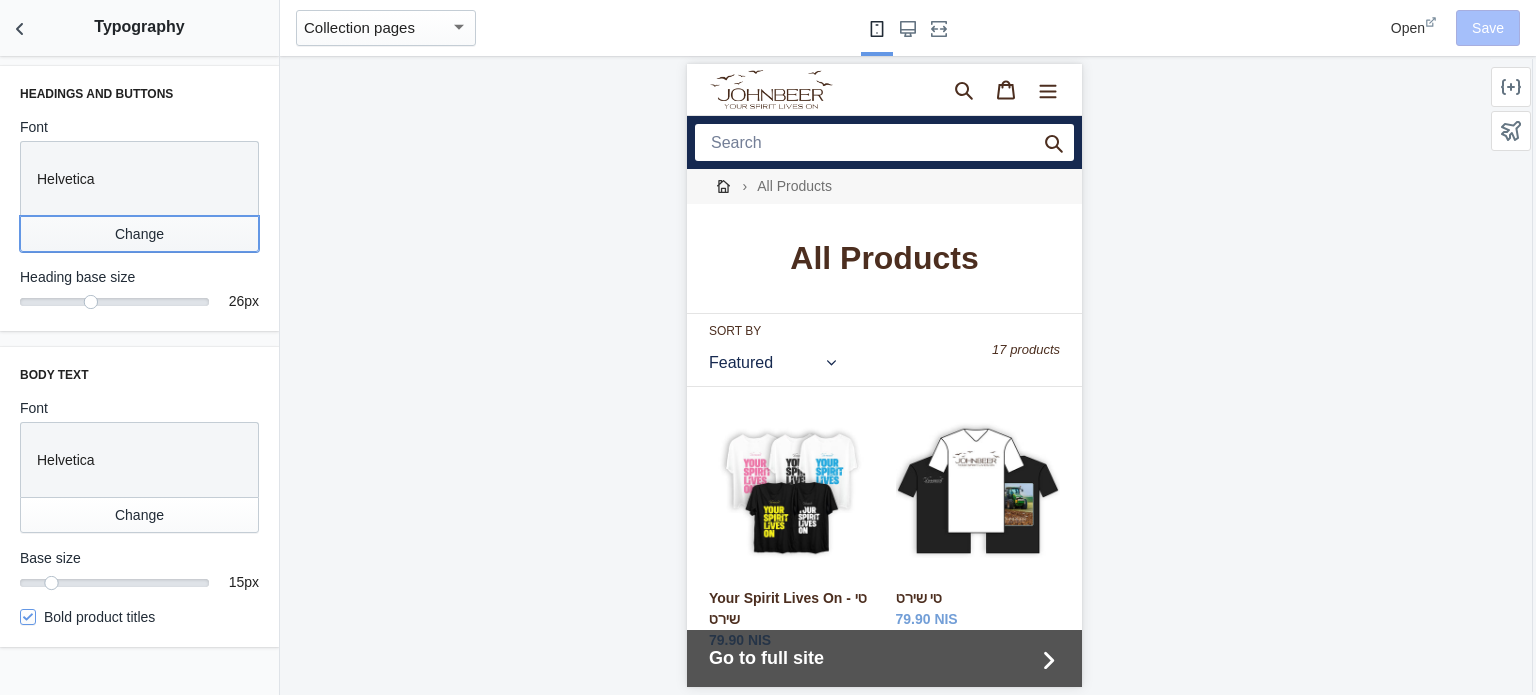 click on "Change" at bounding box center (139, 234) 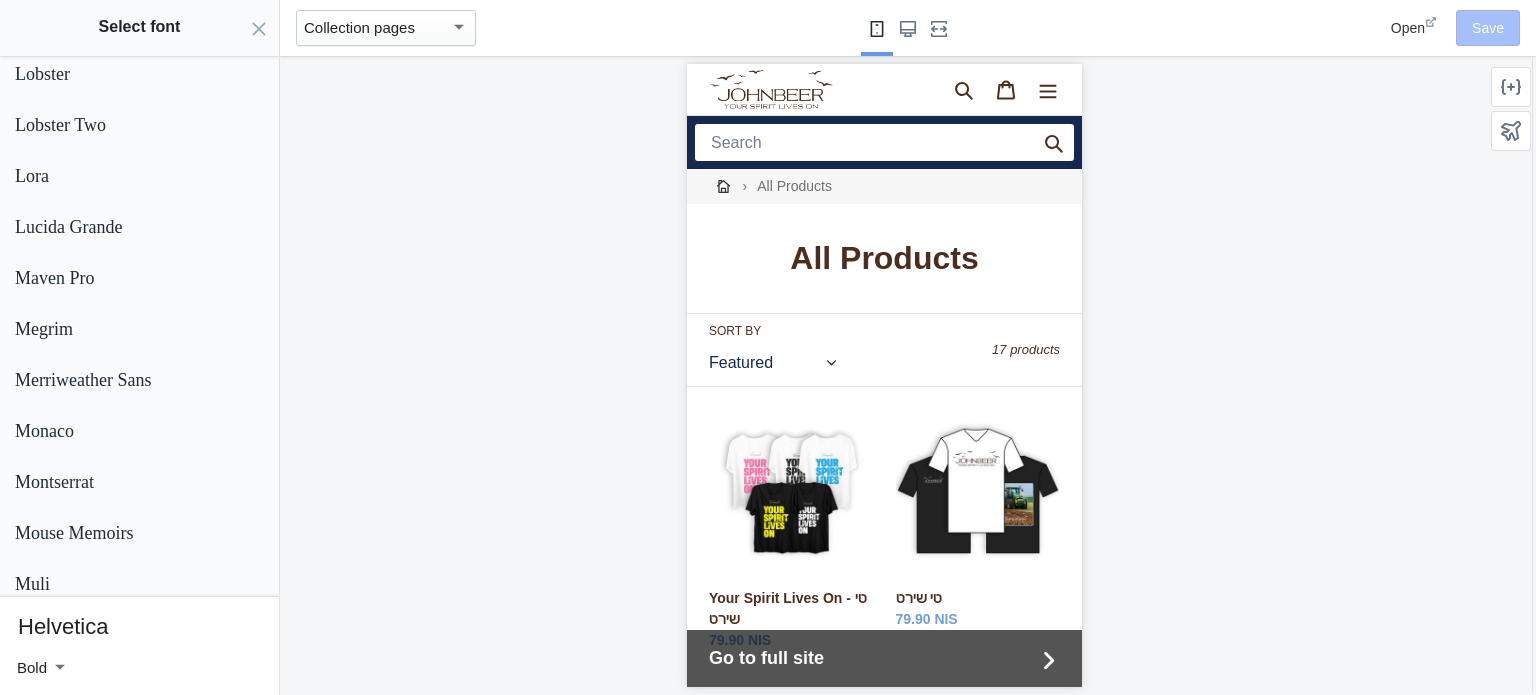 scroll, scrollTop: 0, scrollLeft: 0, axis: both 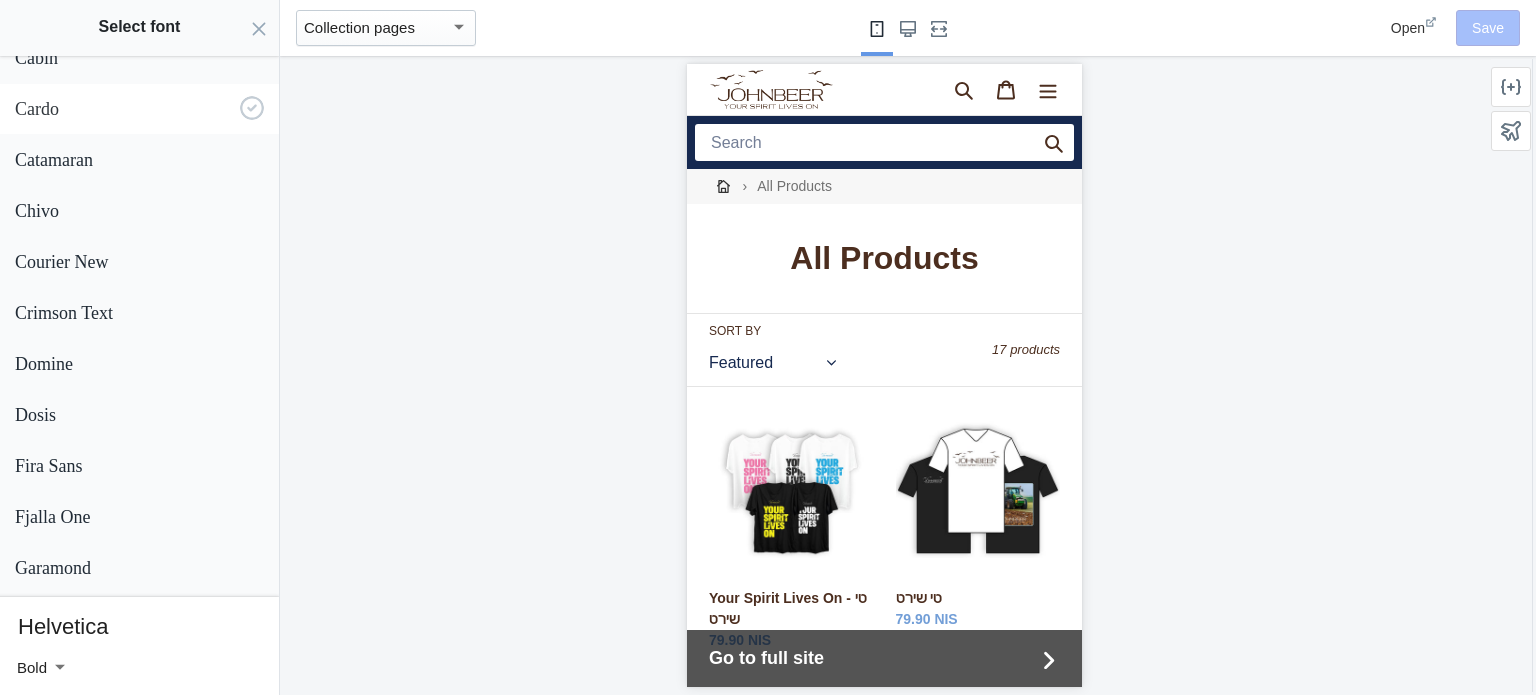 drag, startPoint x: 272, startPoint y: 597, endPoint x: 198, endPoint y: 594, distance: 74.06078 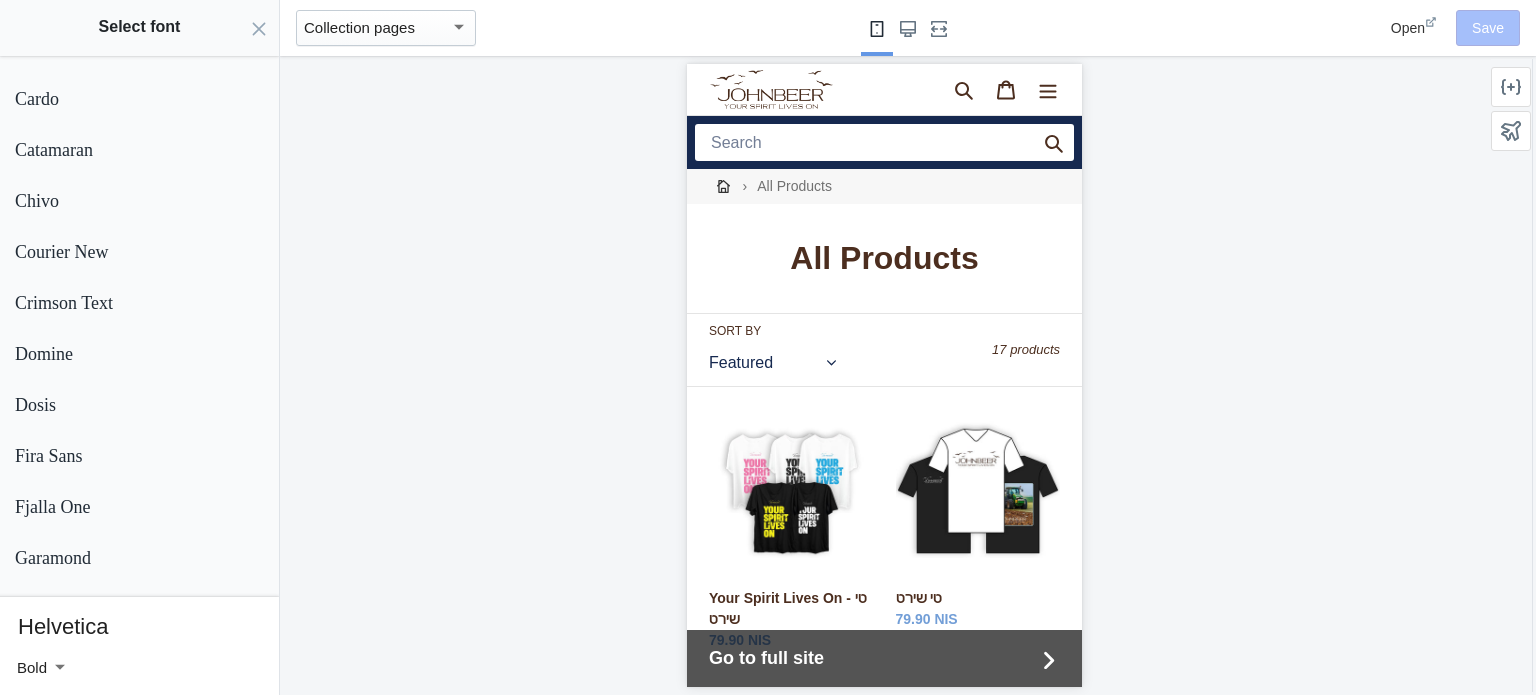 drag, startPoint x: 200, startPoint y: 594, endPoint x: 90, endPoint y: 593, distance: 110.00455 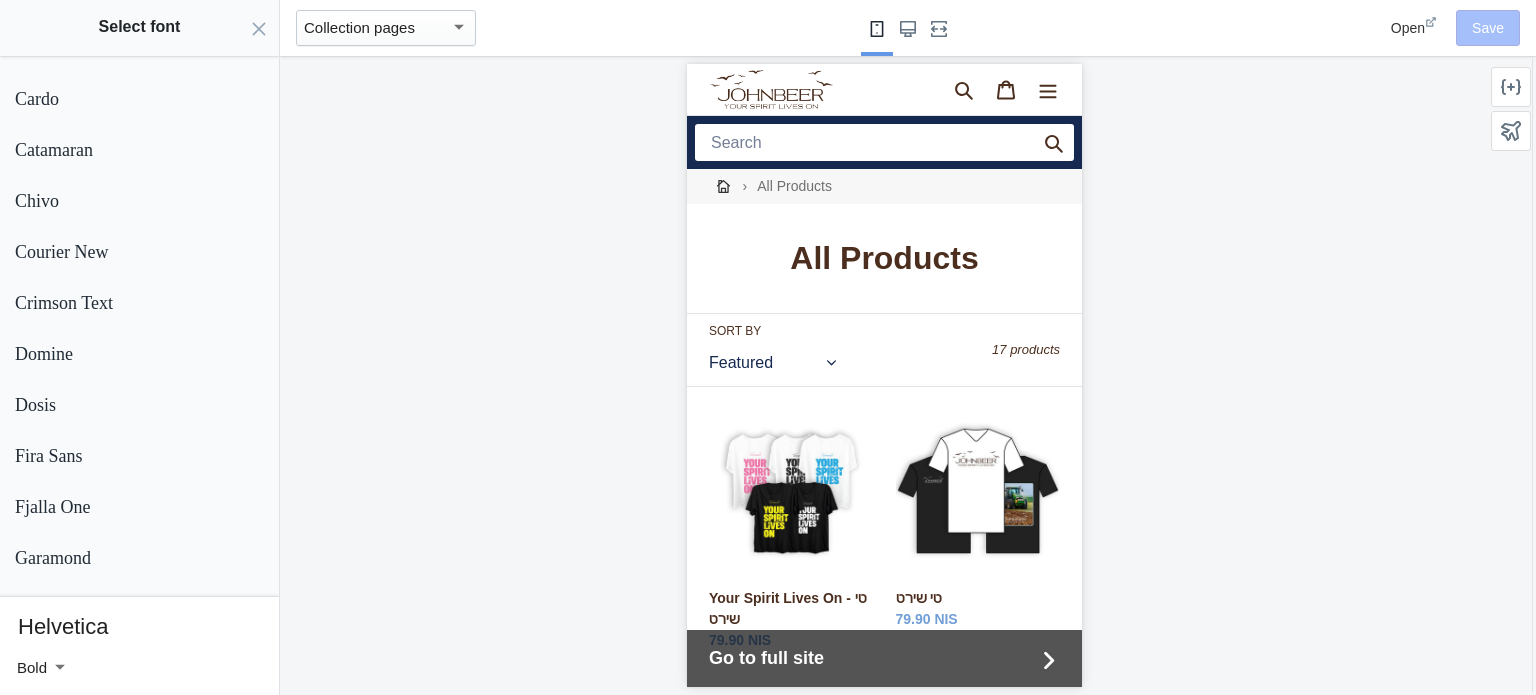 click on "Glegoo" 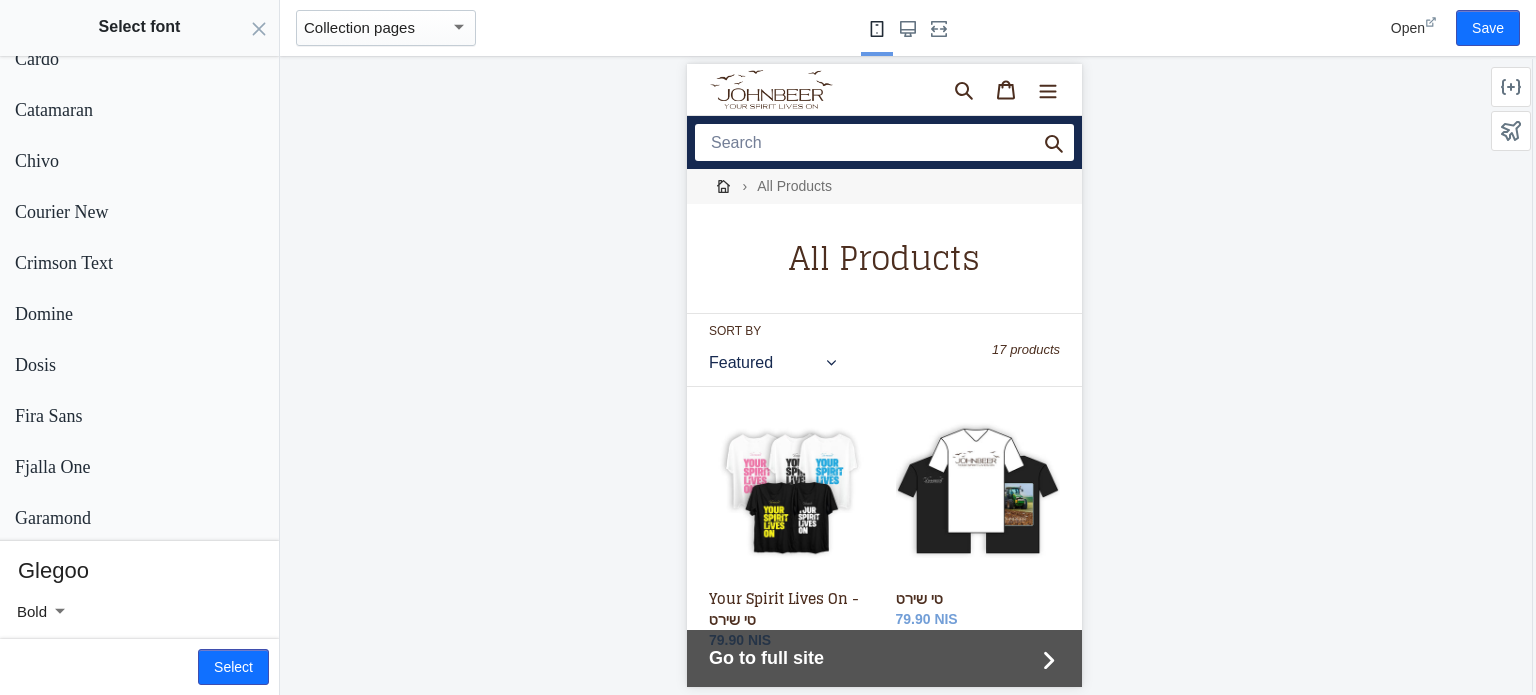 scroll, scrollTop: 1031, scrollLeft: 0, axis: vertical 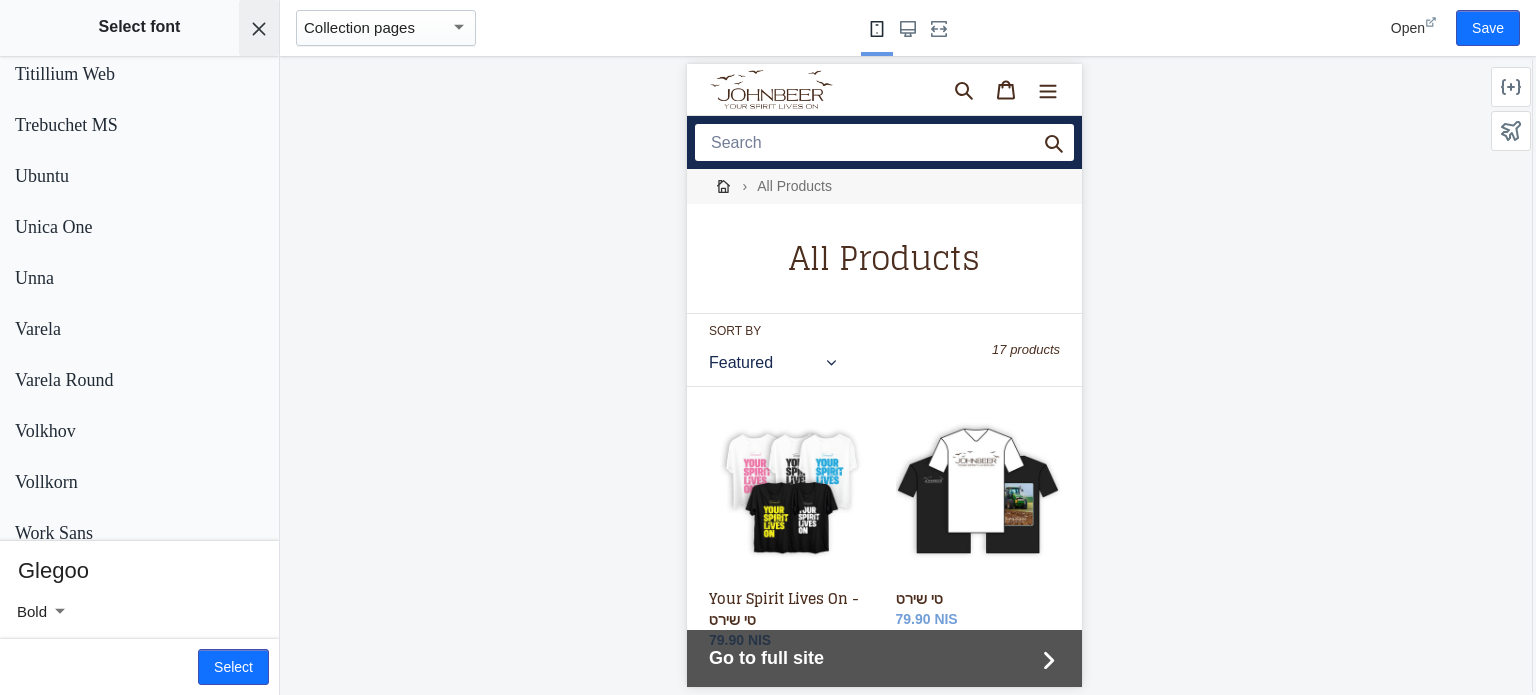 click 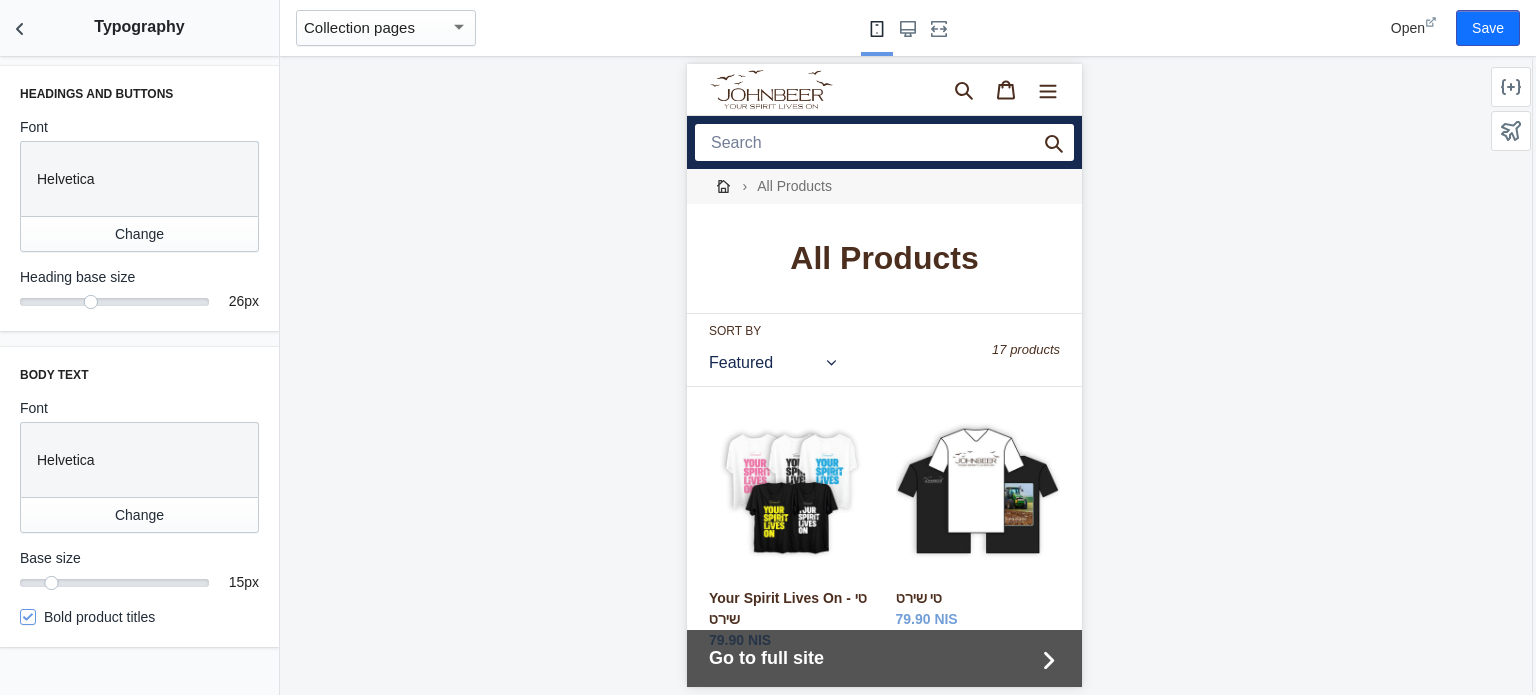 drag, startPoint x: 108, startPoint y: 176, endPoint x: 36, endPoint y: 187, distance: 72.835434 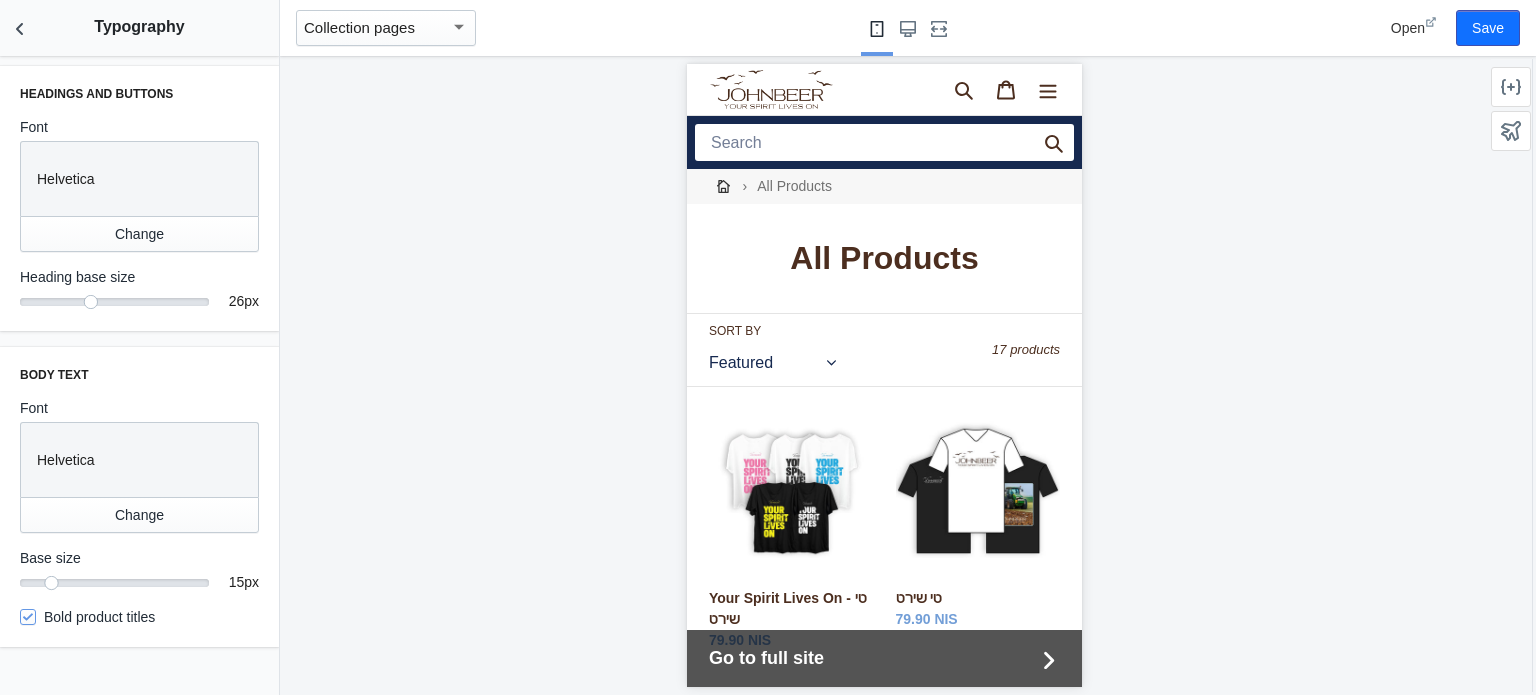 click on "Helvetica" at bounding box center (139, 179) 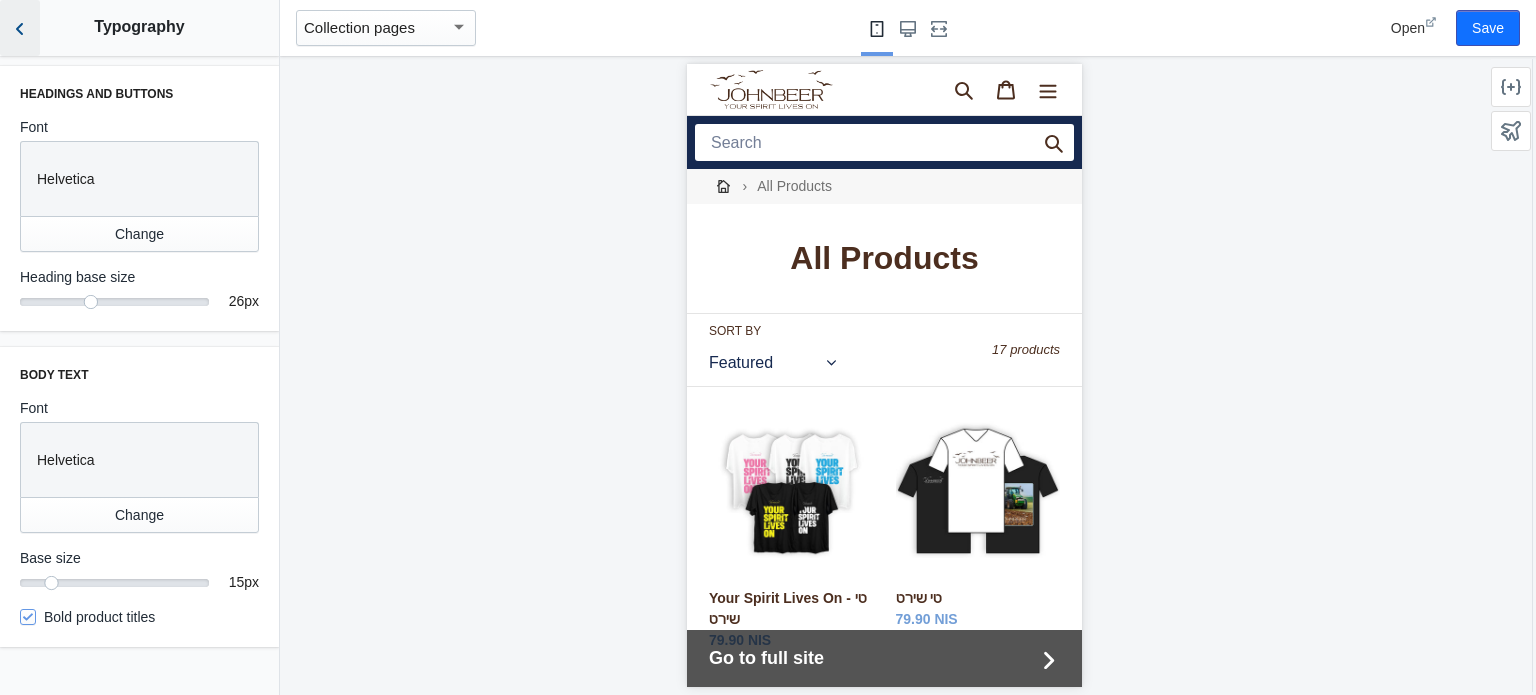 click 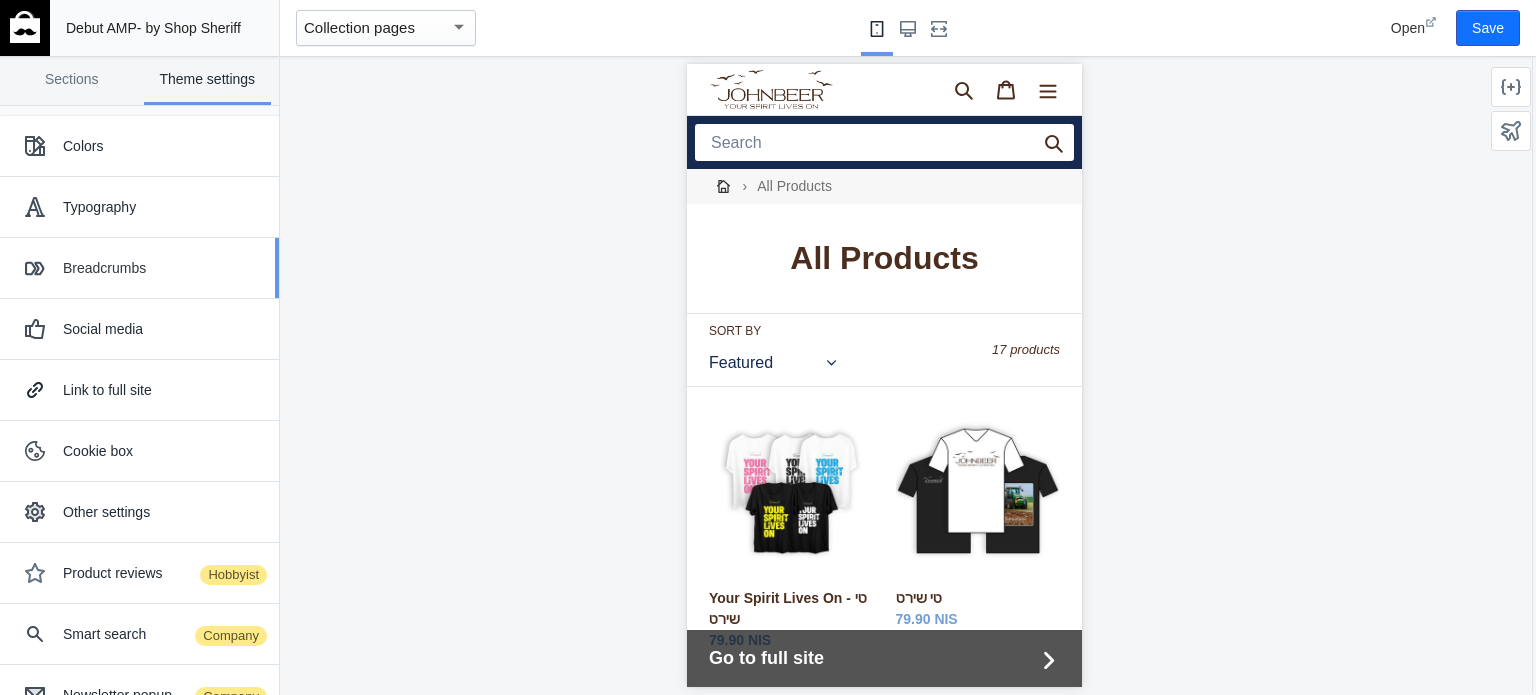click on "Breadcrumbs" at bounding box center (163, 268) 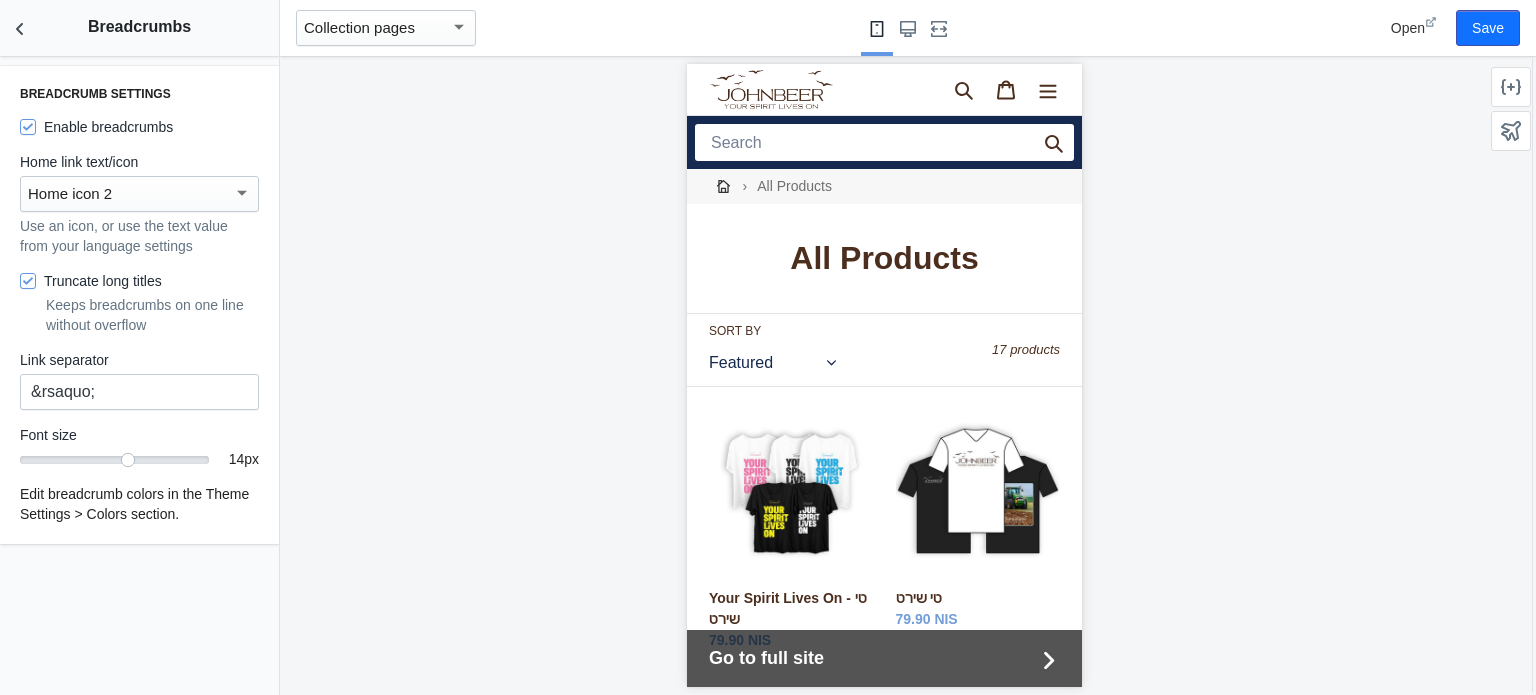 click on "Home icon 2" at bounding box center [130, 194] 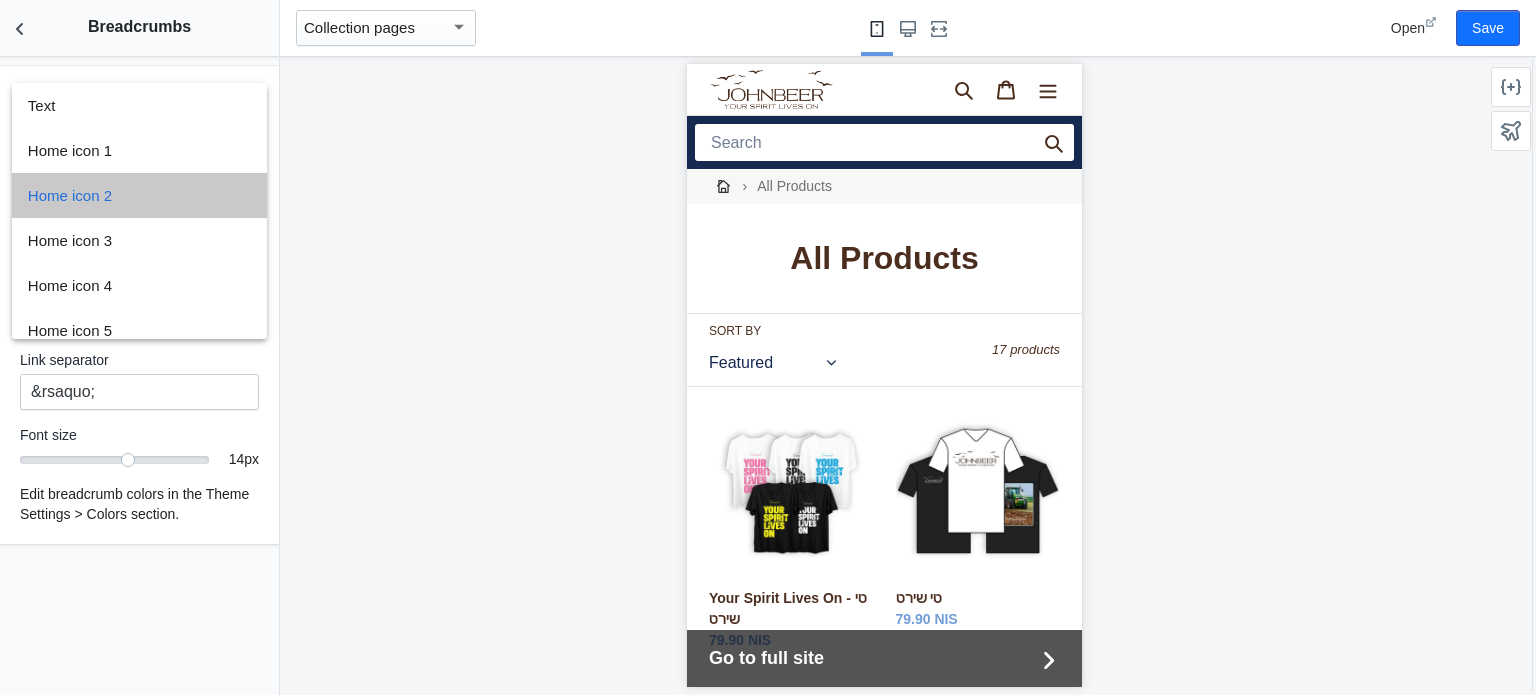 click on "Home icon 2" at bounding box center [140, 195] 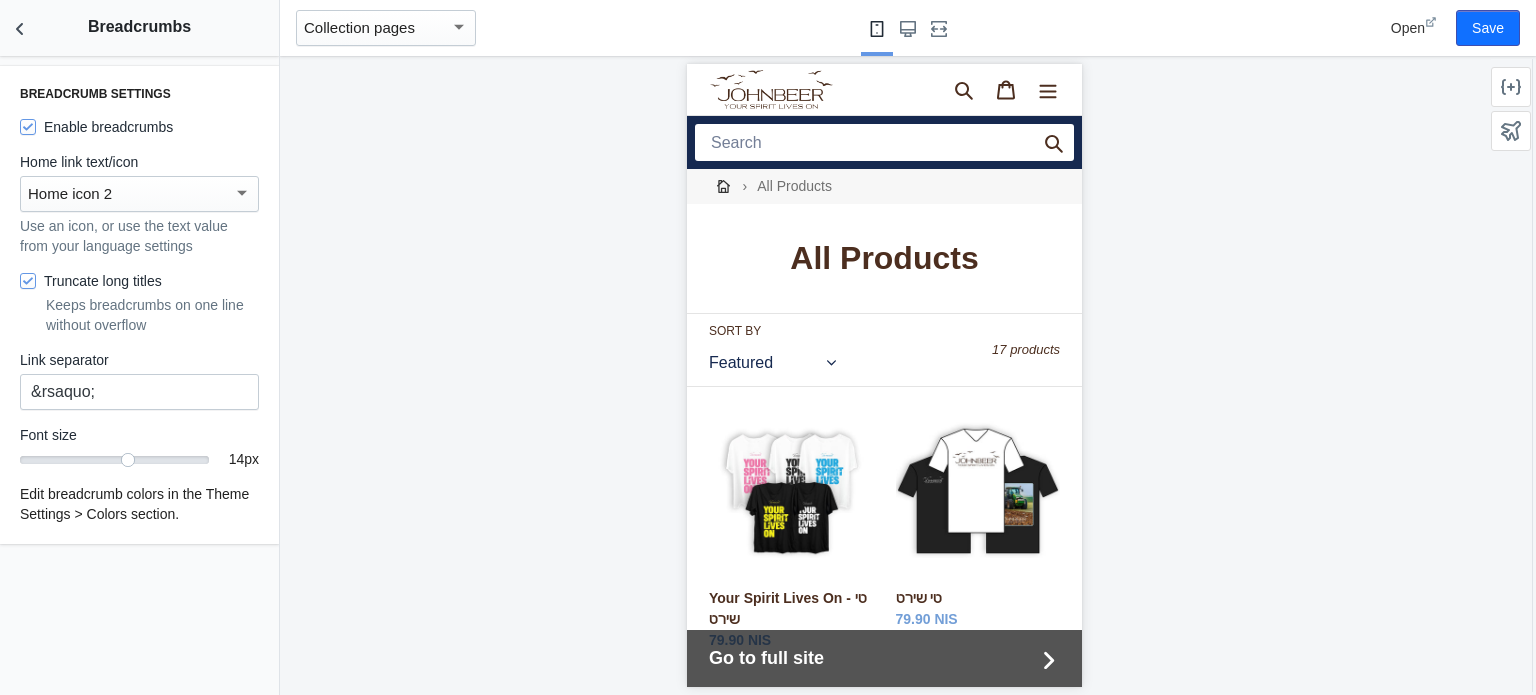 click 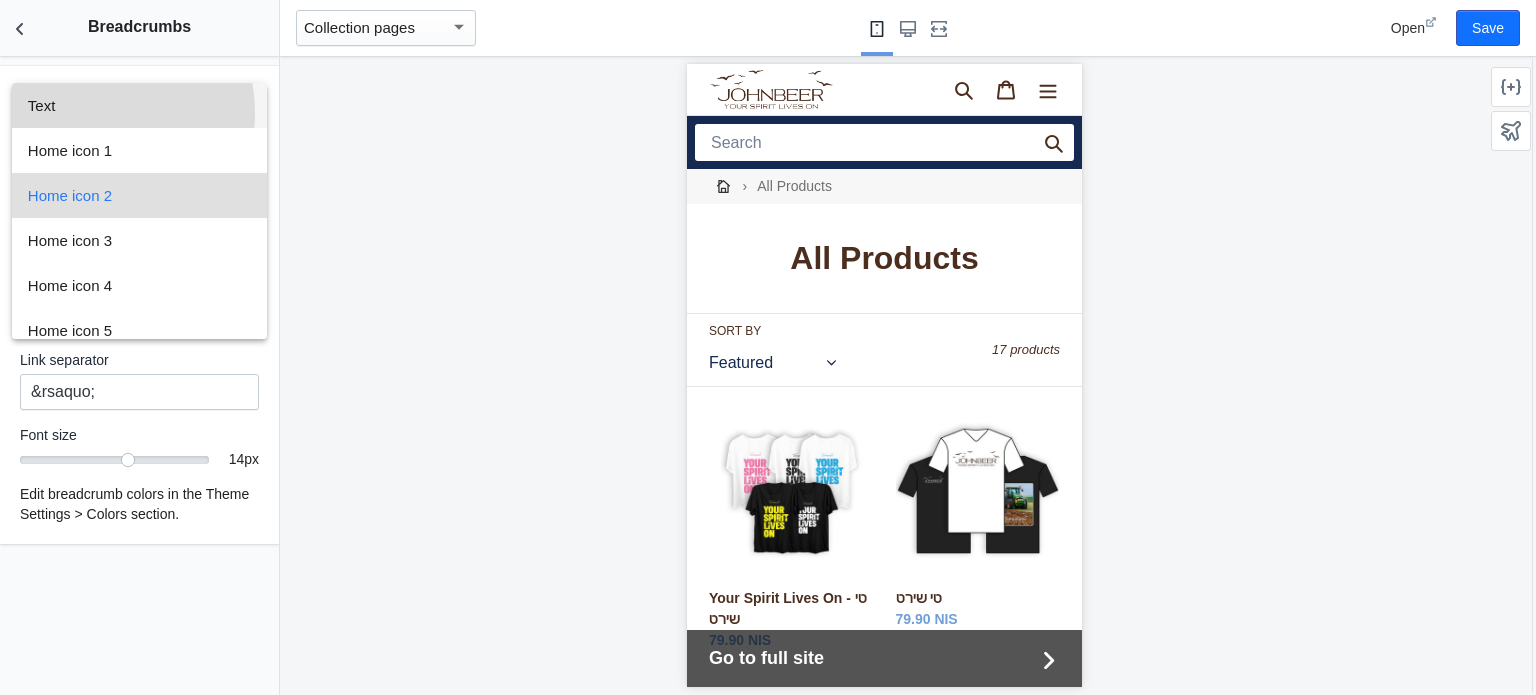 click on "Text" at bounding box center [140, 105] 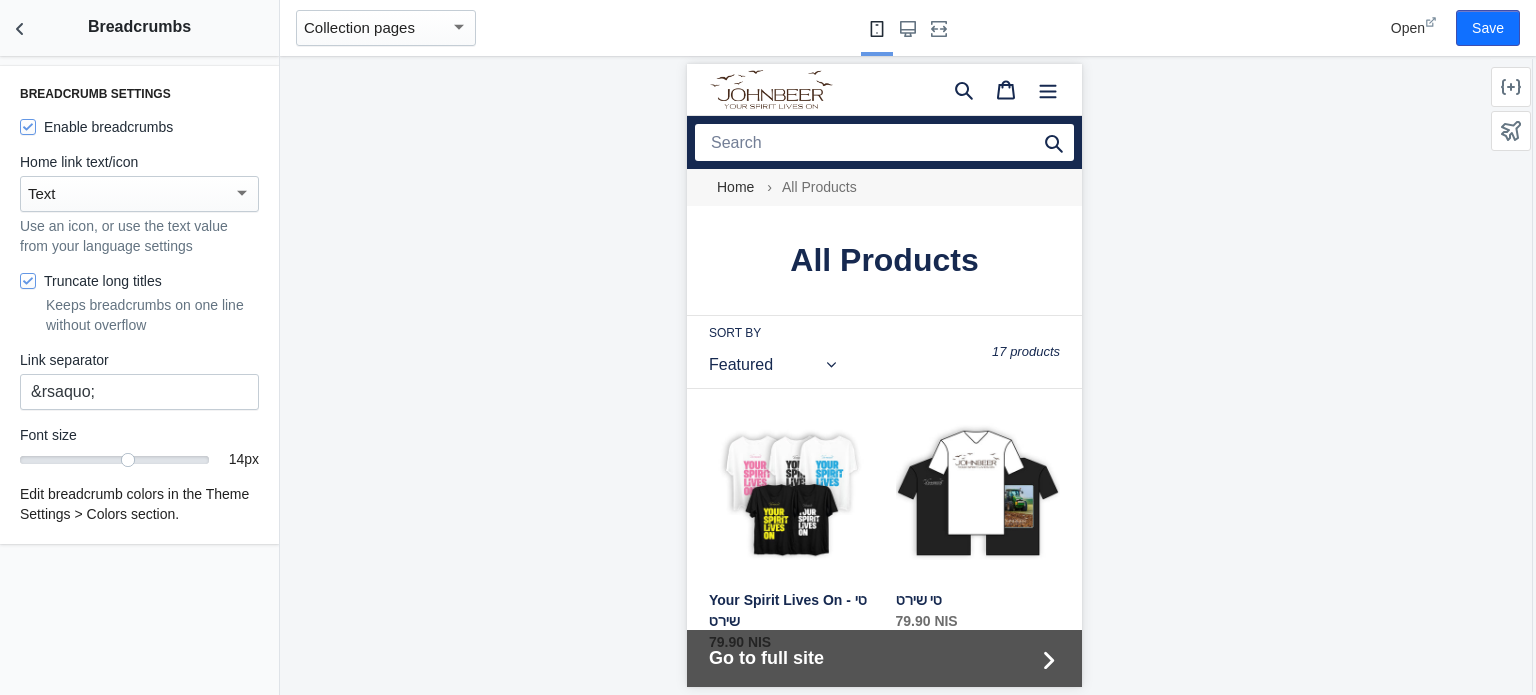 scroll, scrollTop: 0, scrollLeft: 0, axis: both 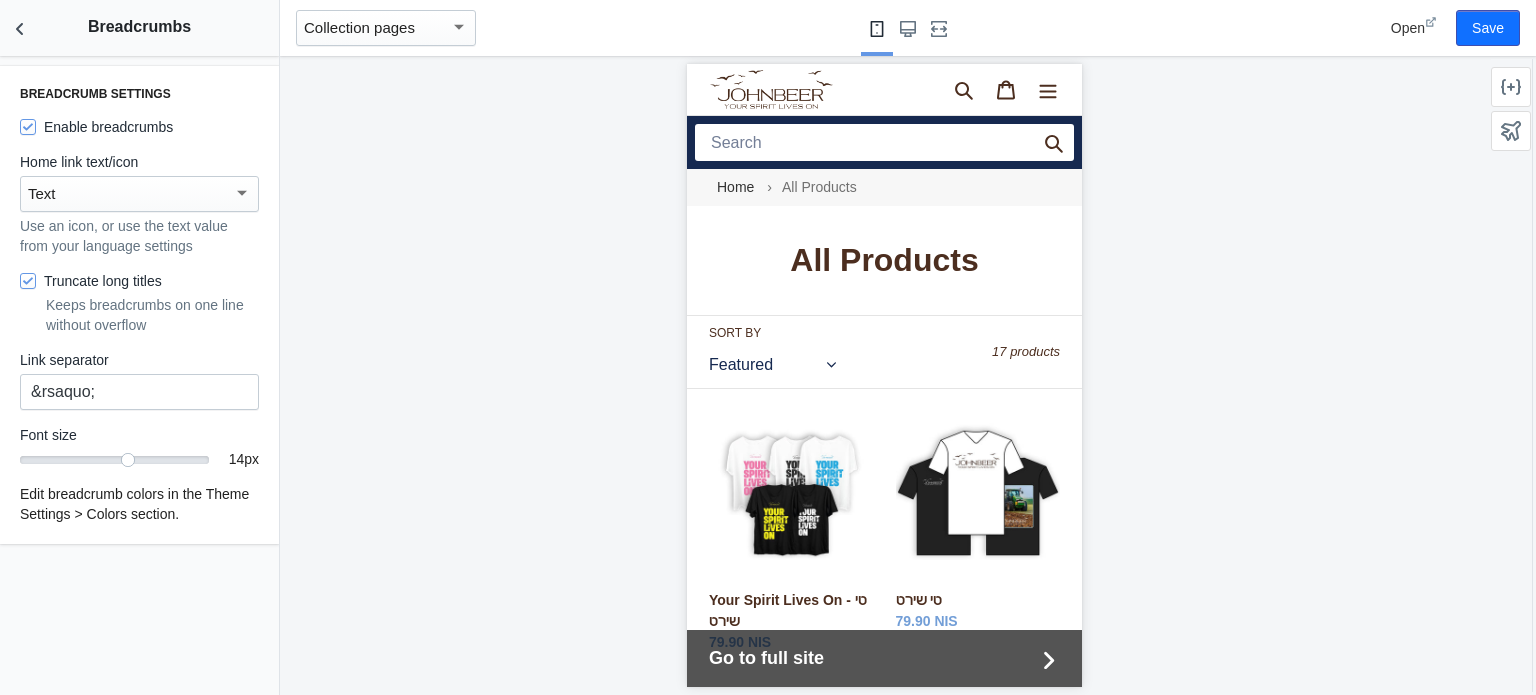 click on "Text" at bounding box center (130, 194) 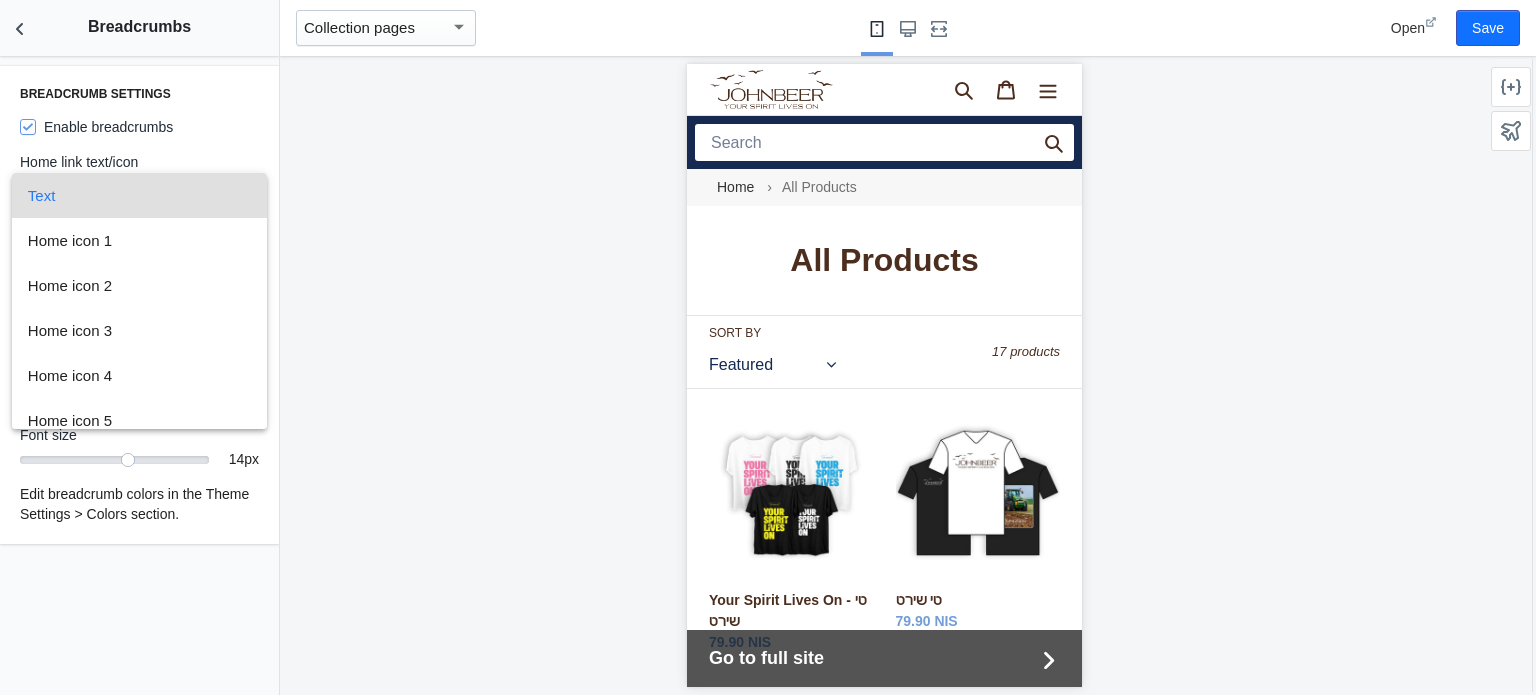 scroll, scrollTop: 14, scrollLeft: 0, axis: vertical 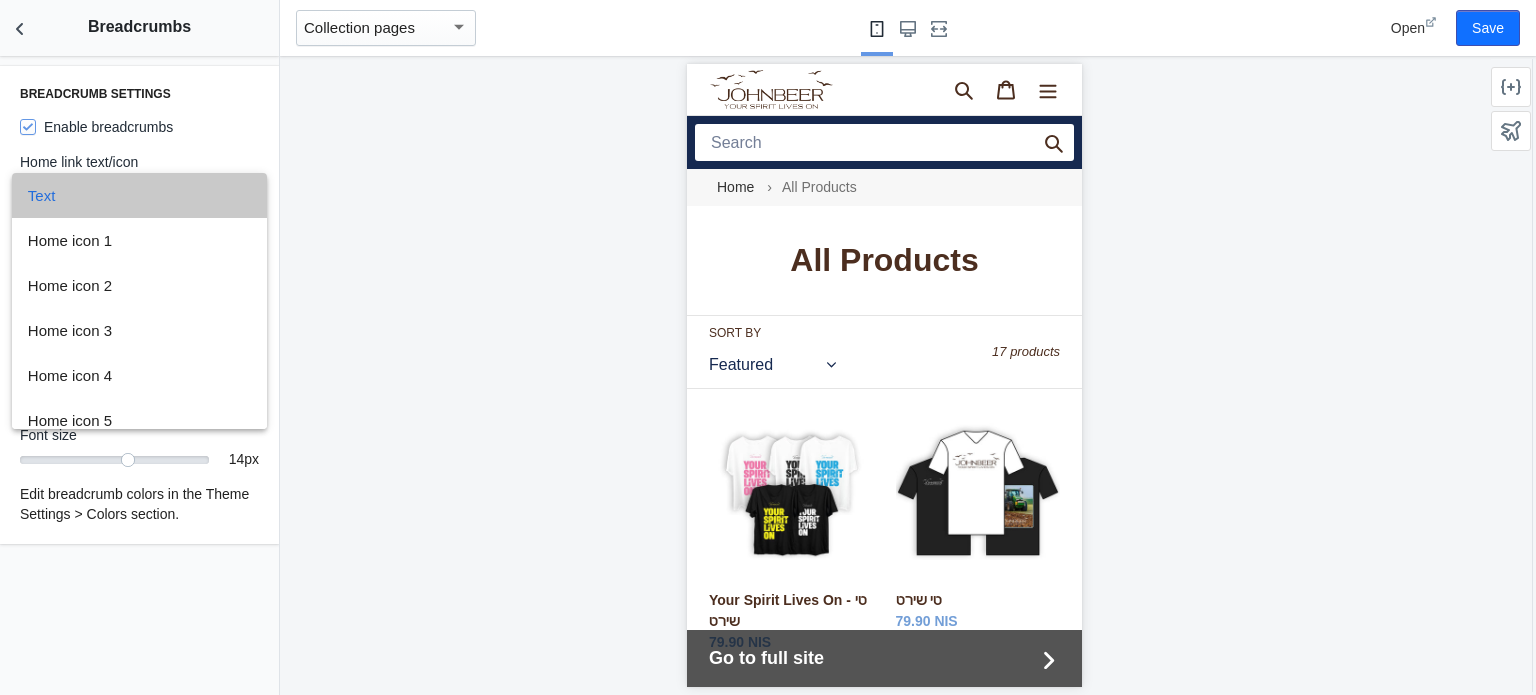 click on "Text" at bounding box center (140, 195) 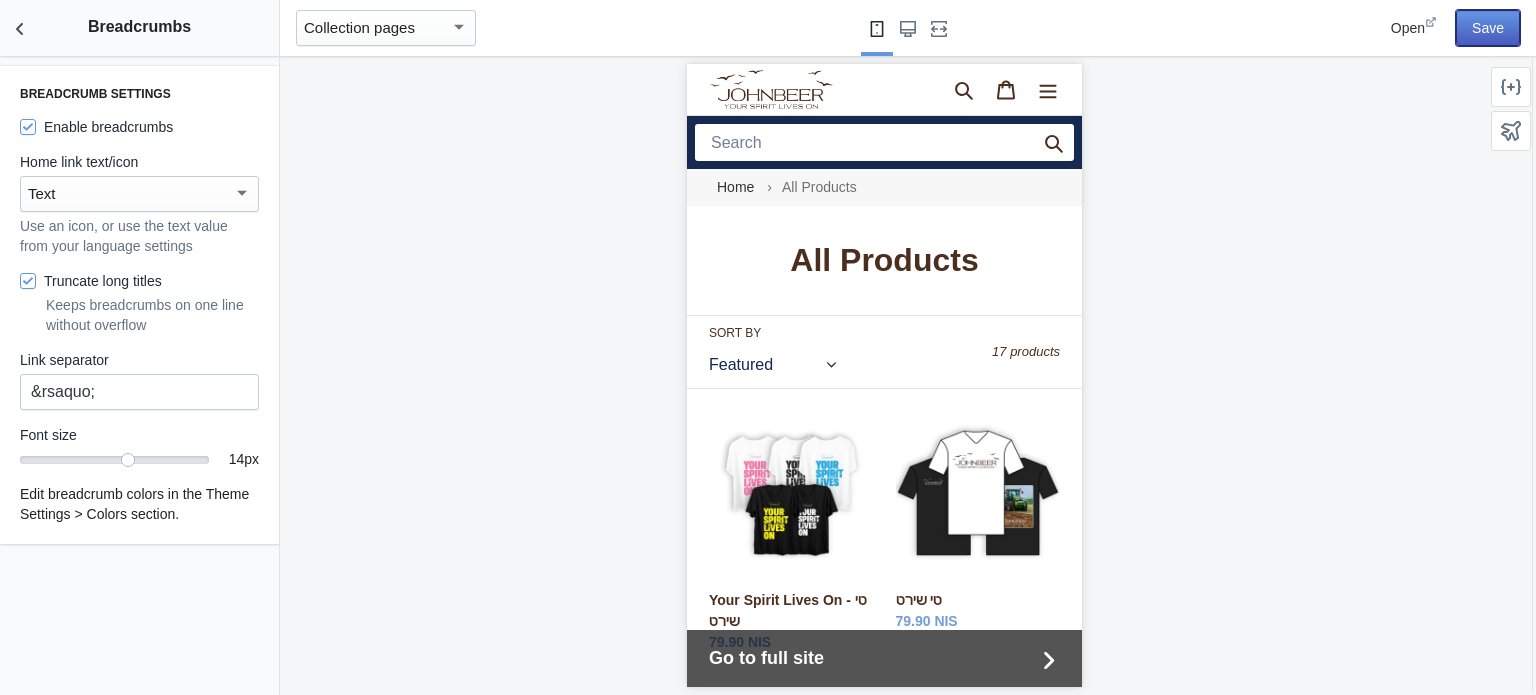 click on "Save" at bounding box center [1488, 28] 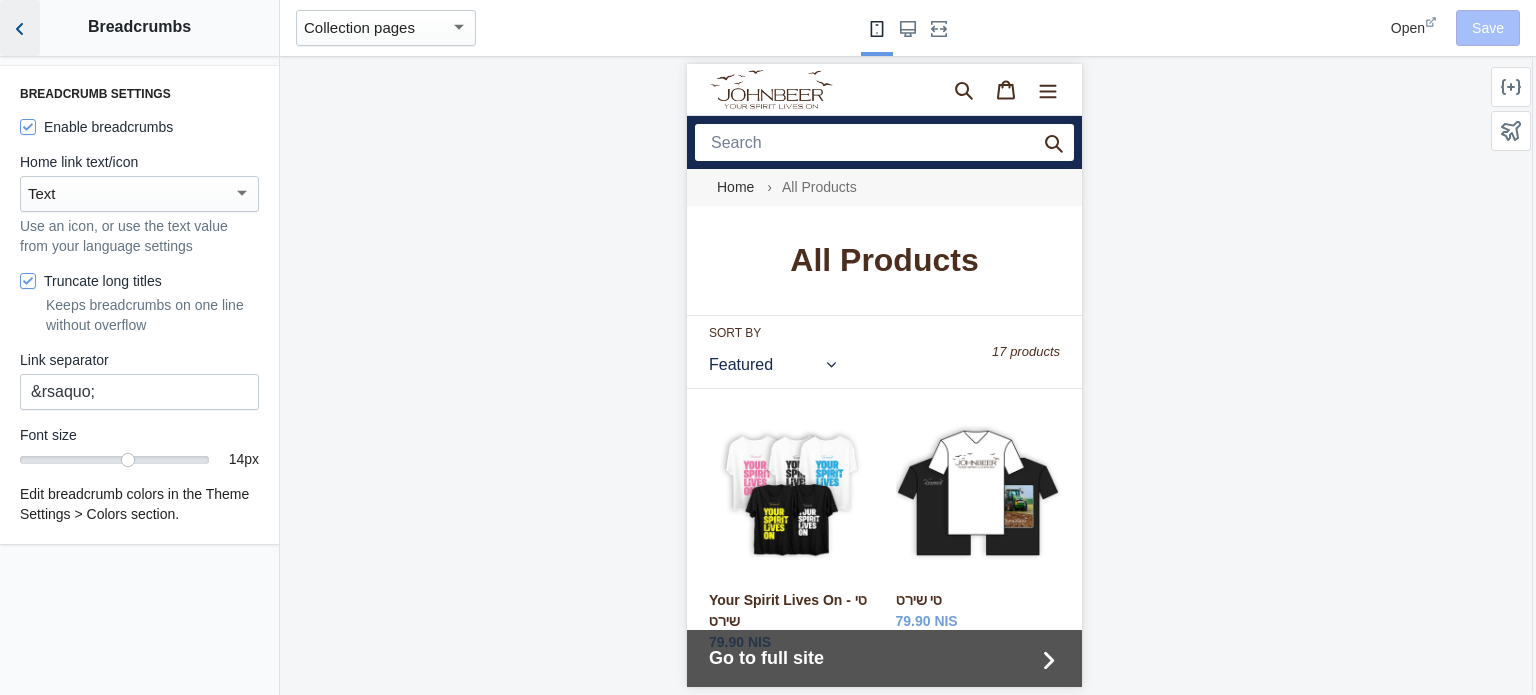click 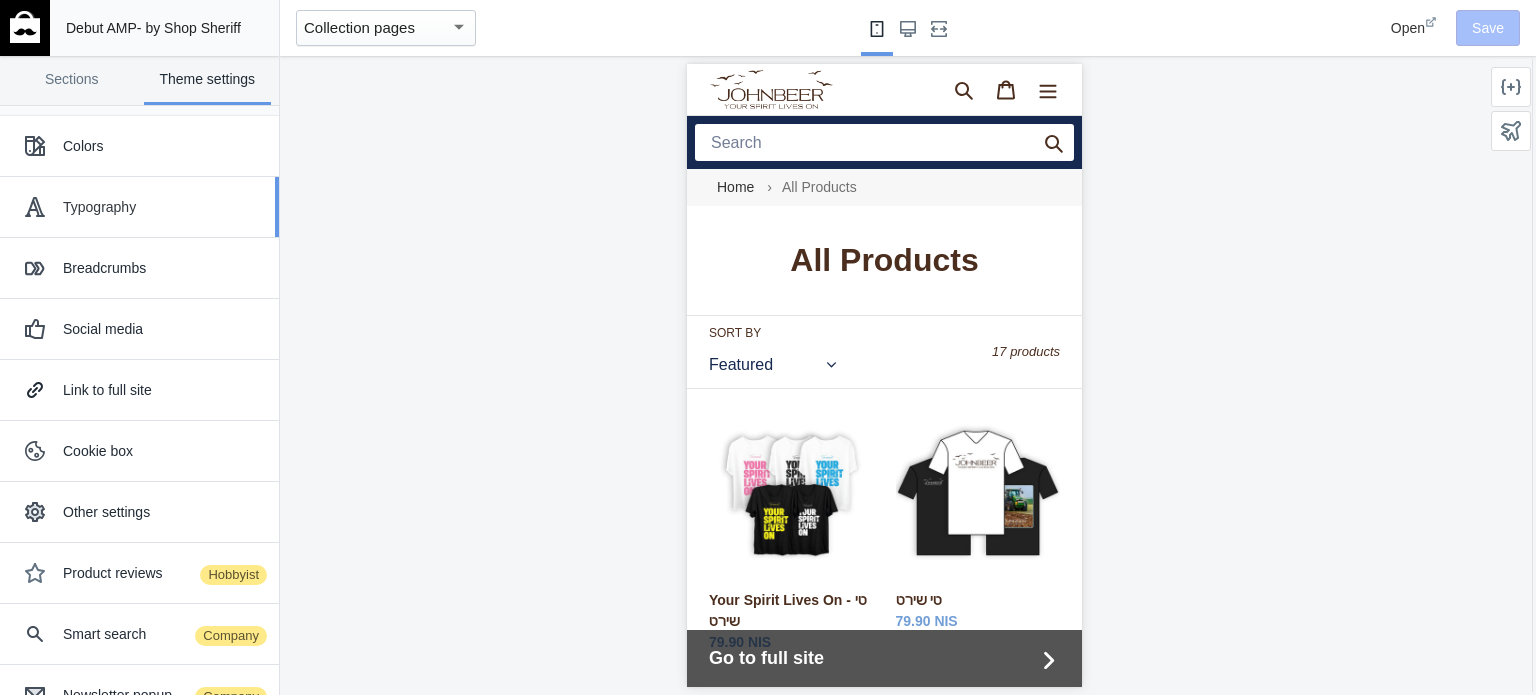 click on "Typography" at bounding box center [163, 207] 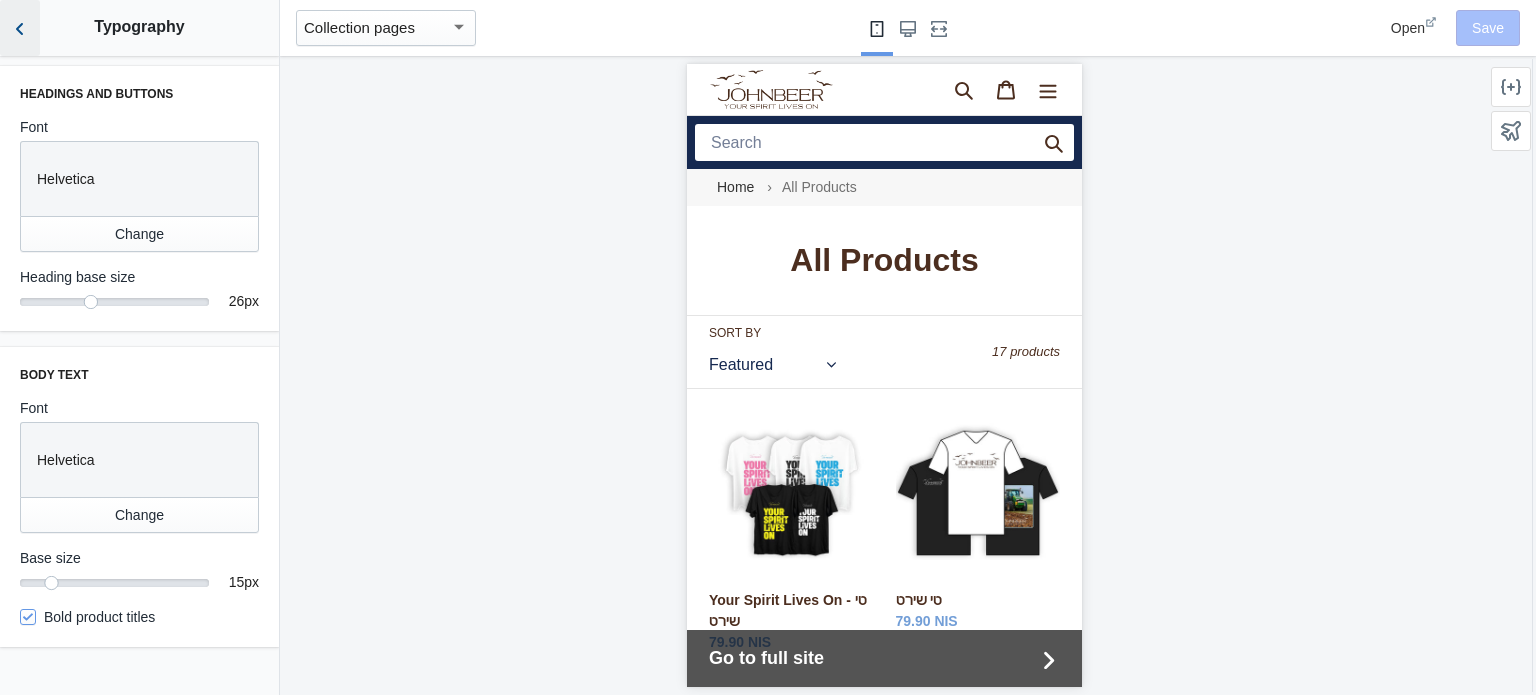 click 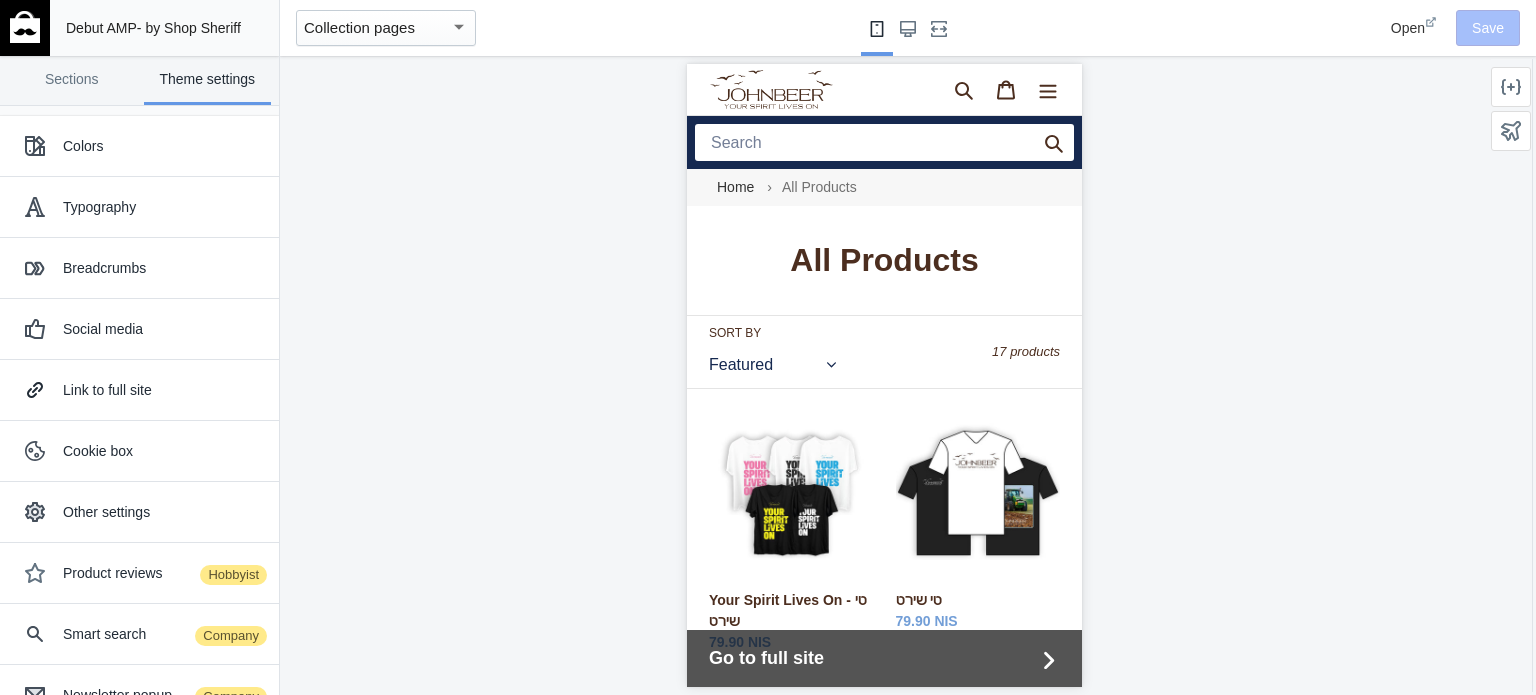 click 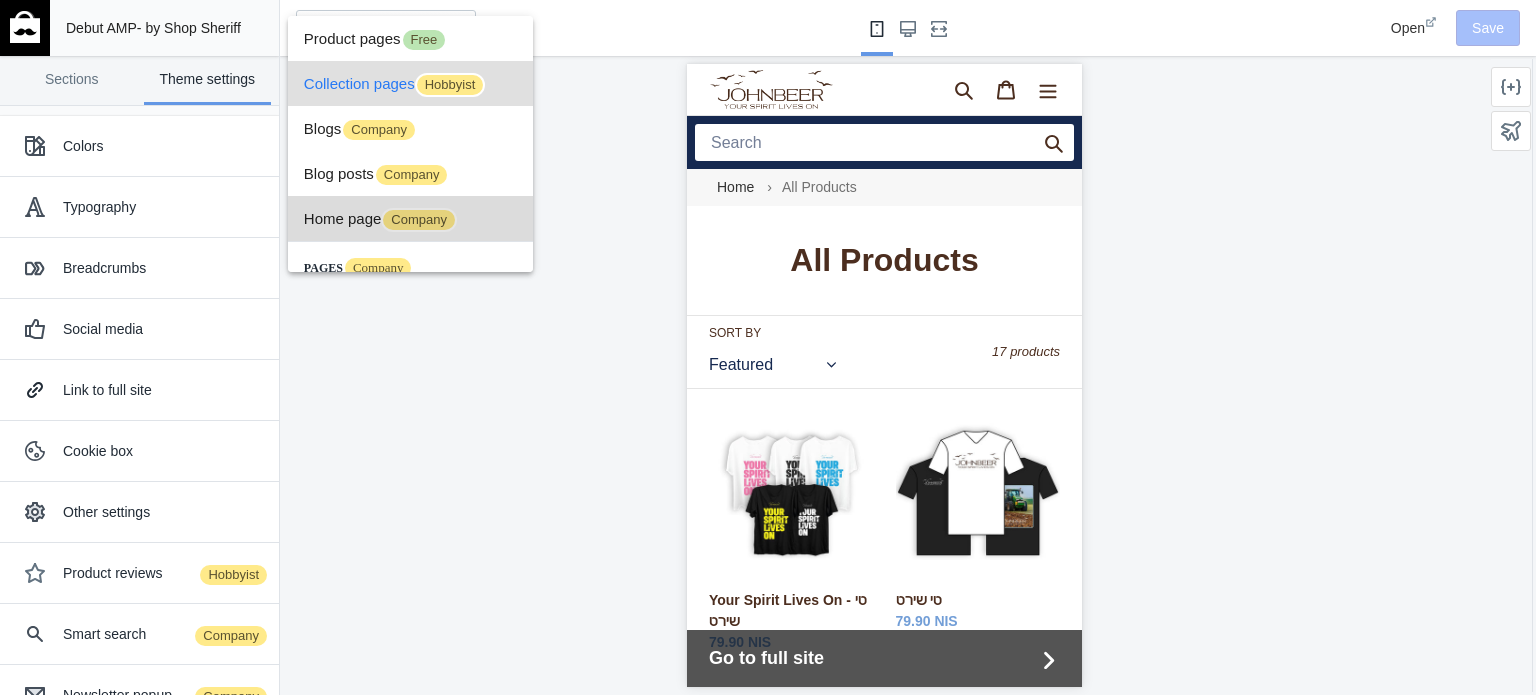 click on "Home page   Company" at bounding box center (410, 218) 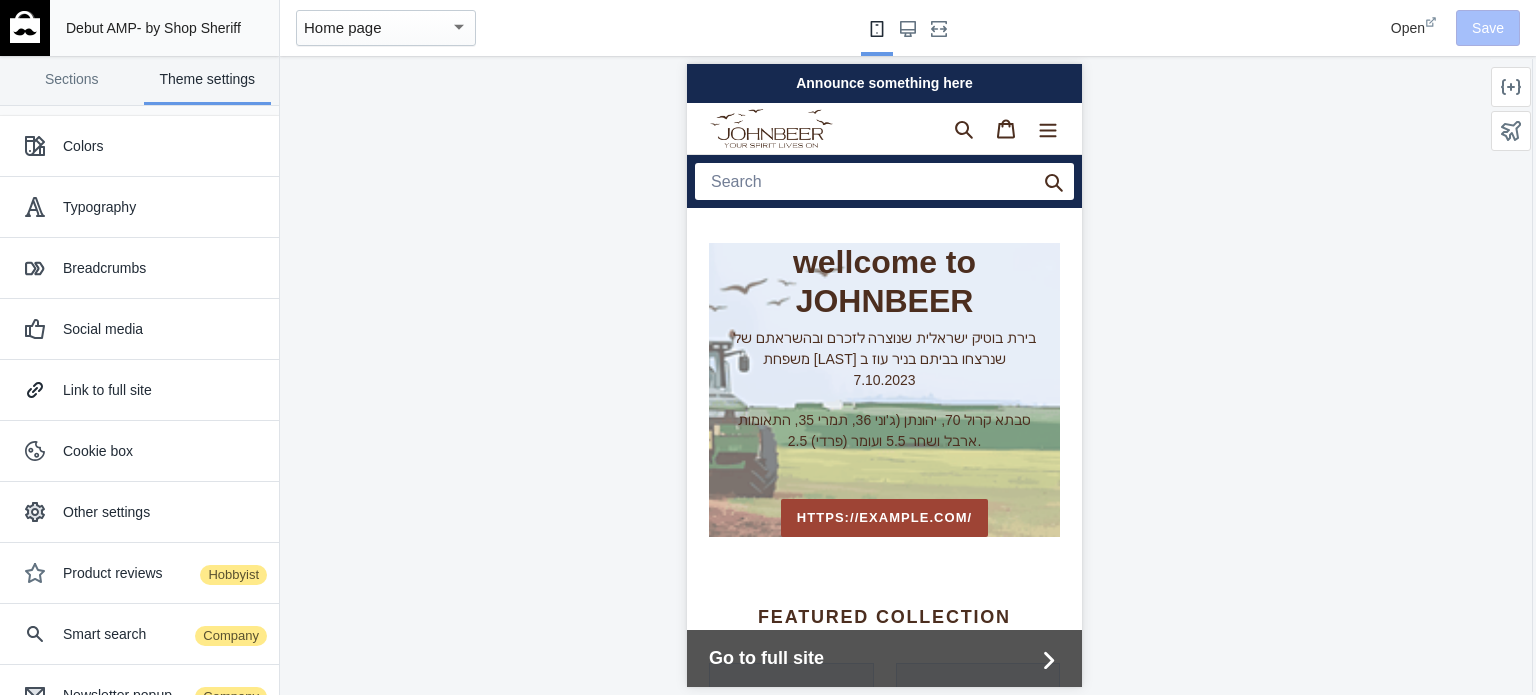 scroll, scrollTop: 0, scrollLeft: 0, axis: both 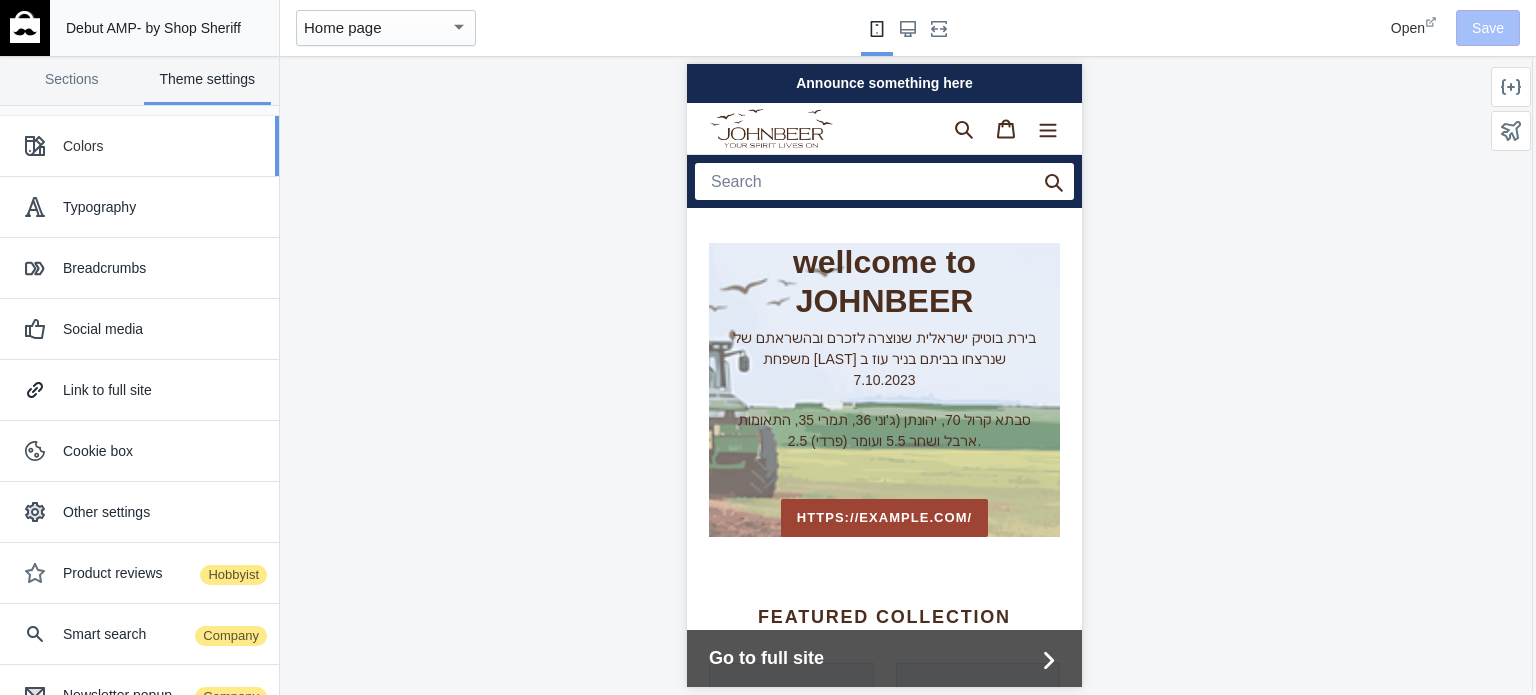 click on "Colors" at bounding box center (163, 146) 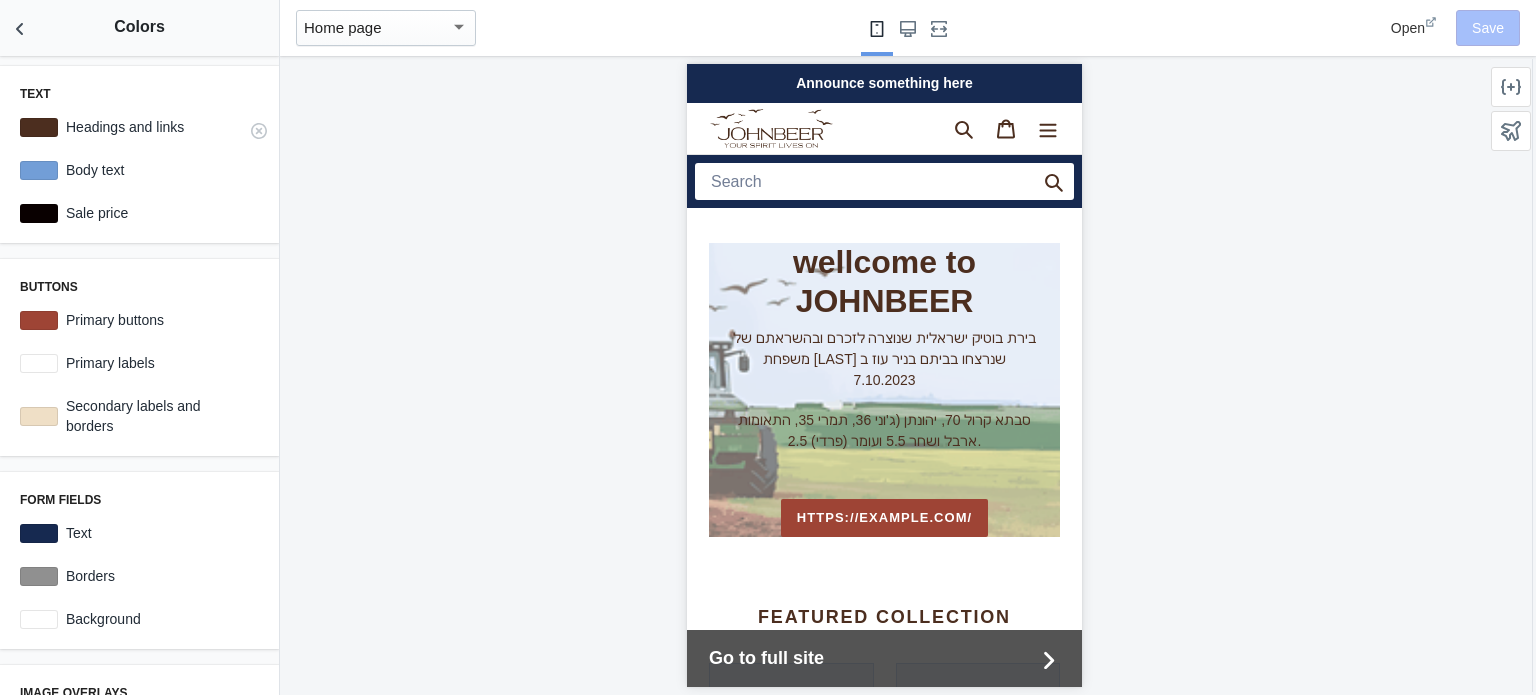 scroll, scrollTop: 0, scrollLeft: 336, axis: horizontal 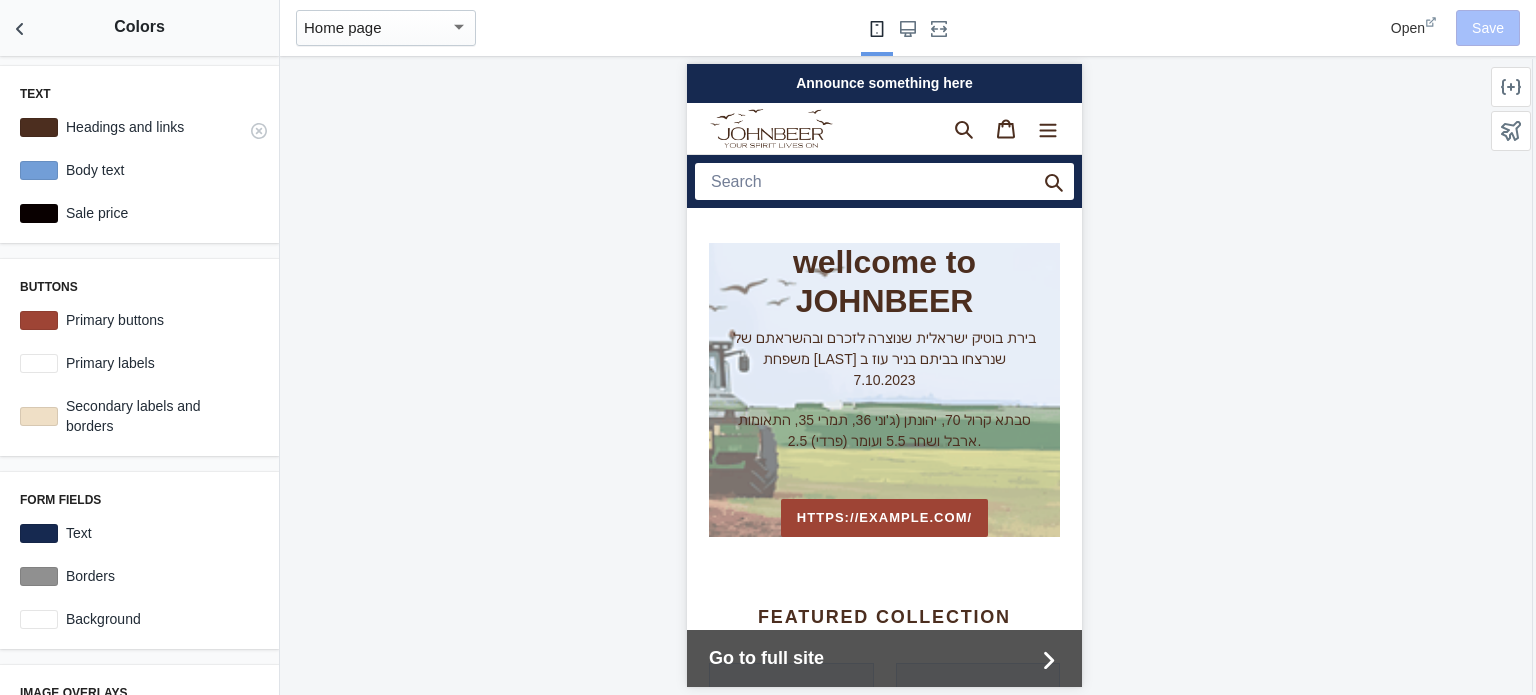 click at bounding box center [39, 127] 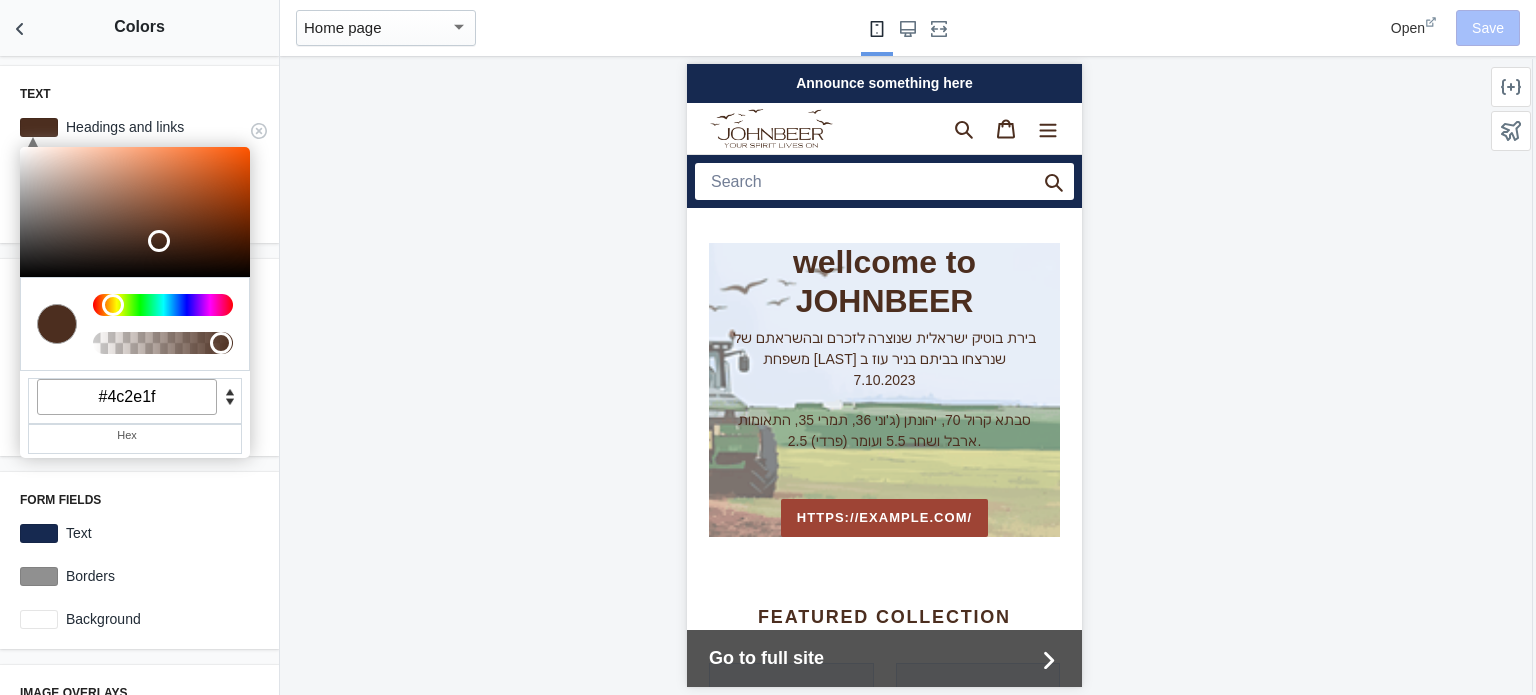 scroll, scrollTop: 0, scrollLeft: 0, axis: both 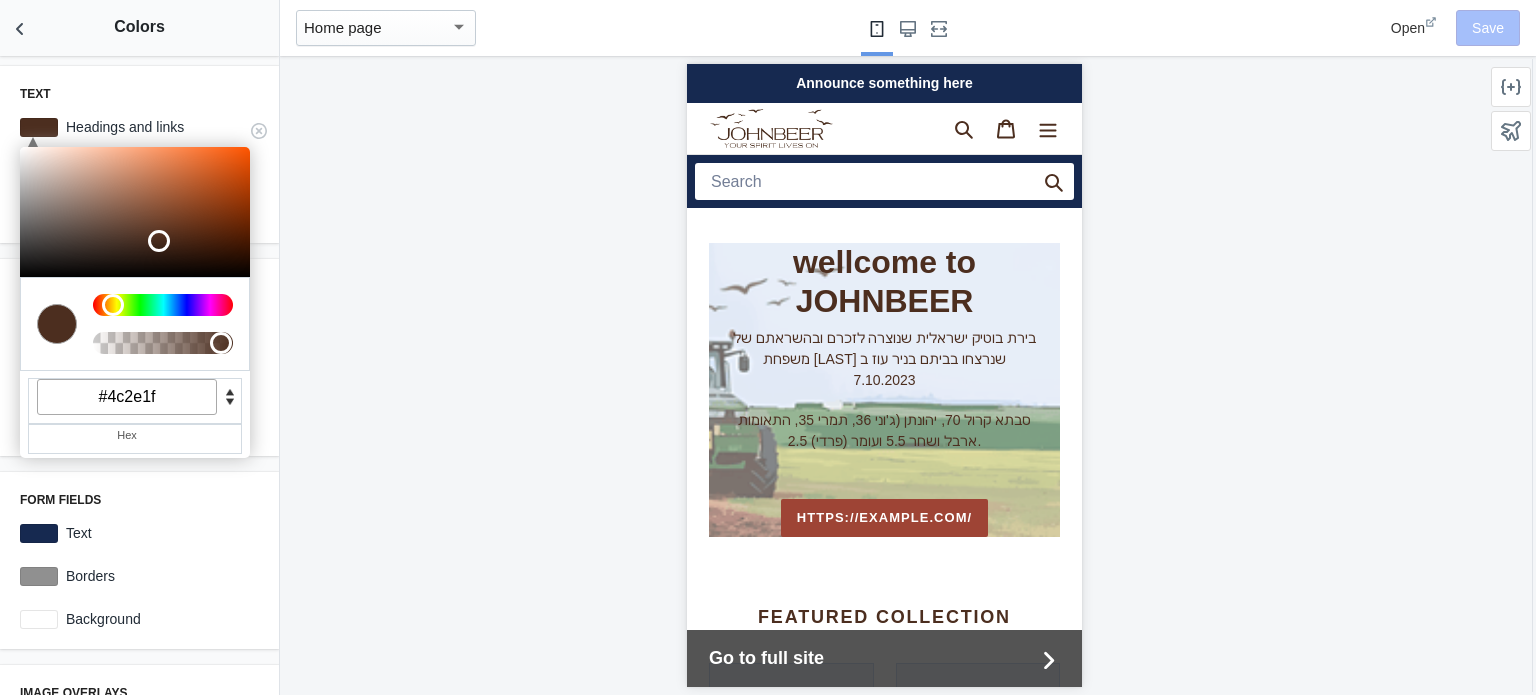 click at bounding box center (57, 324) 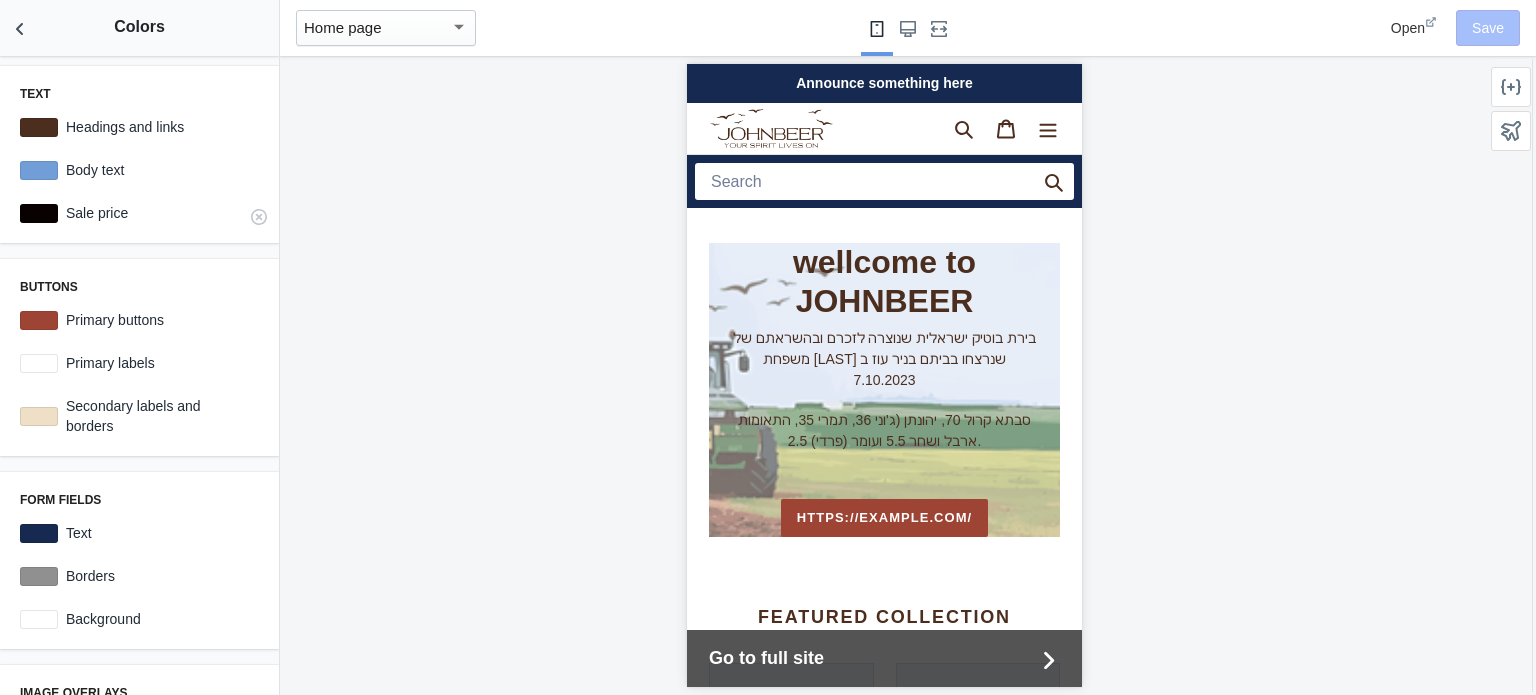 scroll, scrollTop: 0, scrollLeft: 0, axis: both 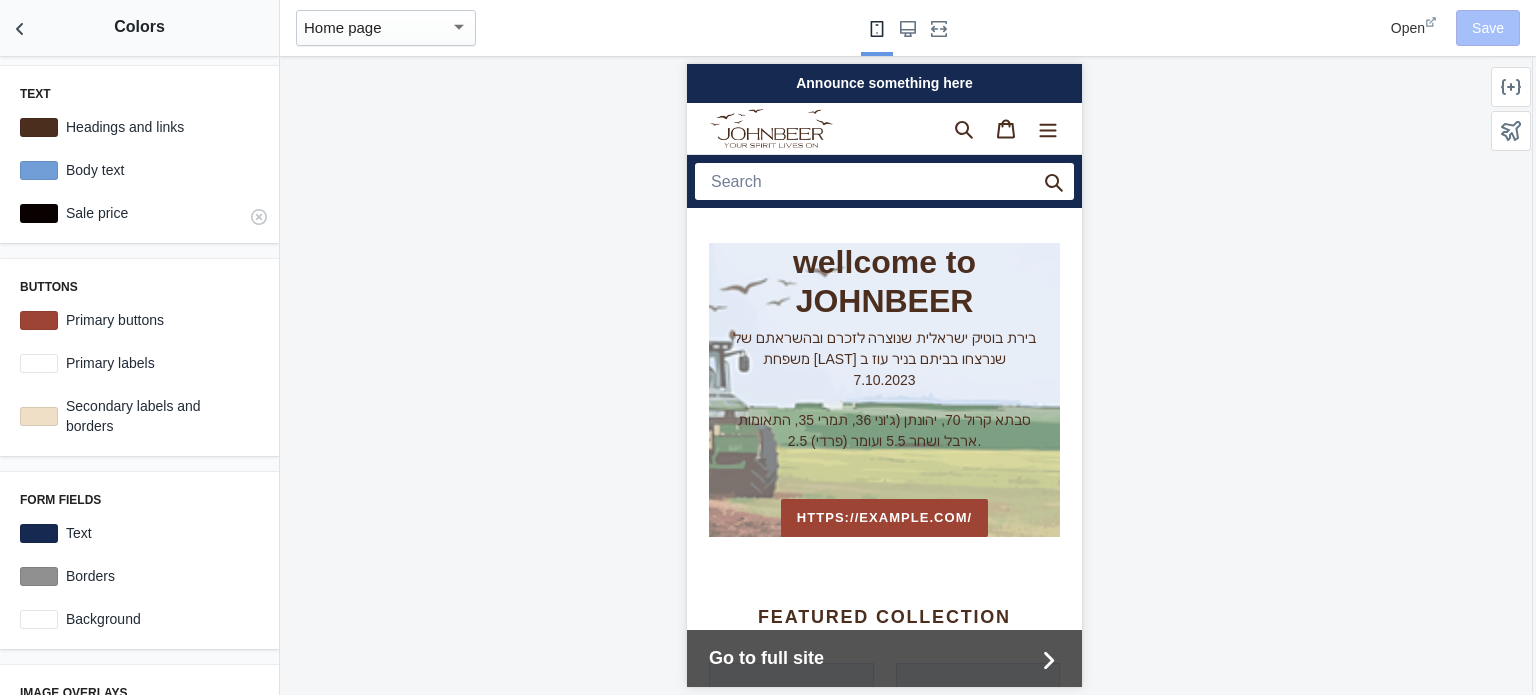 click at bounding box center (39, 213) 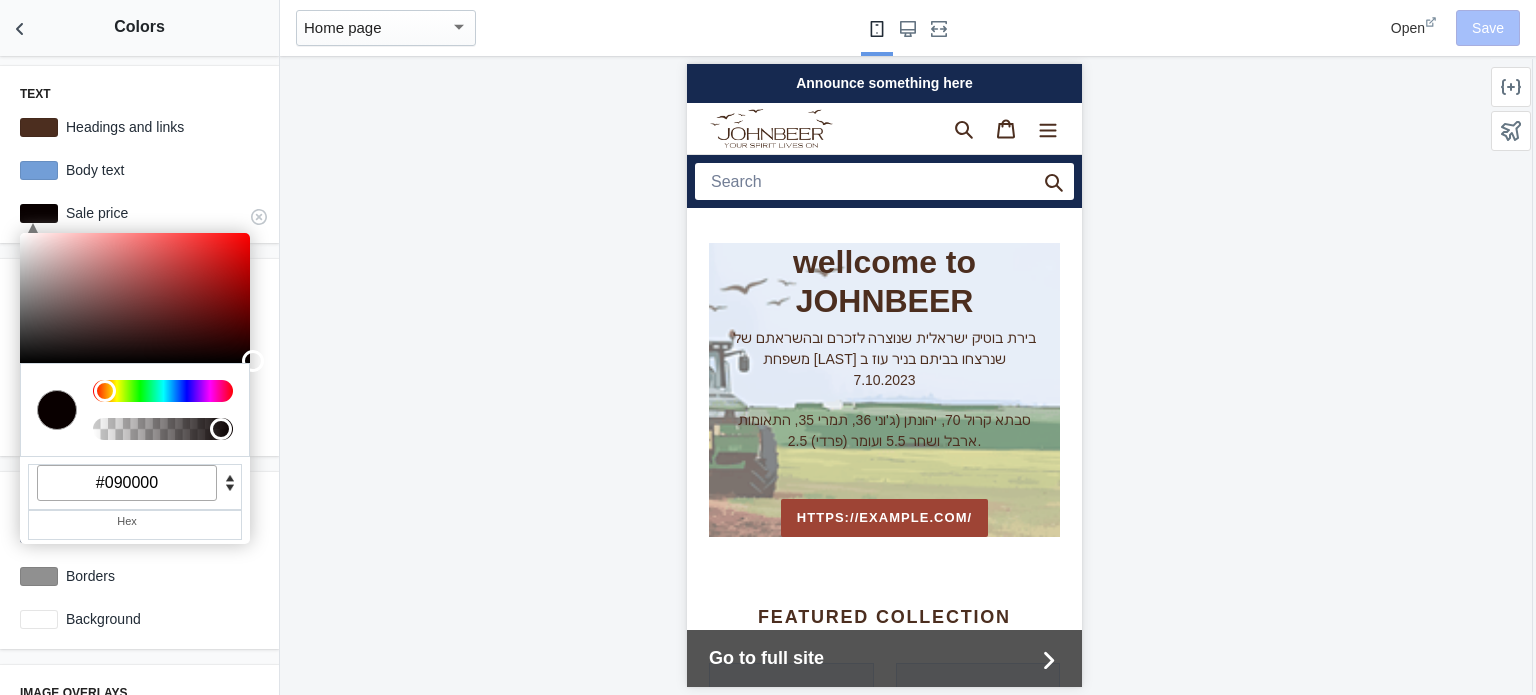 scroll, scrollTop: 0, scrollLeft: 0, axis: both 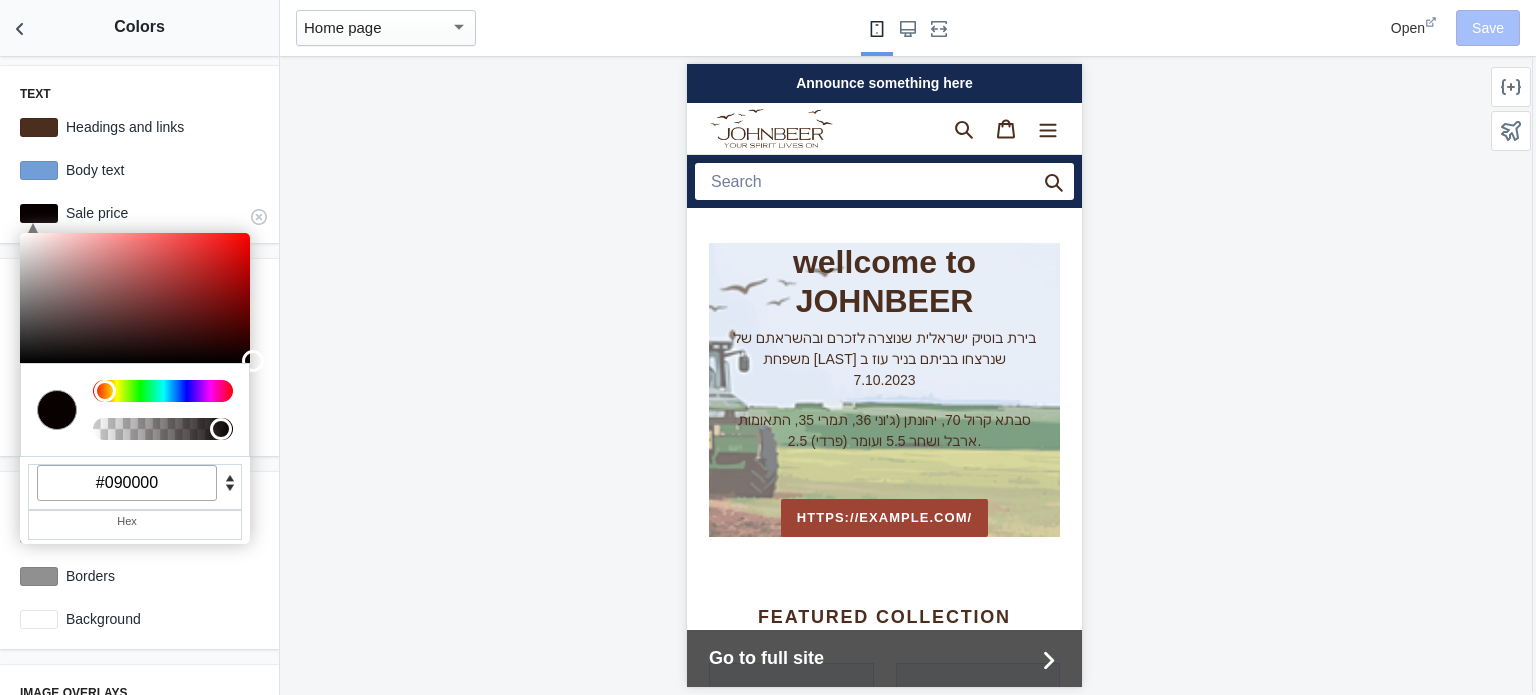 click at bounding box center [57, 410] 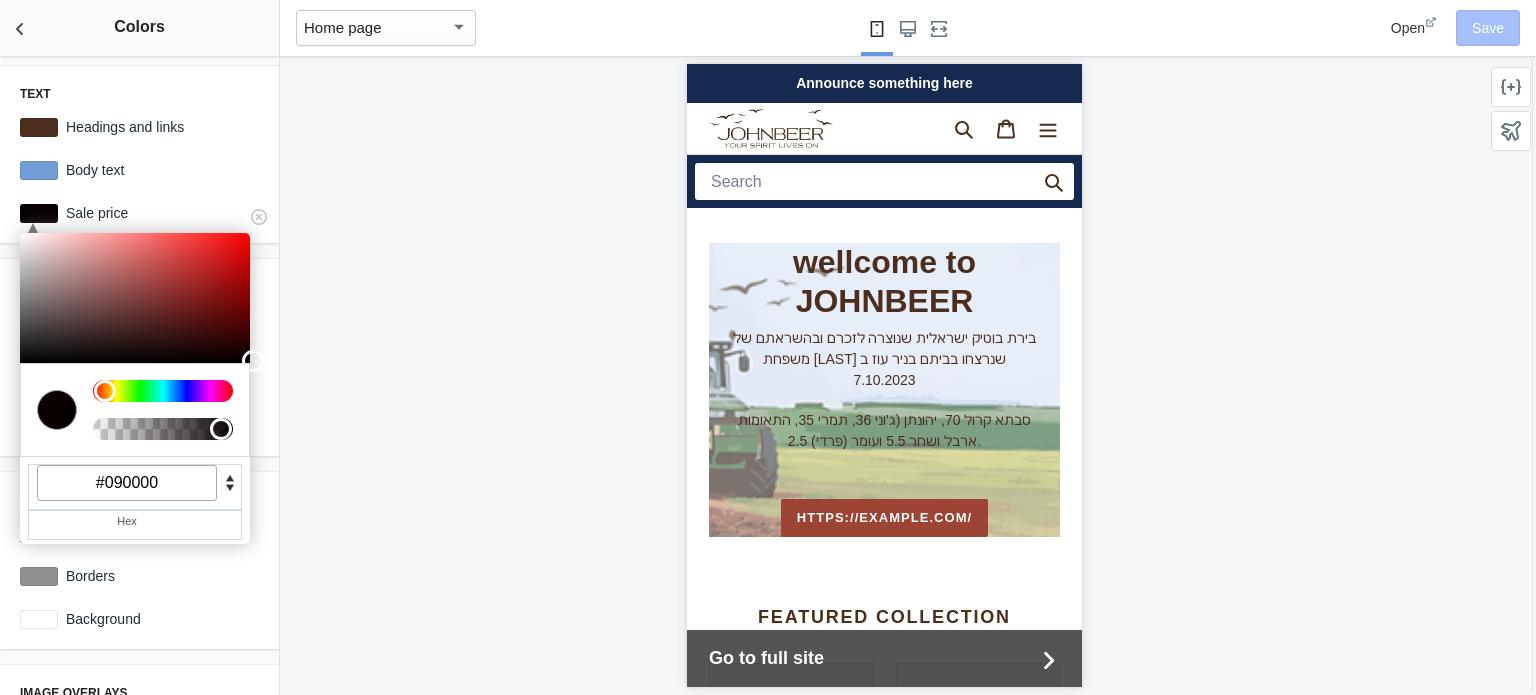 scroll, scrollTop: 0, scrollLeft: 336, axis: horizontal 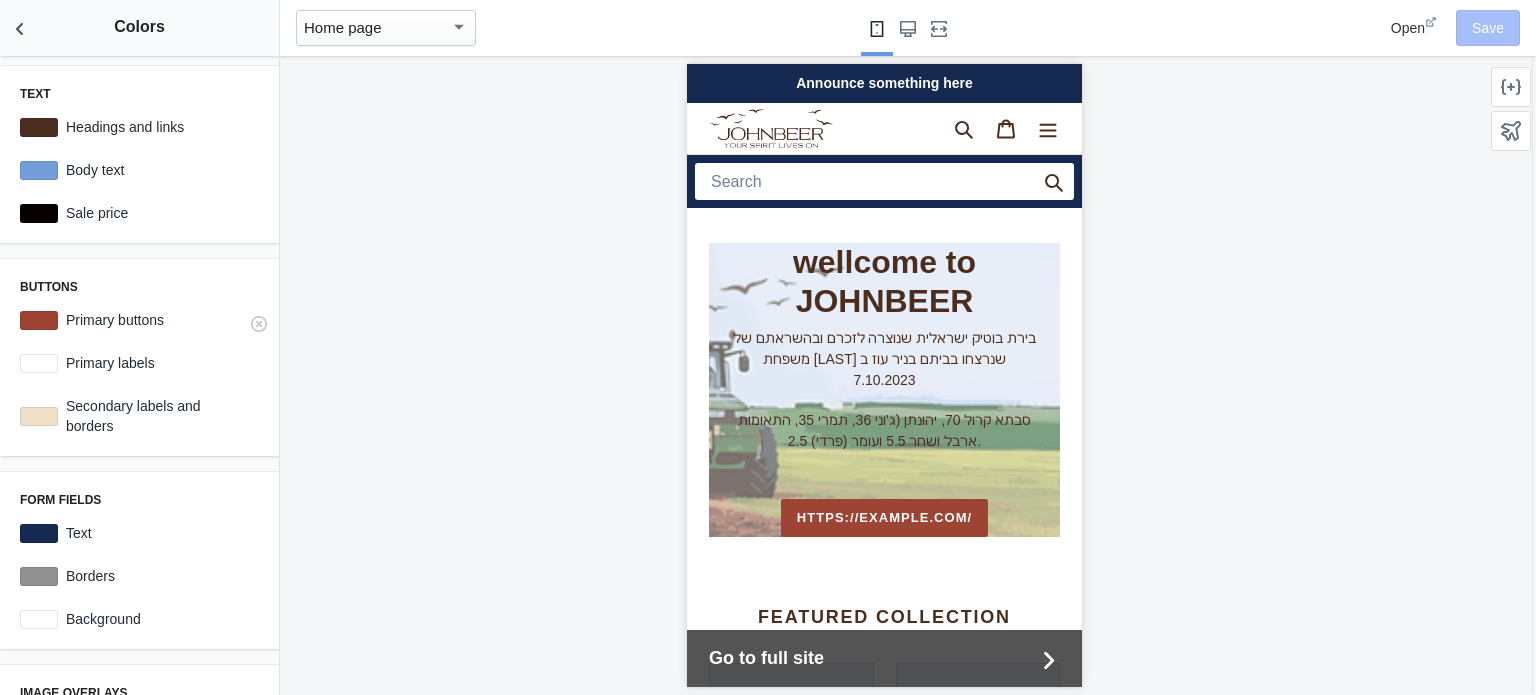 click at bounding box center (39, 320) 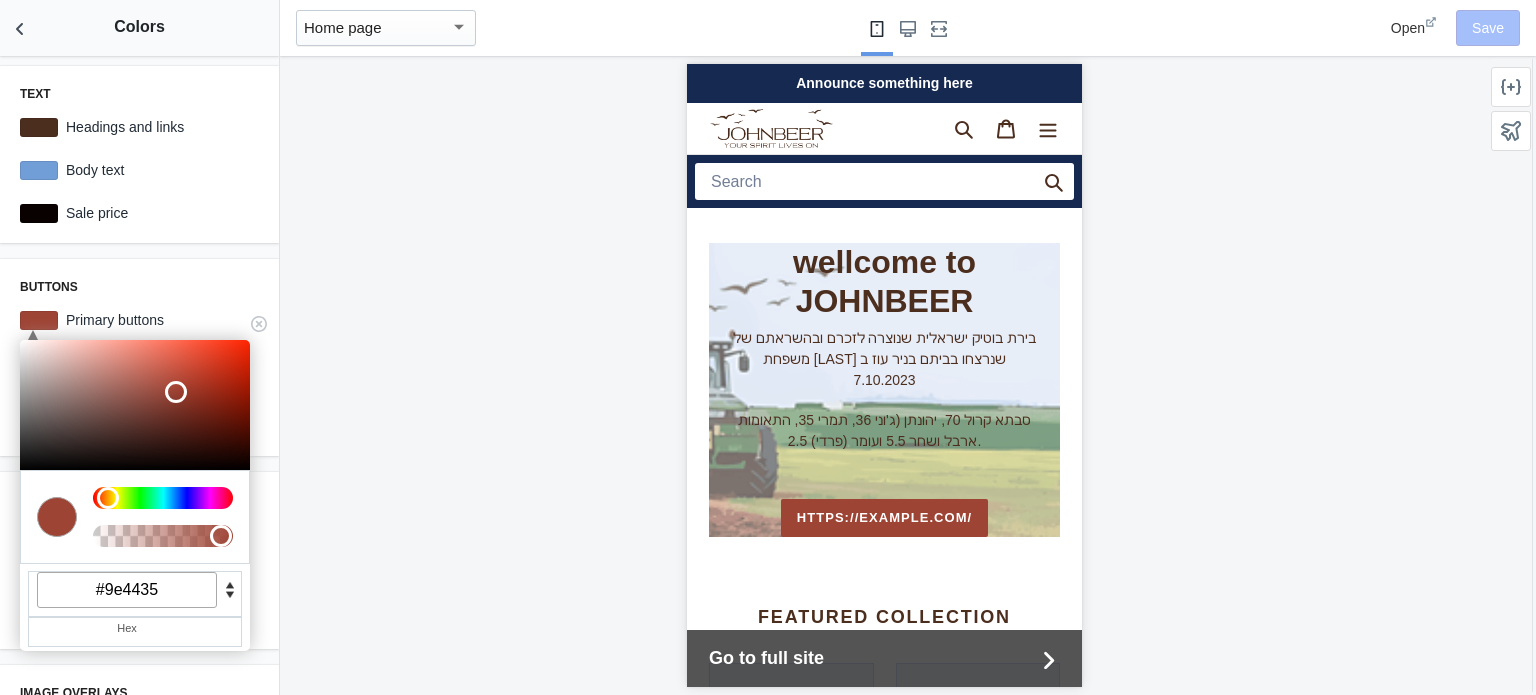 scroll, scrollTop: 0, scrollLeft: 336, axis: horizontal 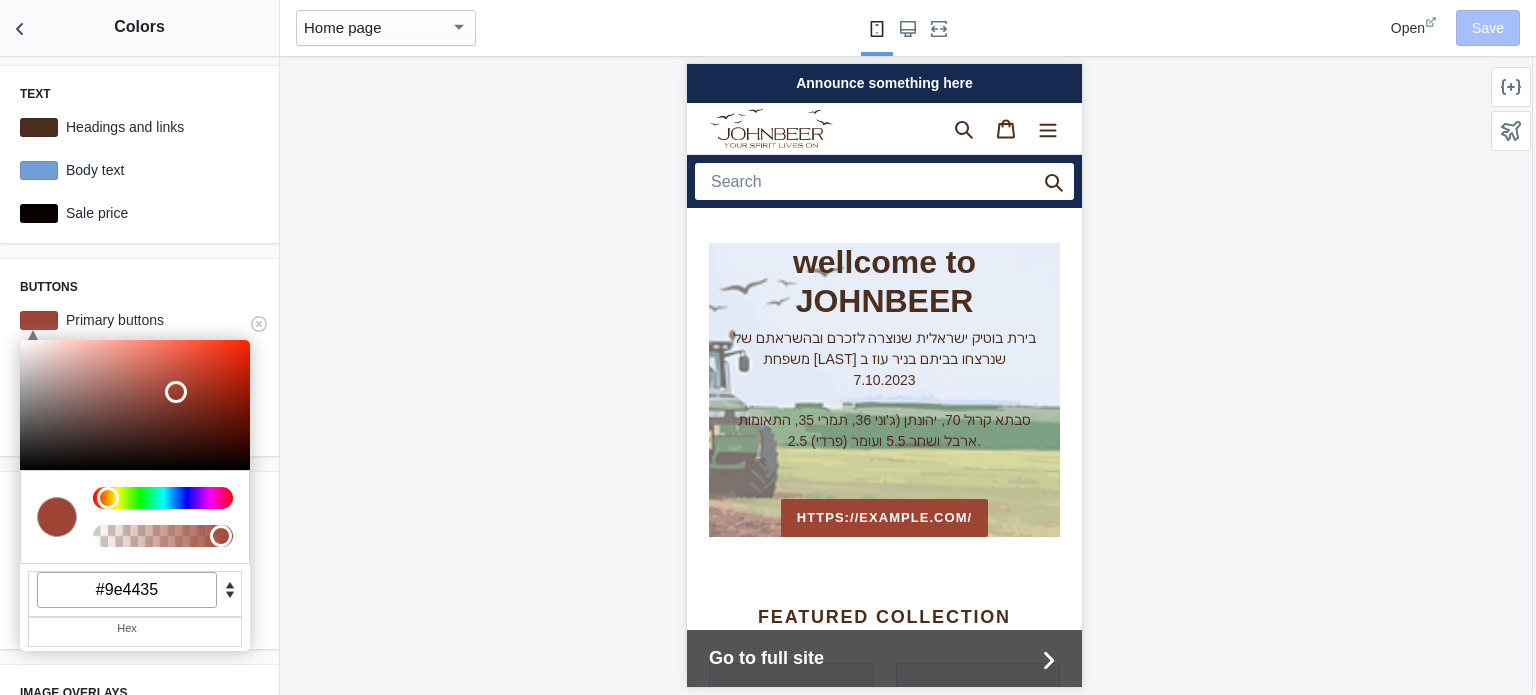 click on "#9e4435" at bounding box center [127, 590] 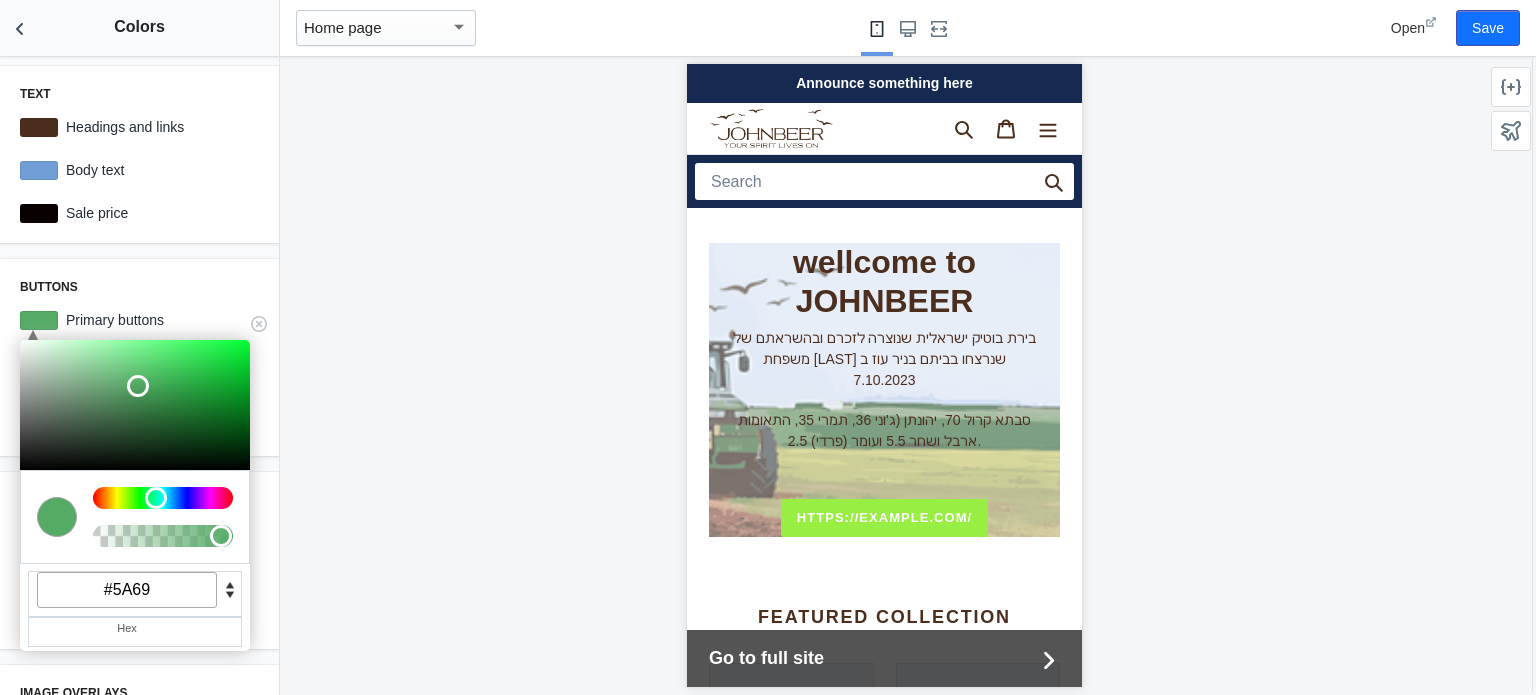 scroll, scrollTop: 0, scrollLeft: 0, axis: both 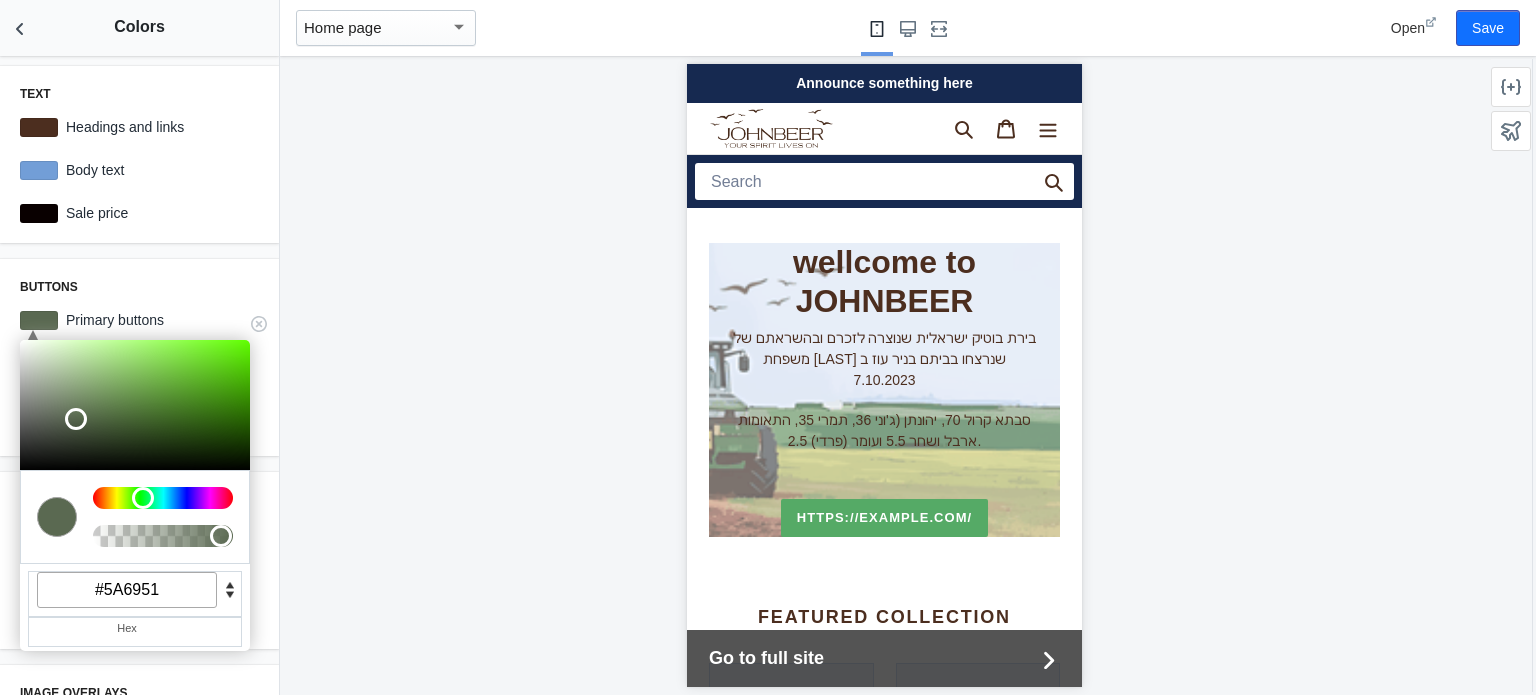 type on "#5A6951" 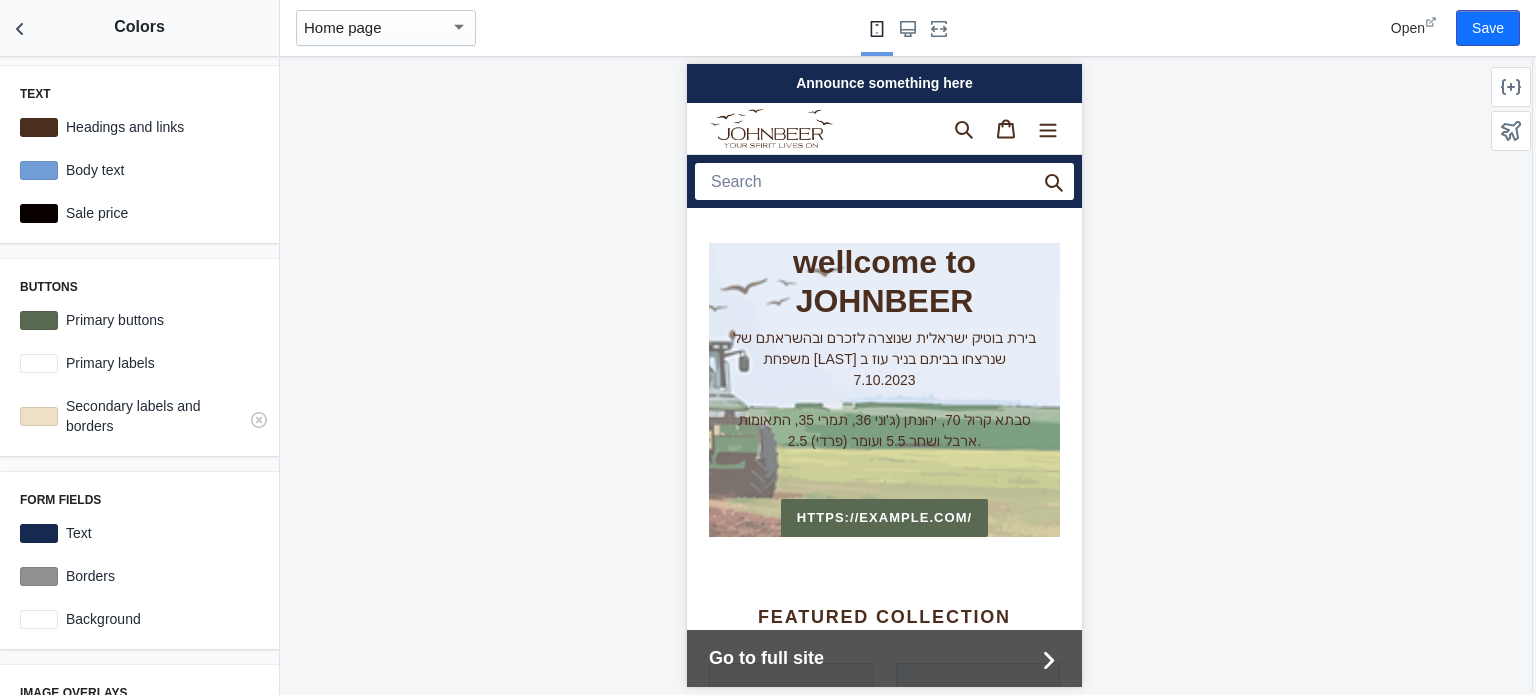 scroll, scrollTop: 0, scrollLeft: 0, axis: both 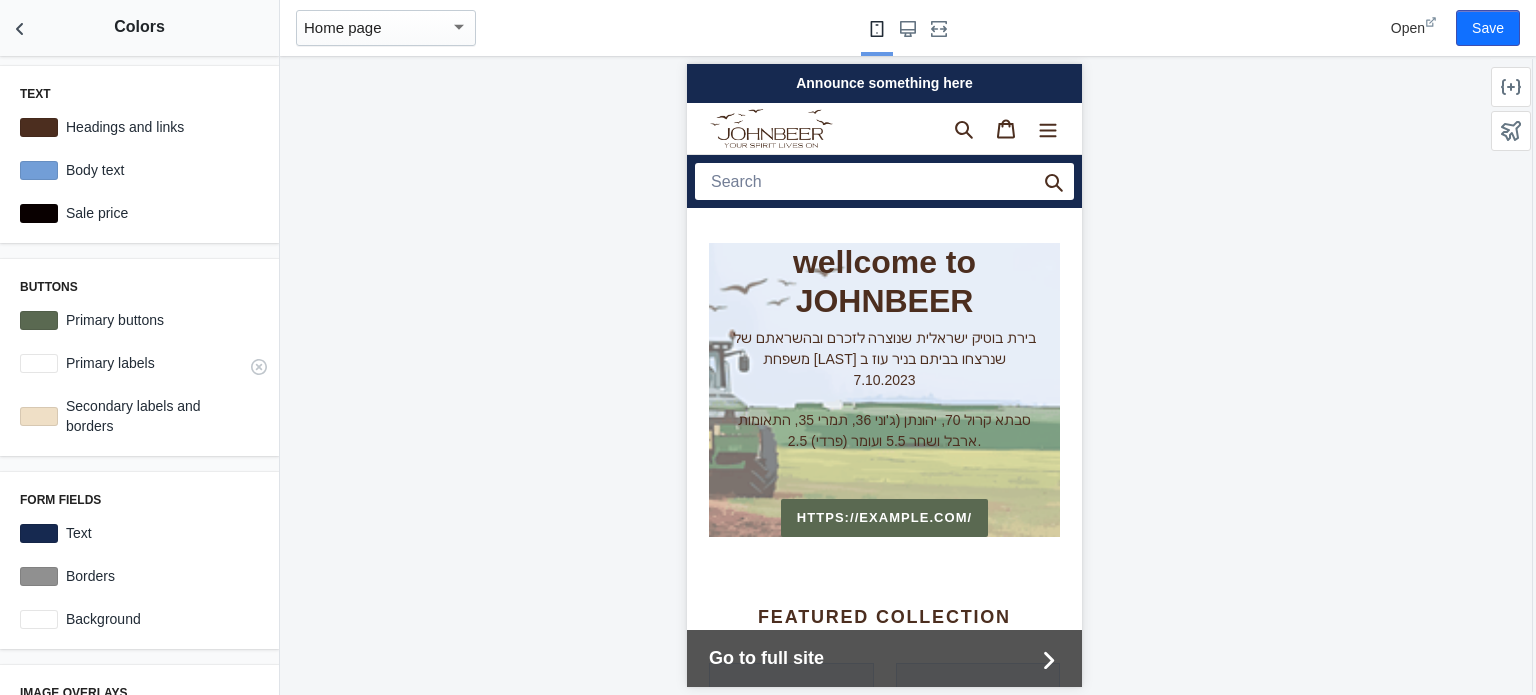 click at bounding box center (39, 363) 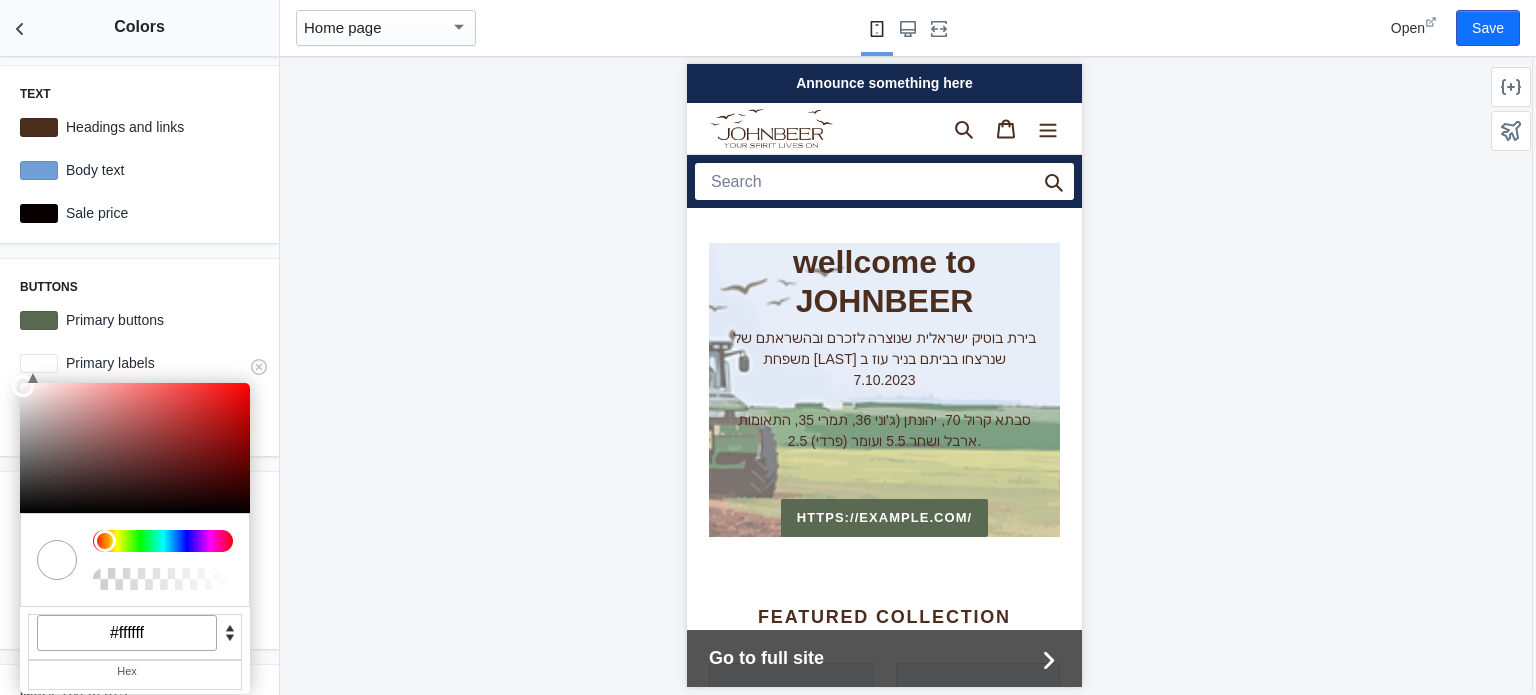 scroll, scrollTop: 0, scrollLeft: 336, axis: horizontal 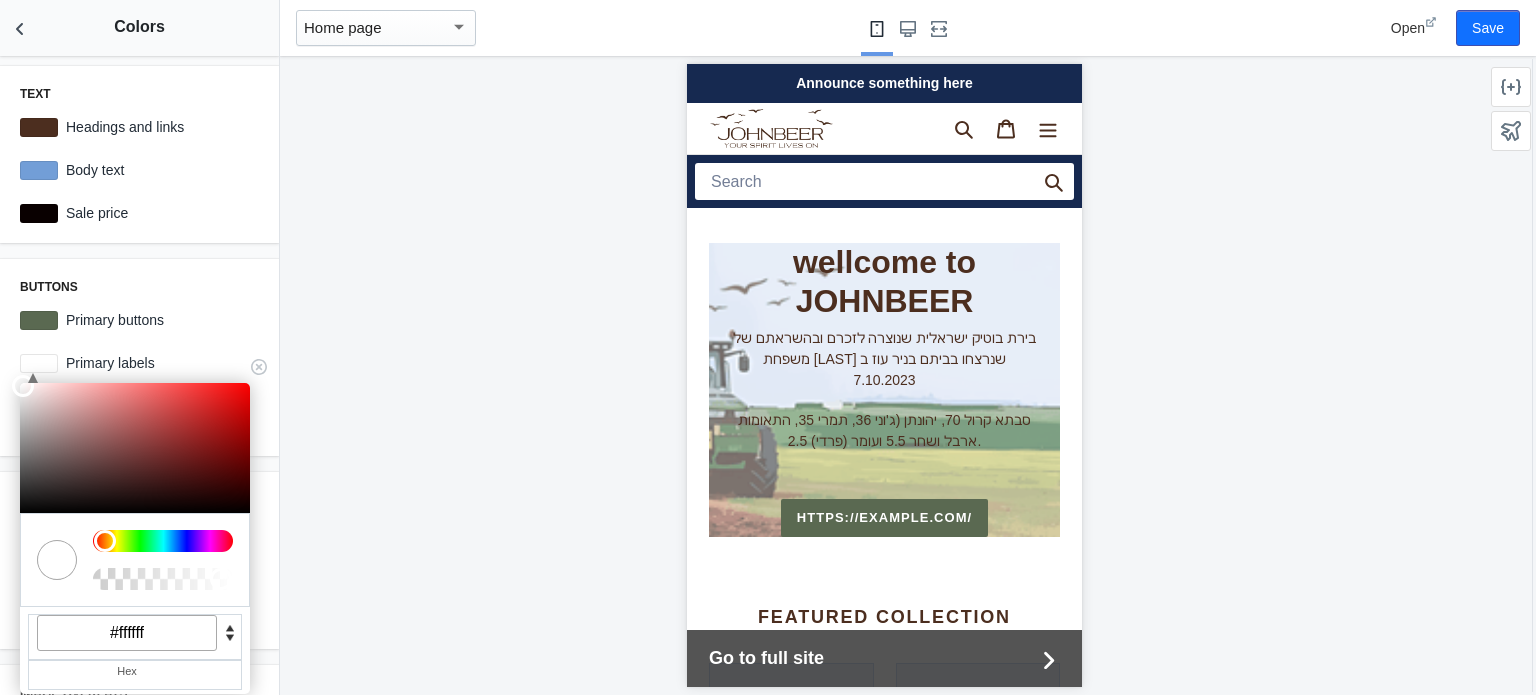 click on "#ffffff" at bounding box center [127, 633] 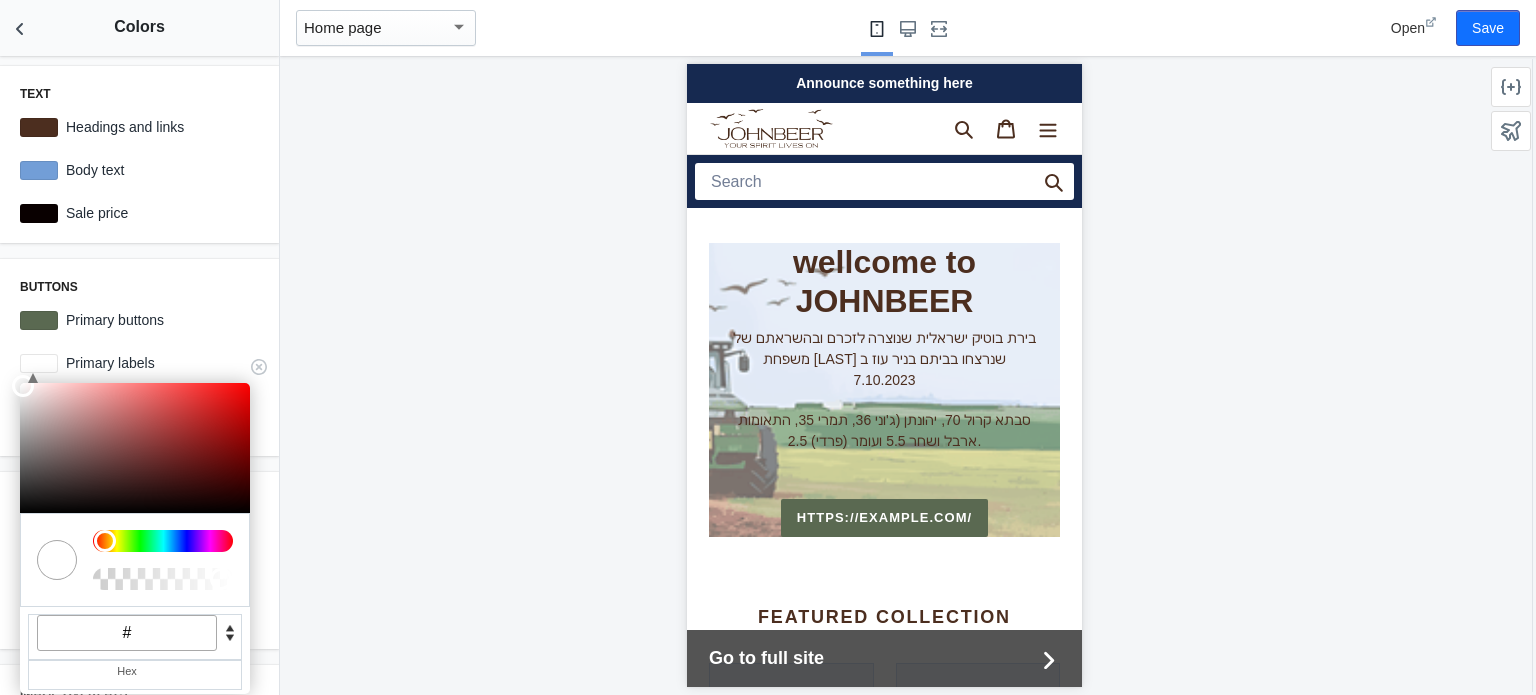 scroll, scrollTop: 0, scrollLeft: 0, axis: both 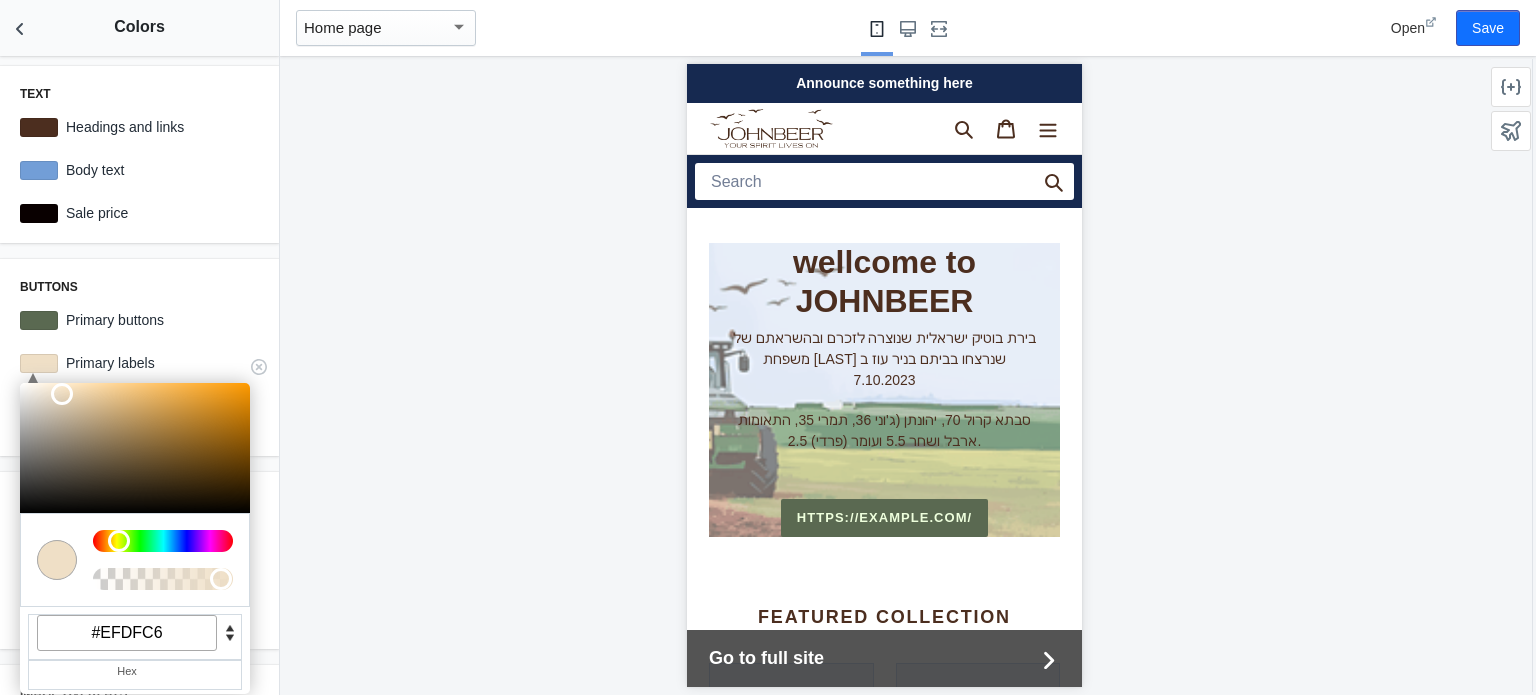 type on "#EFDFC6" 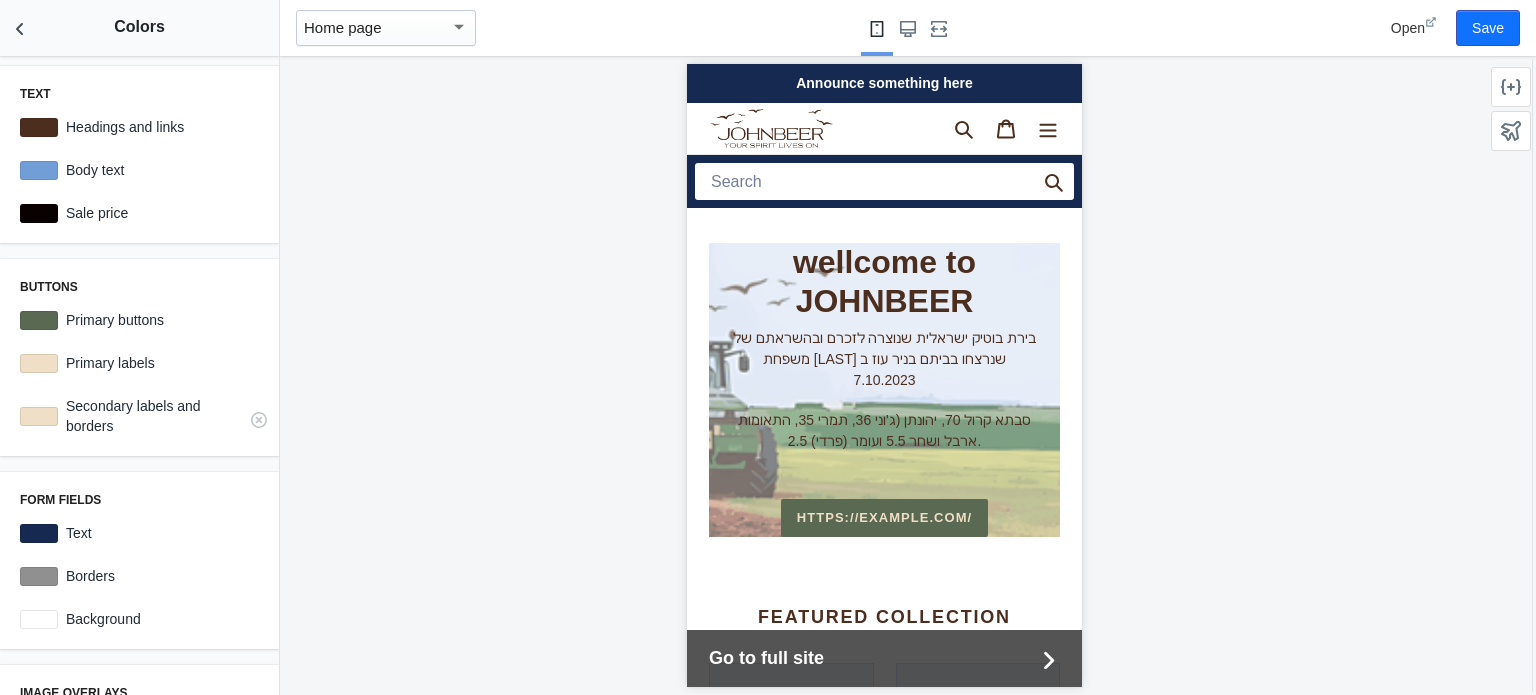 click at bounding box center [39, 416] 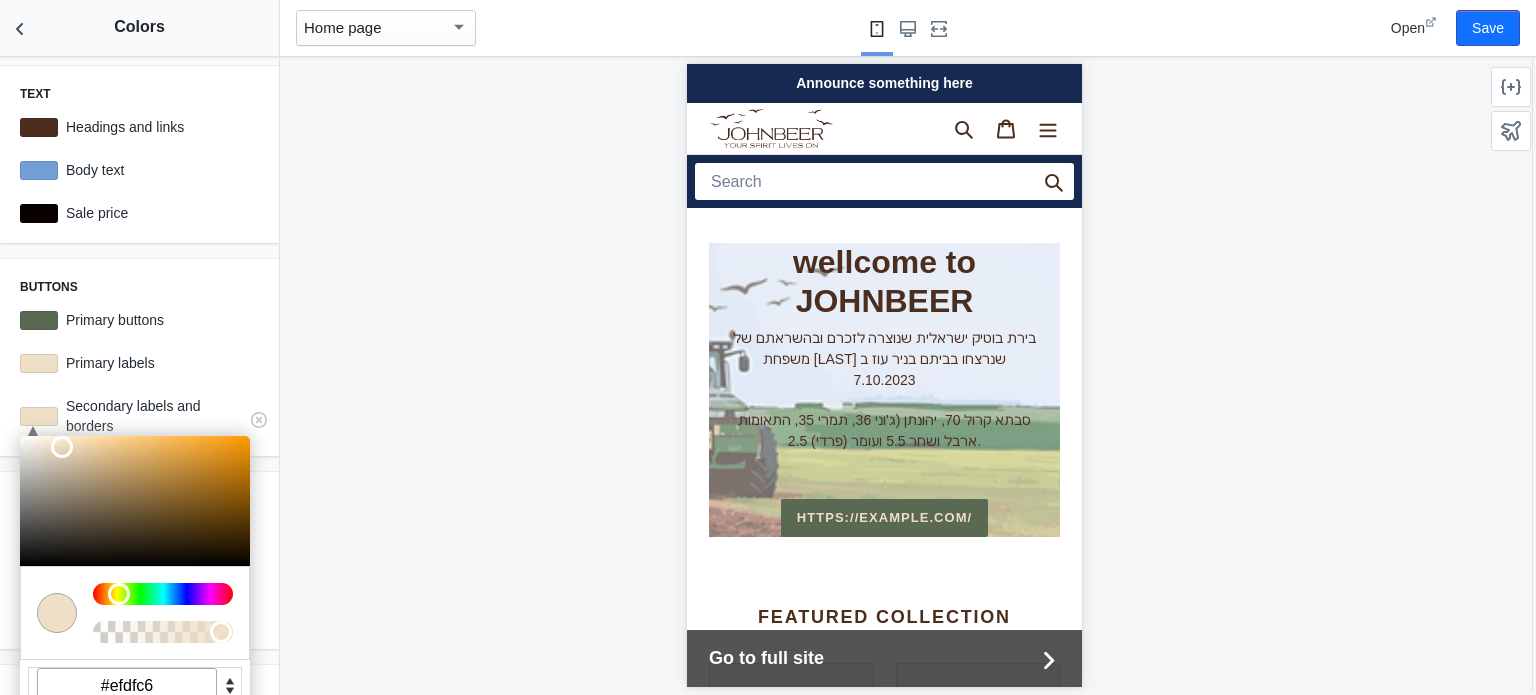 click on "#efdfc6" at bounding box center [127, 686] 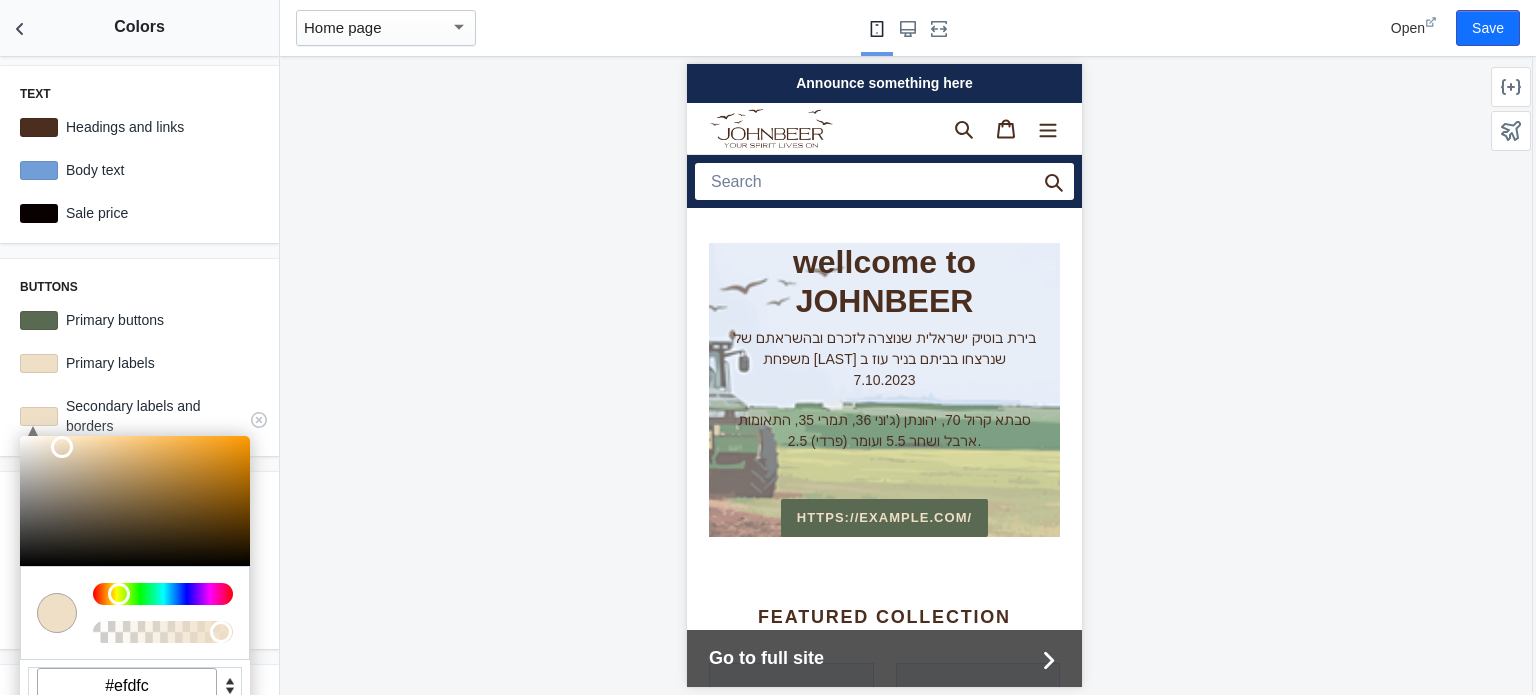 scroll, scrollTop: 0, scrollLeft: 0, axis: both 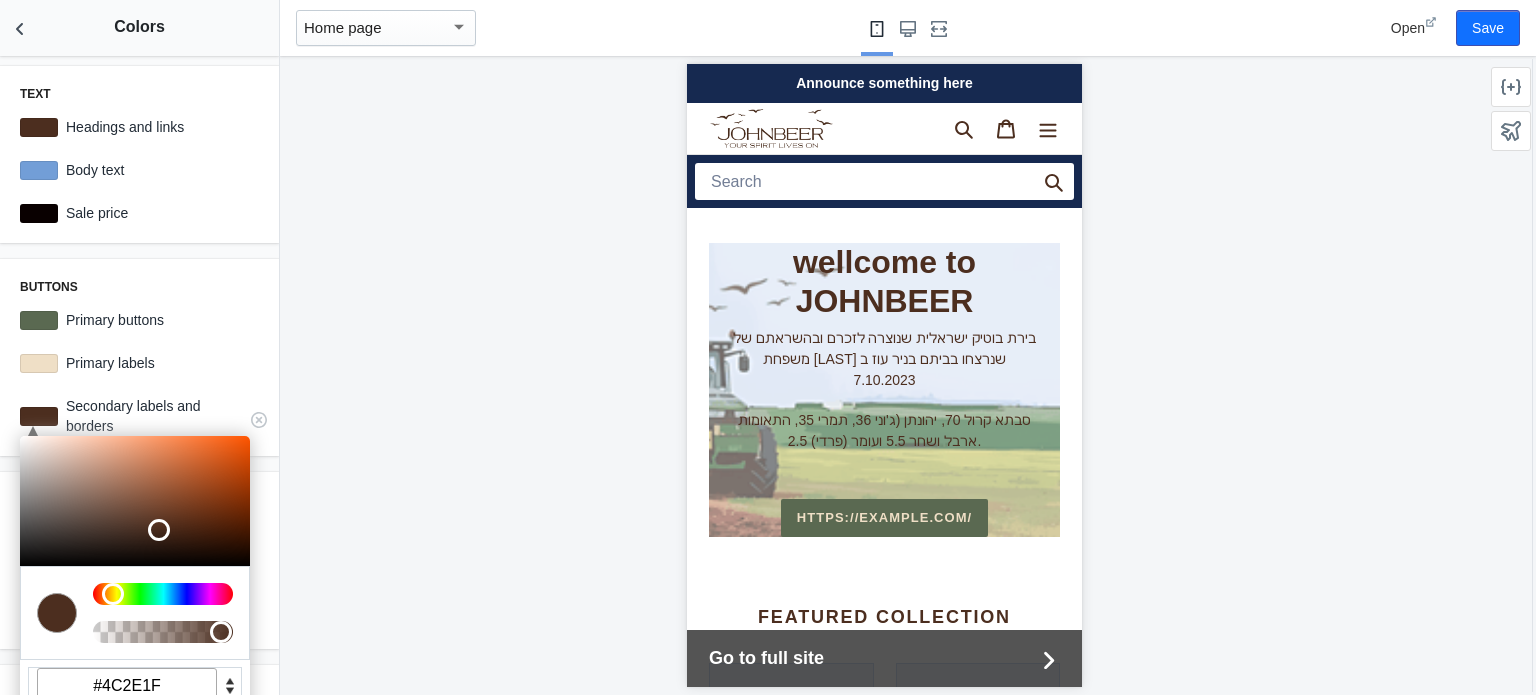 type on "#4C2E1F" 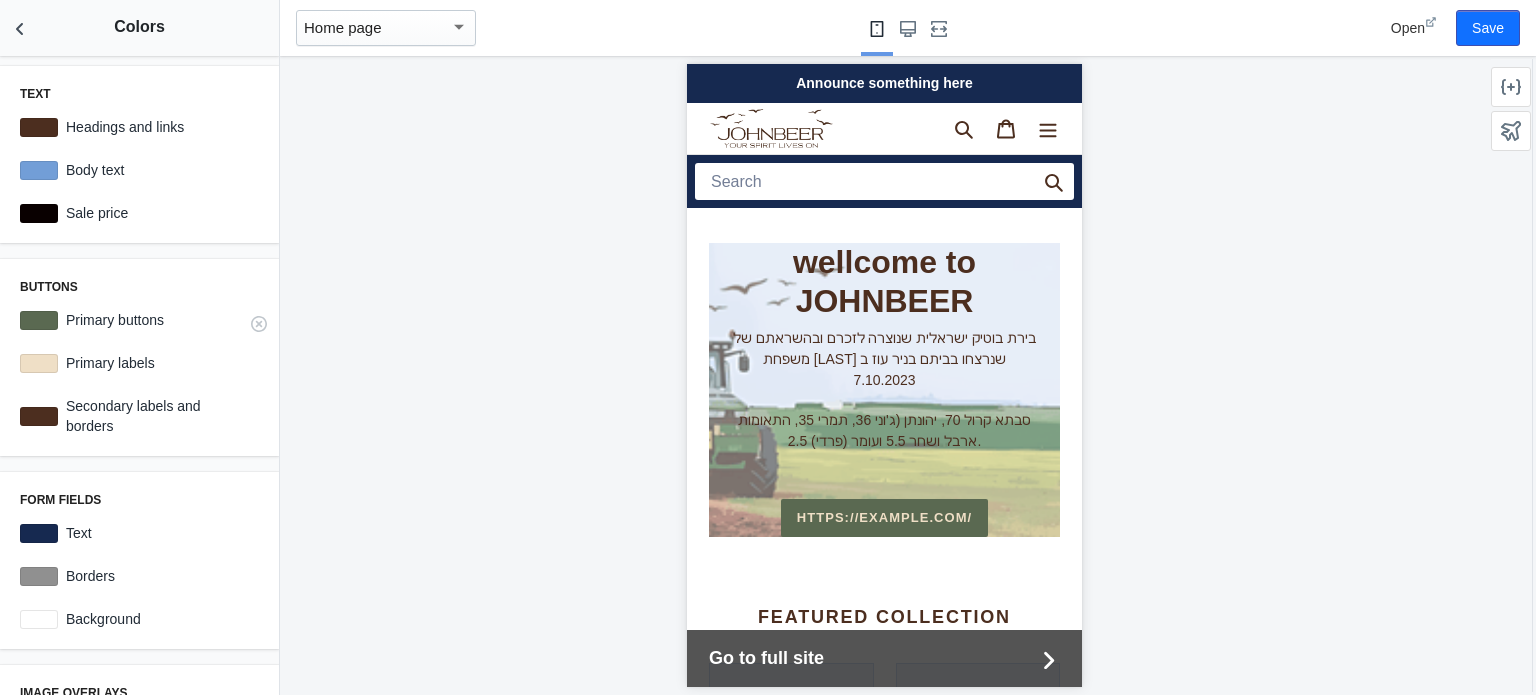 click at bounding box center [39, 320] 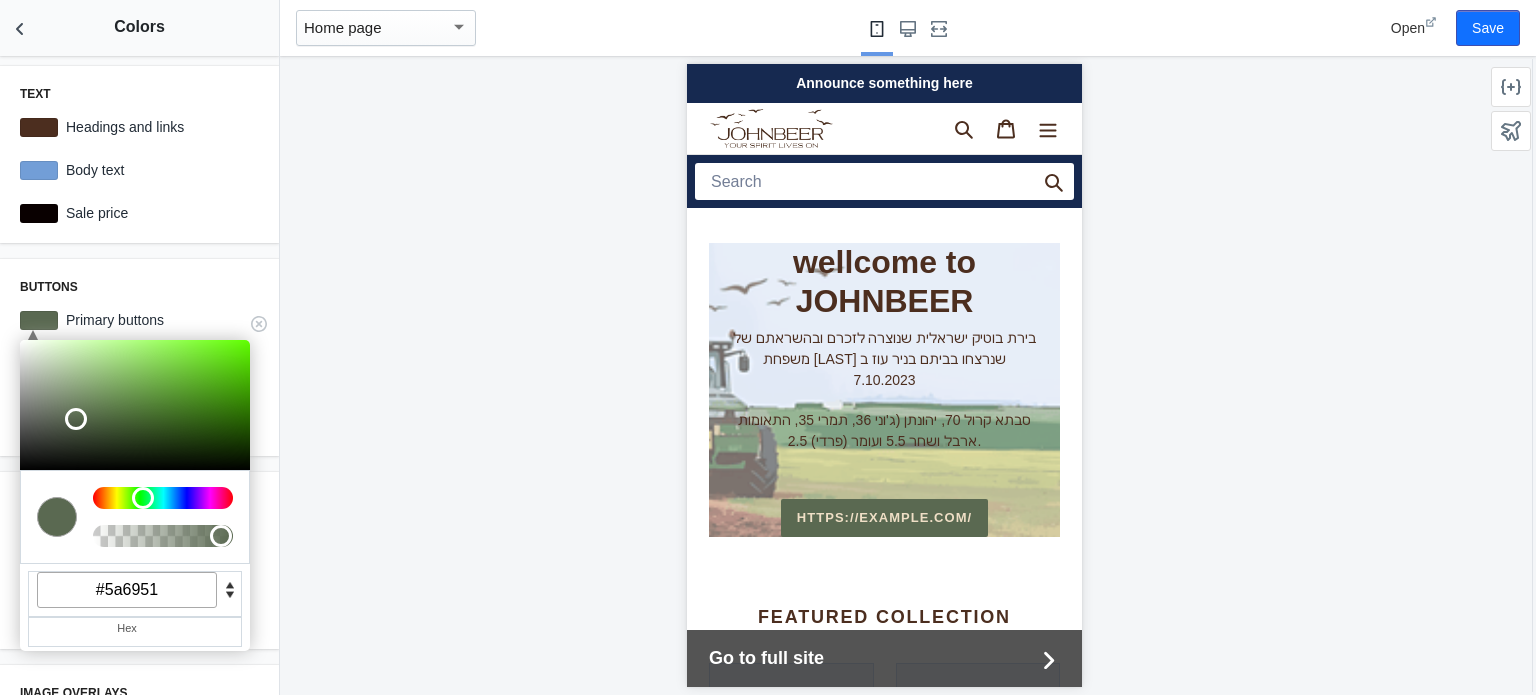 click on "#5a6951" at bounding box center (127, 590) 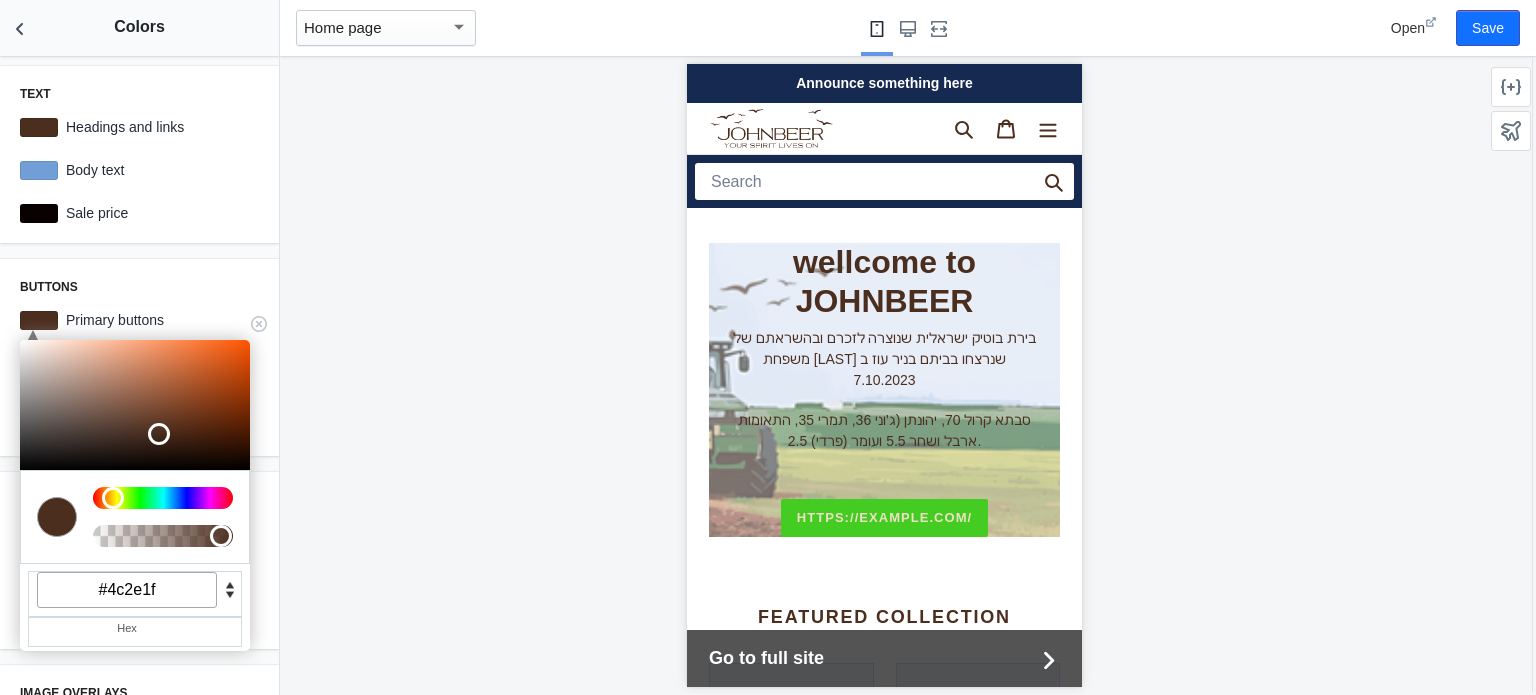 type on "#4c2e1f" 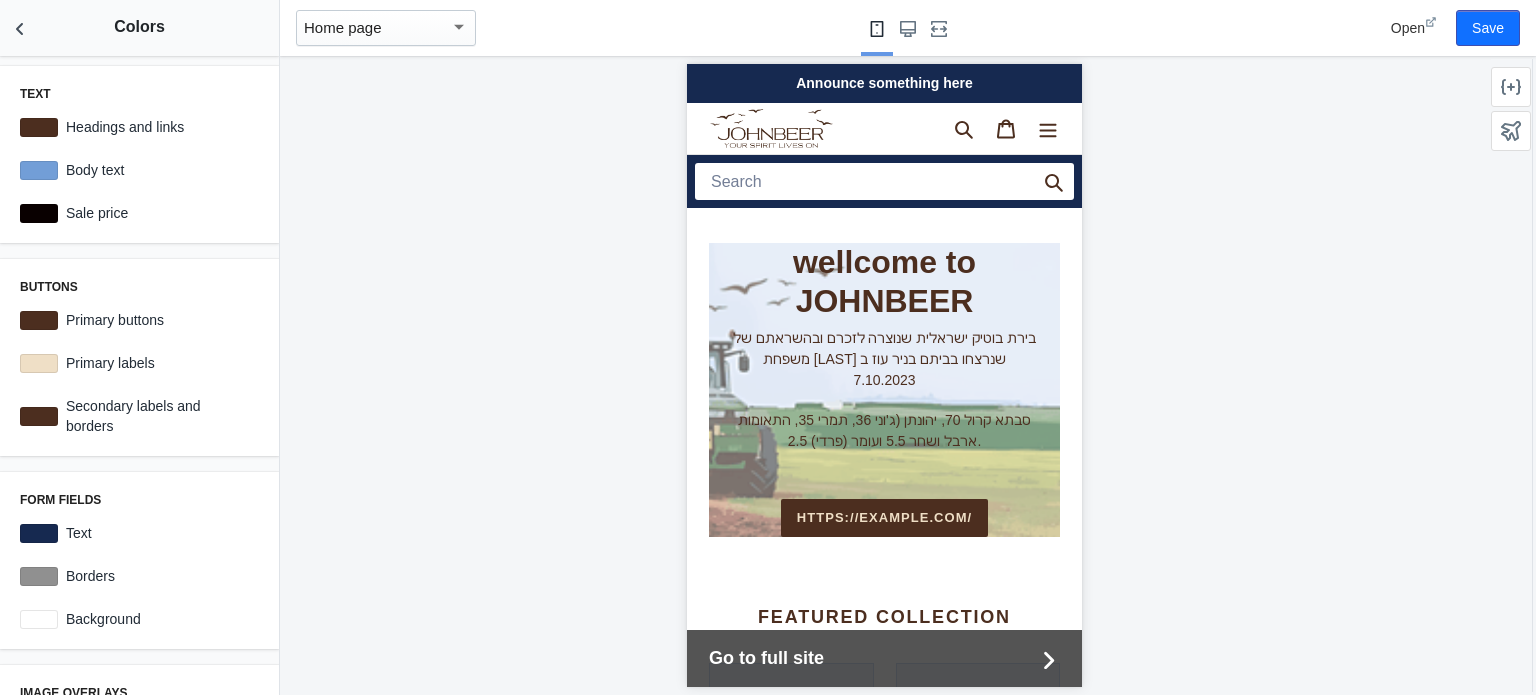 click 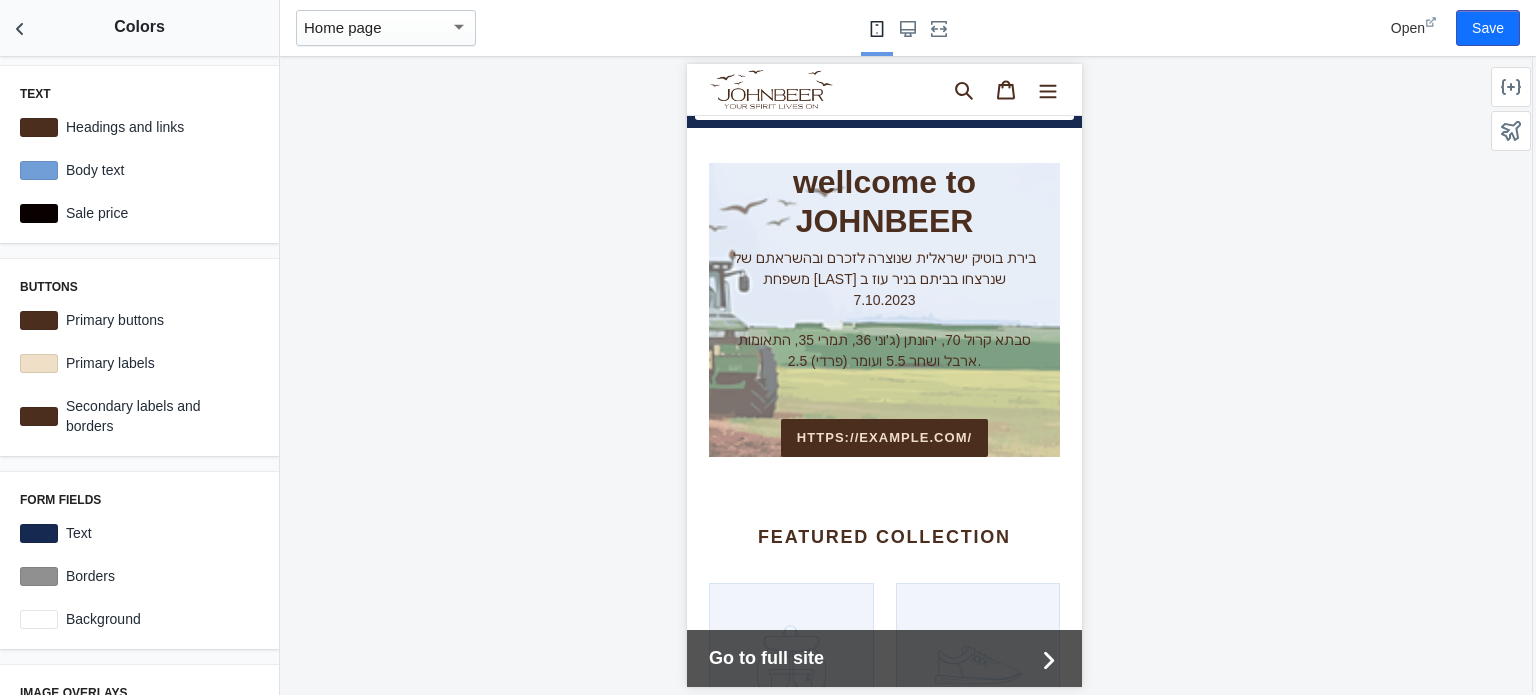scroll, scrollTop: 120, scrollLeft: 0, axis: vertical 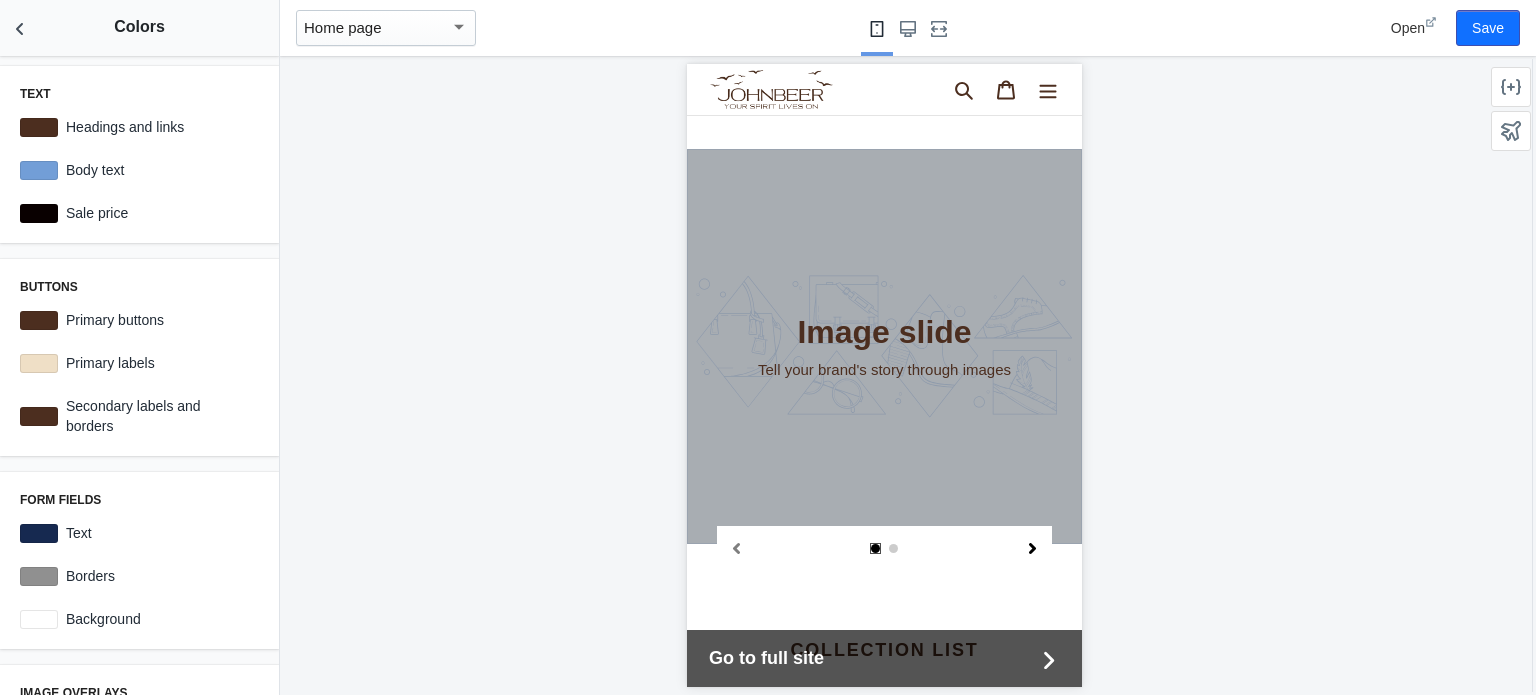 click 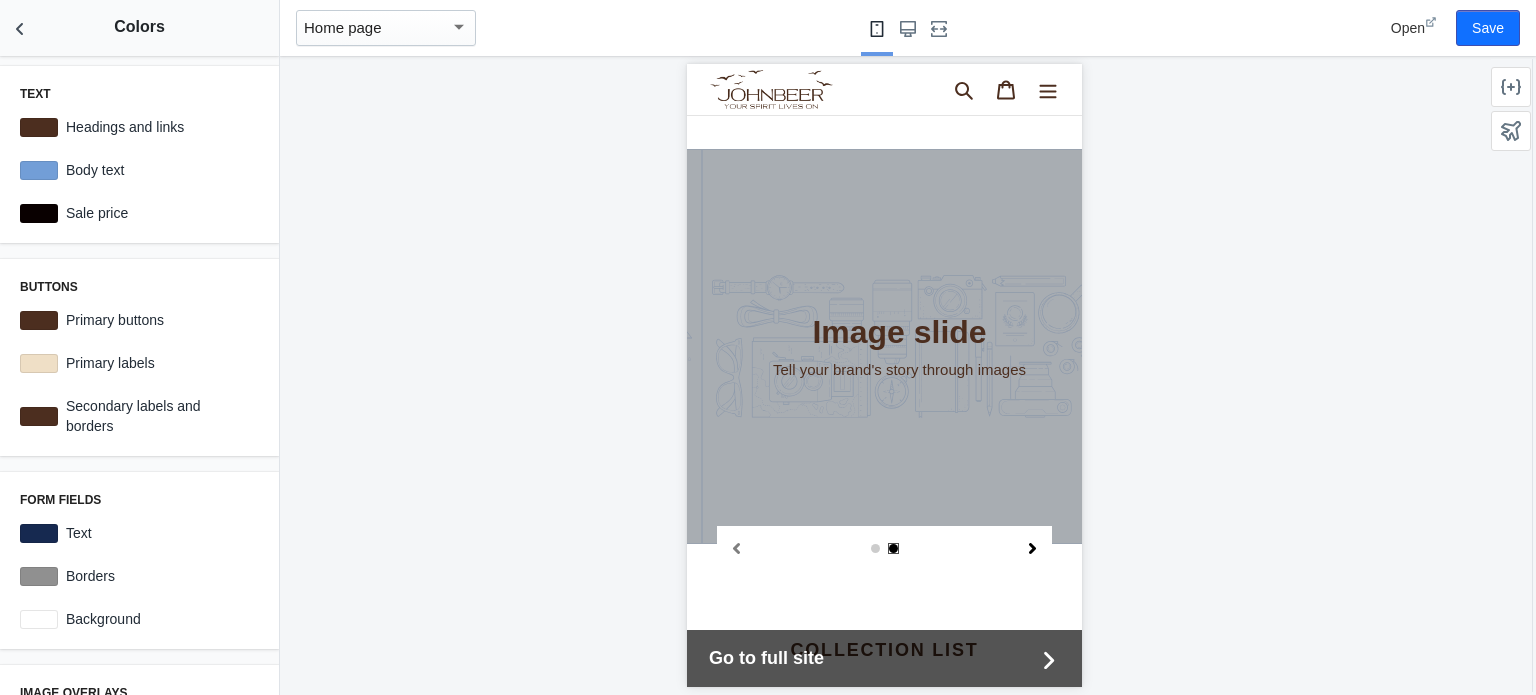 click 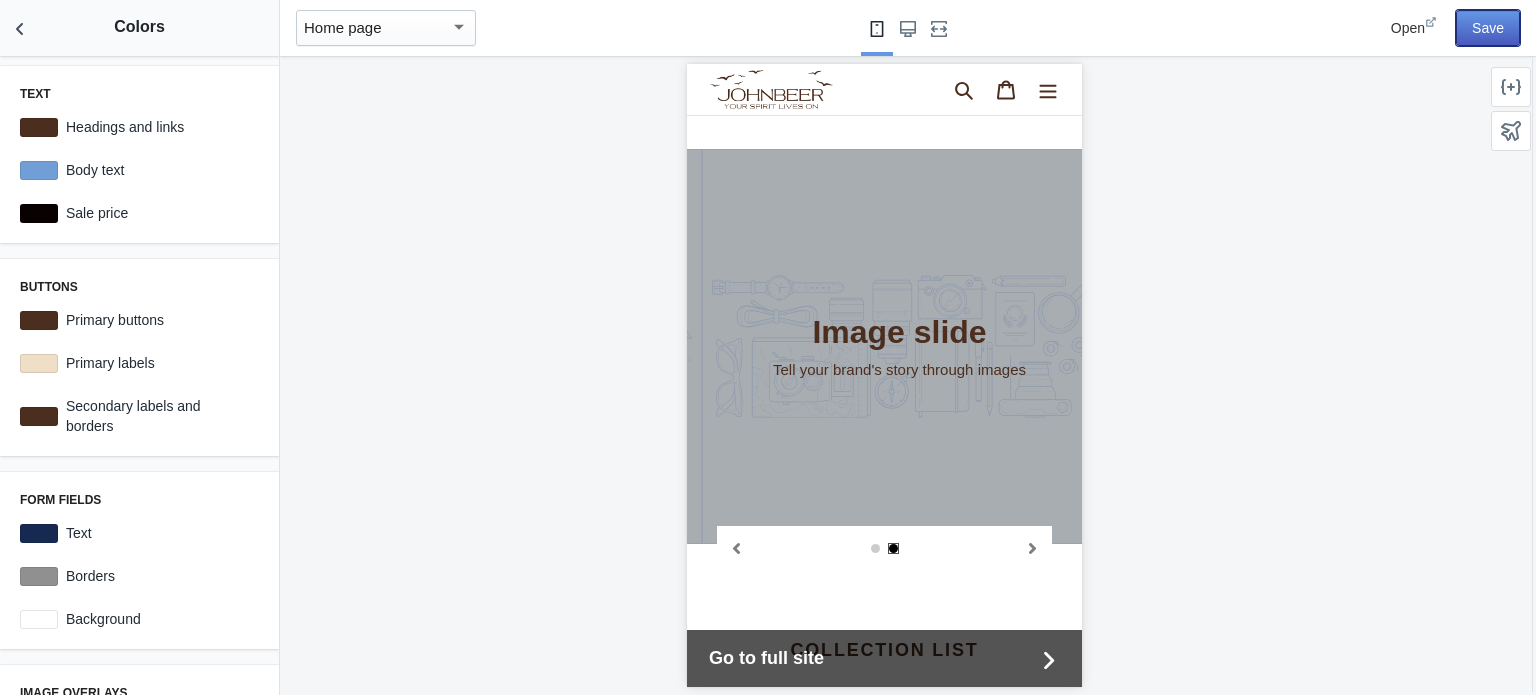 click on "Save" at bounding box center [1488, 28] 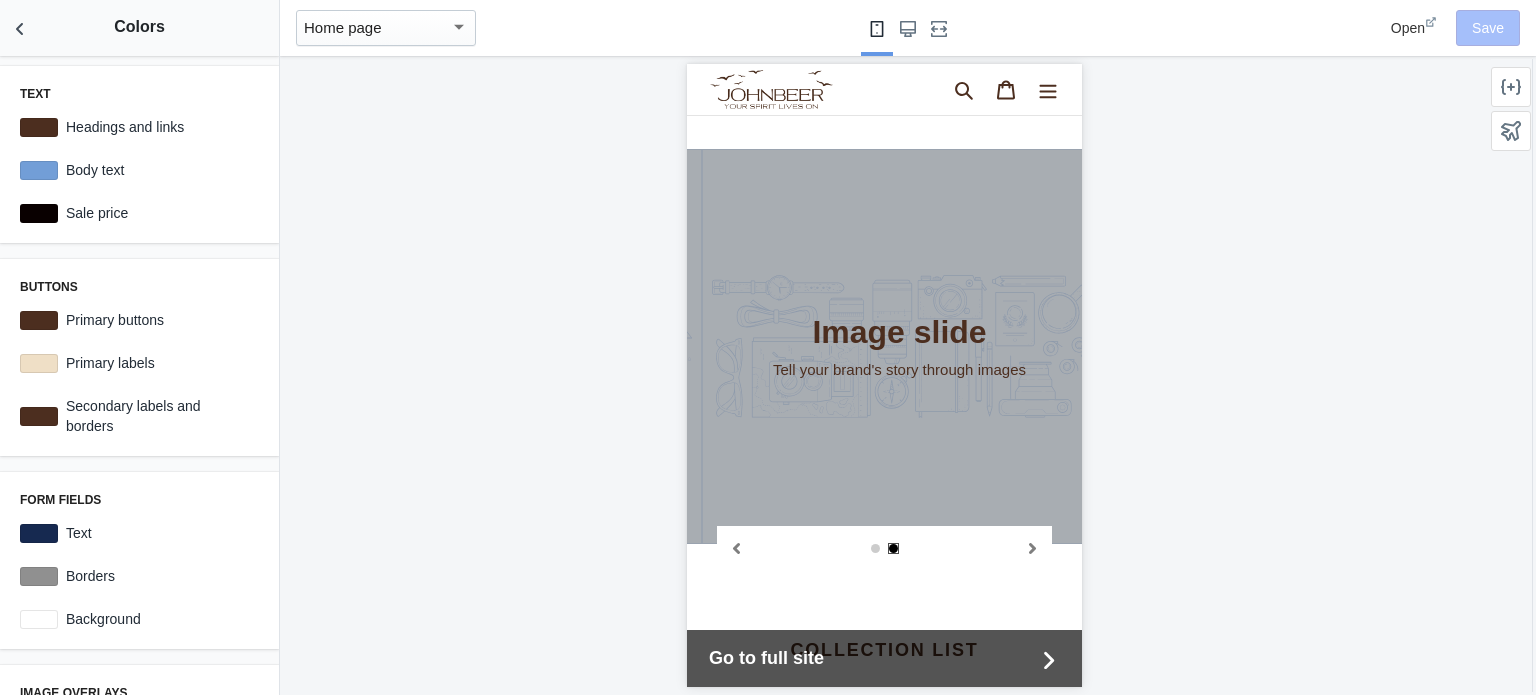 click on "Open" at bounding box center [1408, 28] 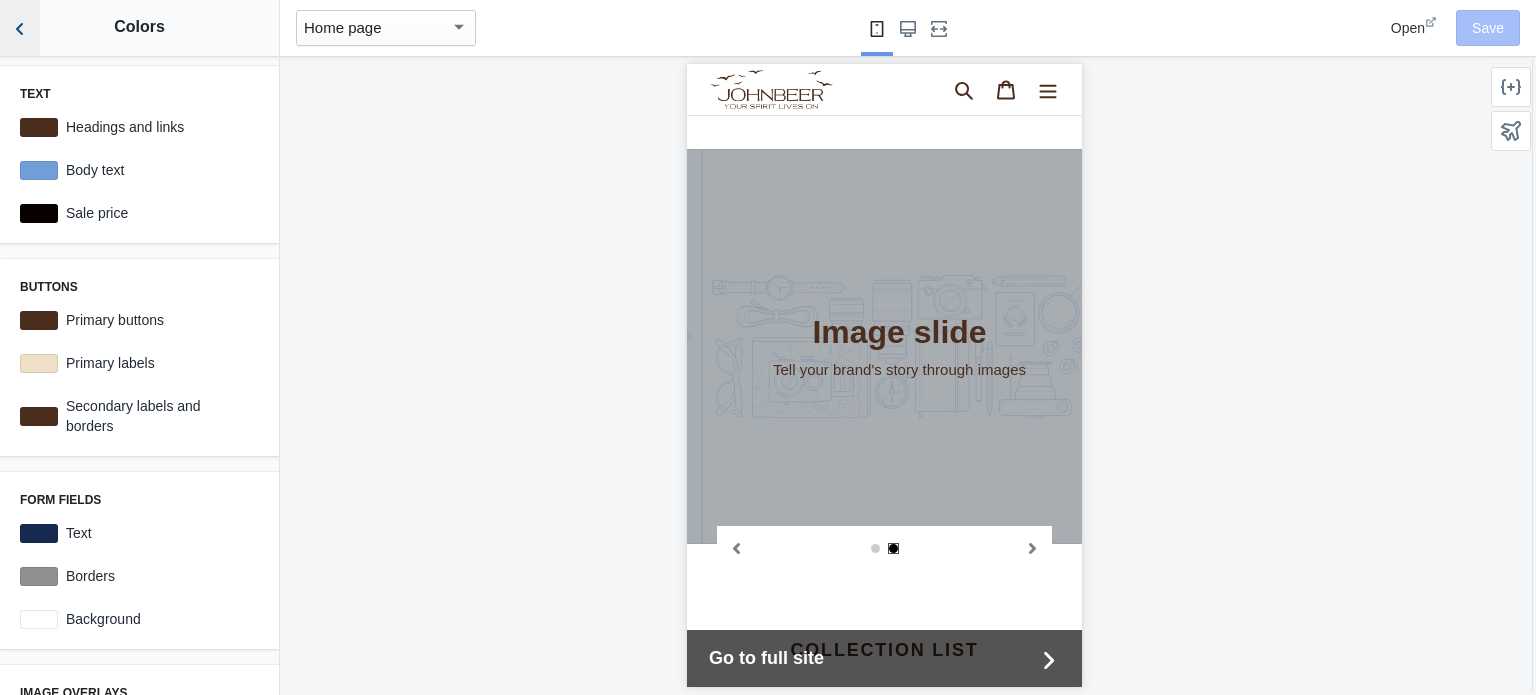 click 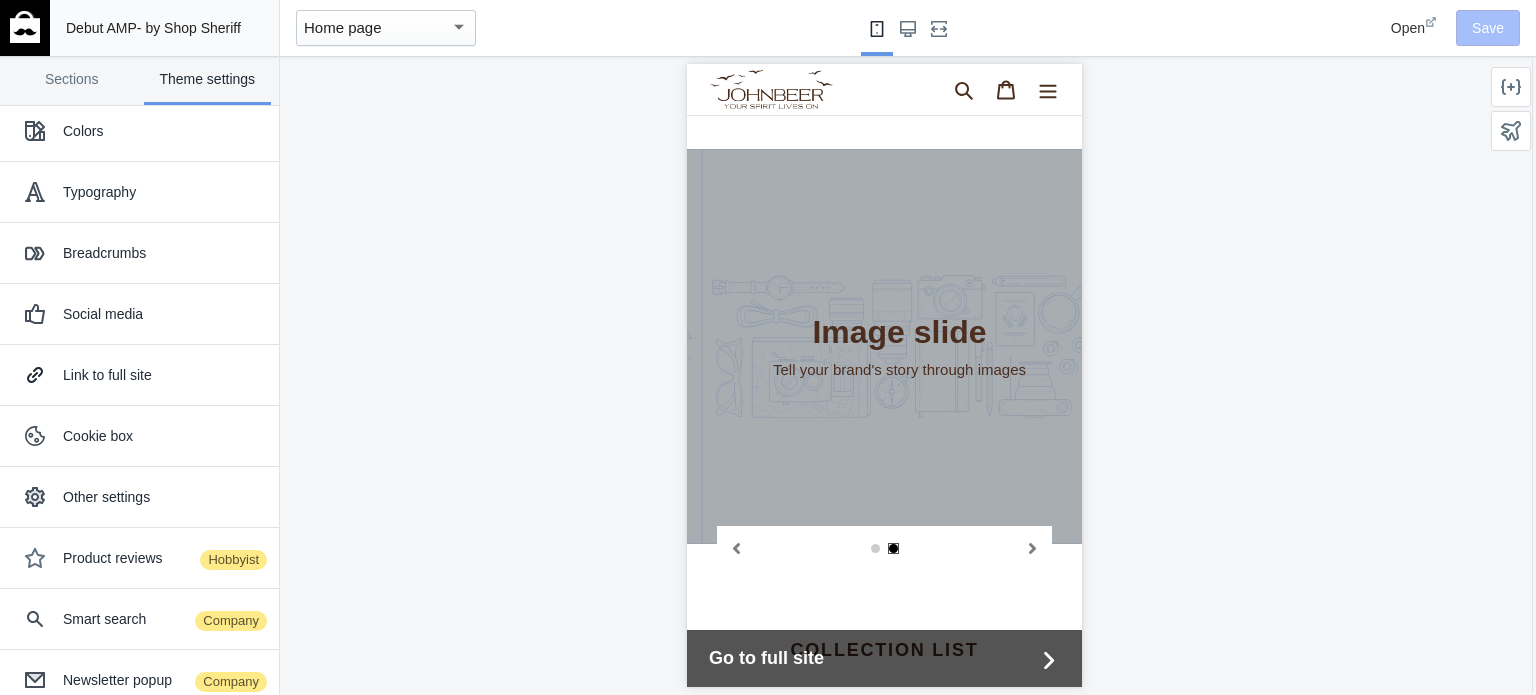 scroll, scrollTop: 0, scrollLeft: 0, axis: both 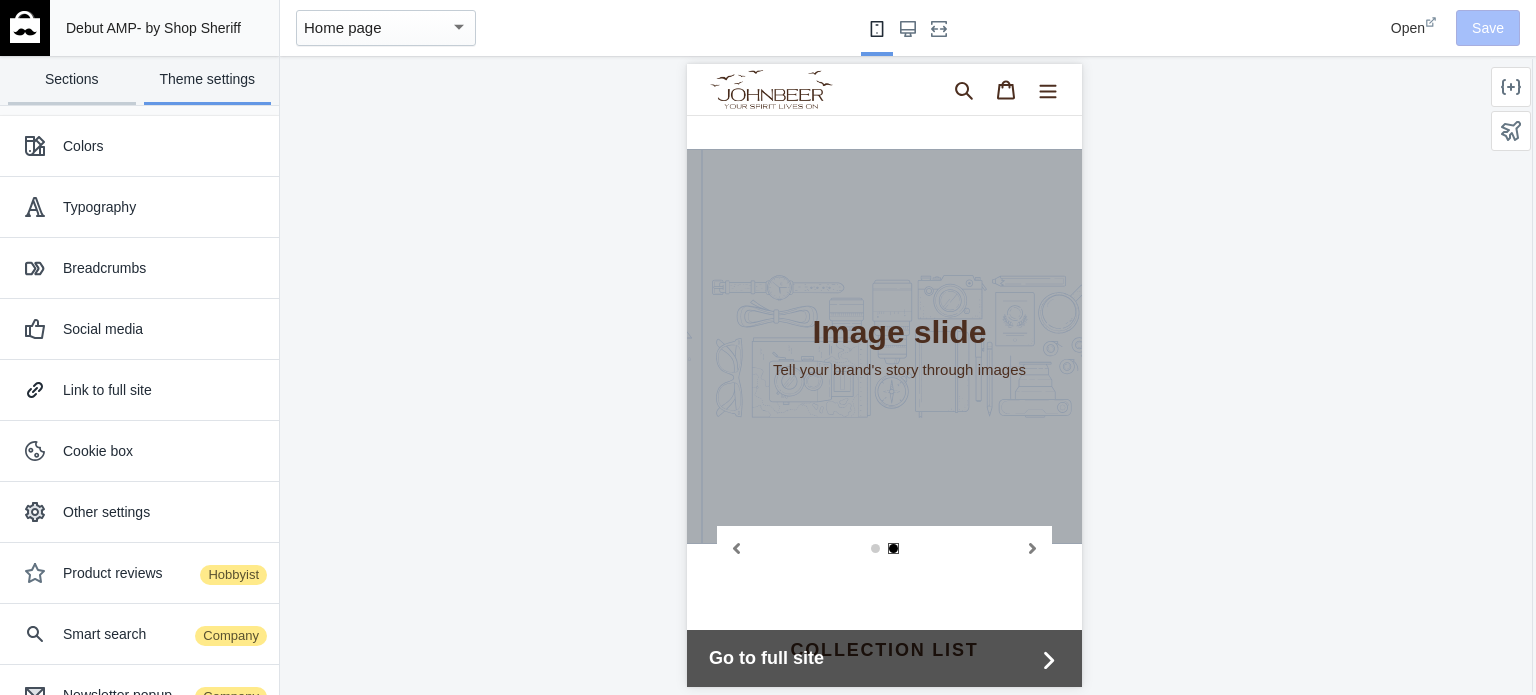 click on "Sections" at bounding box center [72, 80] 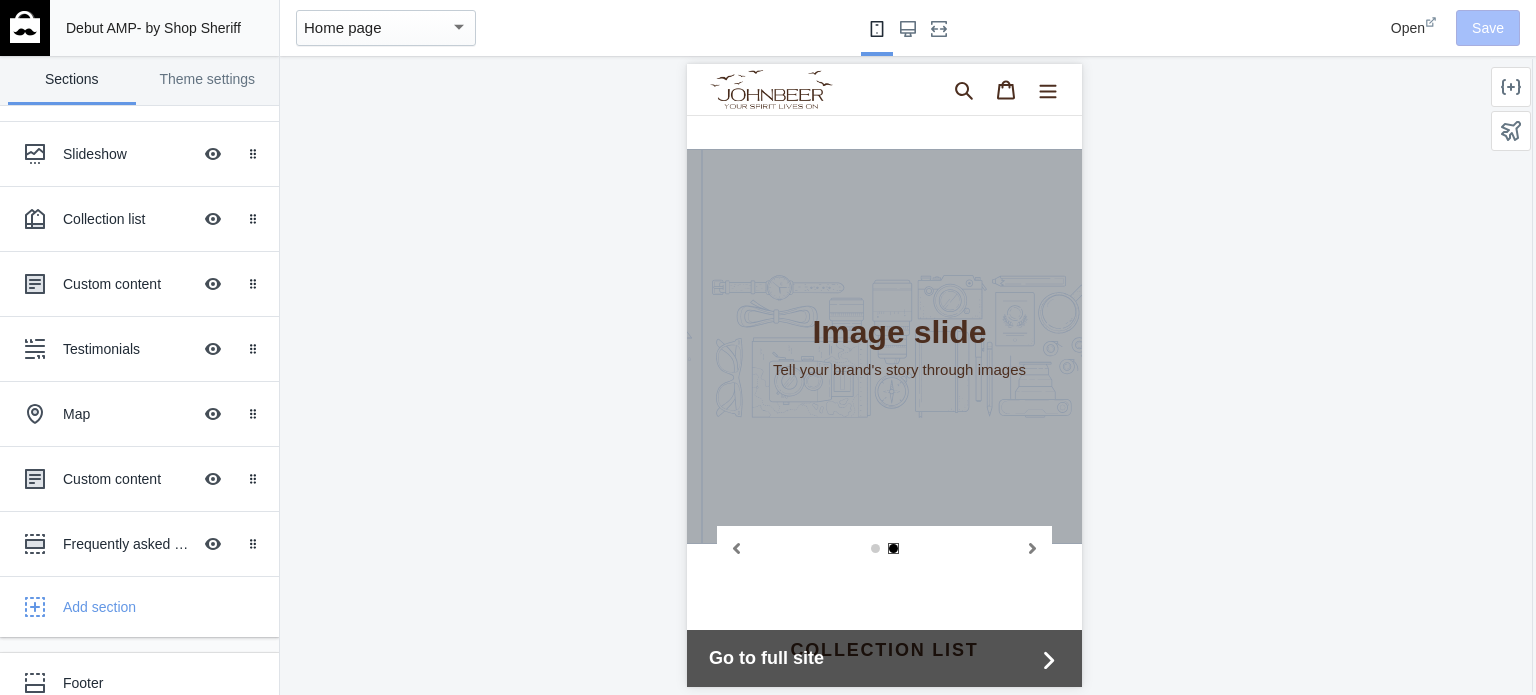 scroll, scrollTop: 224, scrollLeft: 0, axis: vertical 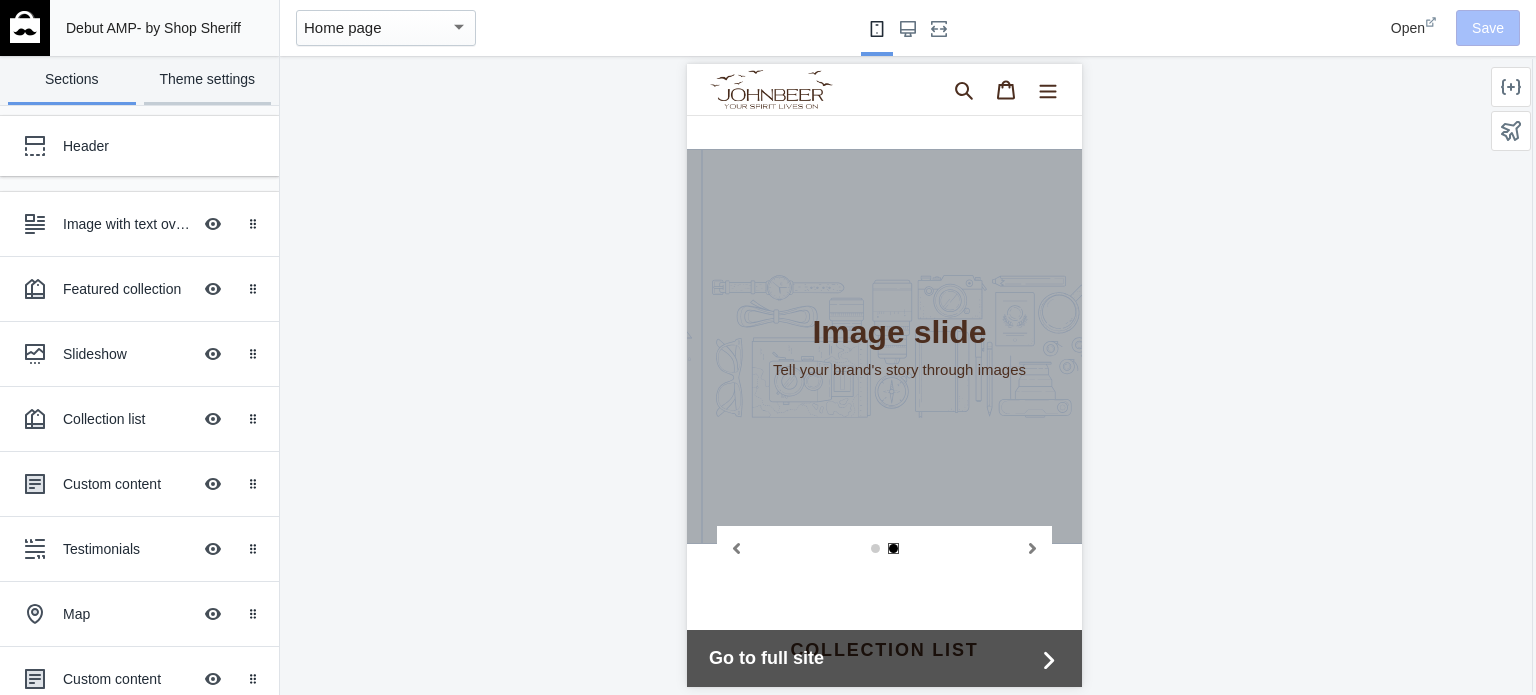click on "Theme settings" at bounding box center (208, 80) 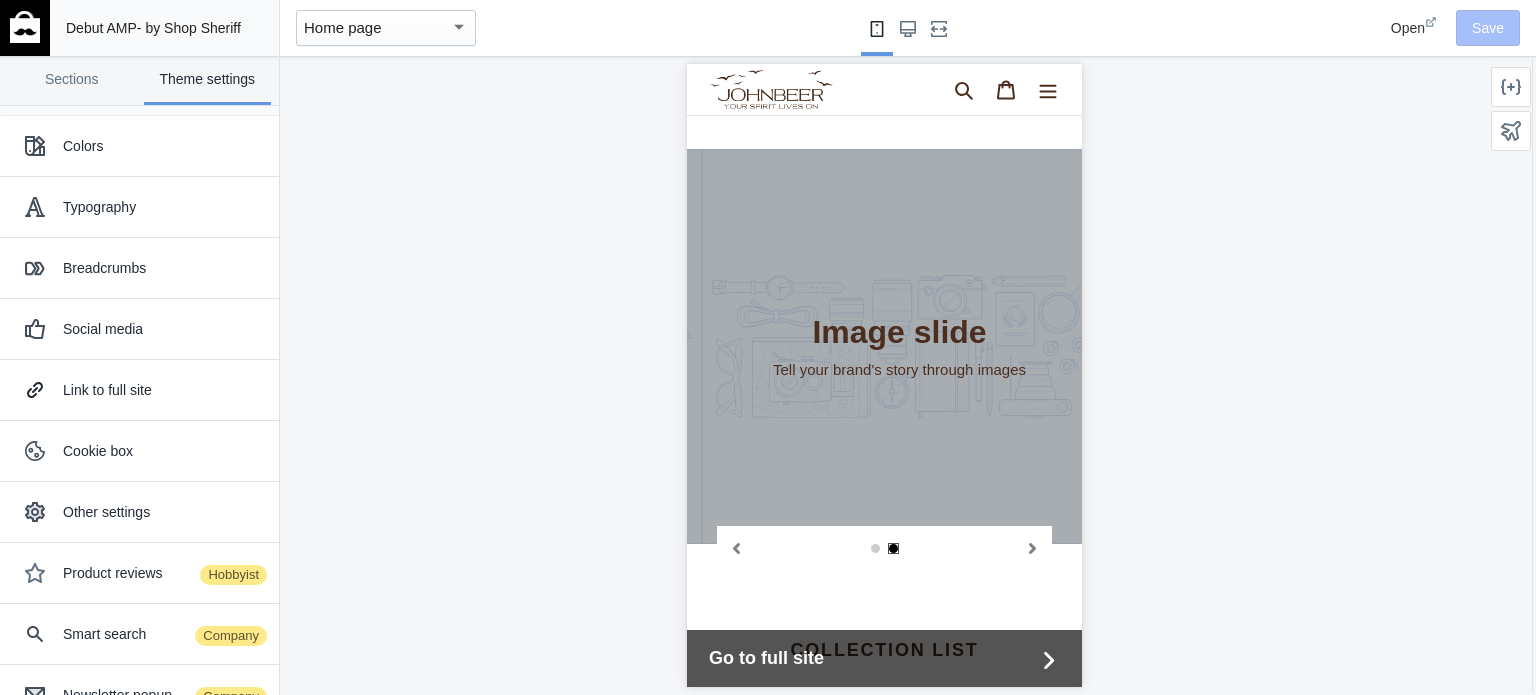 click at bounding box center (25, 27) 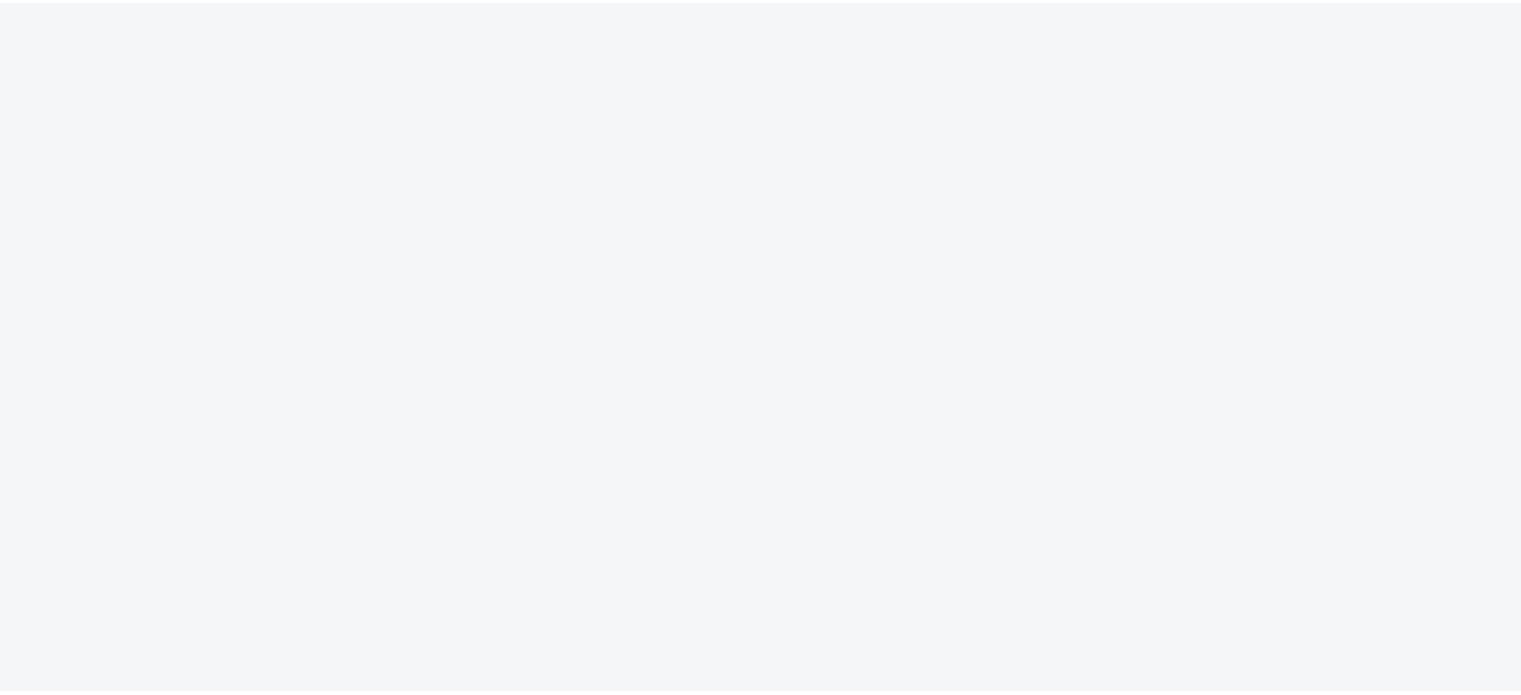 scroll, scrollTop: 0, scrollLeft: 0, axis: both 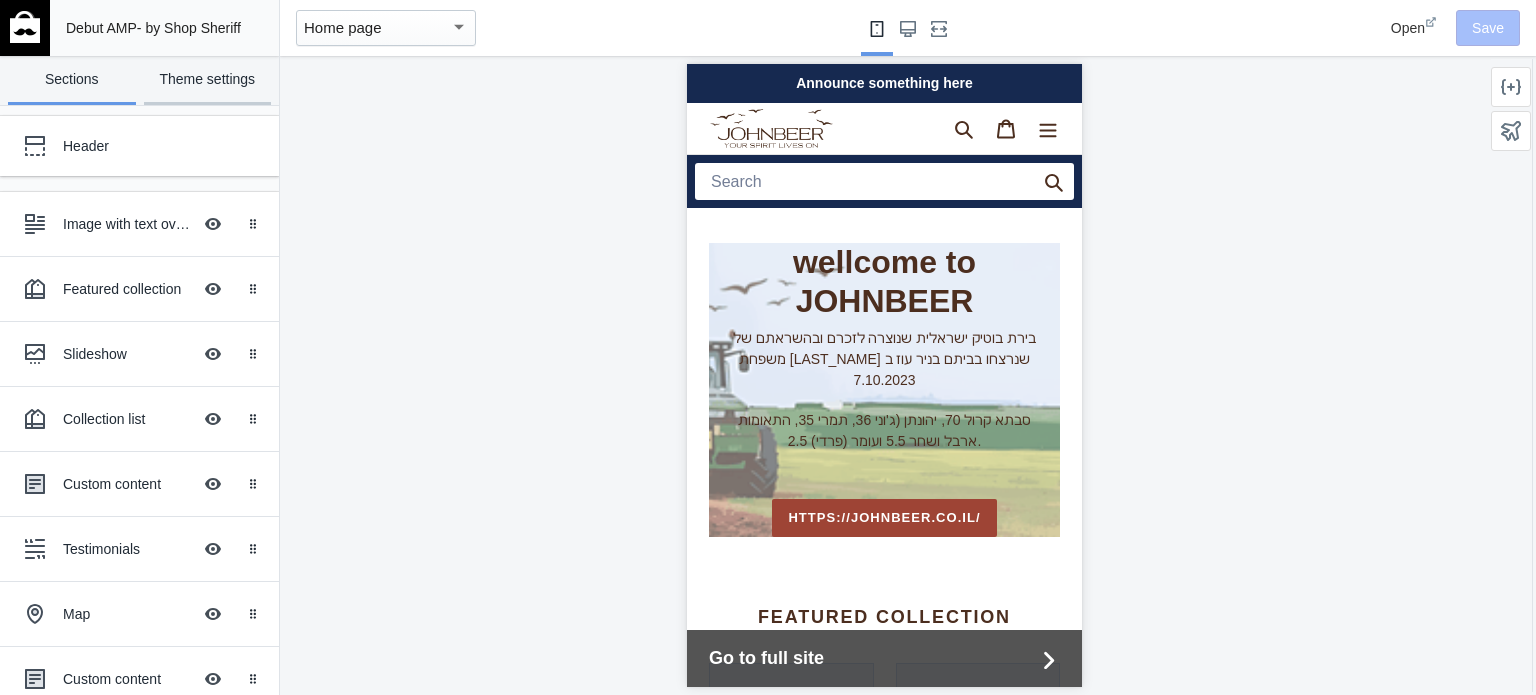 click on "Theme settings" at bounding box center [208, 80] 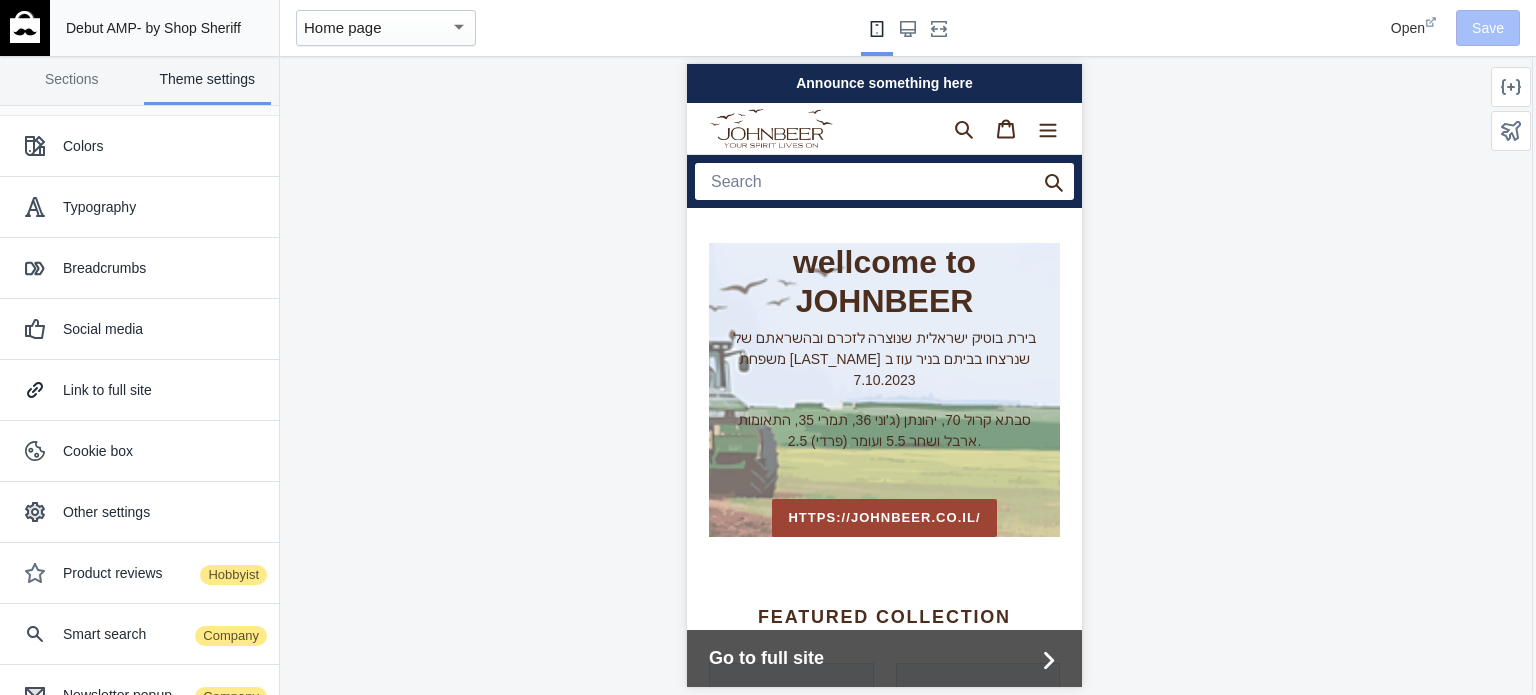 scroll, scrollTop: 0, scrollLeft: 336, axis: horizontal 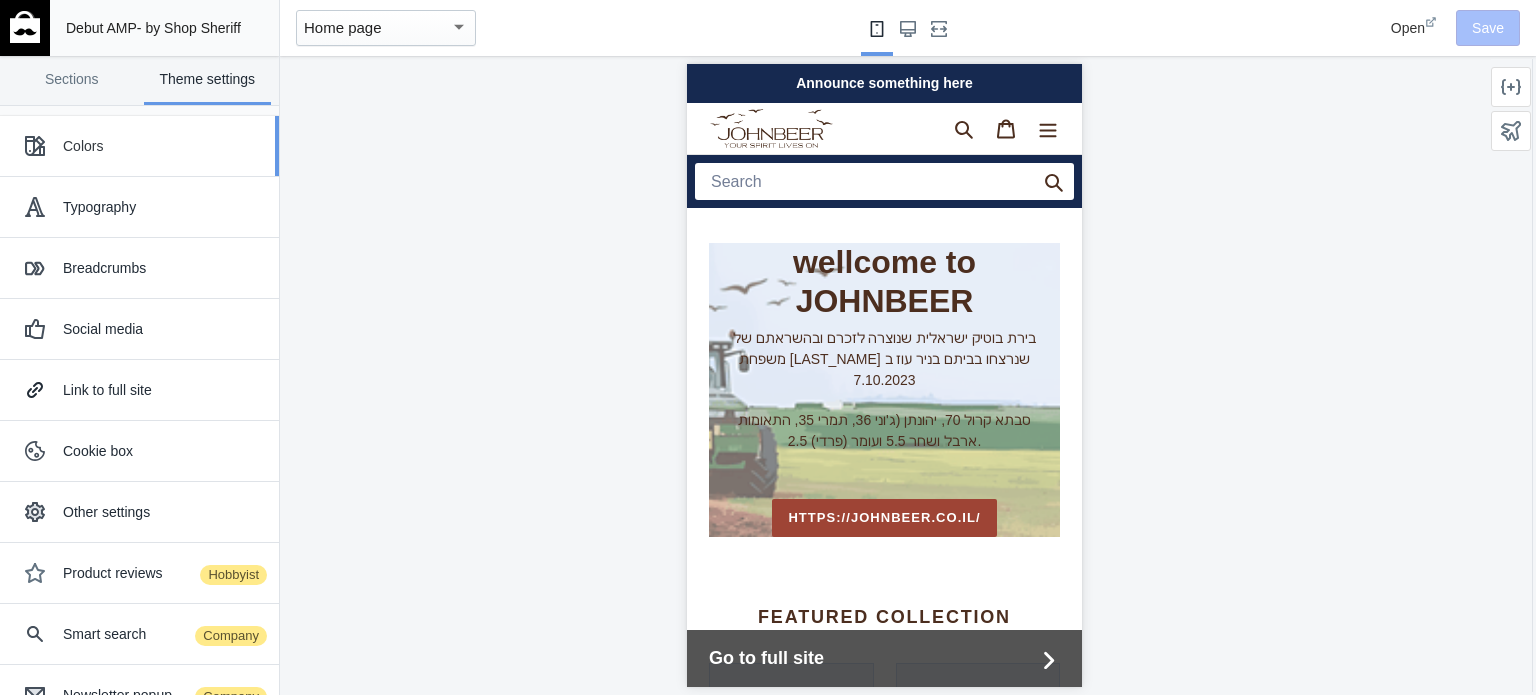 click on "Colors" at bounding box center (139, 146) 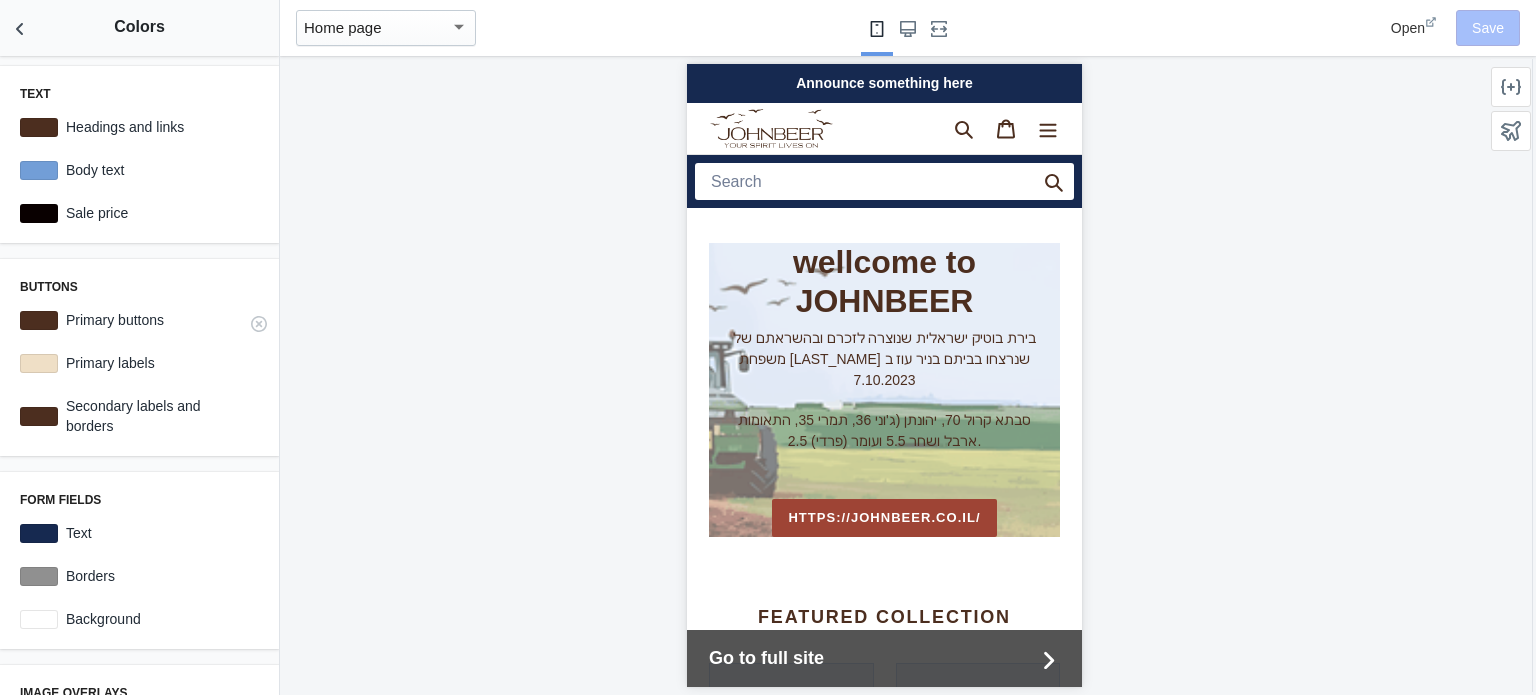 scroll, scrollTop: 0, scrollLeft: 336, axis: horizontal 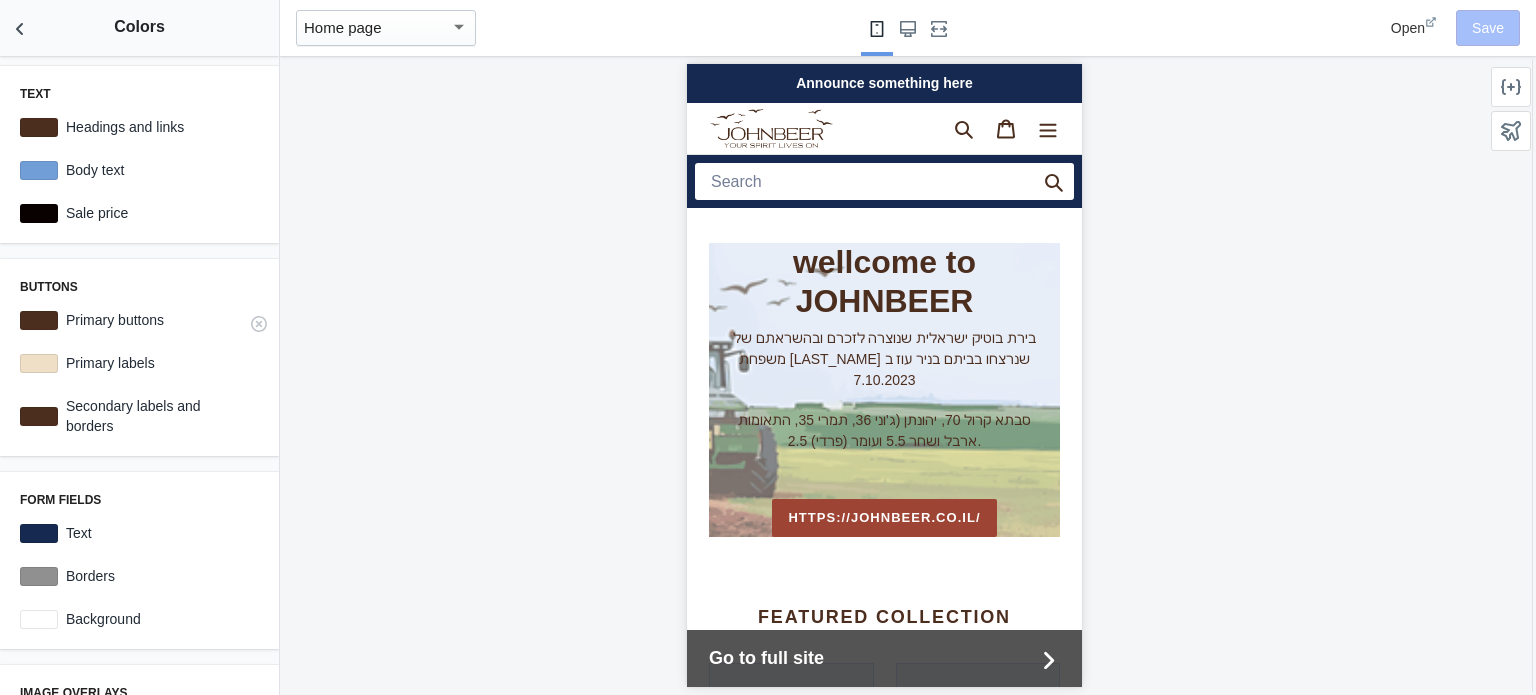 click at bounding box center (39, 320) 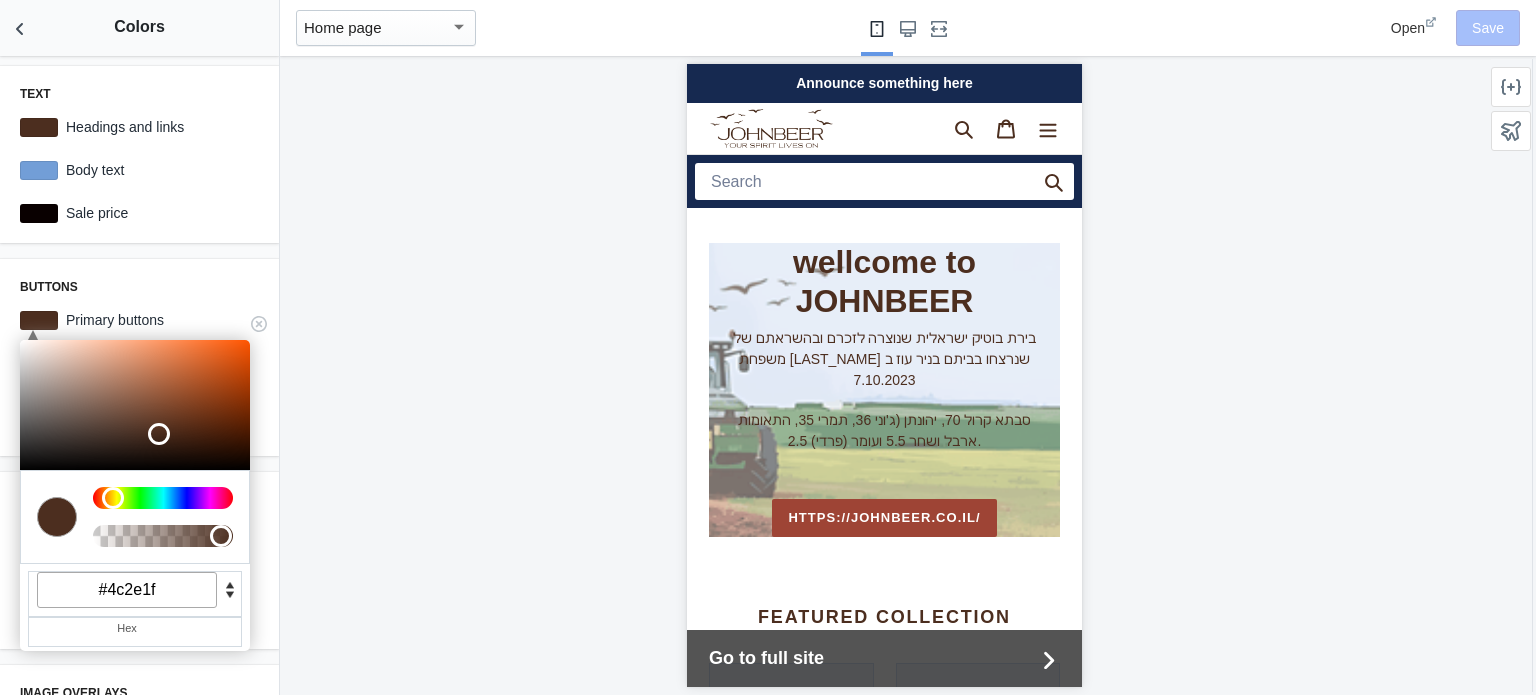 click at bounding box center [57, 517] 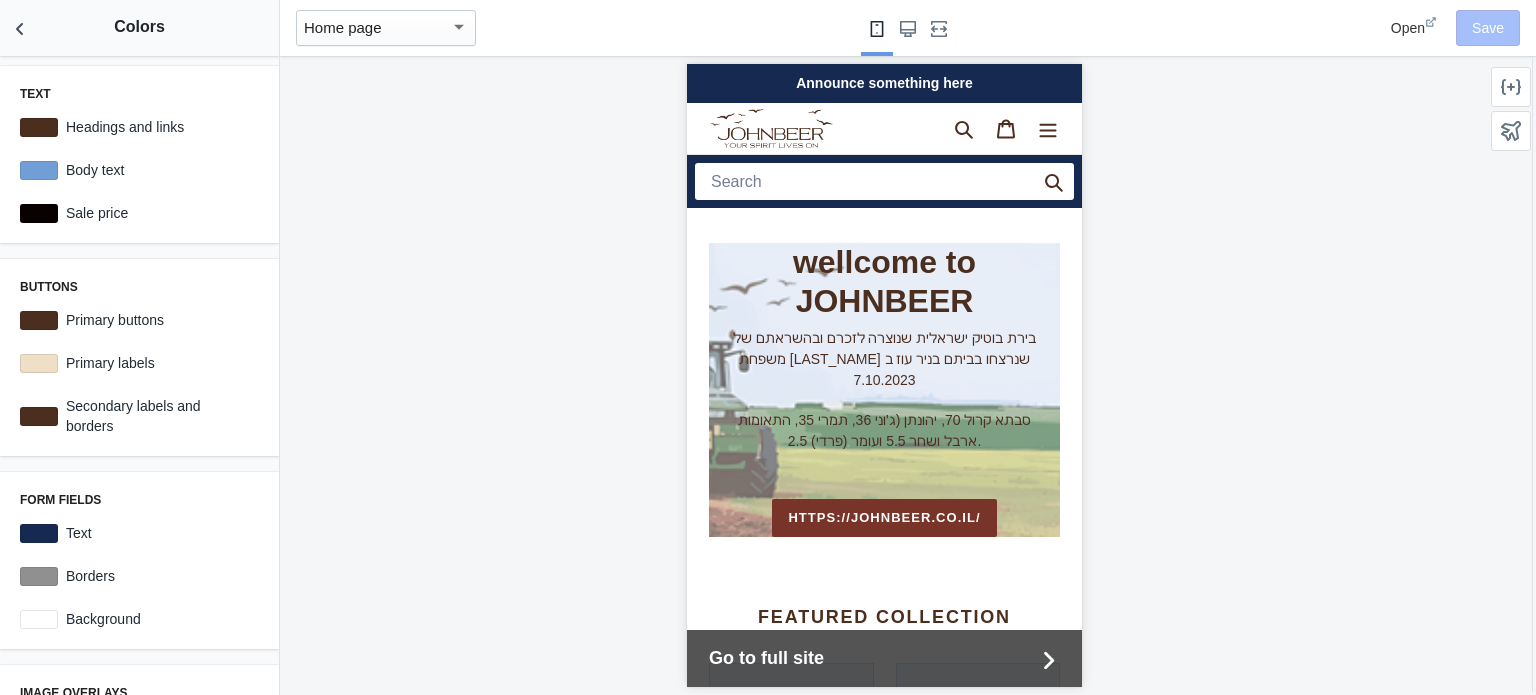 drag, startPoint x: 774, startPoint y: 523, endPoint x: 1290, endPoint y: 136, distance: 645 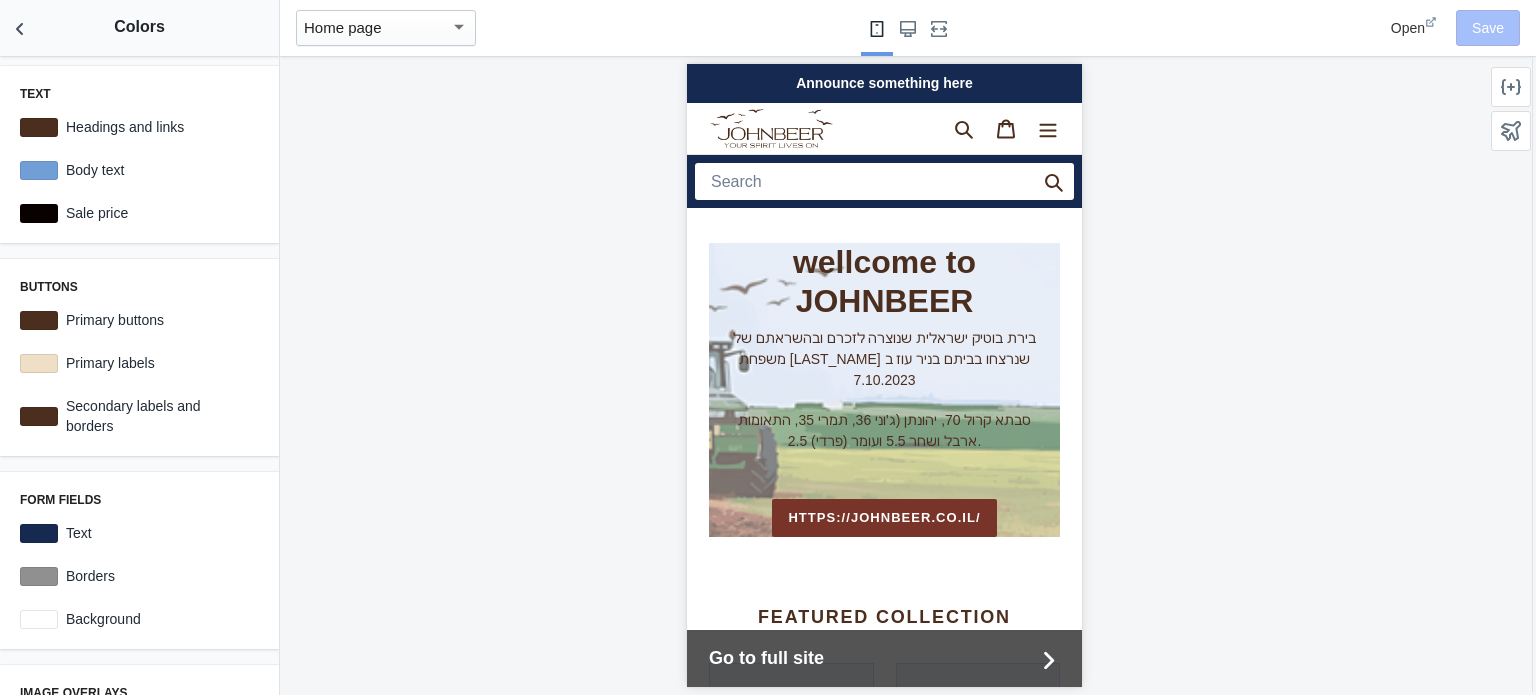 scroll, scrollTop: 0, scrollLeft: 0, axis: both 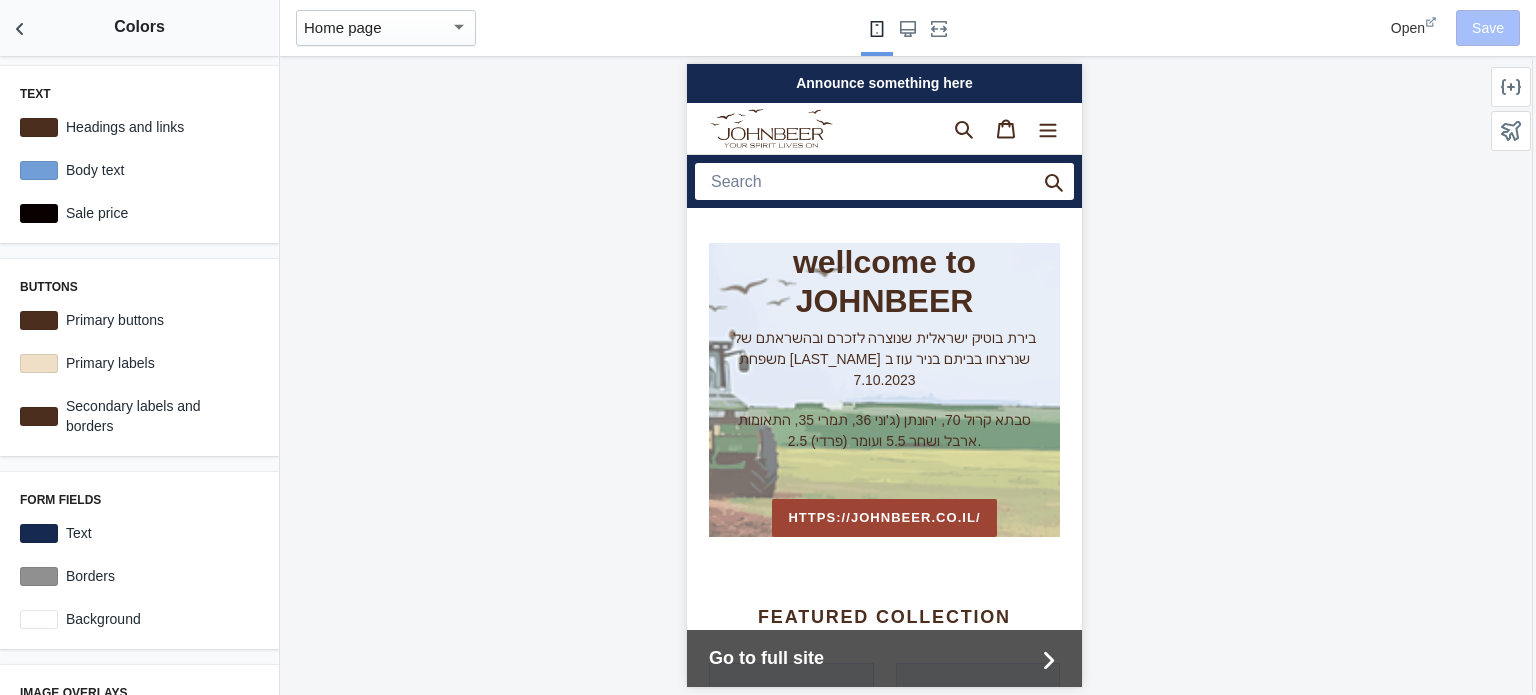 click on "Open   Save" at bounding box center (1418, 28) 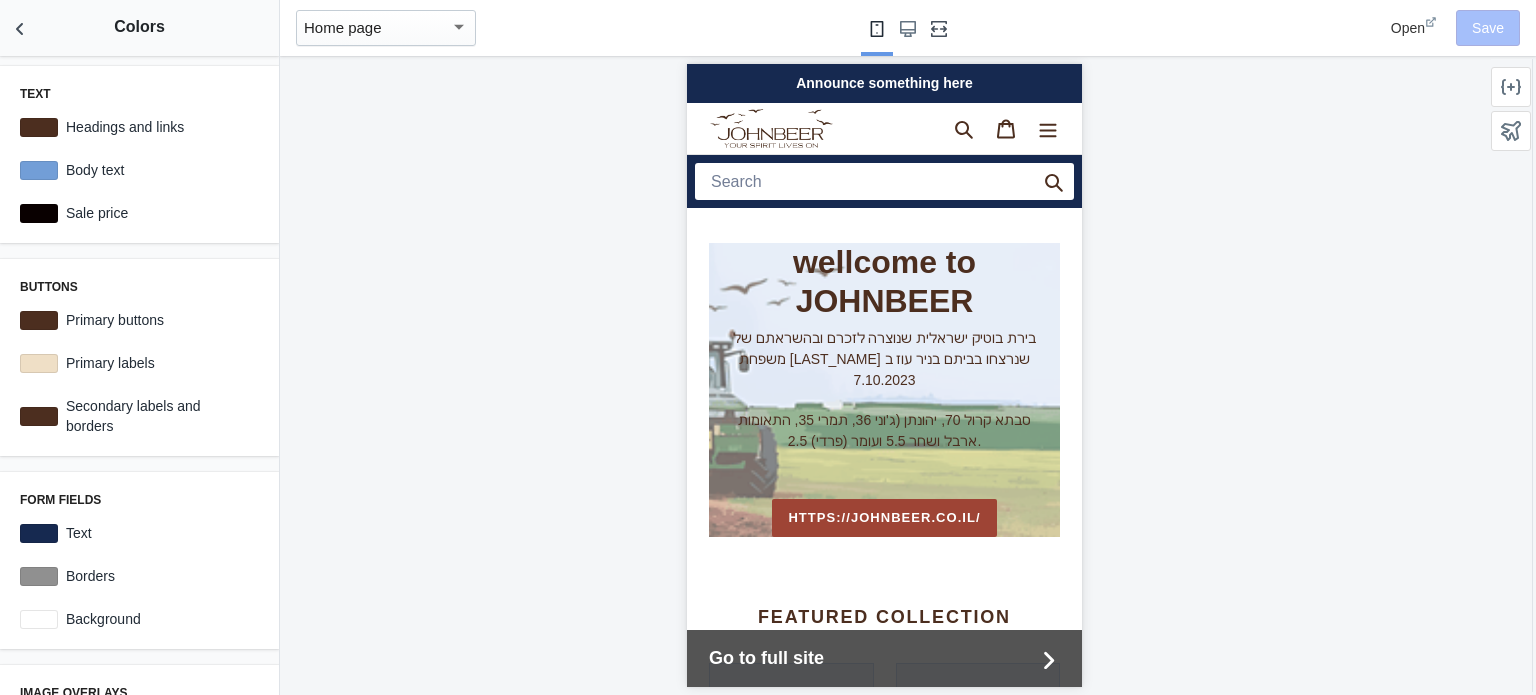 click 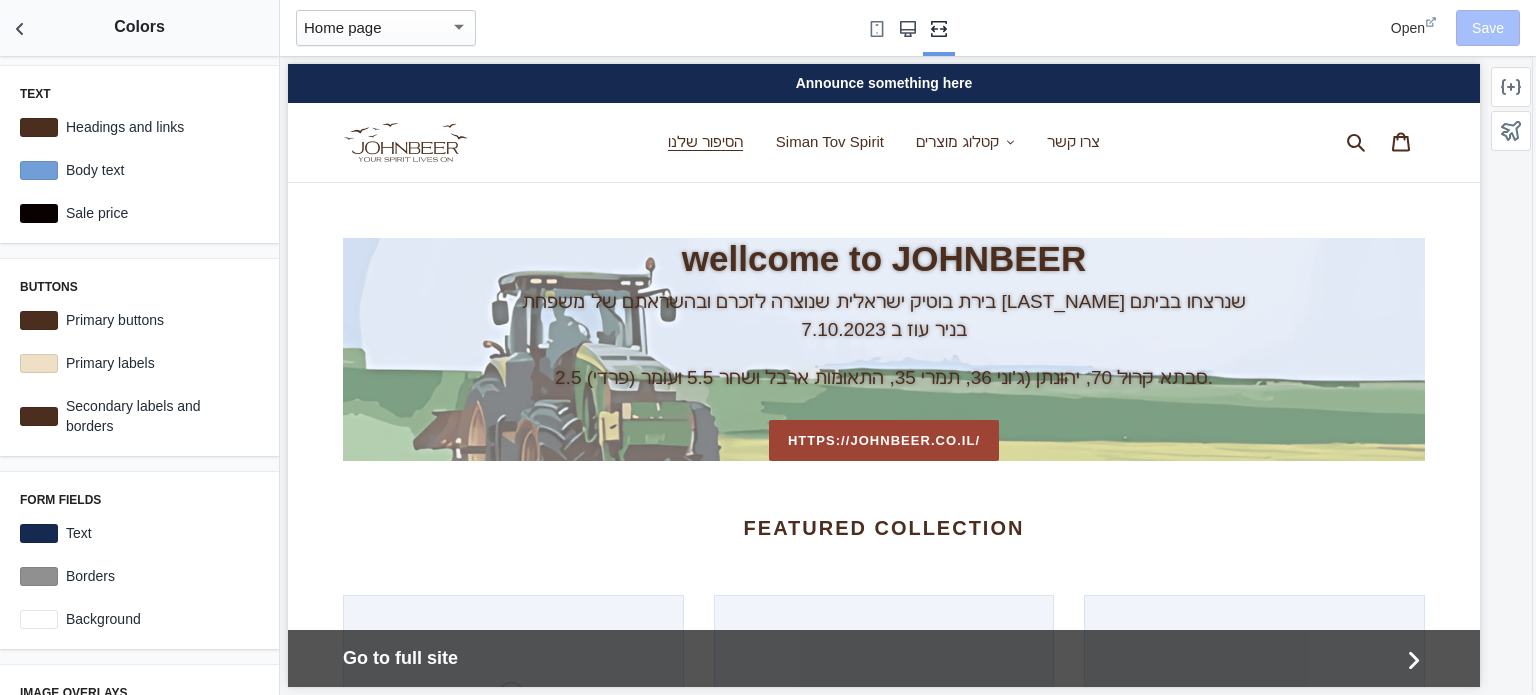 click 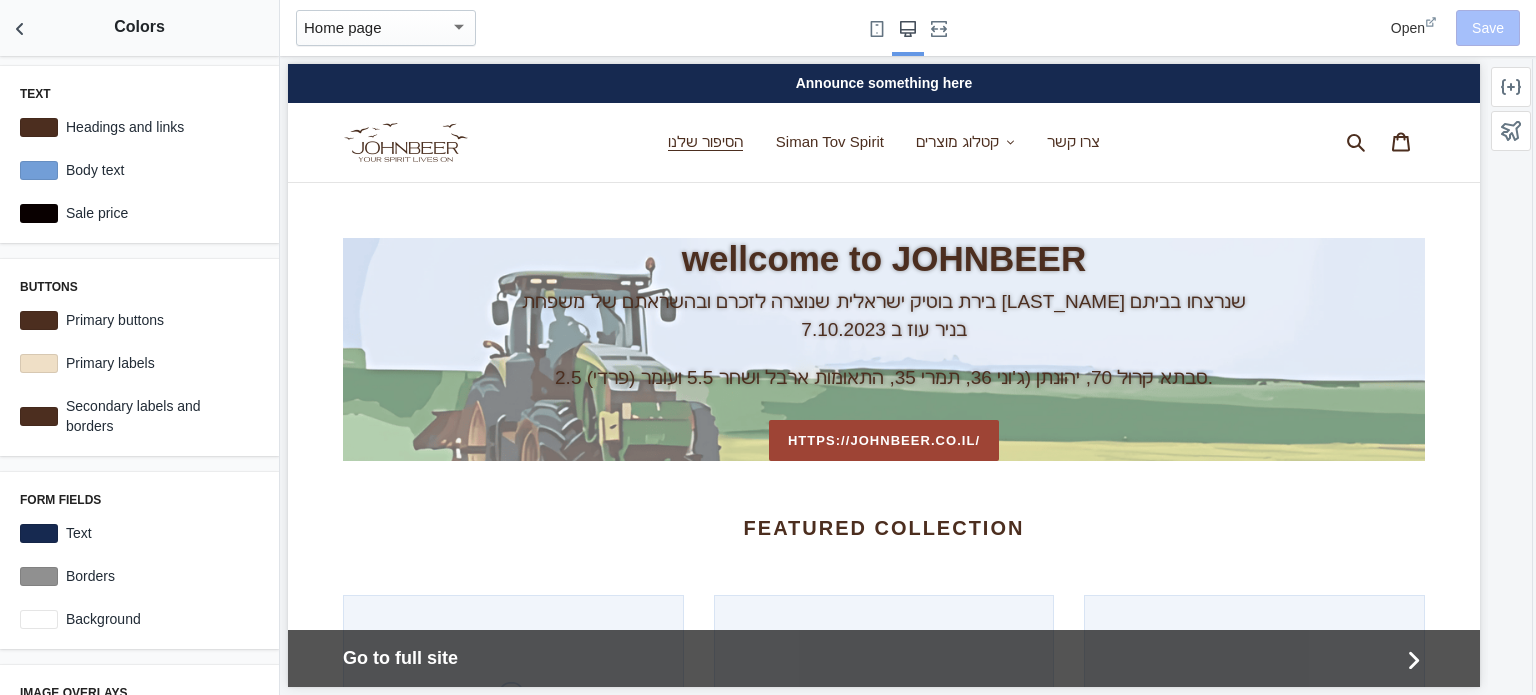 scroll, scrollTop: 0, scrollLeft: 0, axis: both 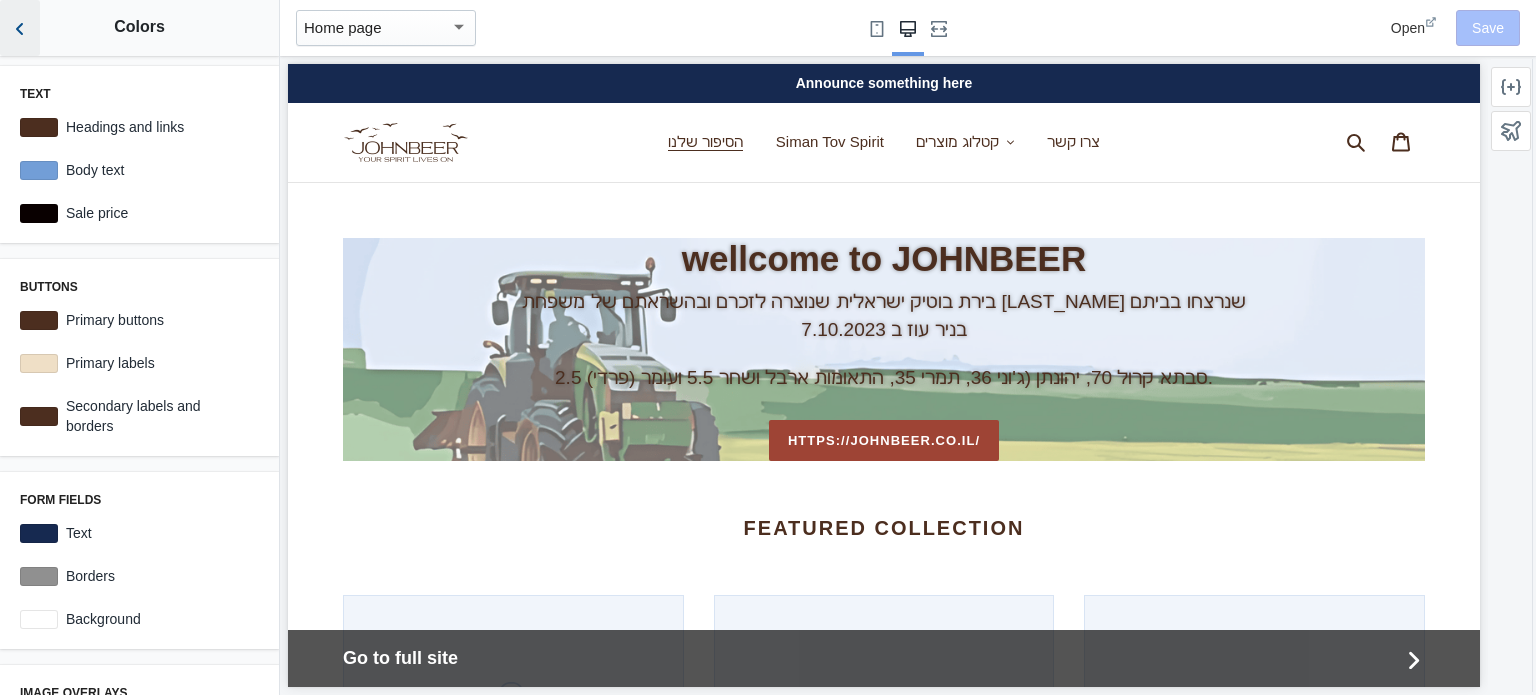 click 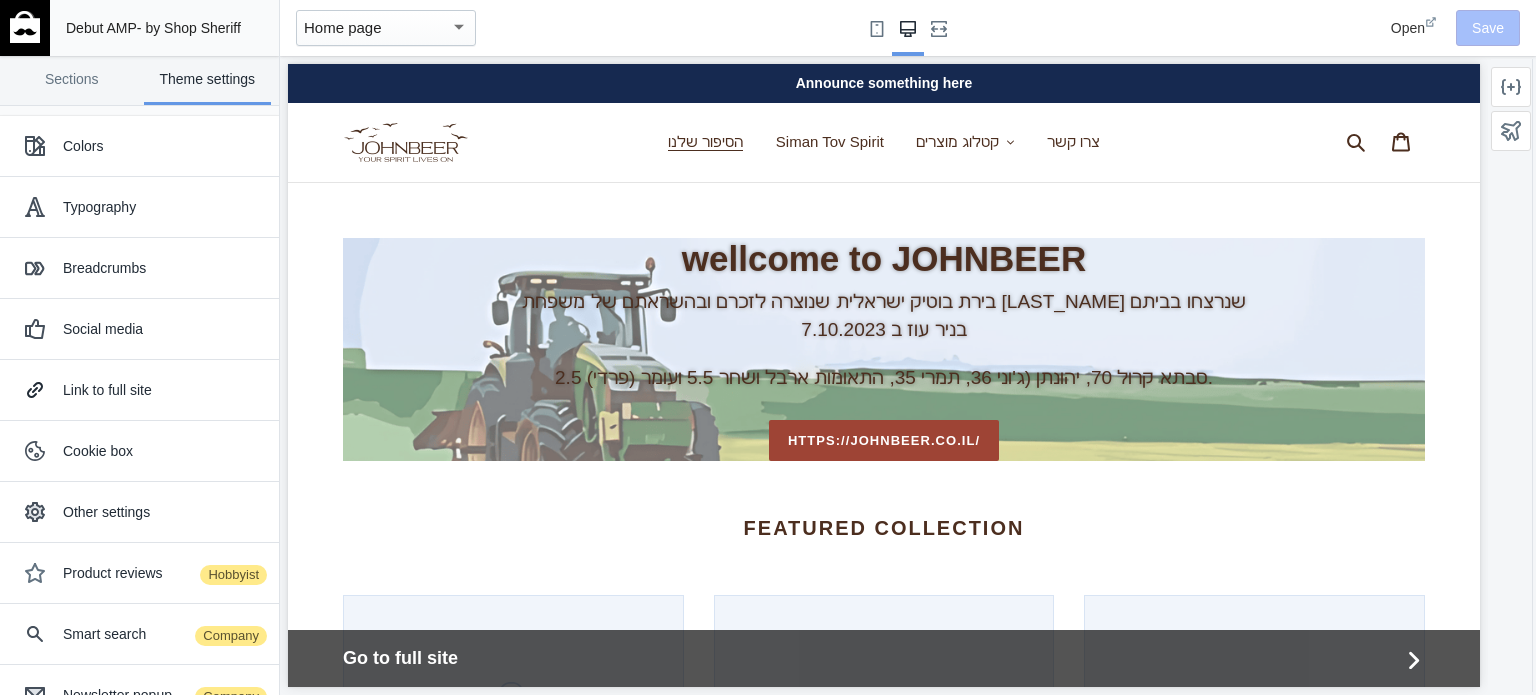 scroll, scrollTop: 0, scrollLeft: 1066, axis: horizontal 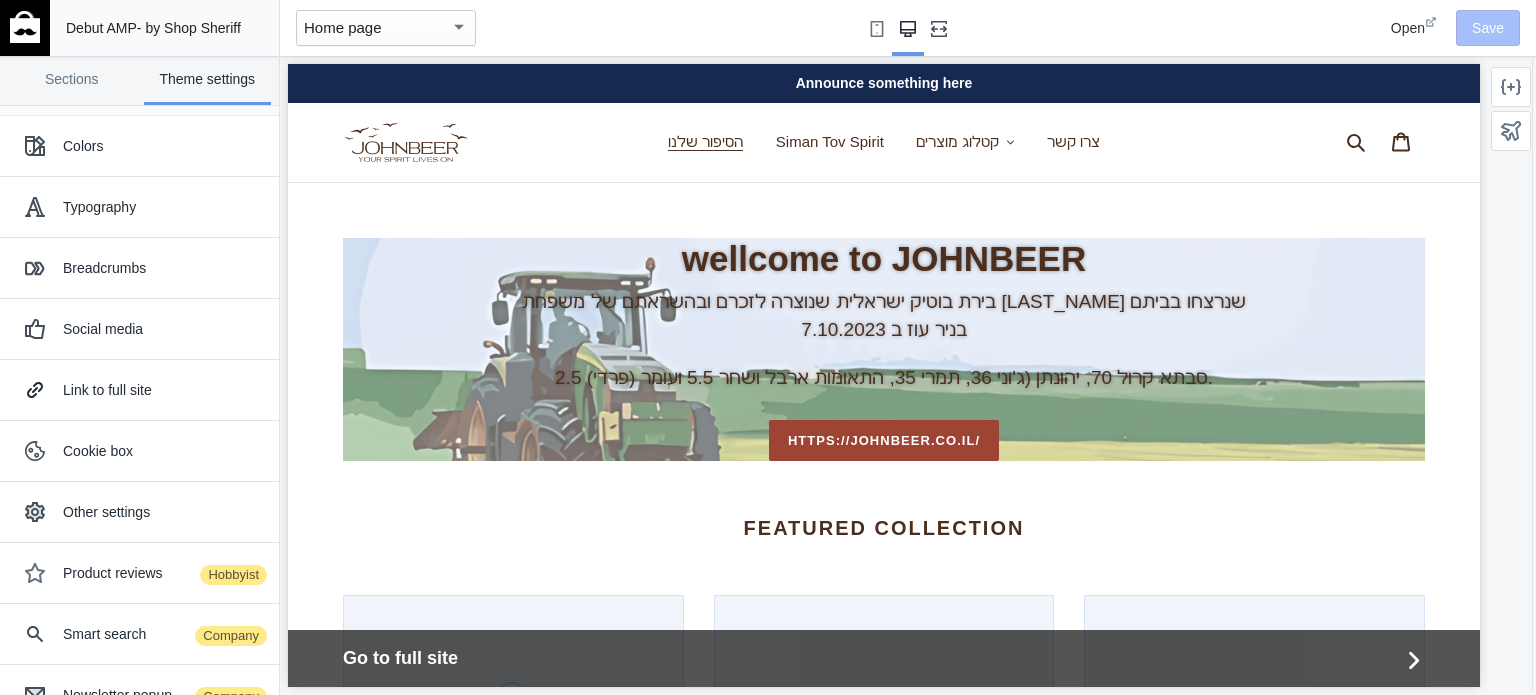 click 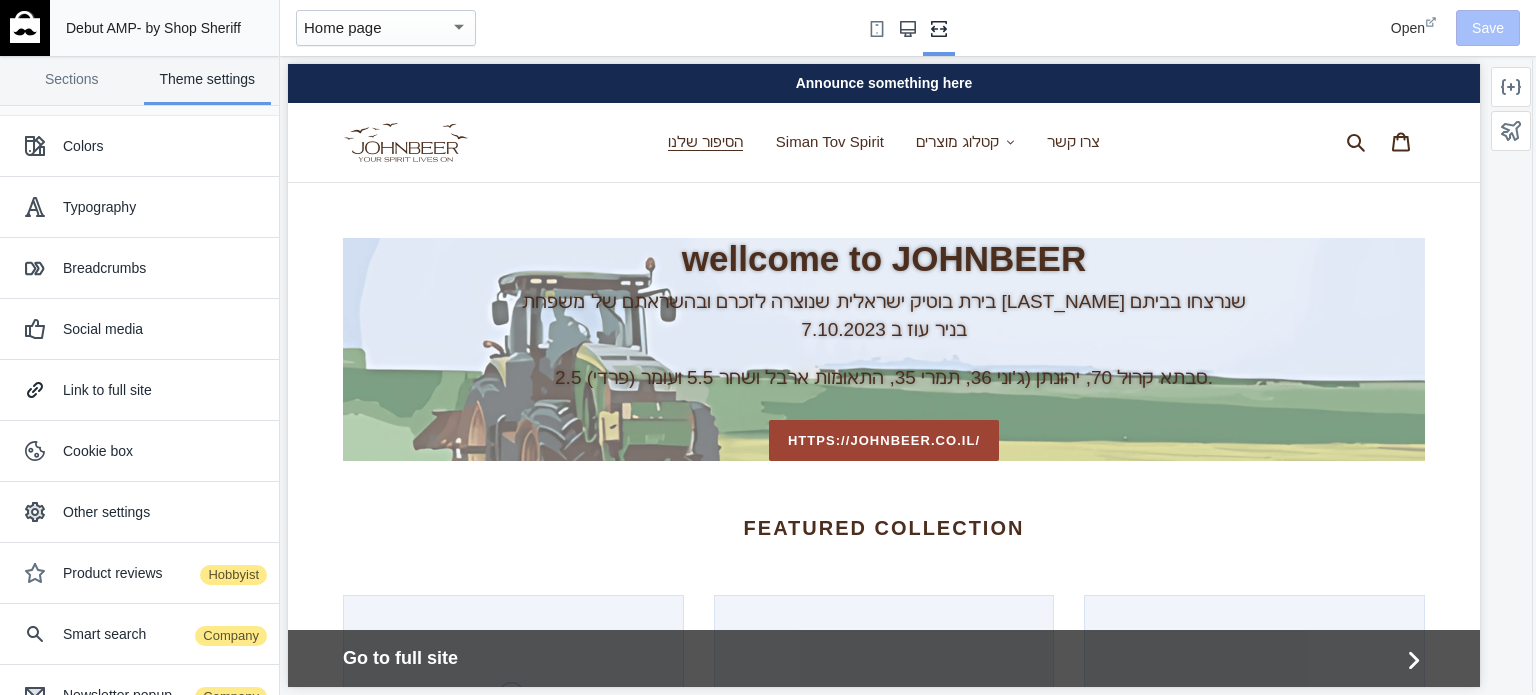 click 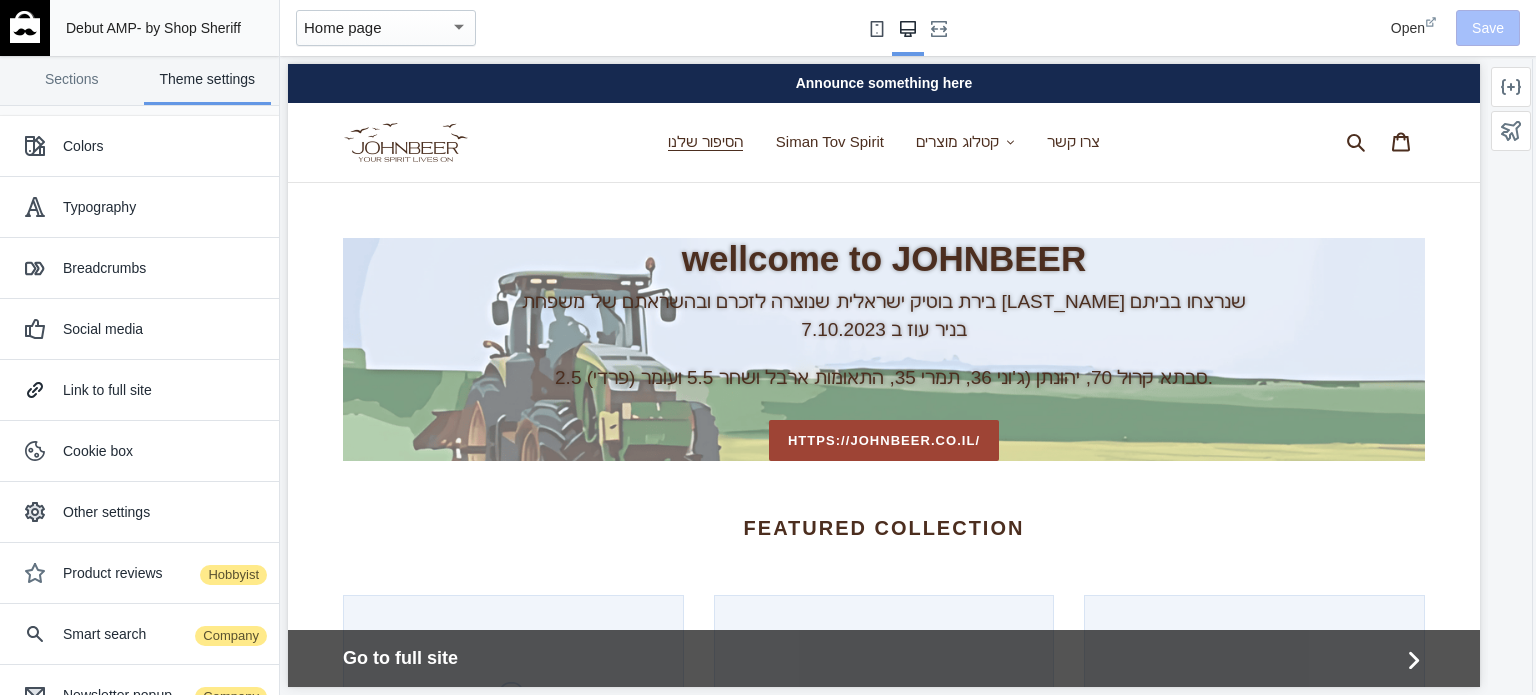 click 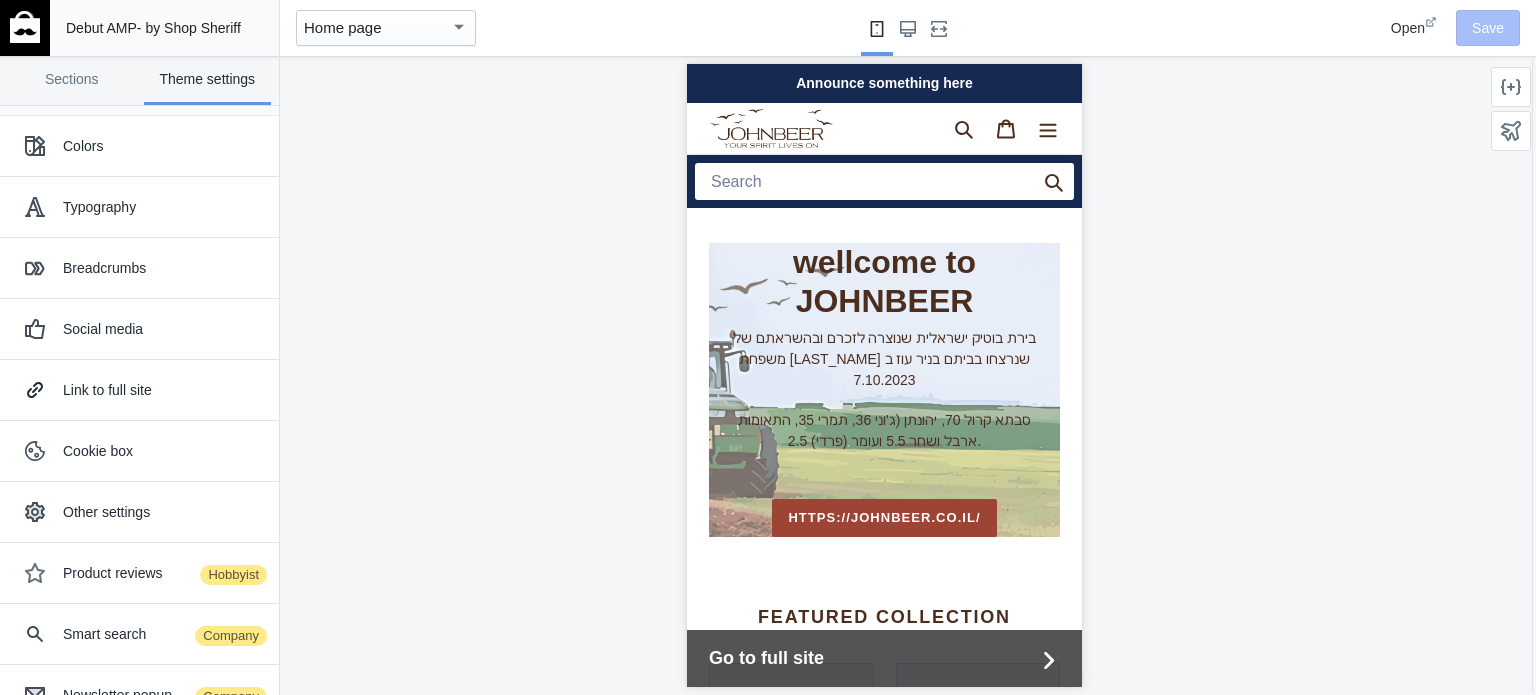 scroll, scrollTop: 0, scrollLeft: 0, axis: both 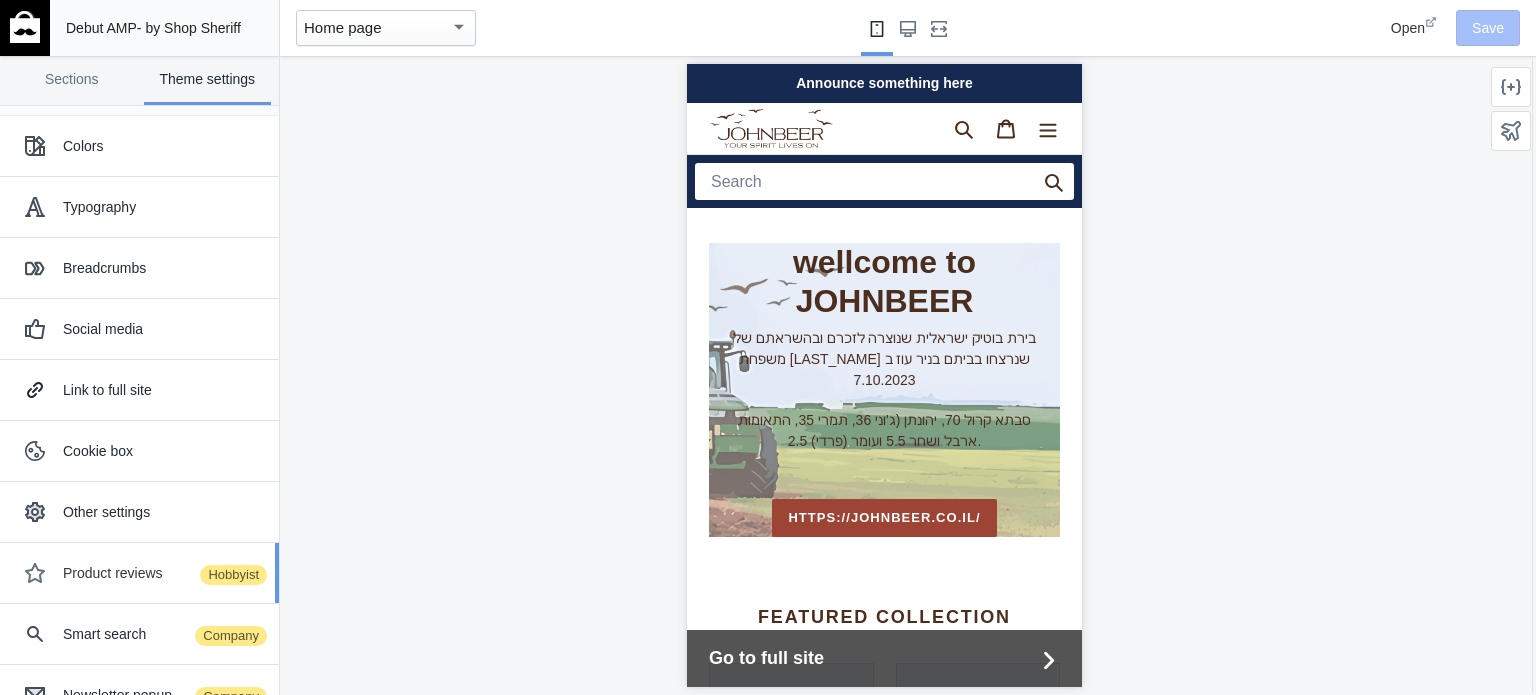 click on "Hobbyist" at bounding box center (233, 575) 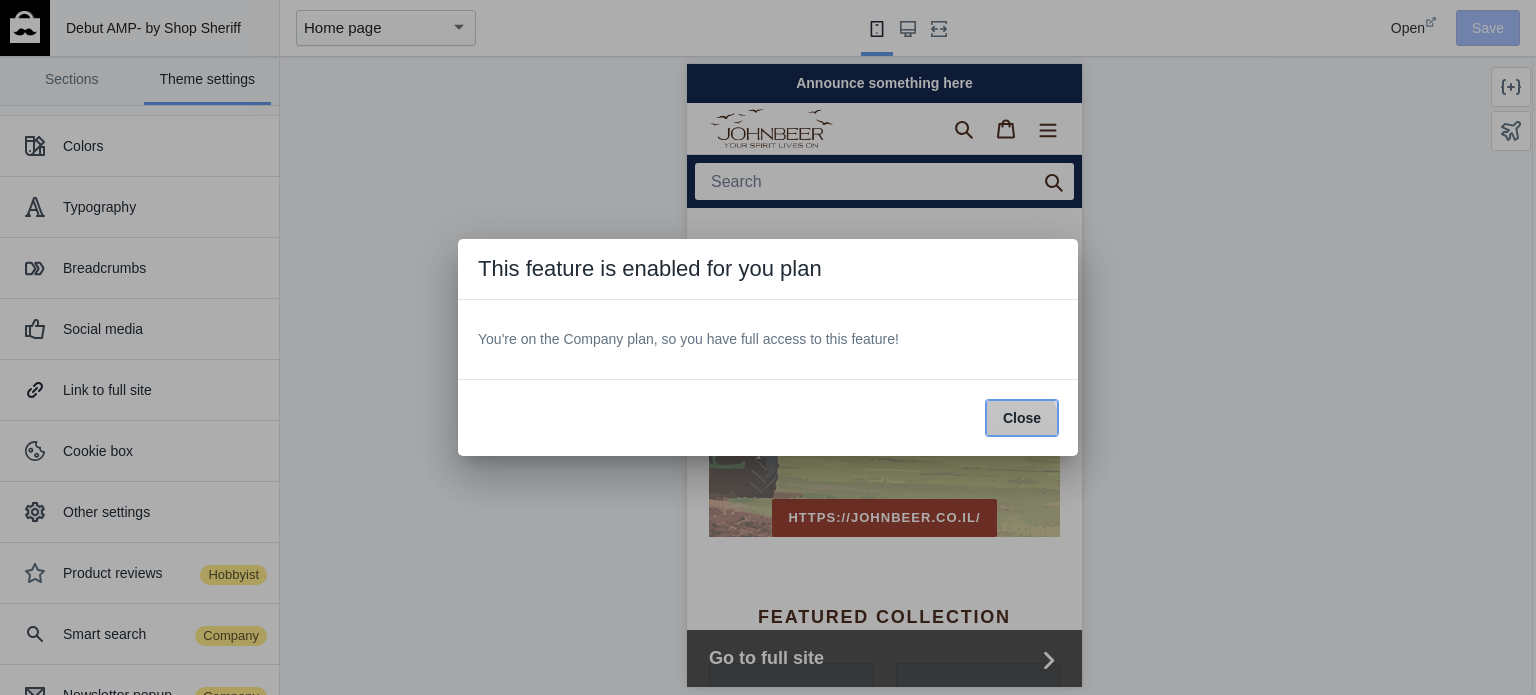 click on "Close" at bounding box center (1022, 418) 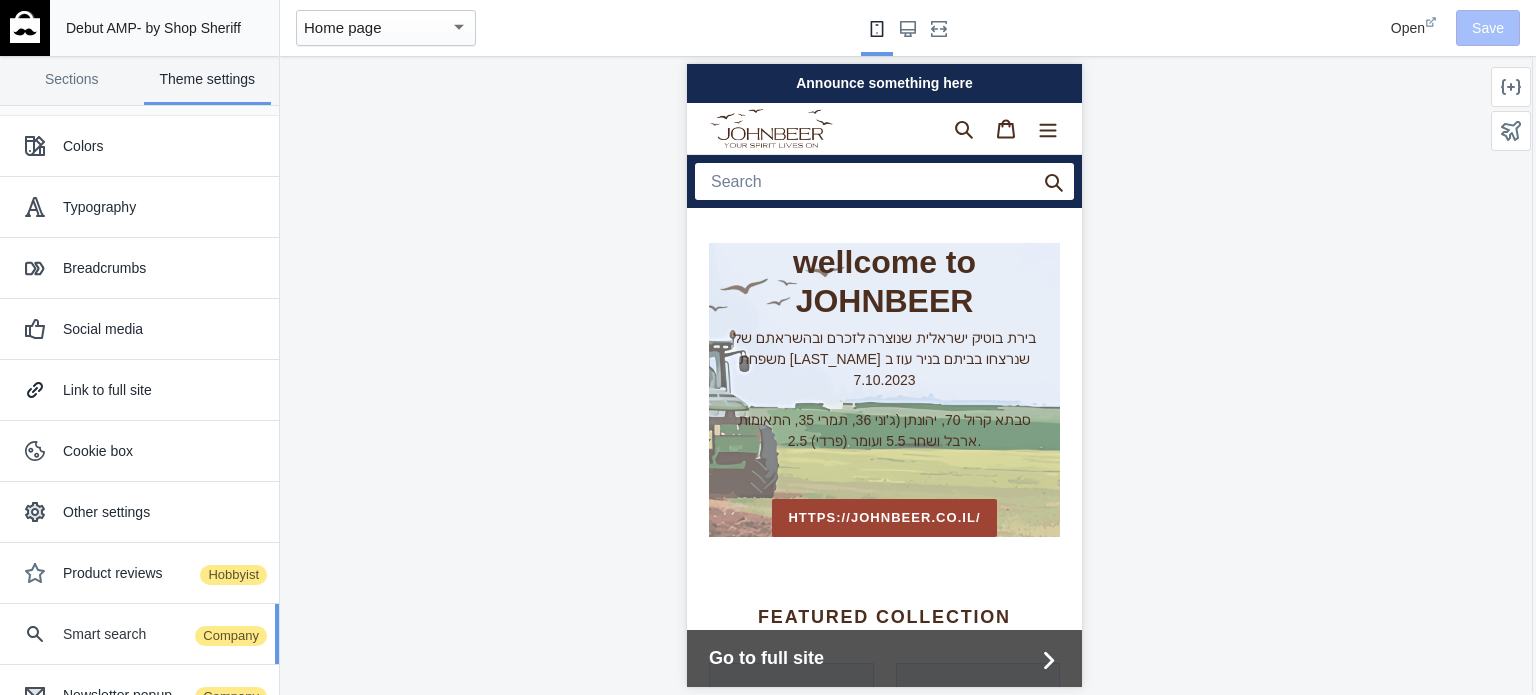 click on "Company" at bounding box center (231, 636) 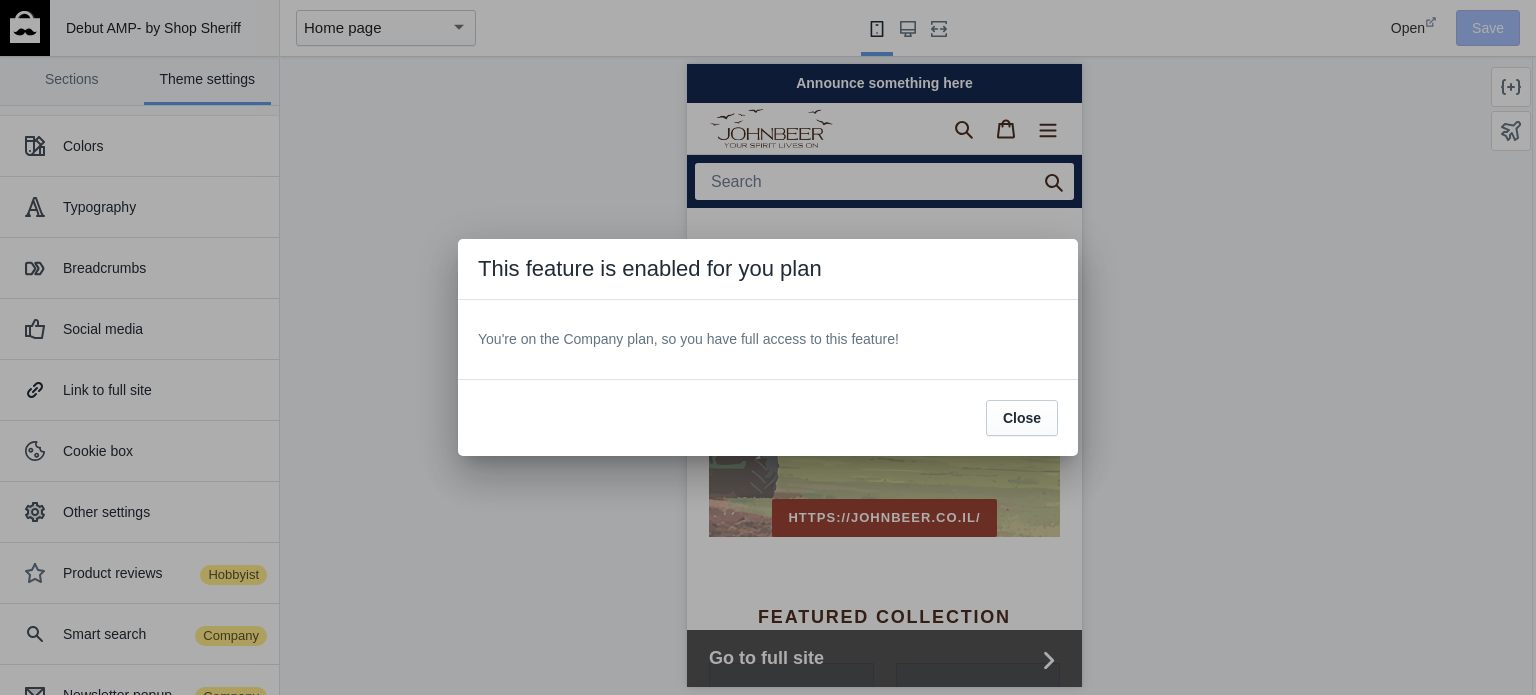 click at bounding box center [768, 347] 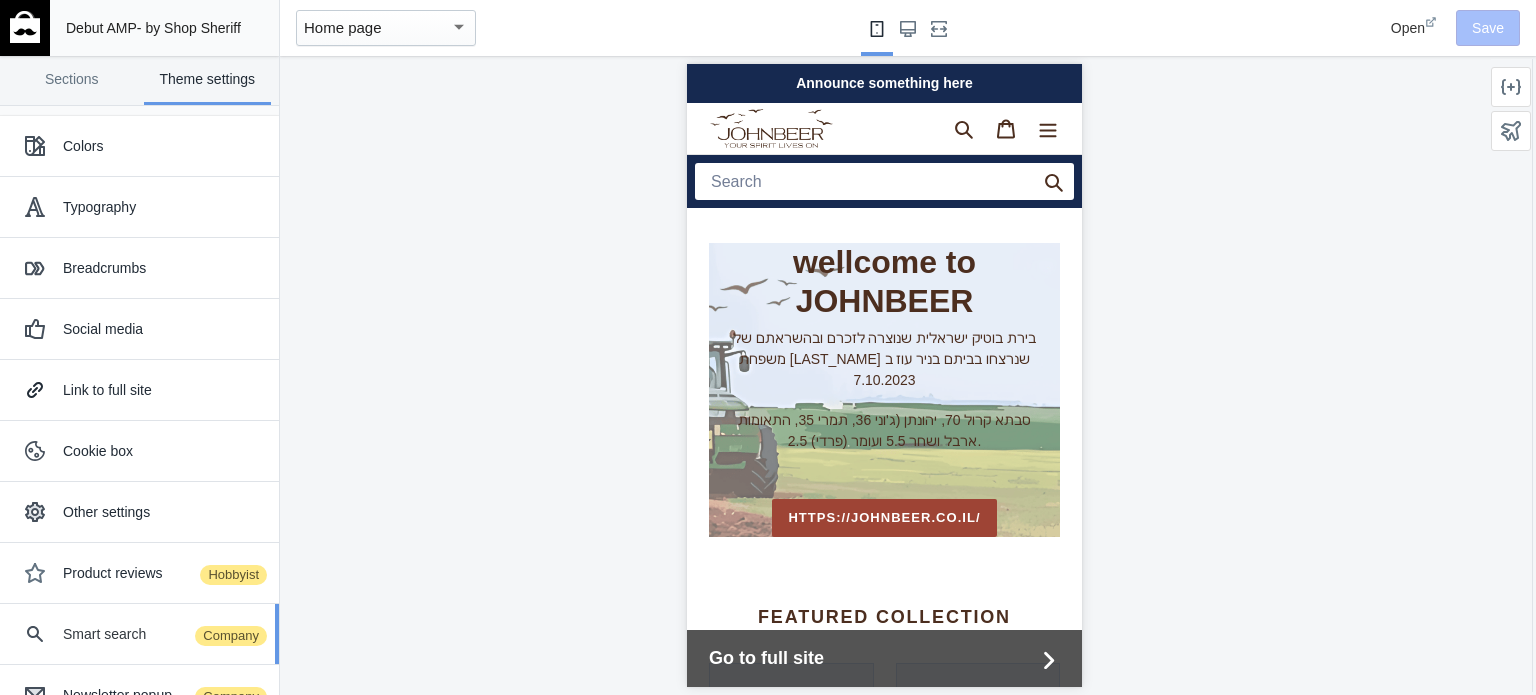 click on "Smart search   Company" at bounding box center [163, 634] 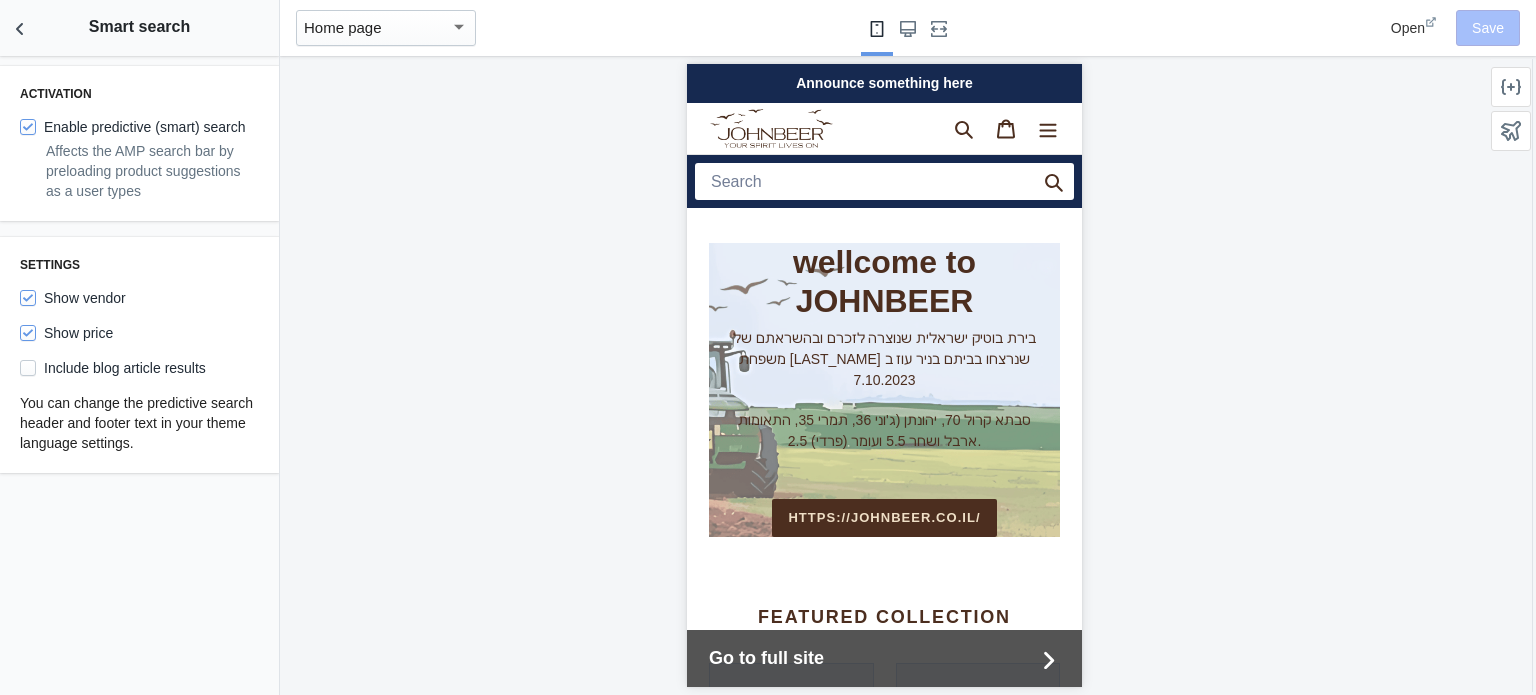 click on "Activation   Enable predictive (smart) search  Affects the AMP search bar by preloading product suggestions as a user types  Settings   Show vendor   Show price   Include blog article results  You can change the predictive search header and footer text in your theme language settings." at bounding box center [139, 375] 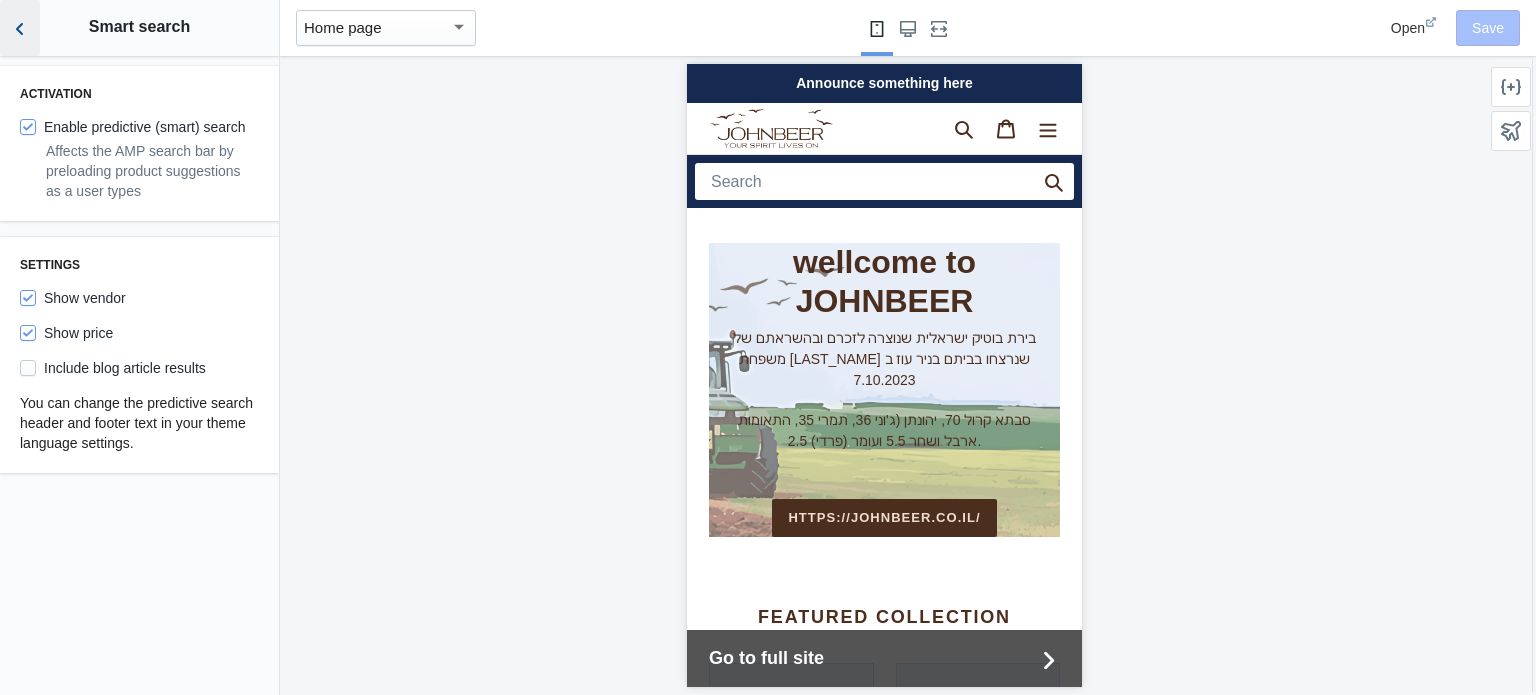 click 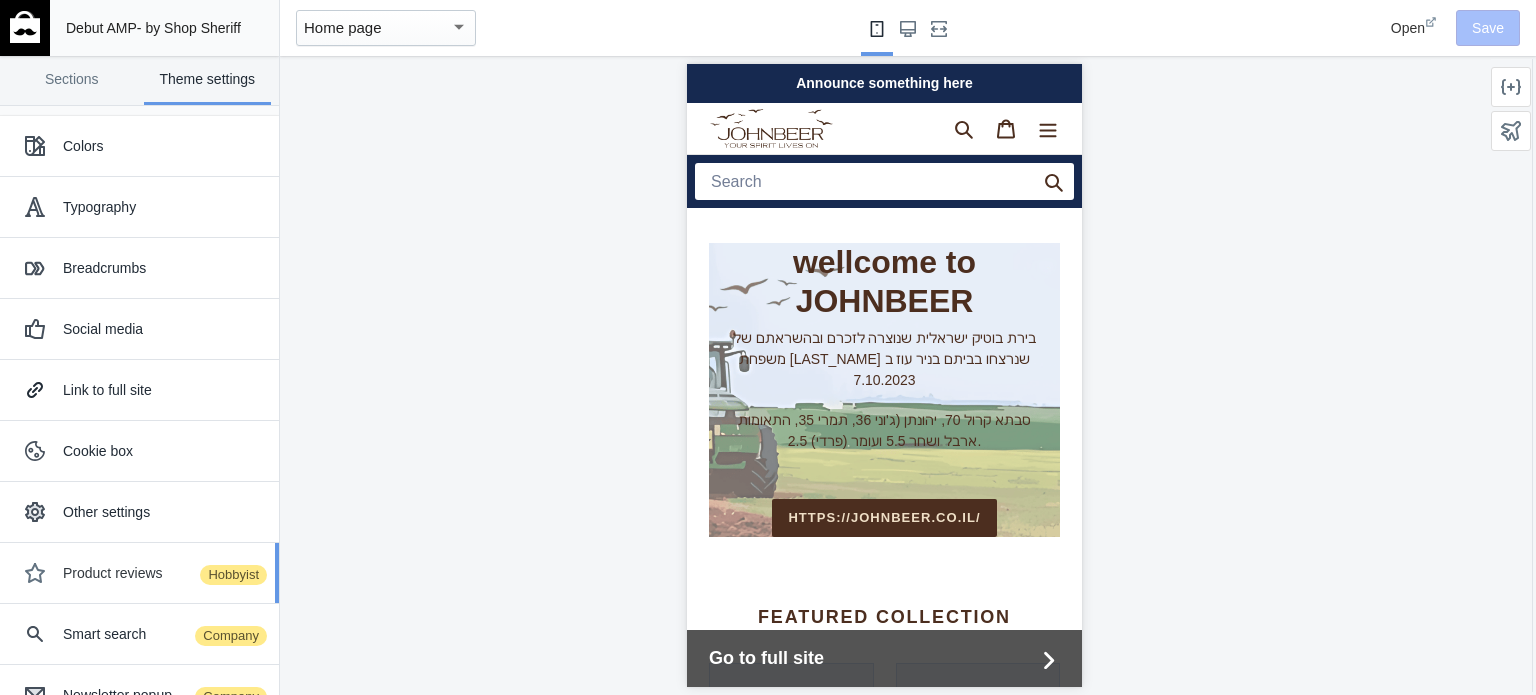 click on "Product reviews   Hobbyist" at bounding box center (163, 573) 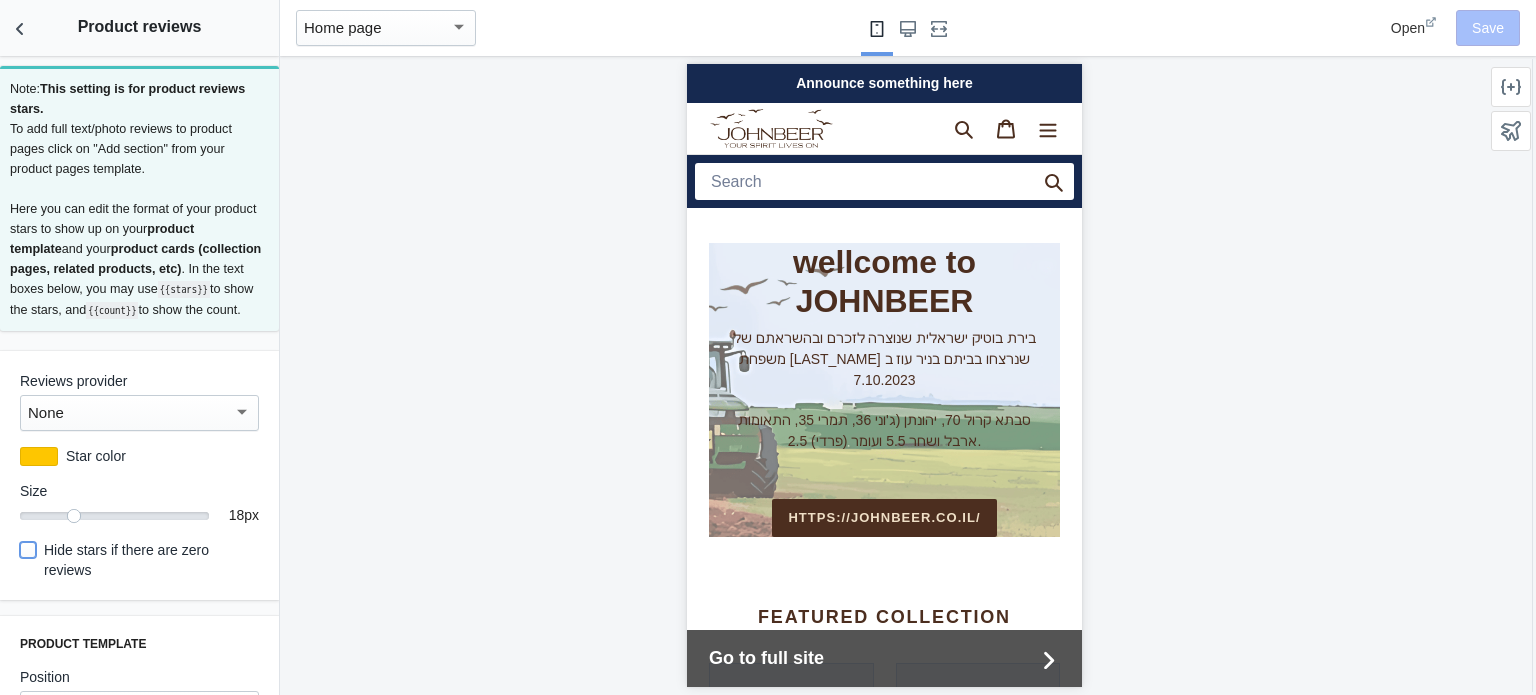 click on "Hide stars if there are zero reviews" at bounding box center [28, 550] 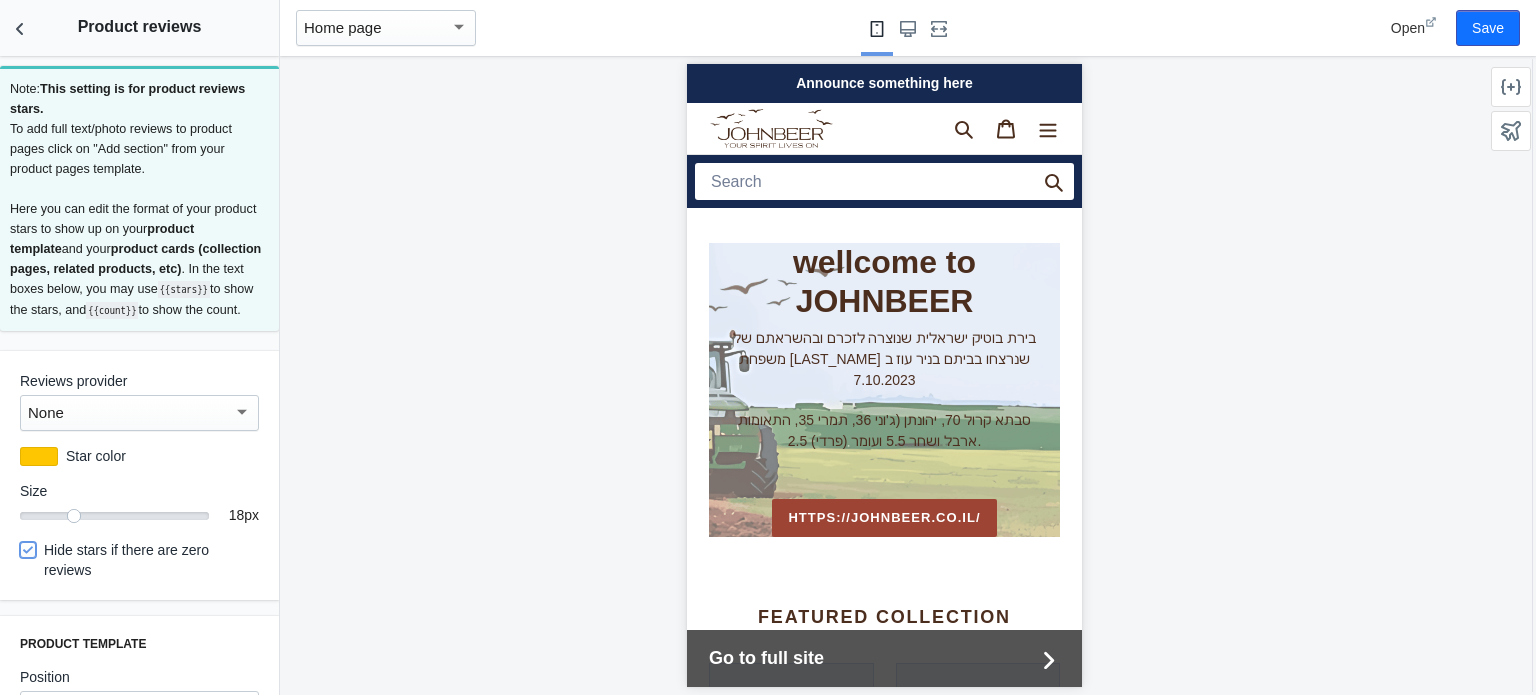 scroll, scrollTop: 0, scrollLeft: 0, axis: both 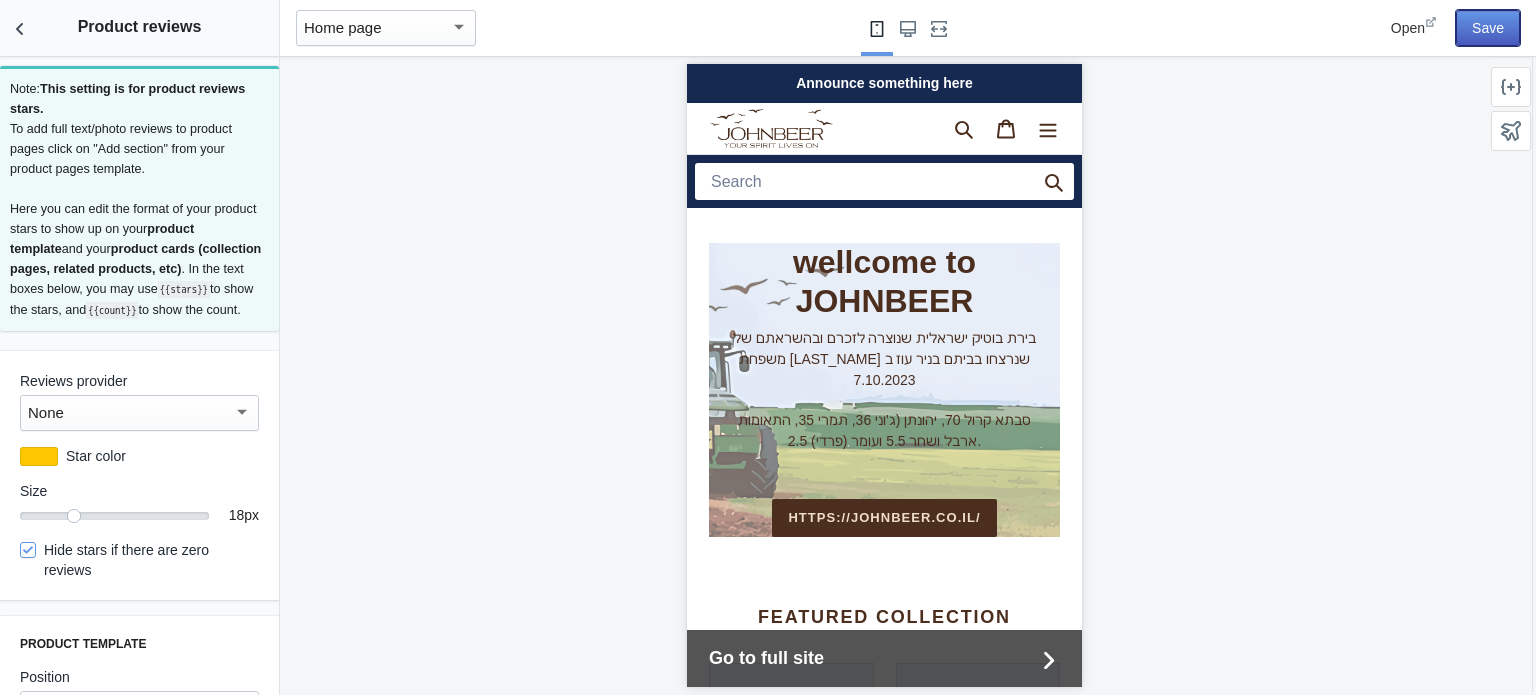 click on "Save" at bounding box center (1488, 28) 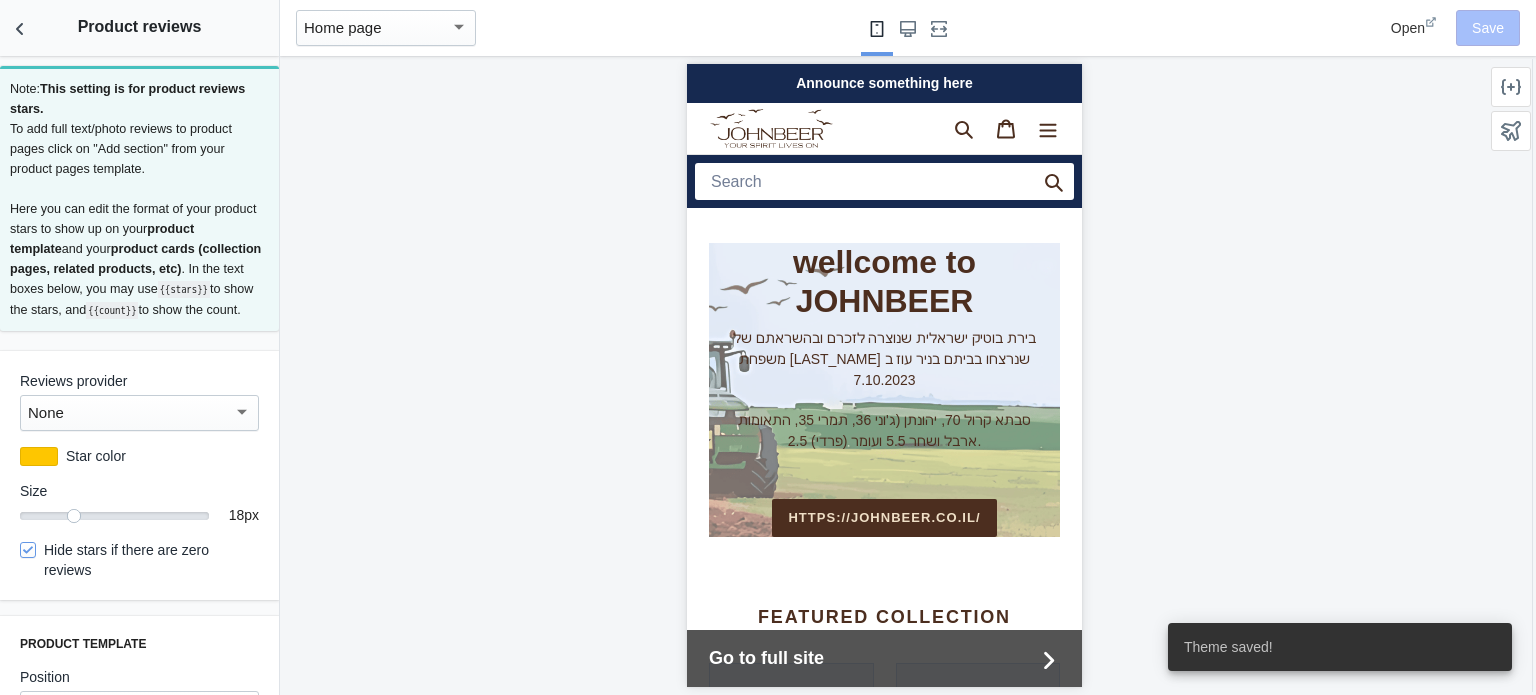 scroll, scrollTop: 0, scrollLeft: 336, axis: horizontal 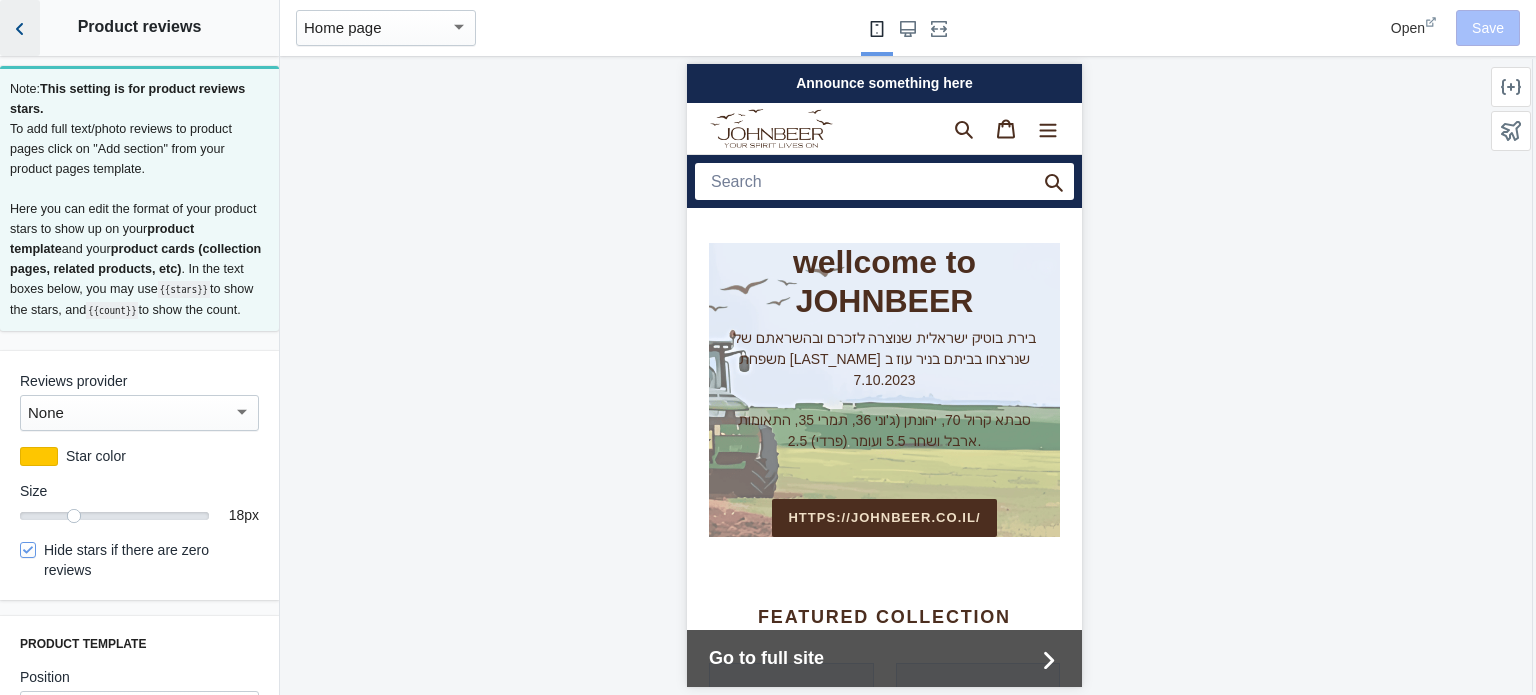 click 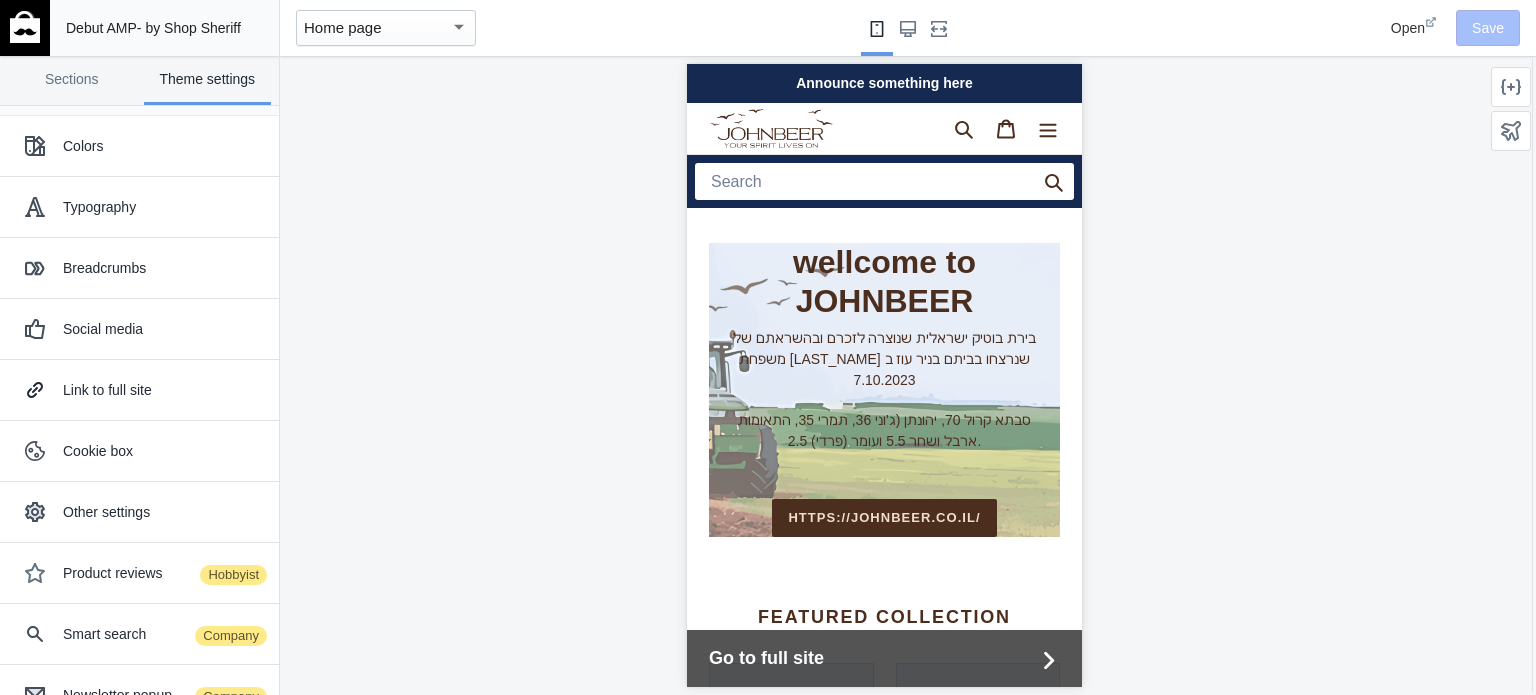 scroll, scrollTop: 0, scrollLeft: 0, axis: both 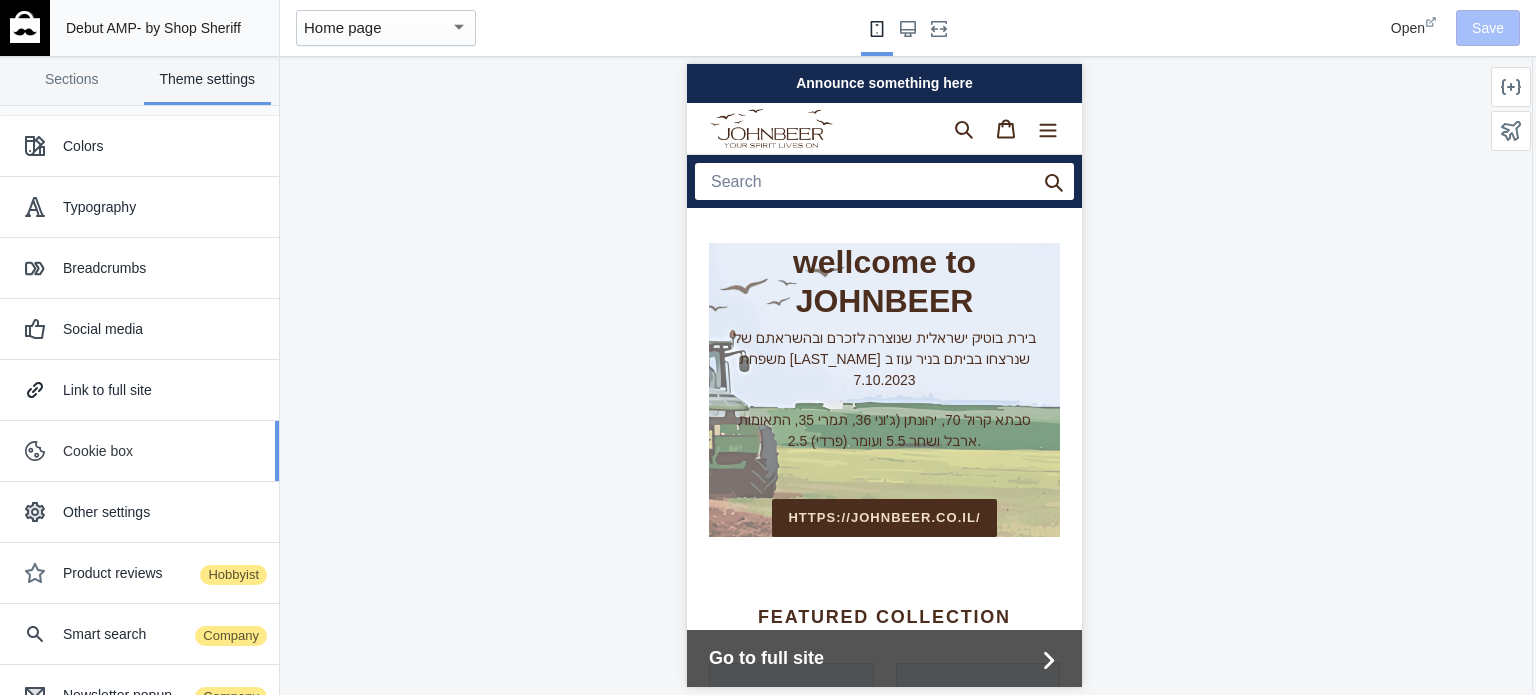 click on "Cookie box" at bounding box center [163, 451] 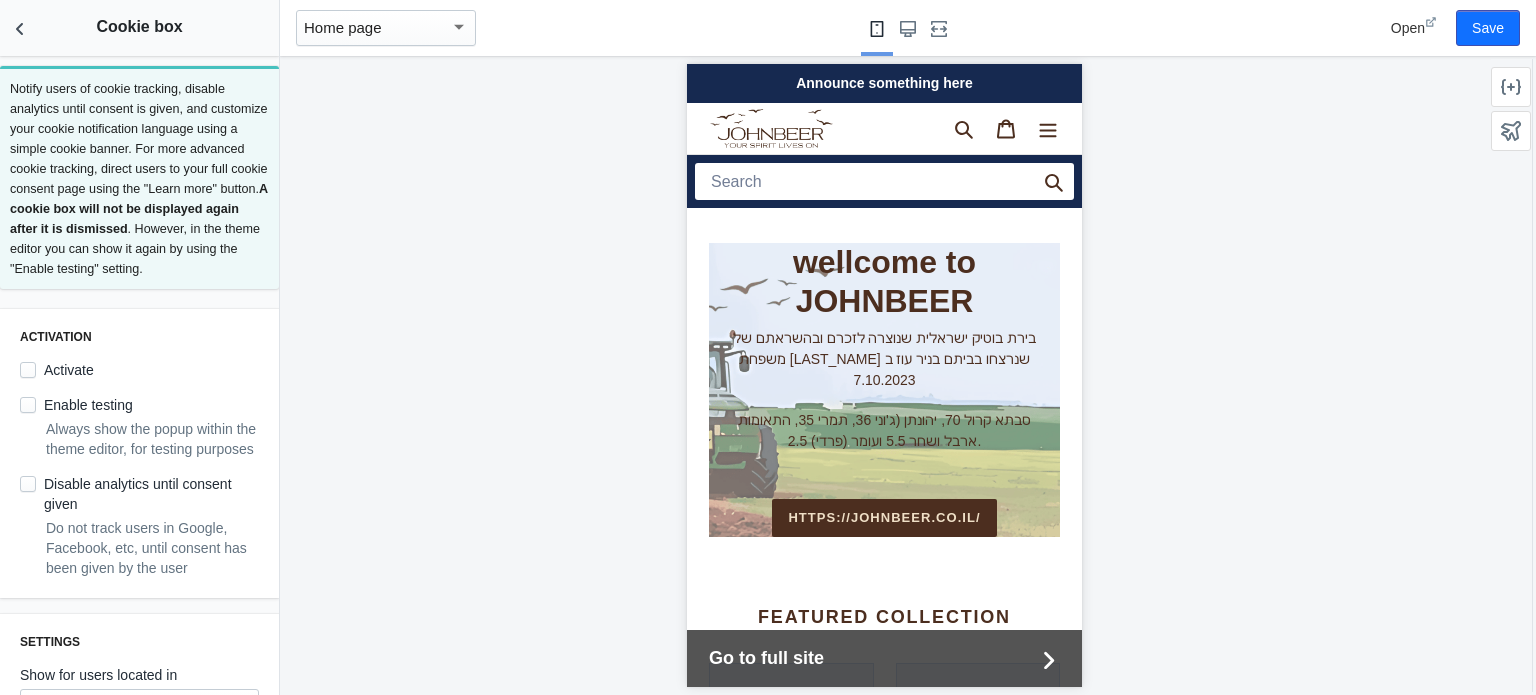 scroll, scrollTop: 0, scrollLeft: 336, axis: horizontal 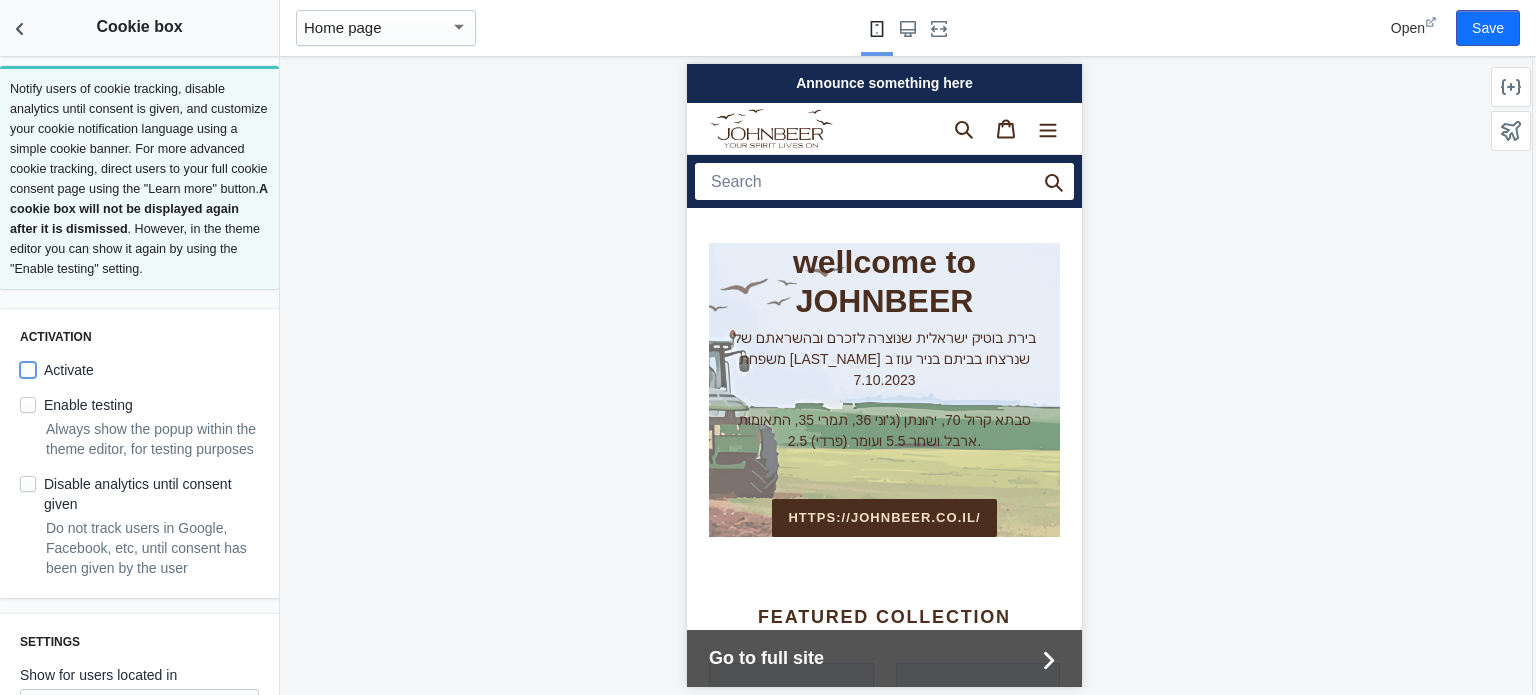 click on "Activate" at bounding box center (28, 370) 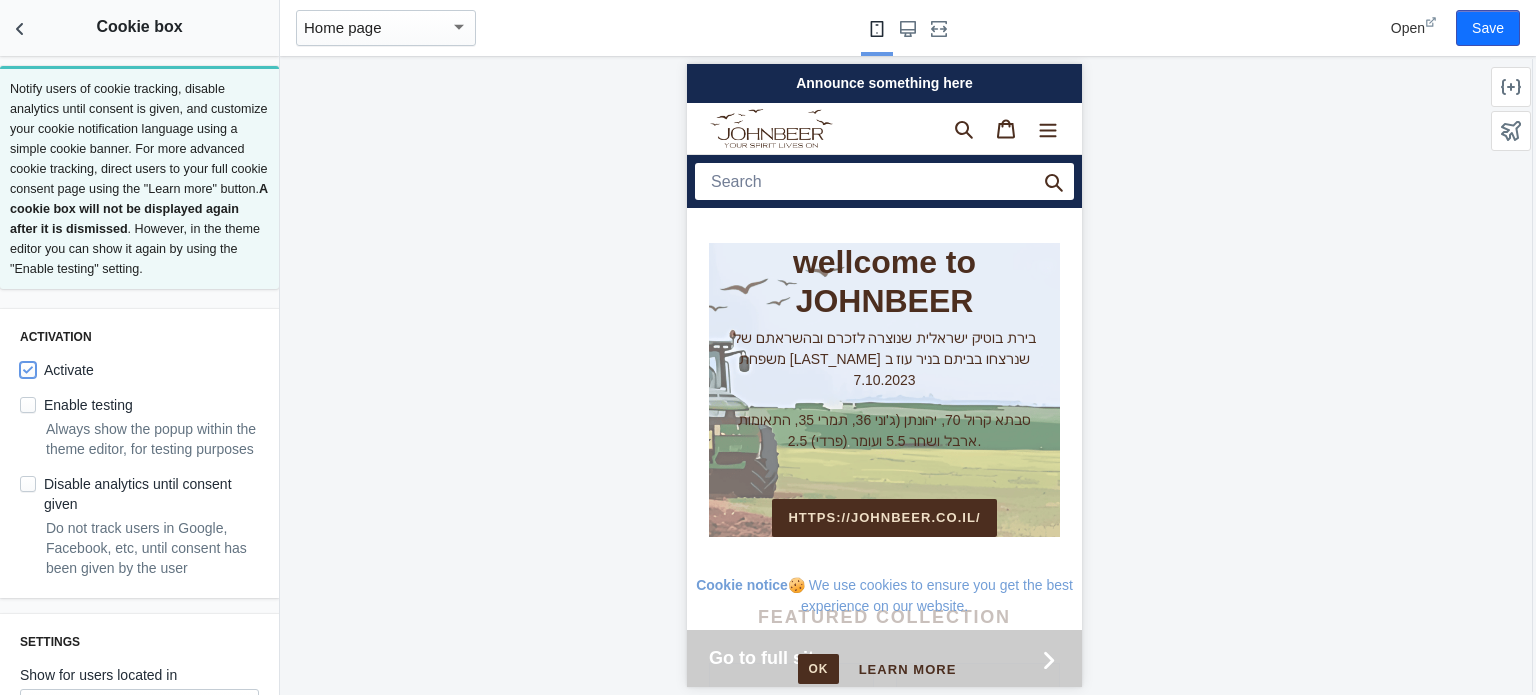 scroll, scrollTop: 0, scrollLeft: 0, axis: both 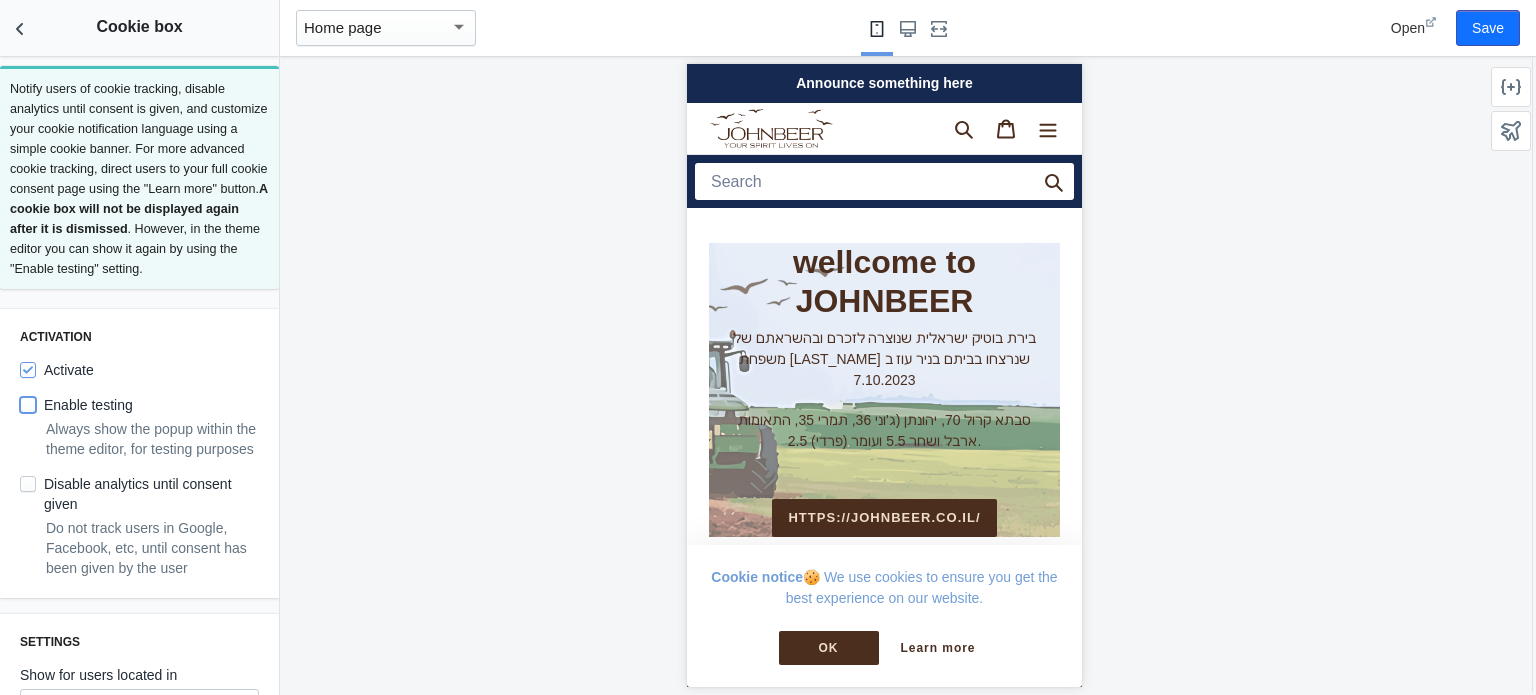 click on "Enable testing" at bounding box center (28, 405) 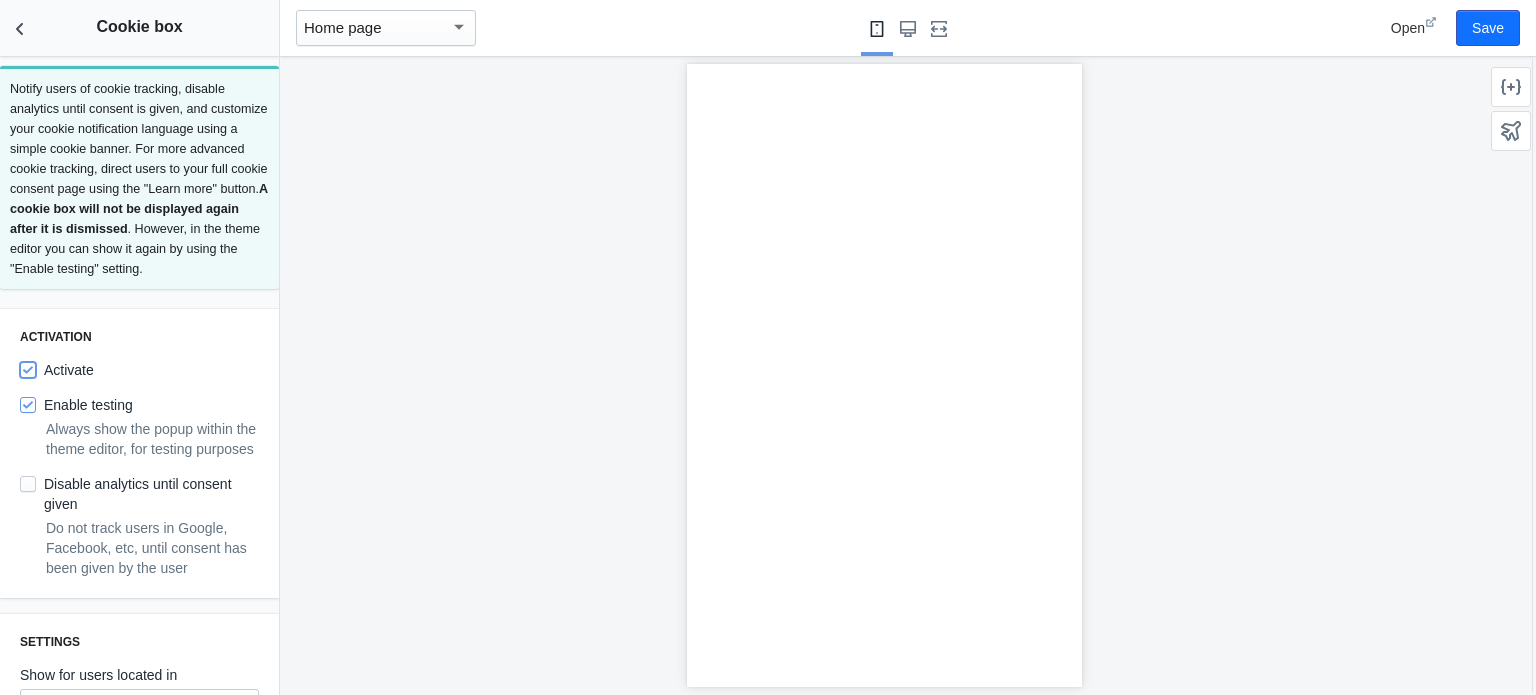 click on "Activate" at bounding box center [28, 370] 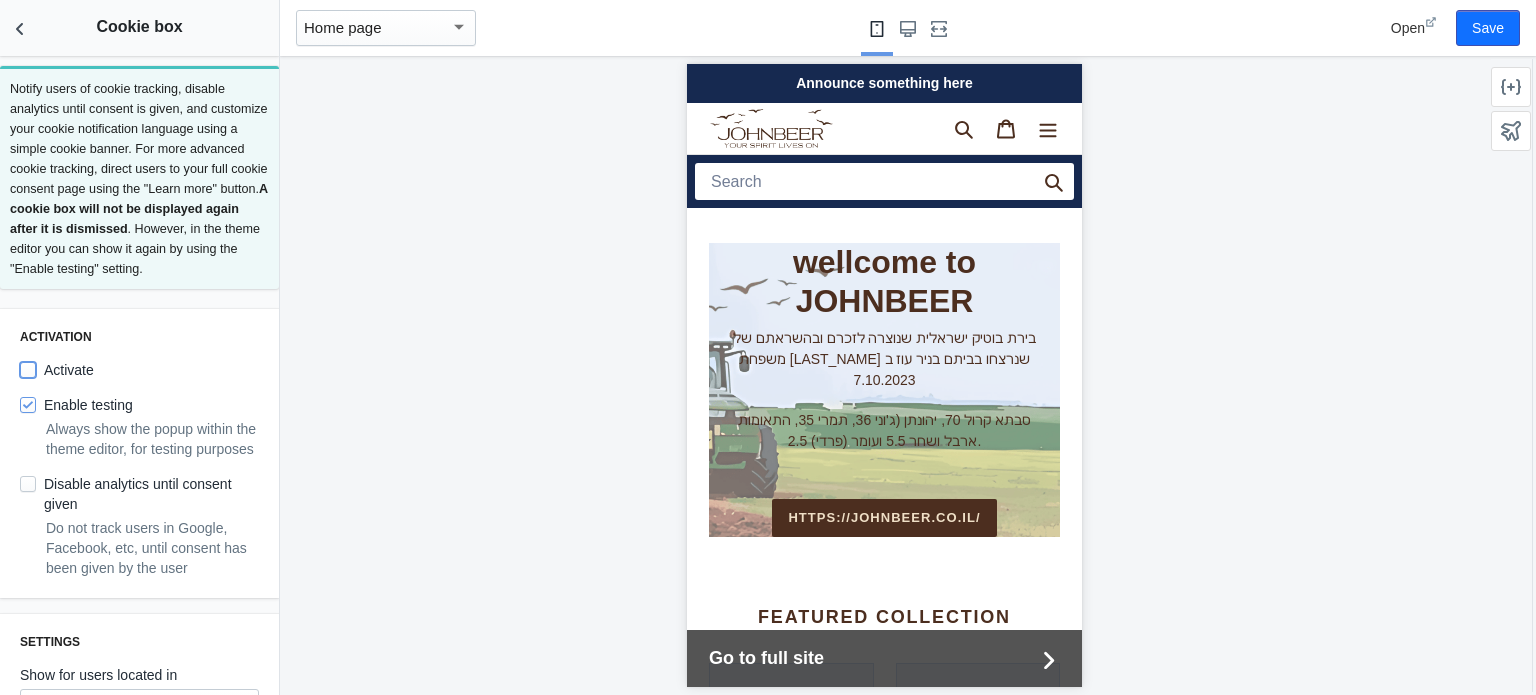 scroll, scrollTop: 0, scrollLeft: 0, axis: both 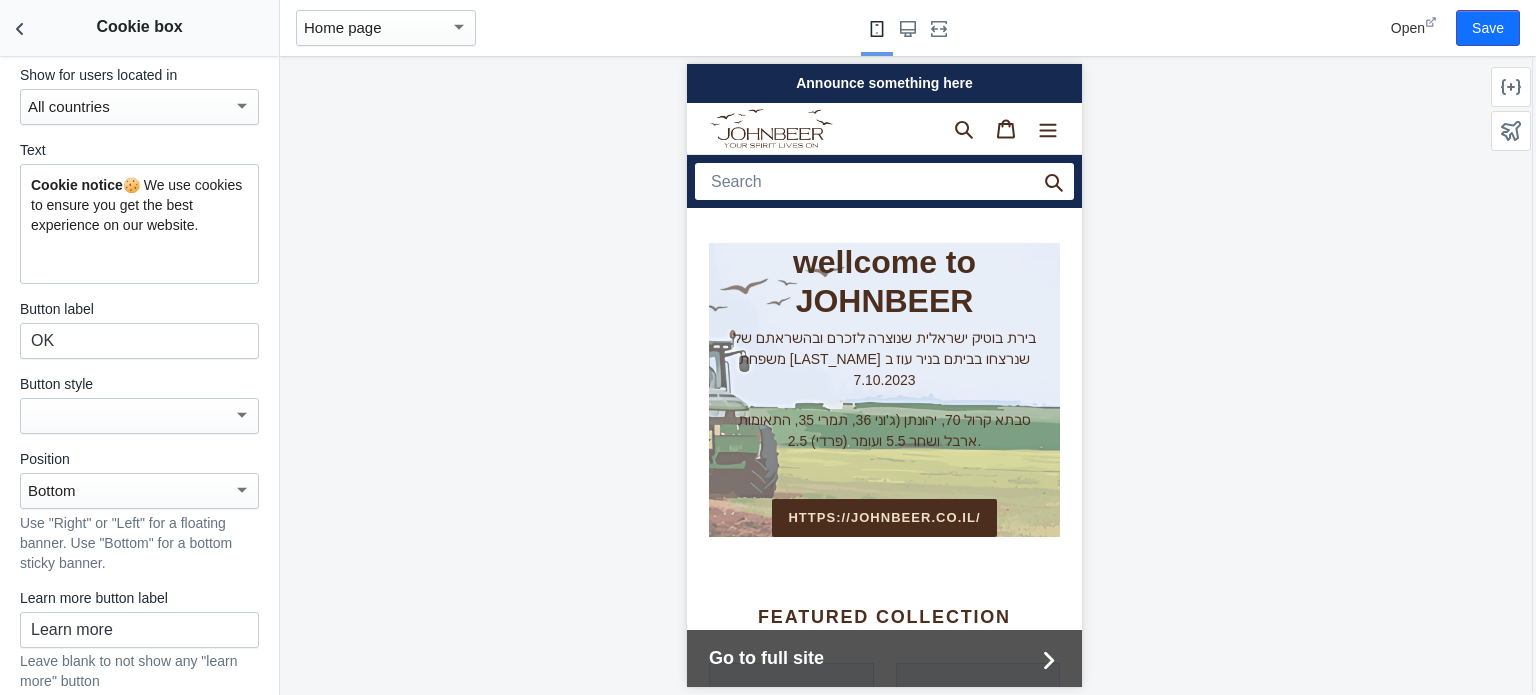 click at bounding box center [242, 415] 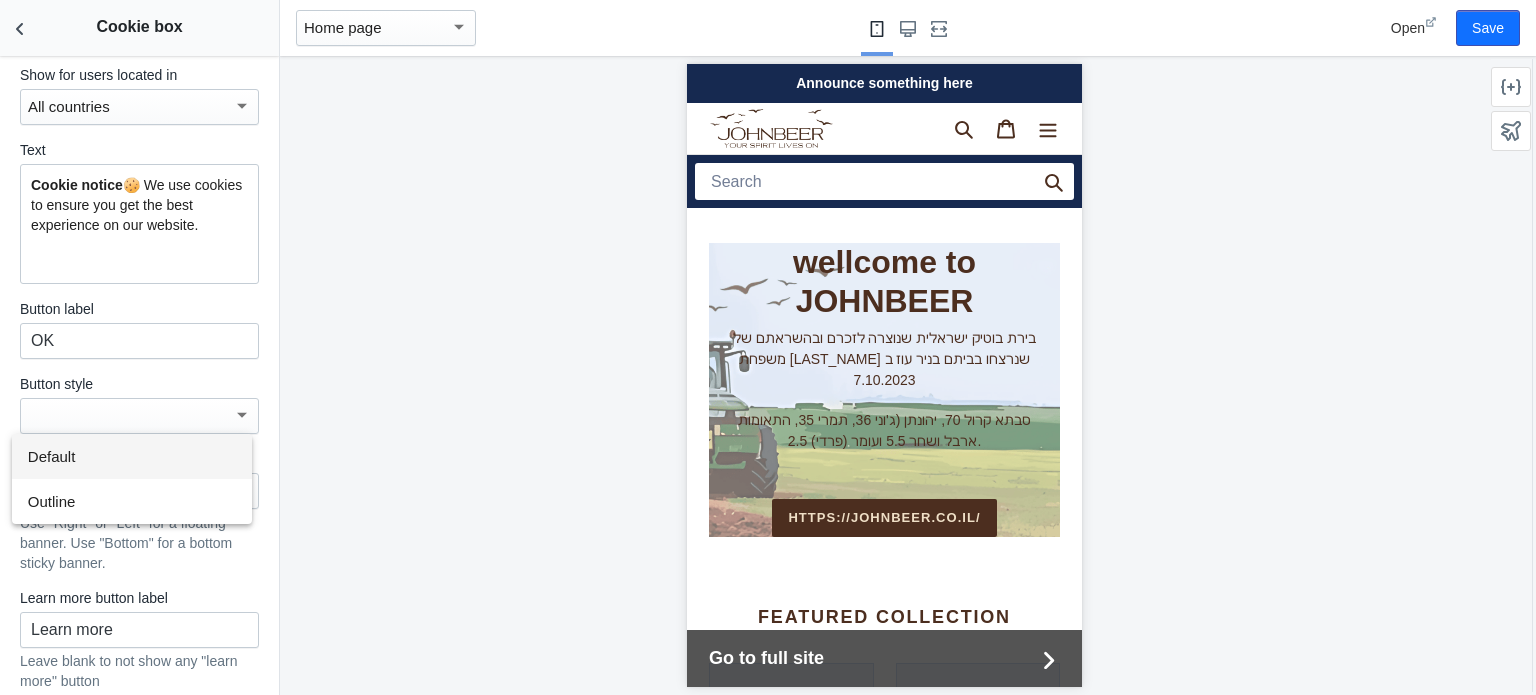 scroll, scrollTop: 0, scrollLeft: 0, axis: both 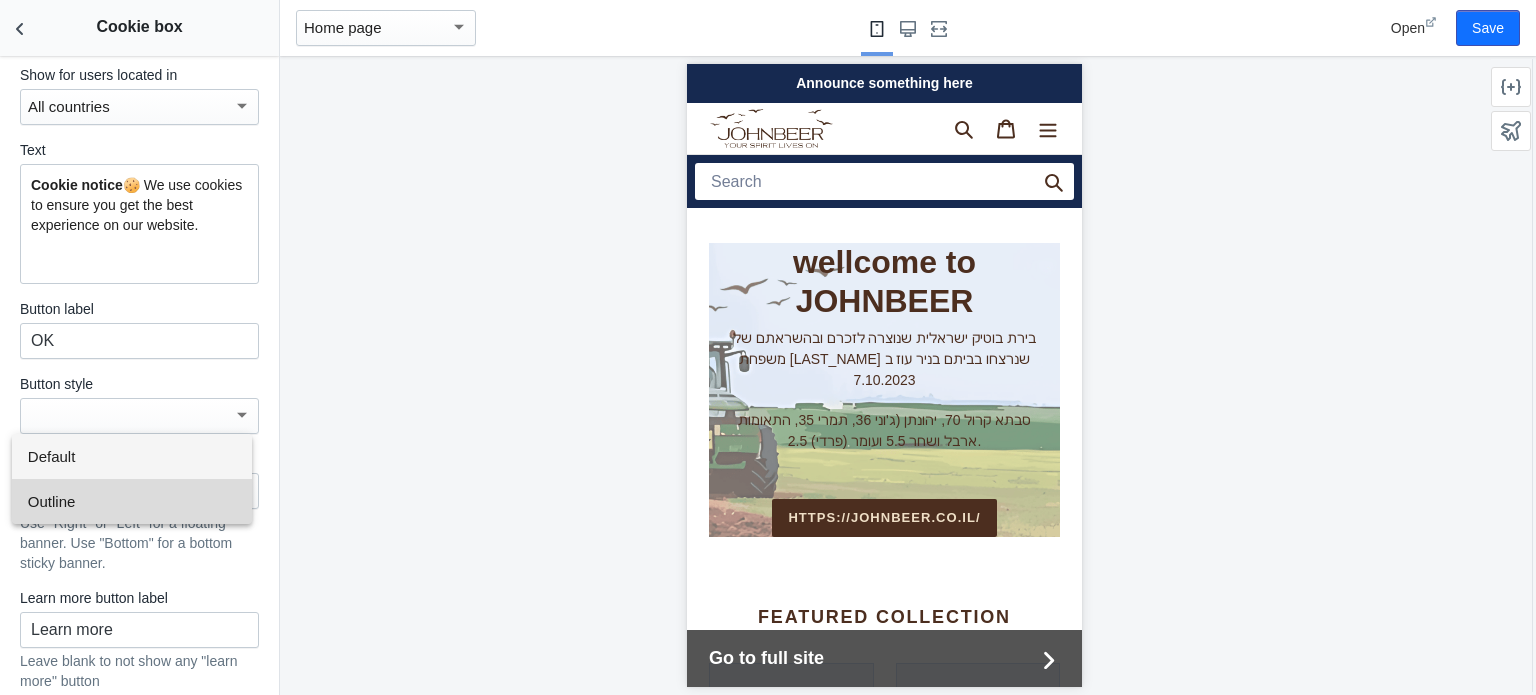 click on "Outline" at bounding box center [132, 501] 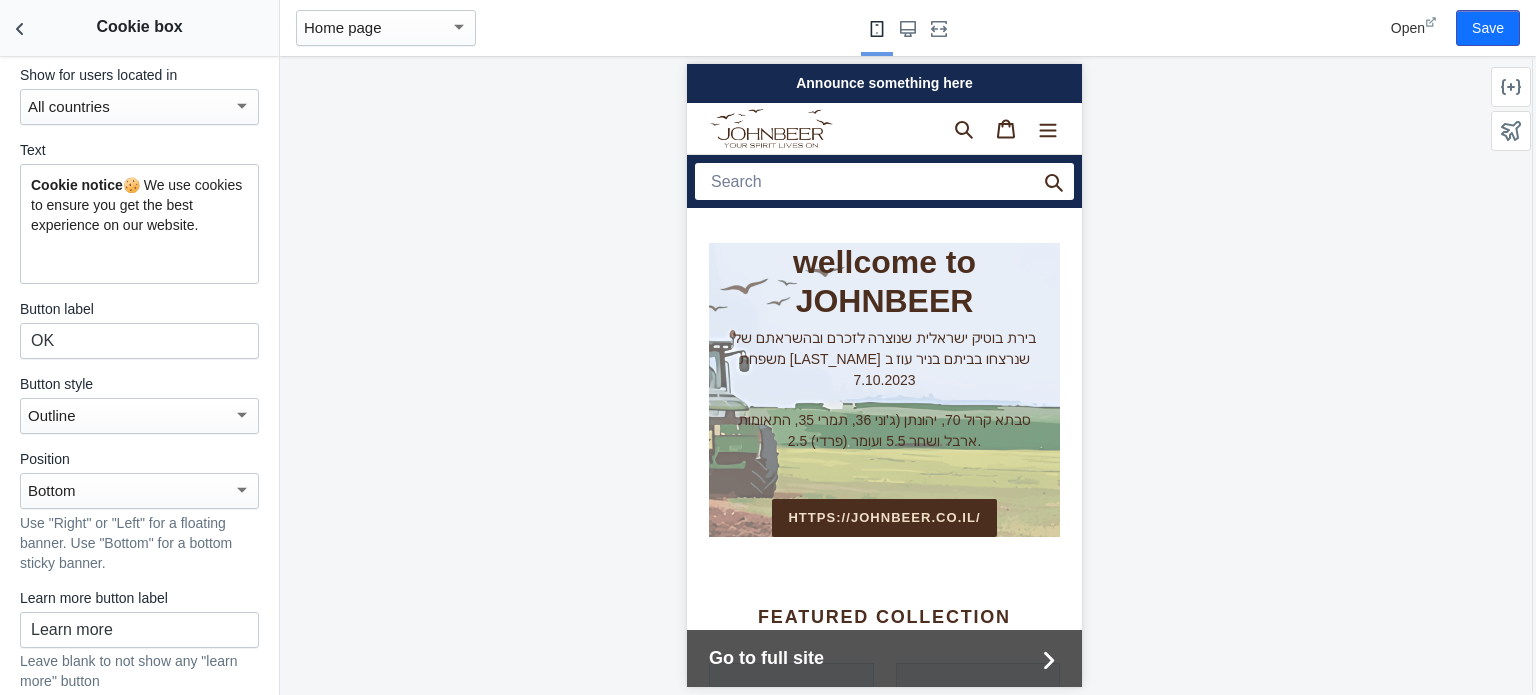 scroll, scrollTop: 0, scrollLeft: 0, axis: both 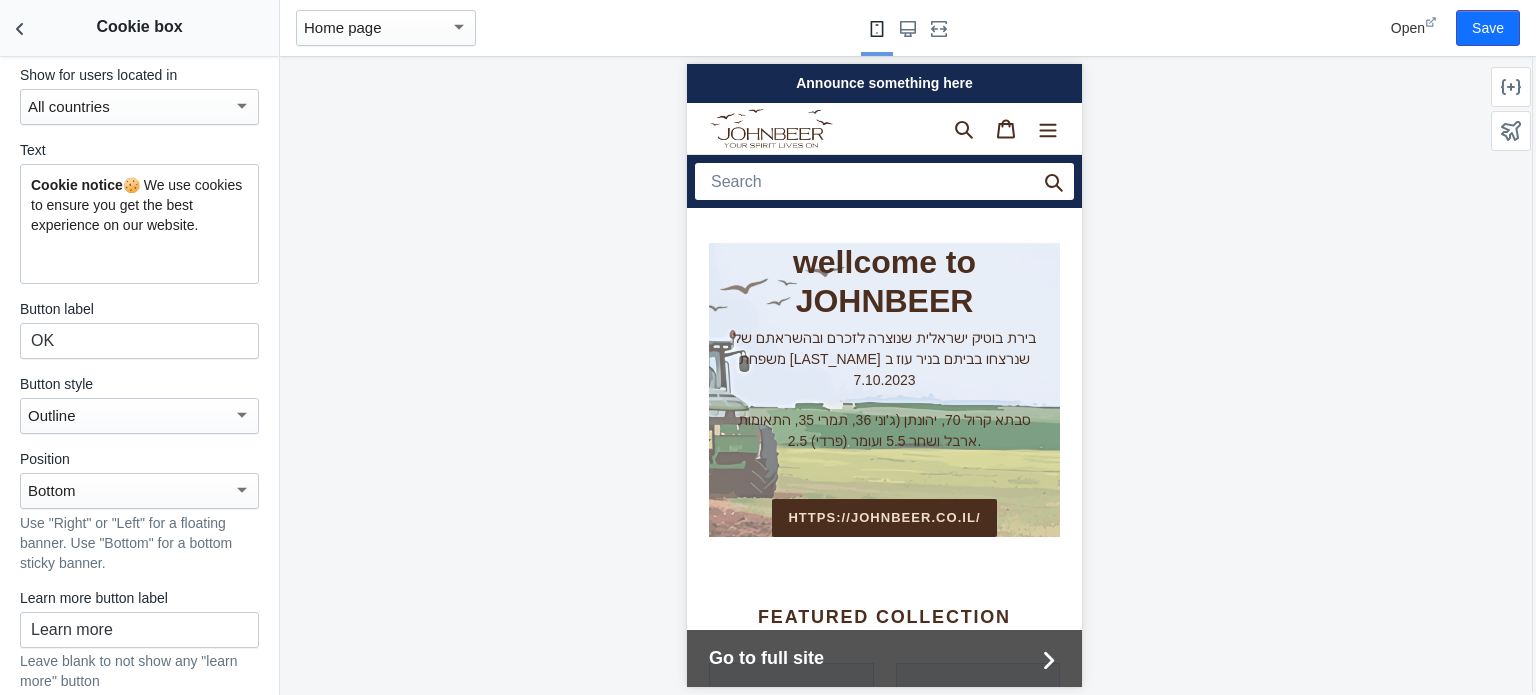 click at bounding box center (242, 489) 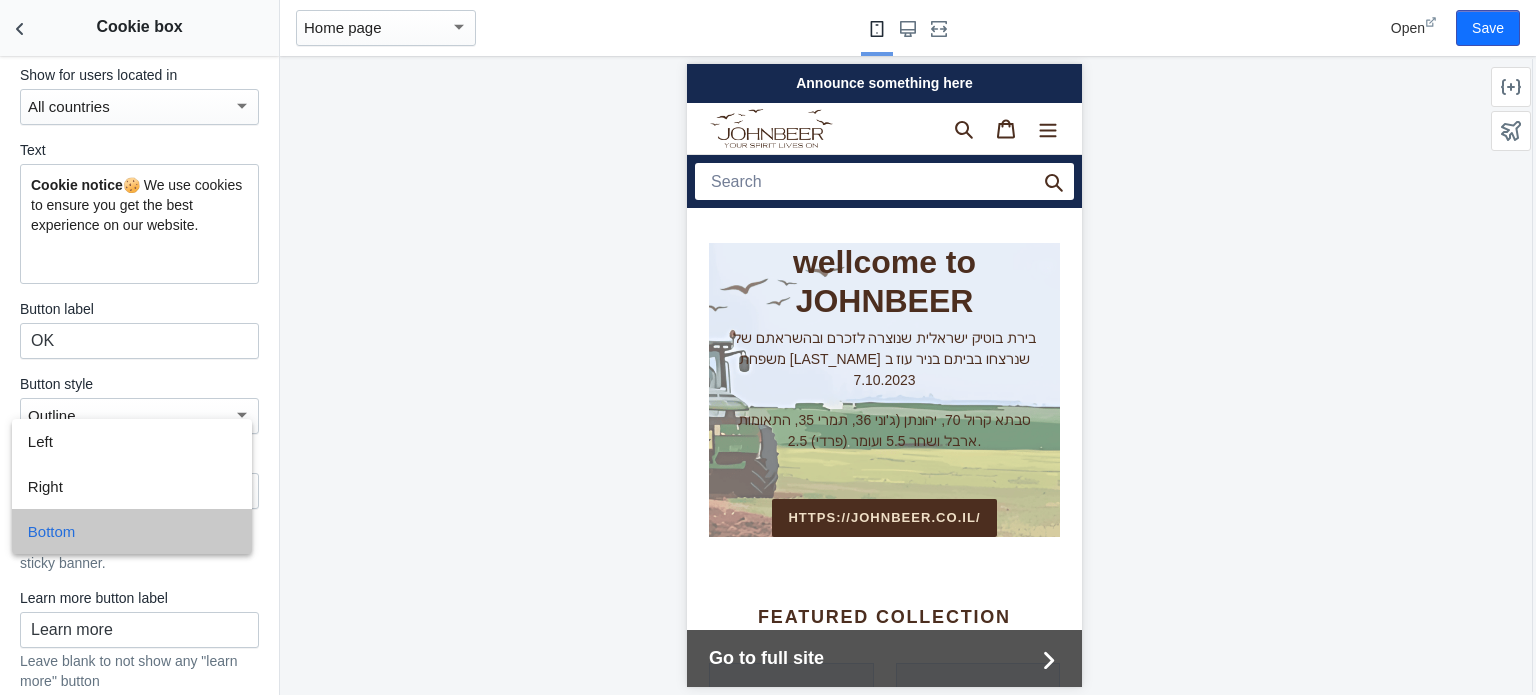 click on "Bottom" at bounding box center [132, 531] 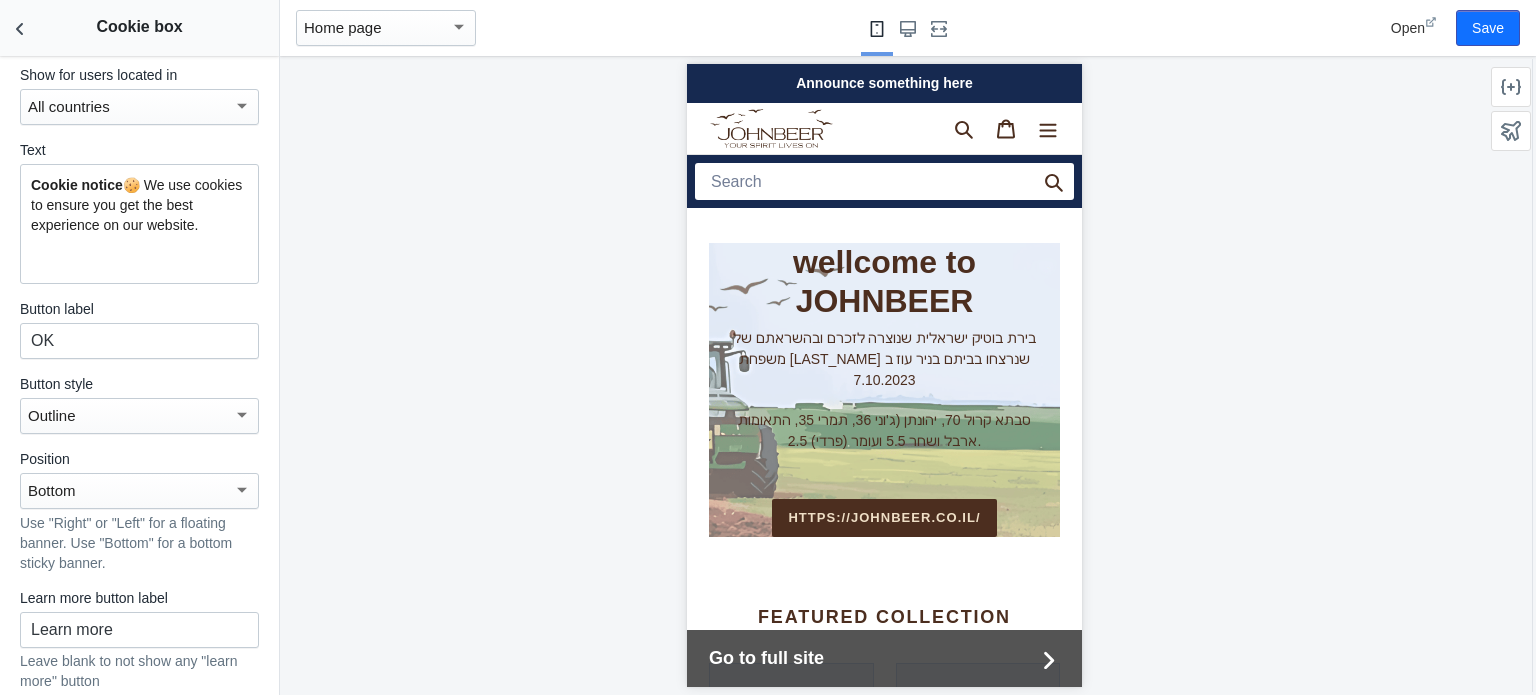 scroll, scrollTop: 0, scrollLeft: 336, axis: horizontal 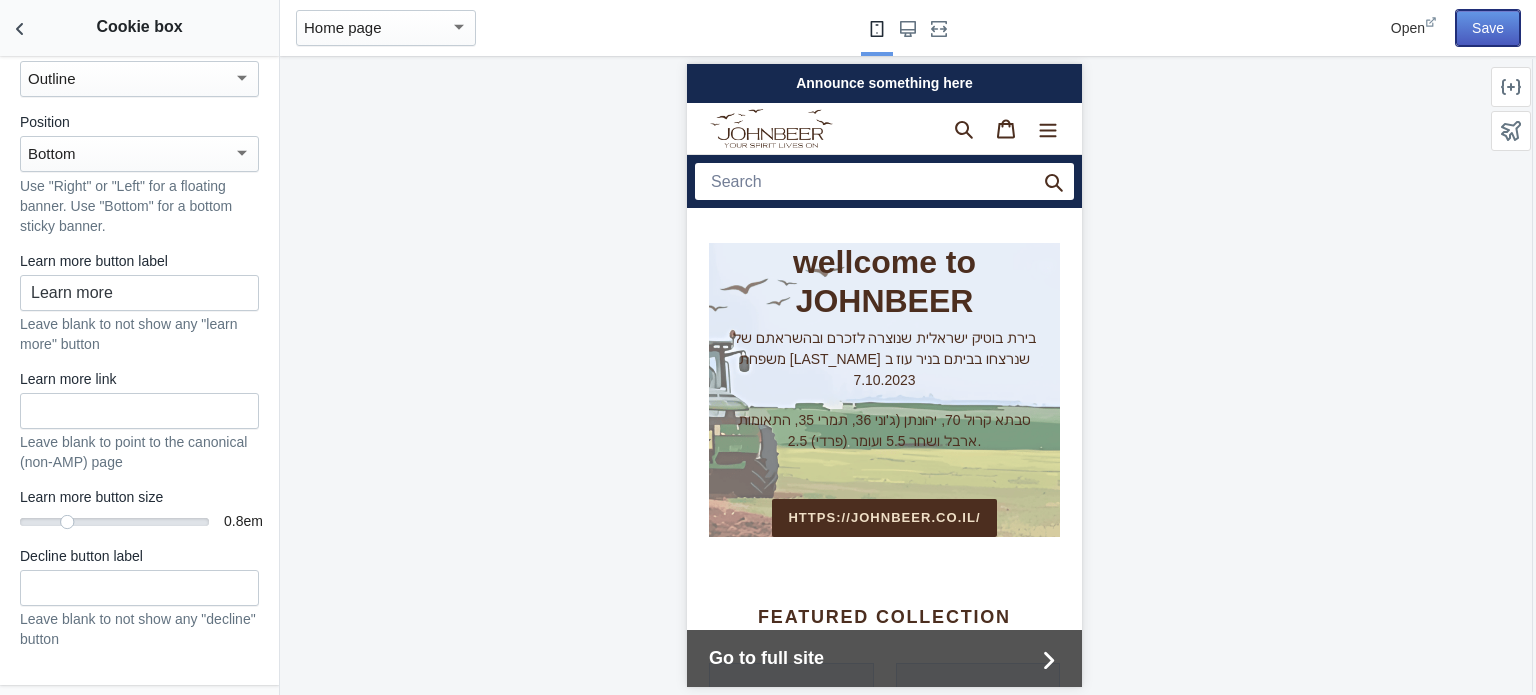 click on "Save" at bounding box center [1488, 28] 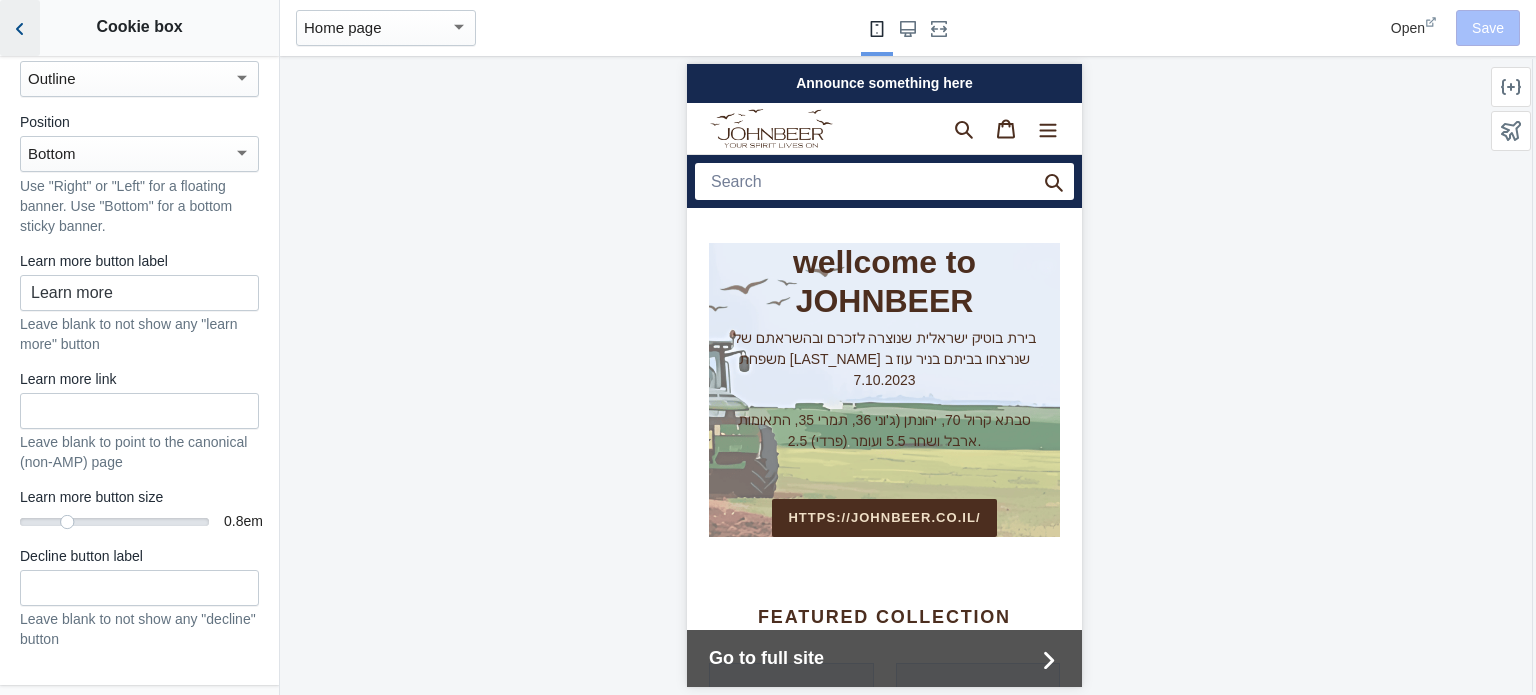 scroll, scrollTop: 0, scrollLeft: 336, axis: horizontal 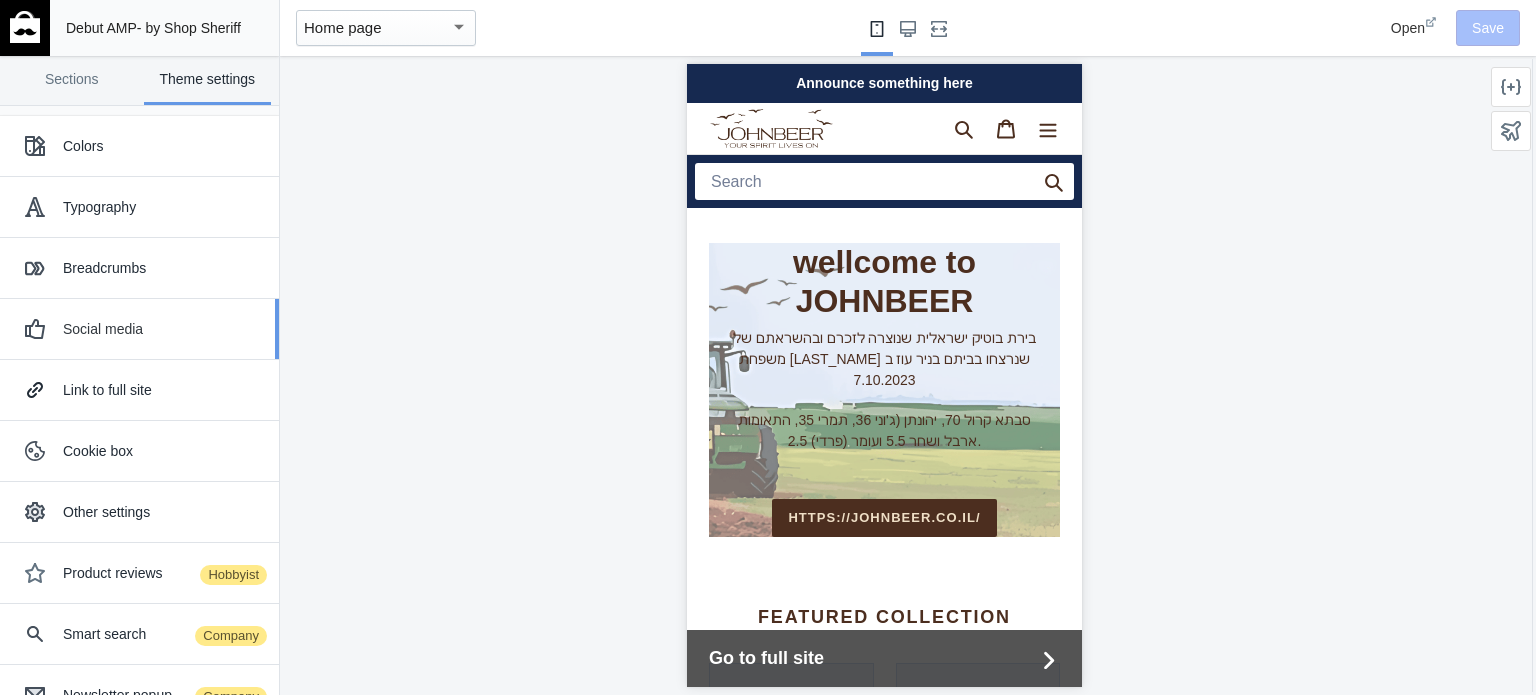 click on "Social media" at bounding box center (163, 329) 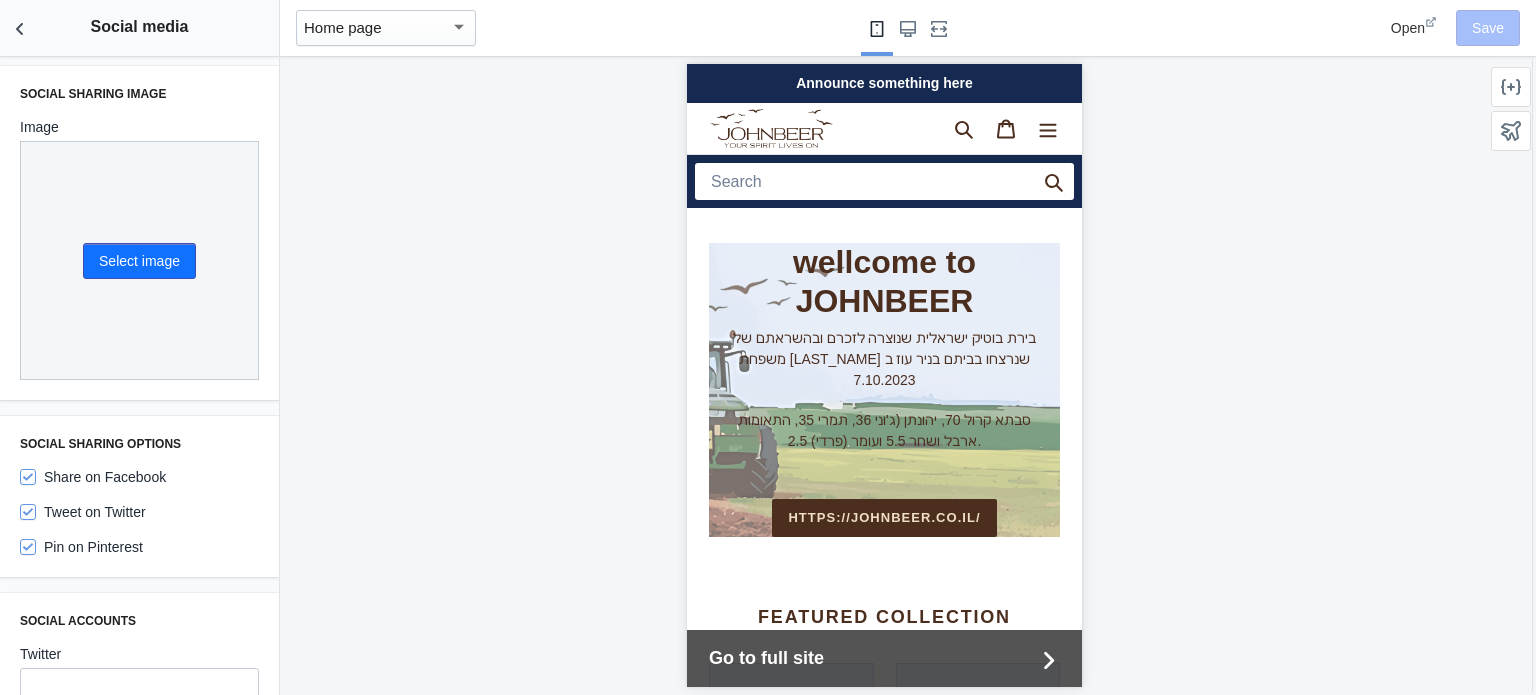 scroll, scrollTop: 0, scrollLeft: 0, axis: both 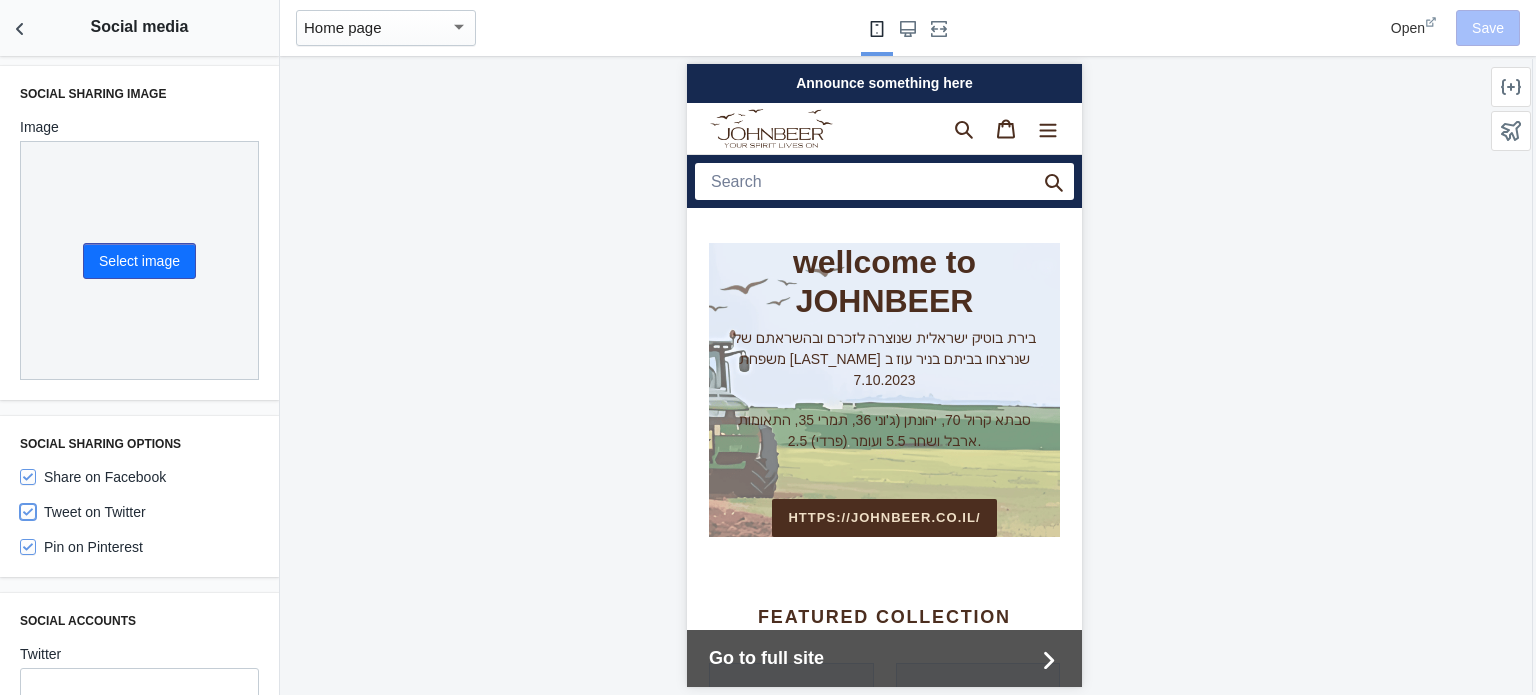 click on "Tweet on Twitter" at bounding box center (28, 512) 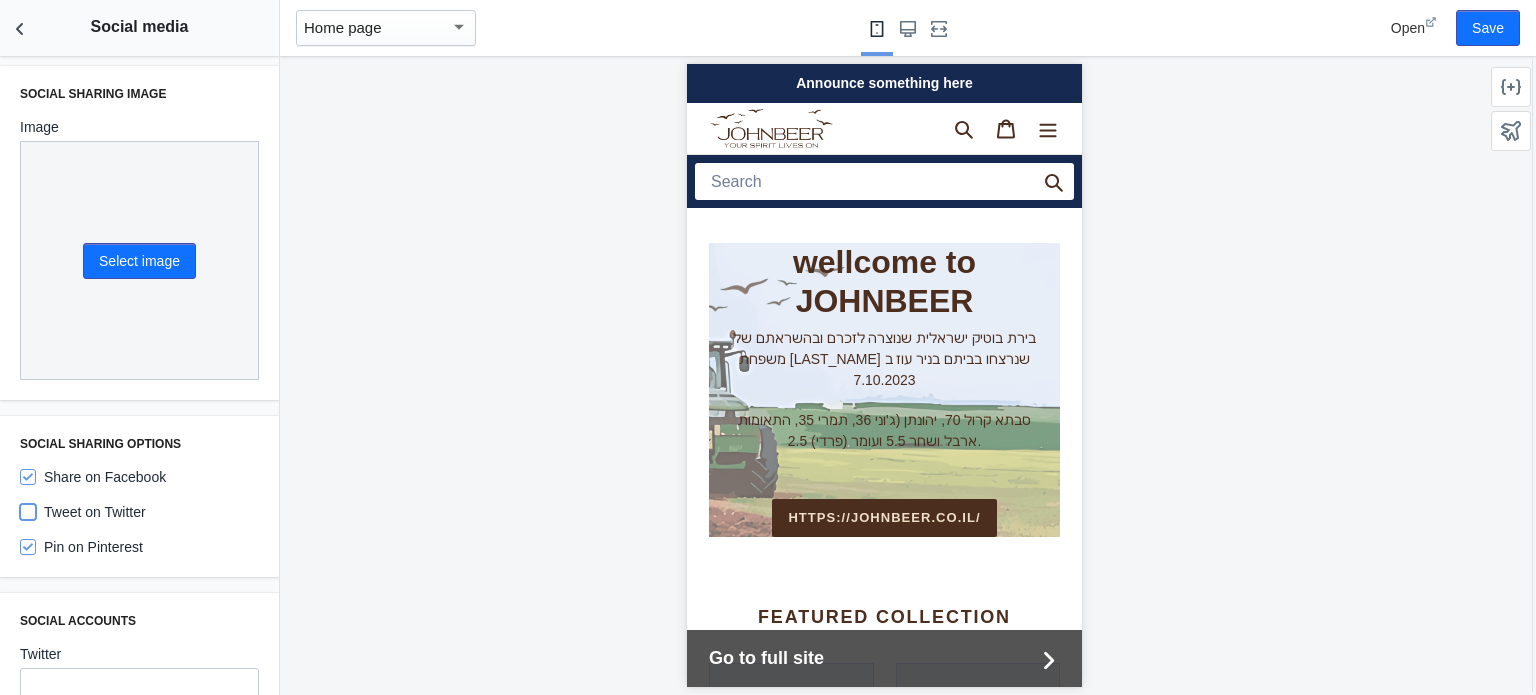 scroll, scrollTop: 0, scrollLeft: 0, axis: both 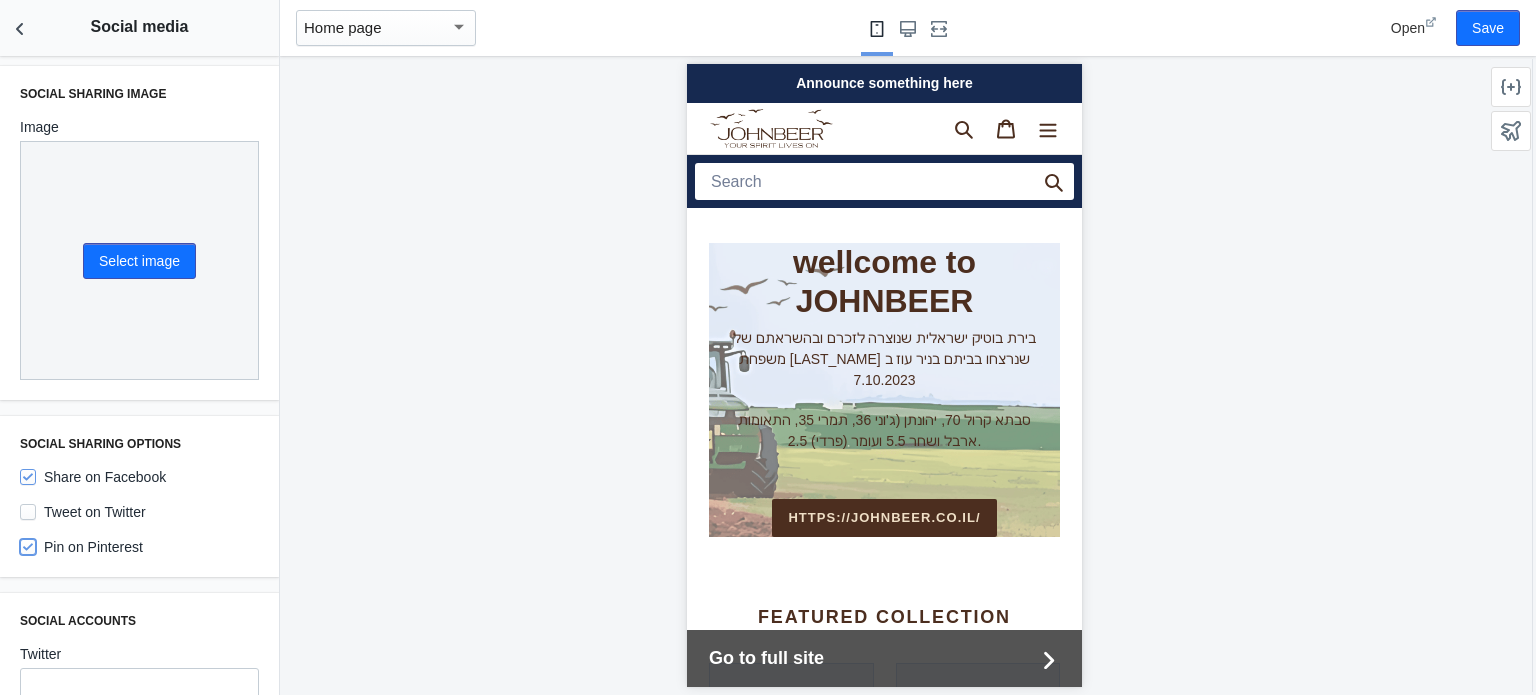 click on "Pin on Pinterest" at bounding box center (28, 547) 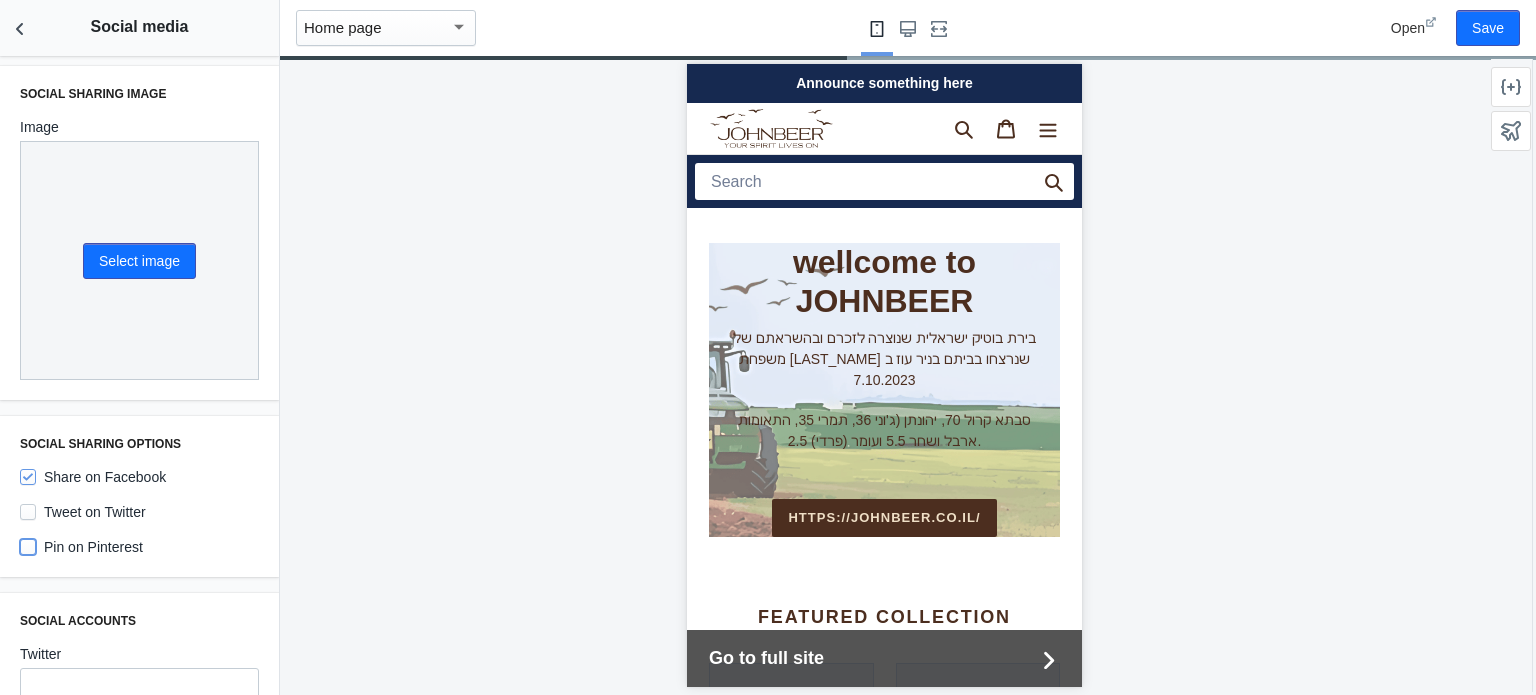 scroll, scrollTop: 0, scrollLeft: 336, axis: horizontal 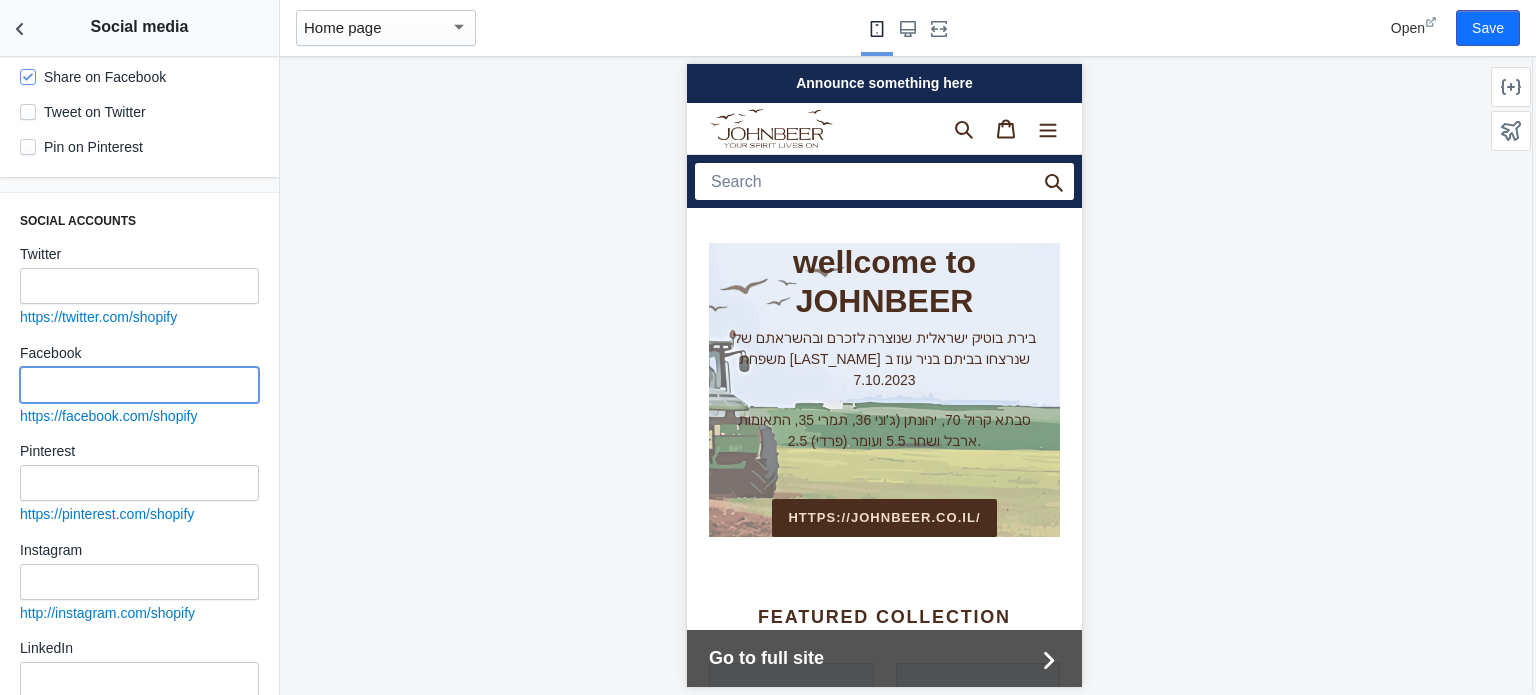 click at bounding box center [139, 385] 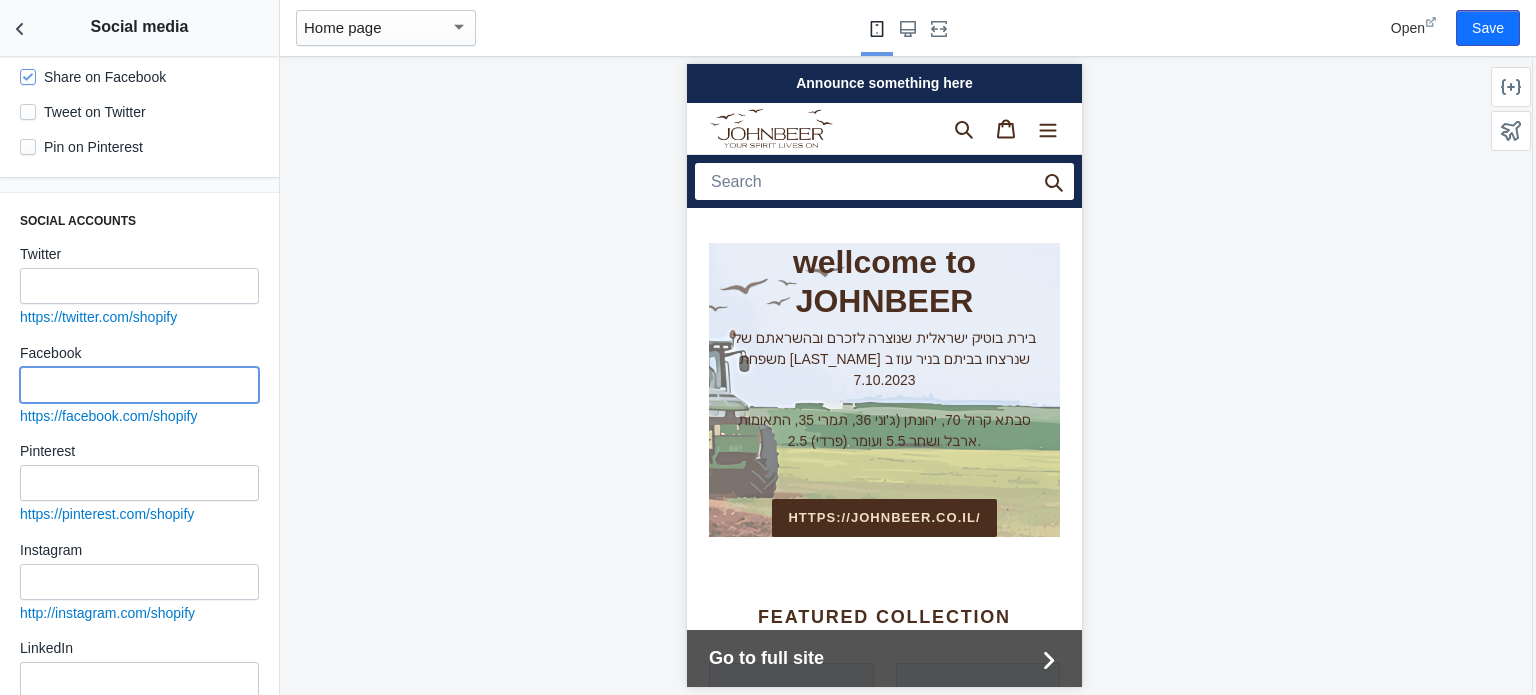 paste on "https://www.facebook.com/share/19uhnqdcW1/?mibextid=wwXIfr" 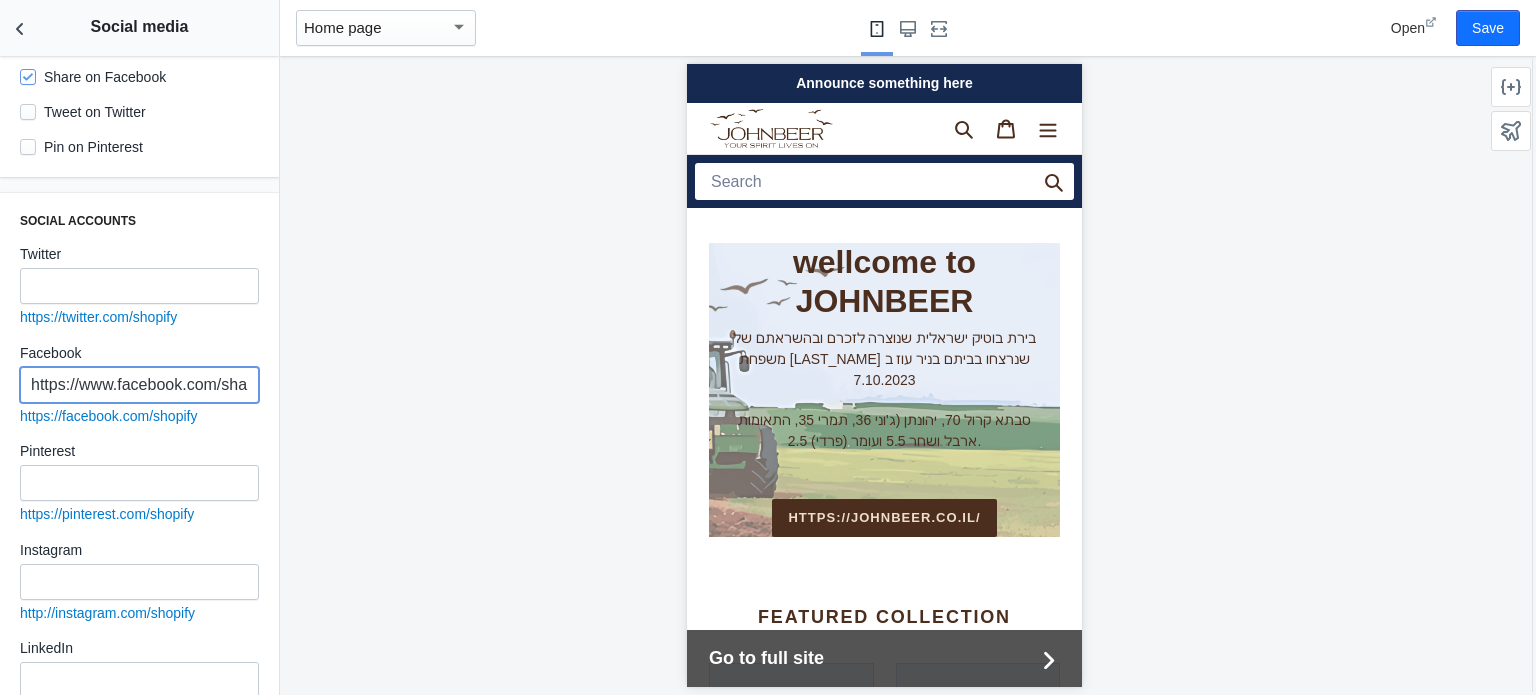 scroll, scrollTop: 0, scrollLeft: 264, axis: horizontal 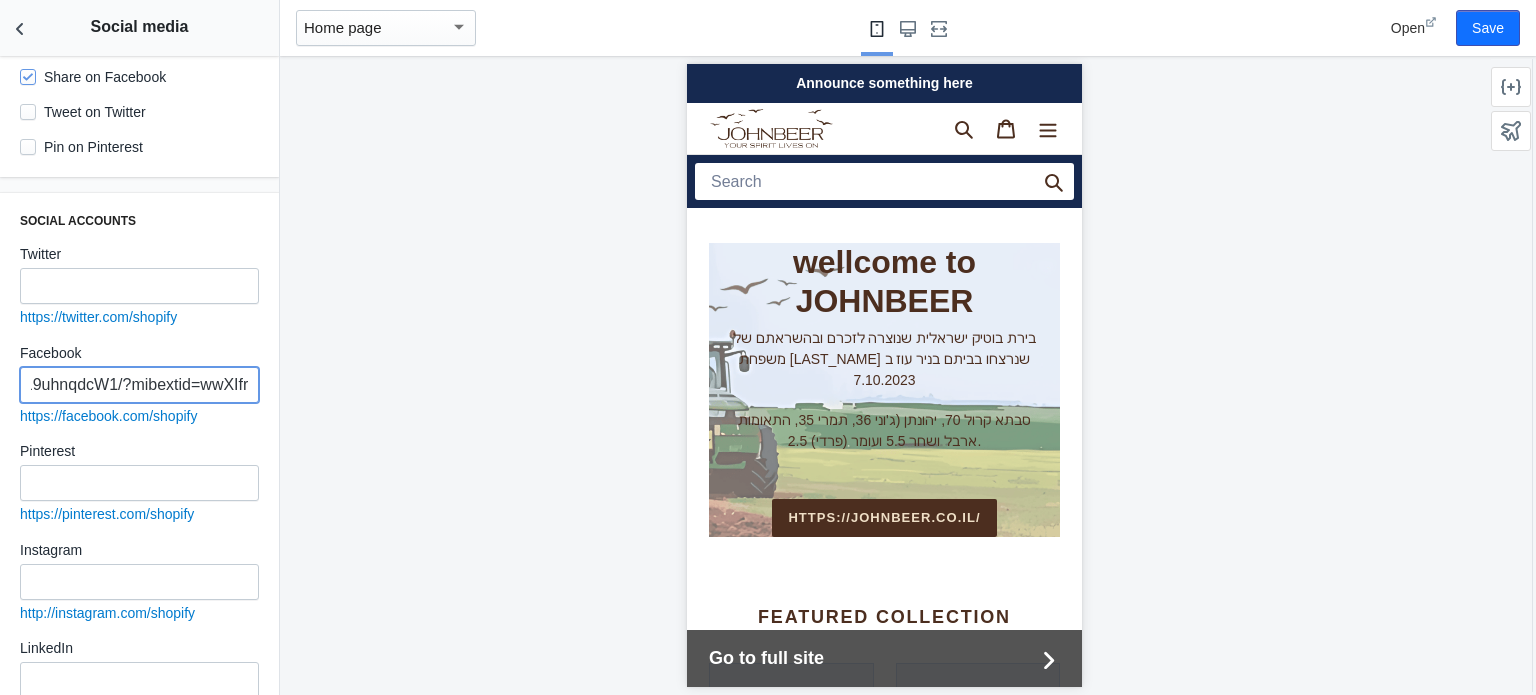 type on "https://www.facebook.com/share/19uhnqdcW1/?mibextid=wwXIfr" 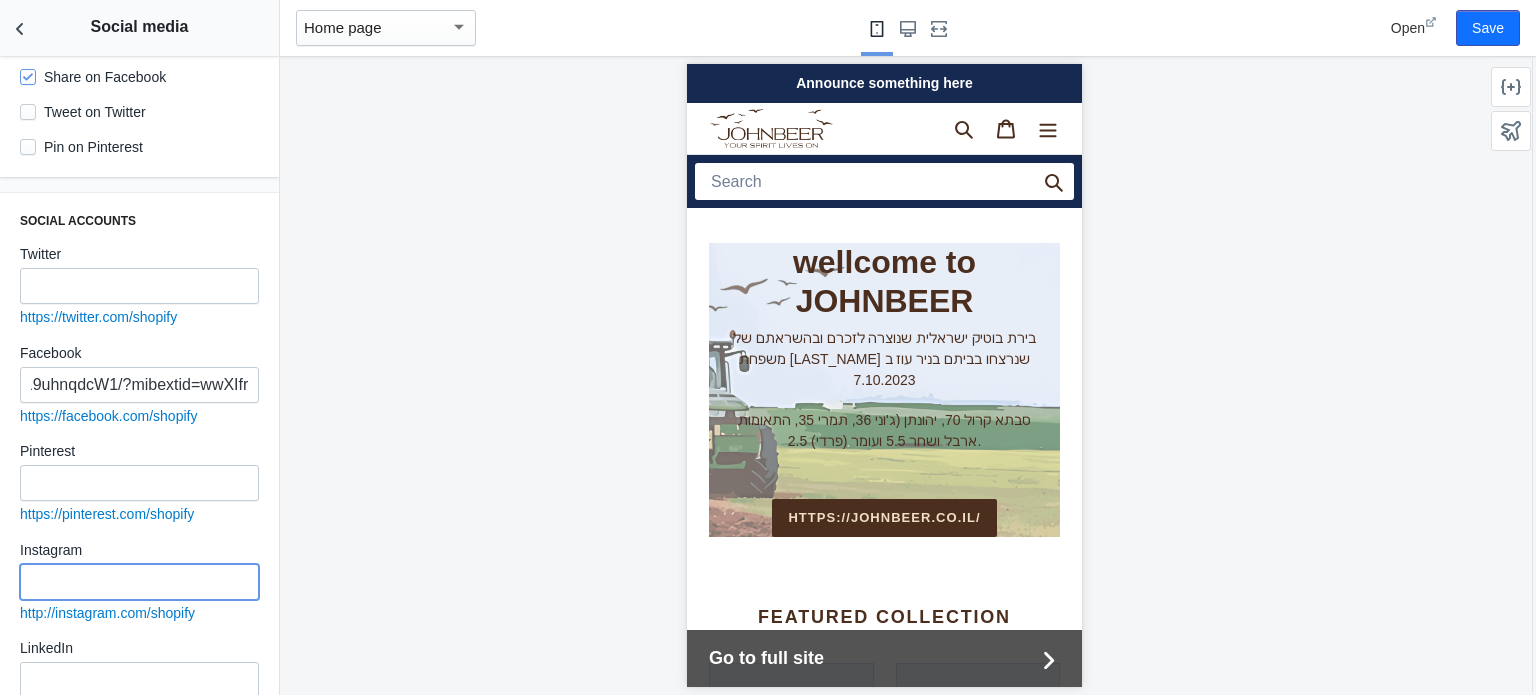 scroll, scrollTop: 0, scrollLeft: 0, axis: both 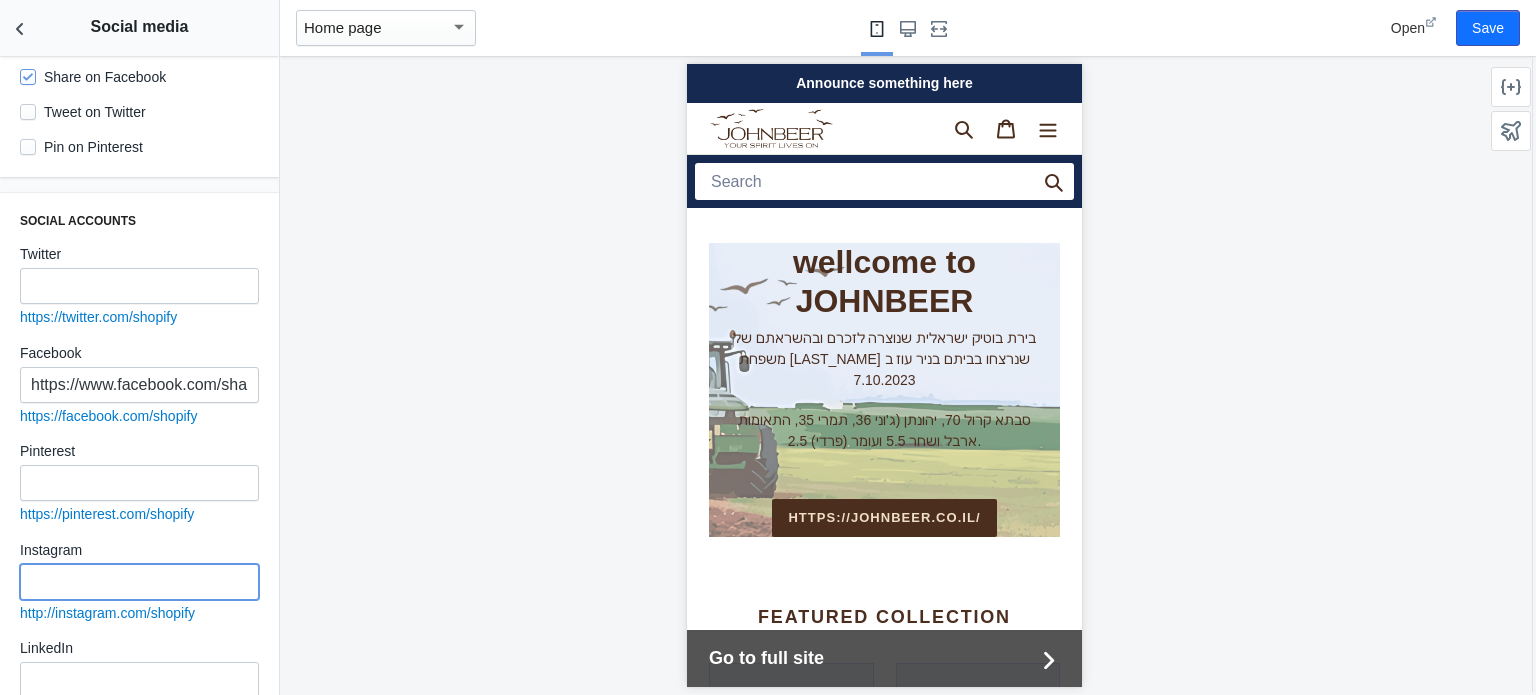 click at bounding box center [139, 582] 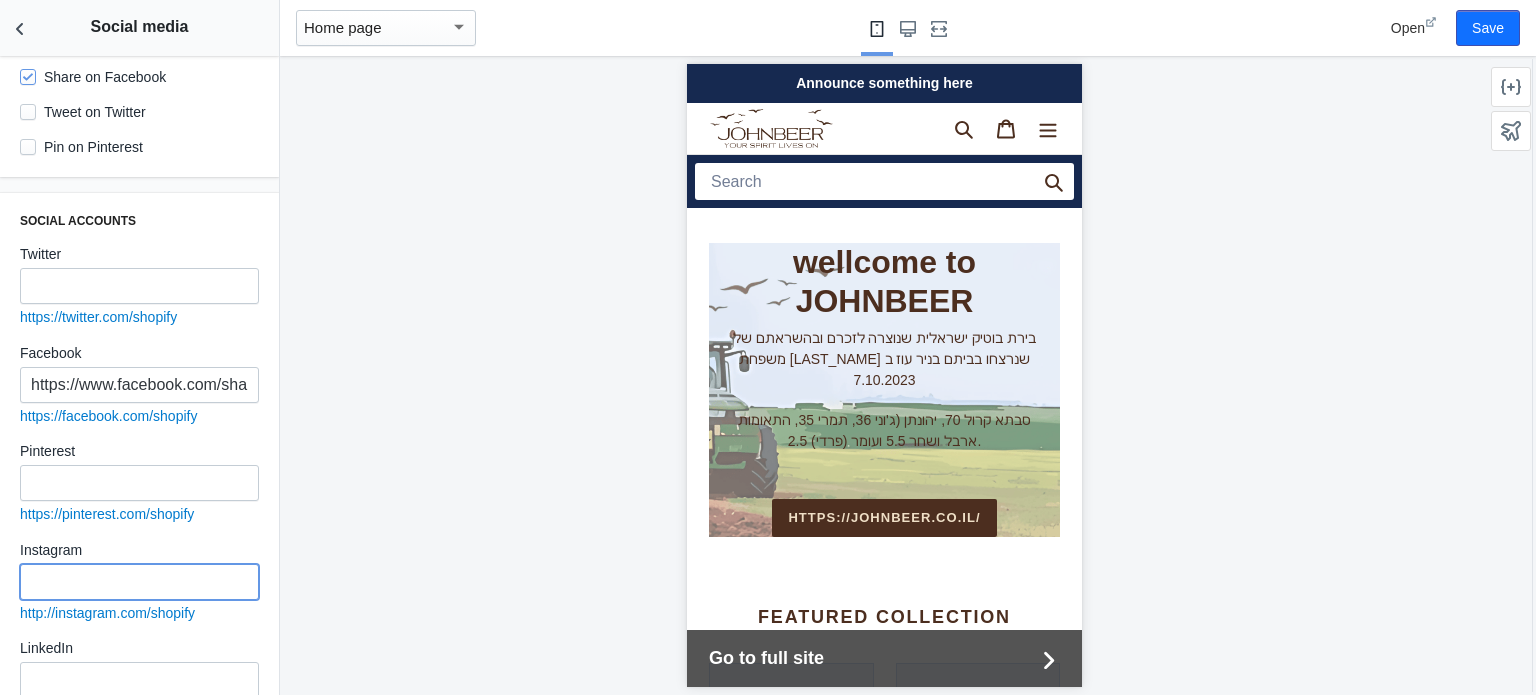 paste on "https://www.instagram.com/john_beer_israel?igsh=MWVyMW5rM2t2OHMzeg%3D%3D&utm_source=qr" 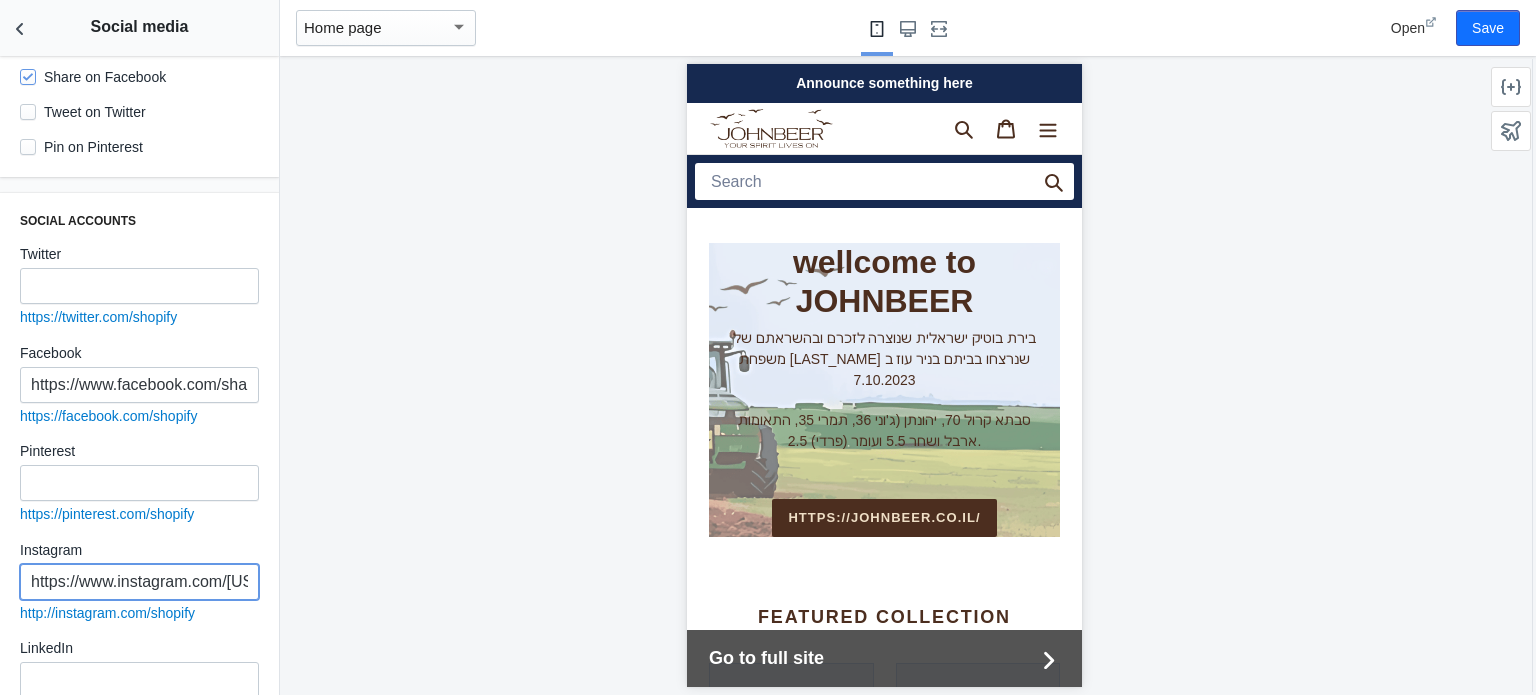 scroll, scrollTop: 0, scrollLeft: 535, axis: horizontal 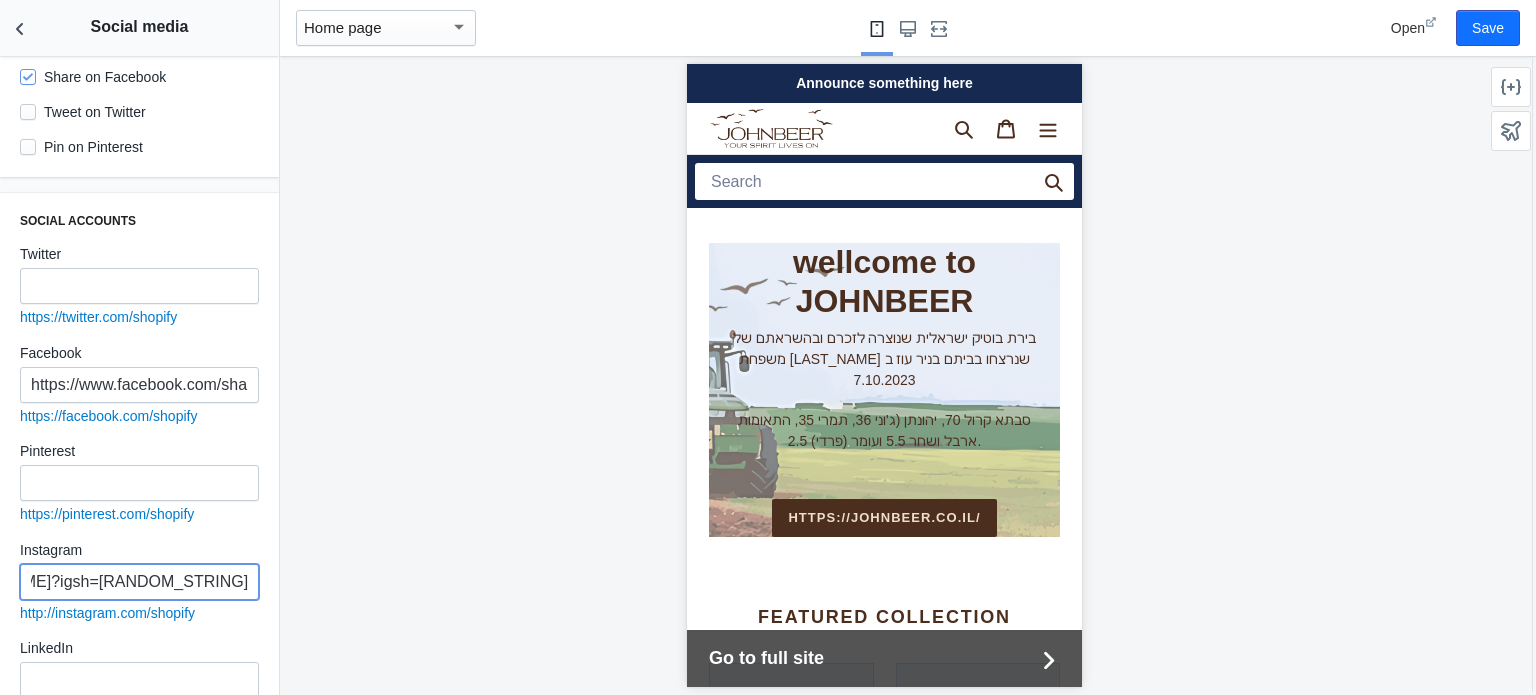 type on "https://www.instagram.com/john_beer_israel?igsh=MWVyMW5rM2t2OHMzeg%3D%3D&utm_source=qr" 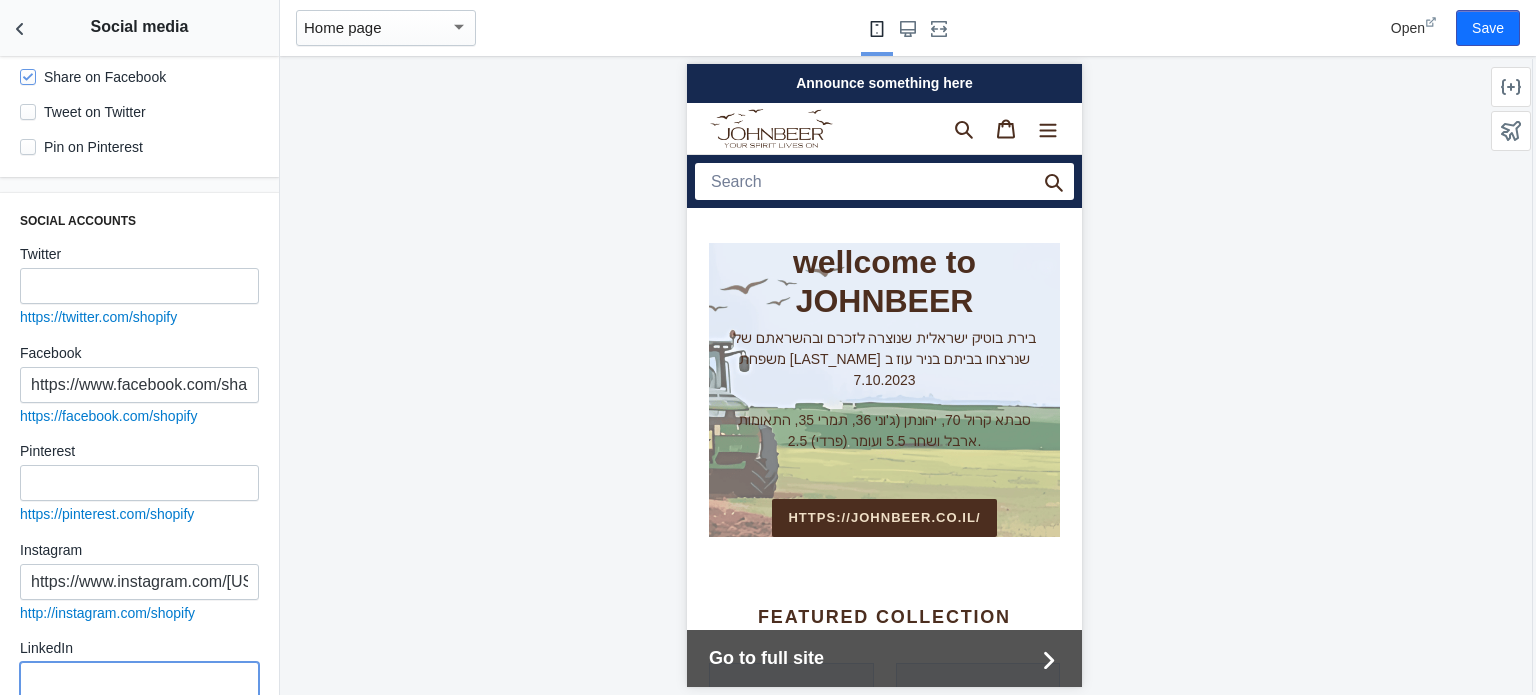 click at bounding box center (139, 680) 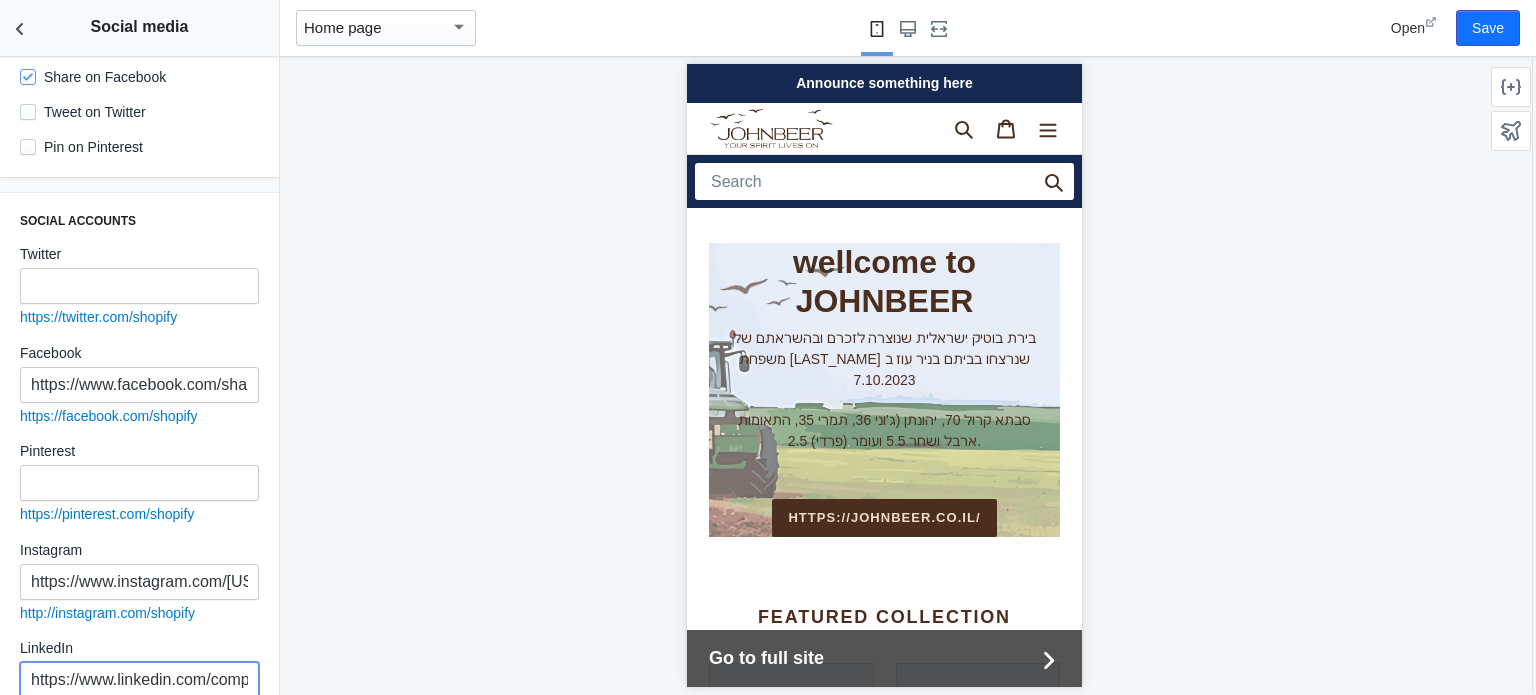 scroll, scrollTop: 0, scrollLeft: 124, axis: horizontal 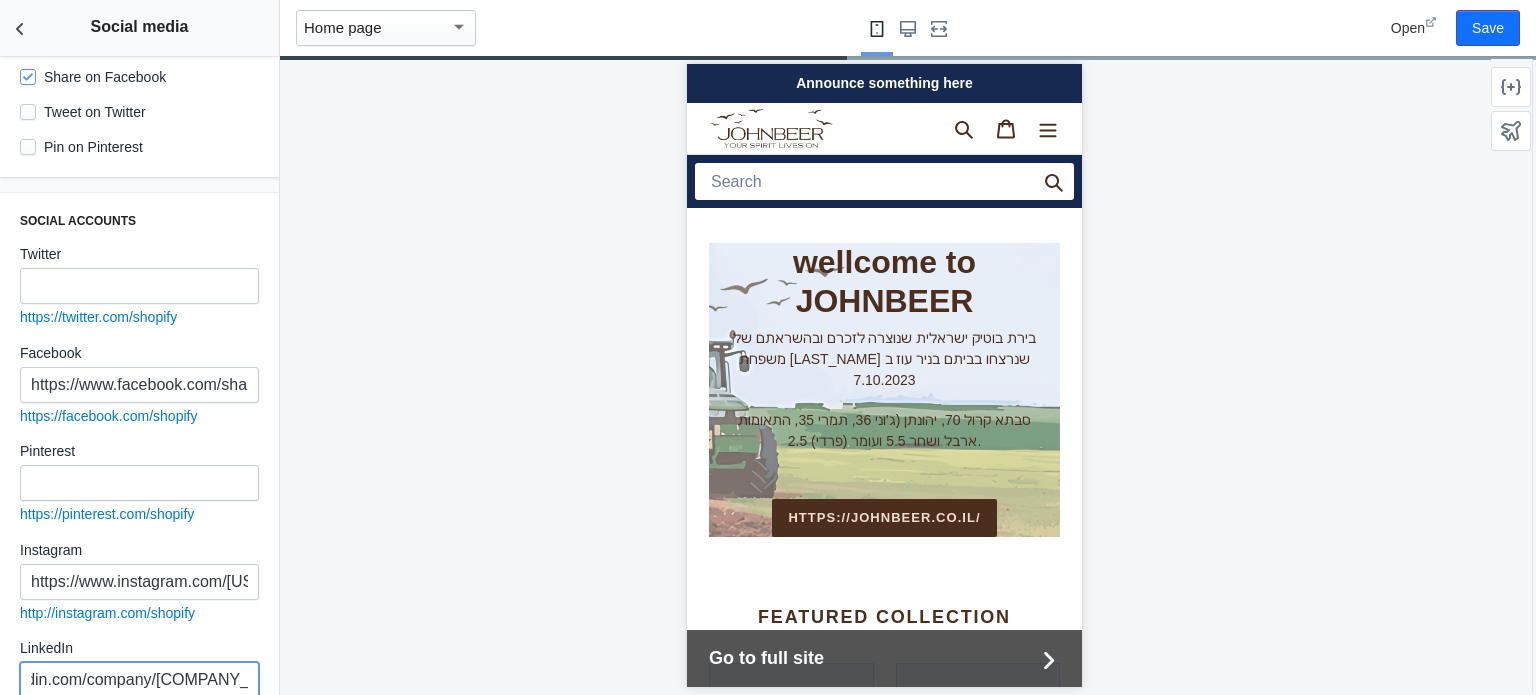 type on "https://www.linkedin.com/company/johnbeer/" 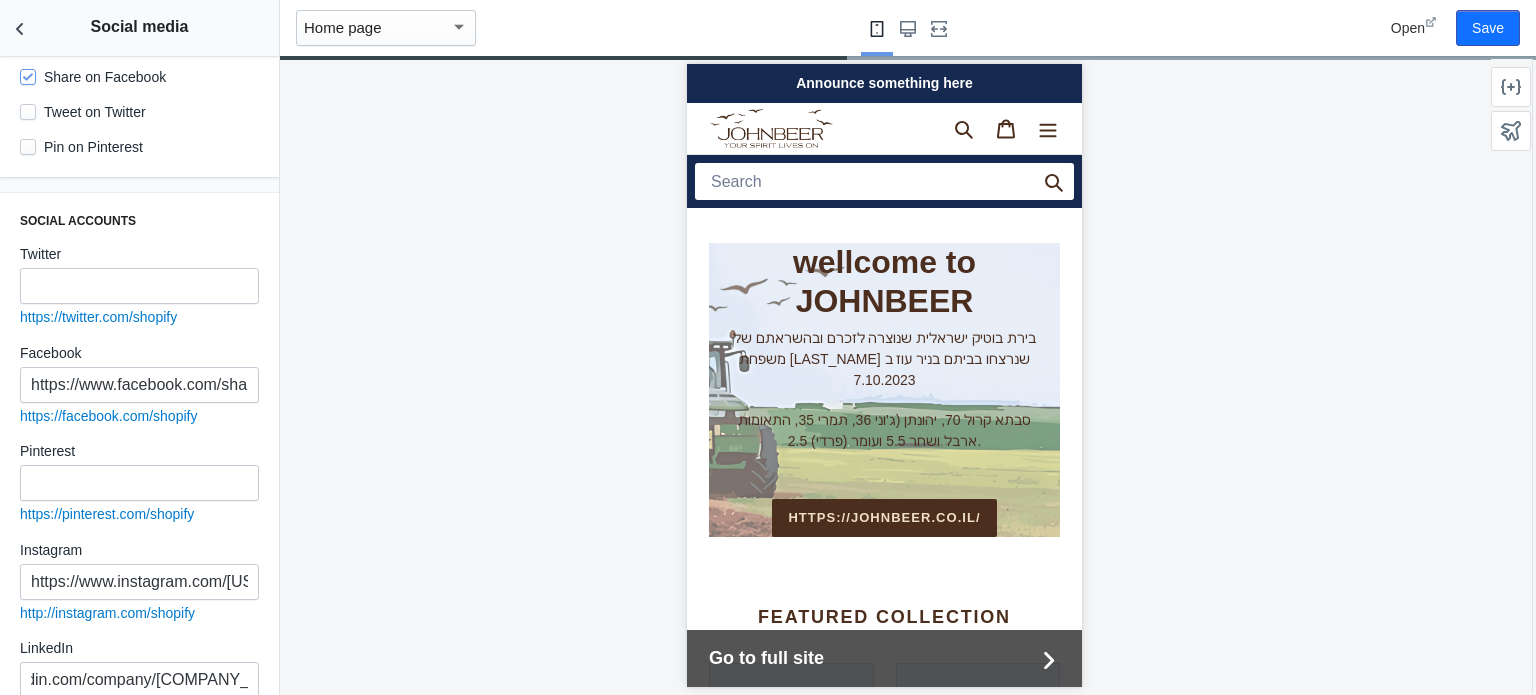 scroll, scrollTop: 0, scrollLeft: 0, axis: both 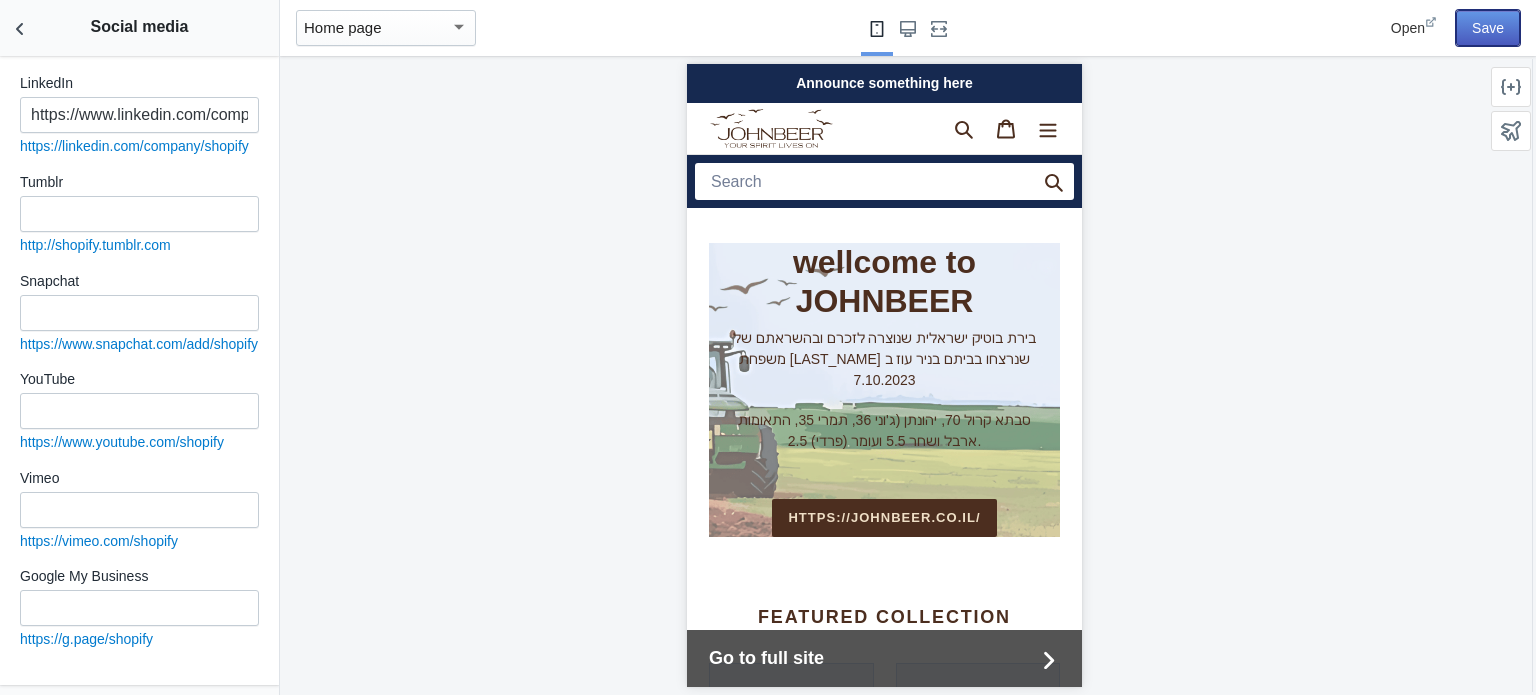 click on "Save" at bounding box center [1488, 28] 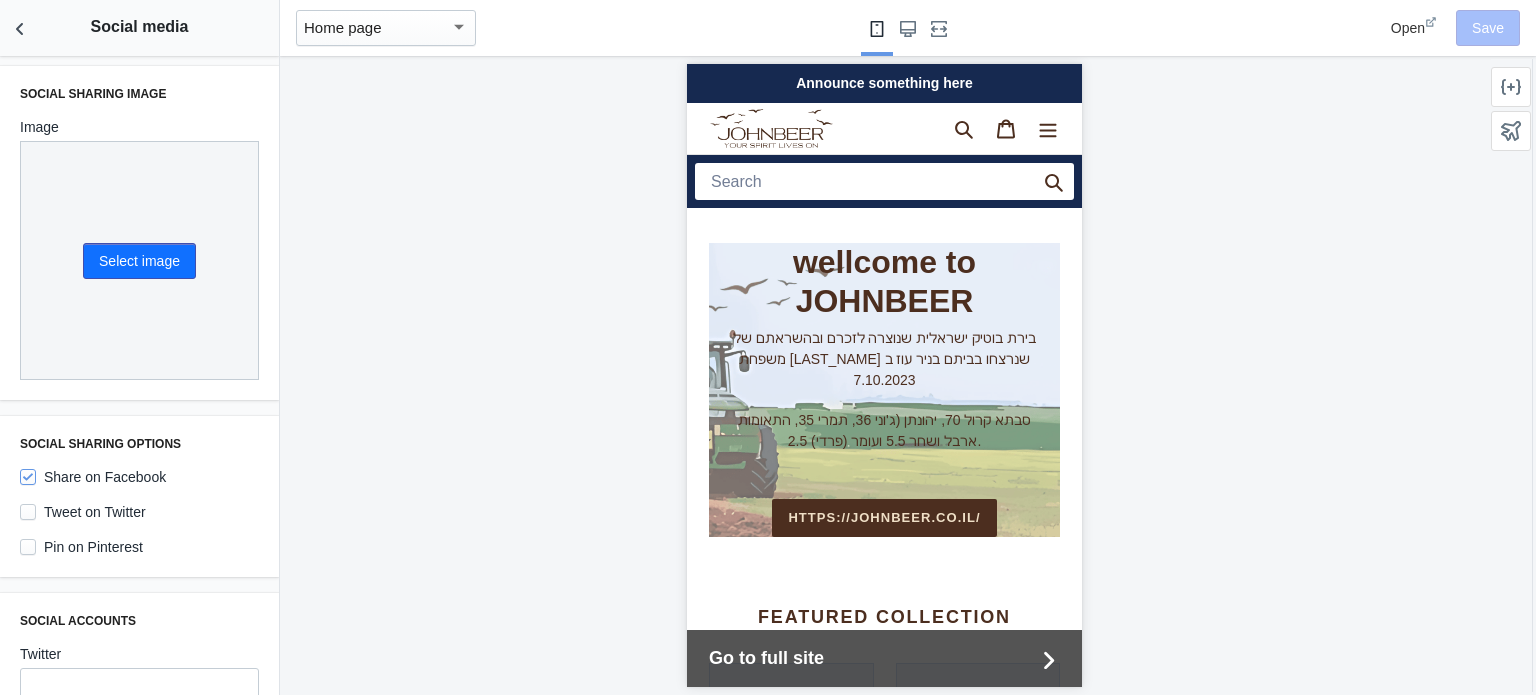 scroll, scrollTop: 0, scrollLeft: 0, axis: both 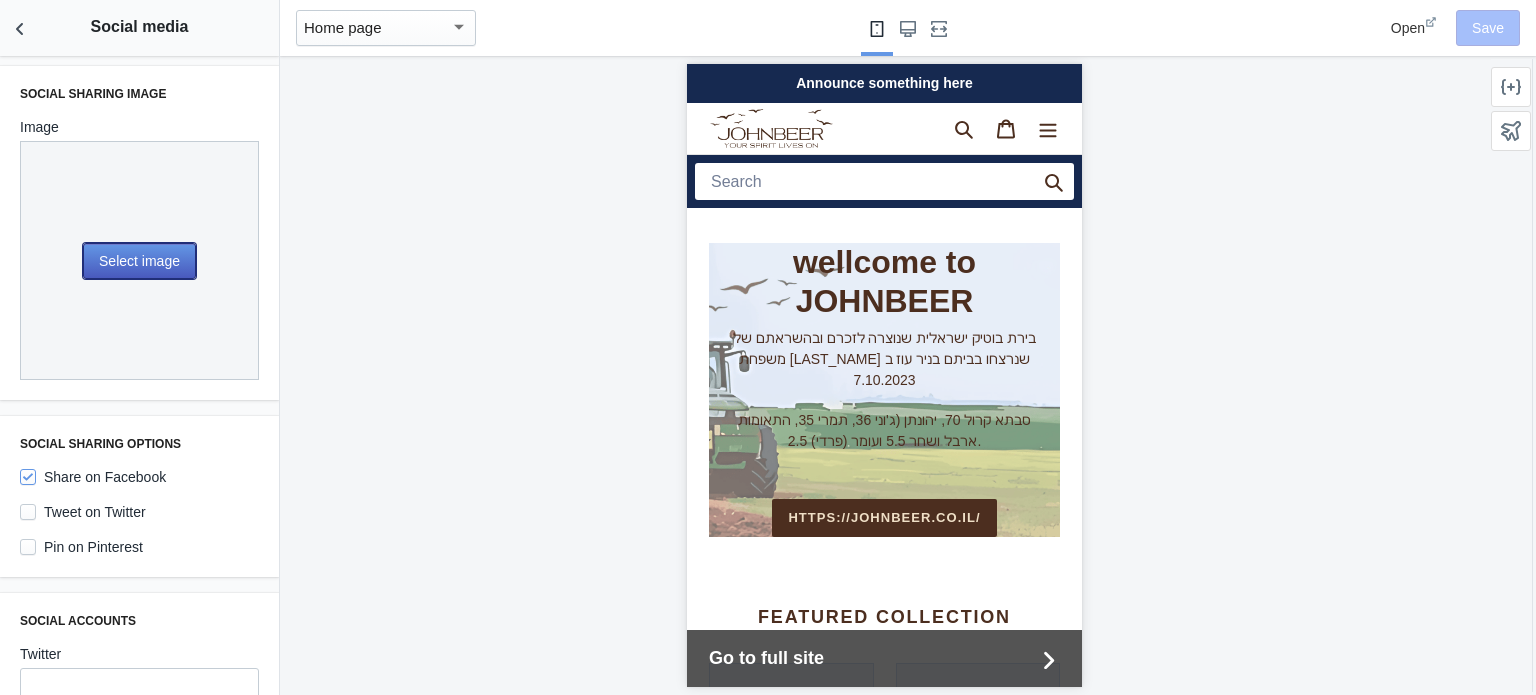 click on "Select image" at bounding box center (139, 261) 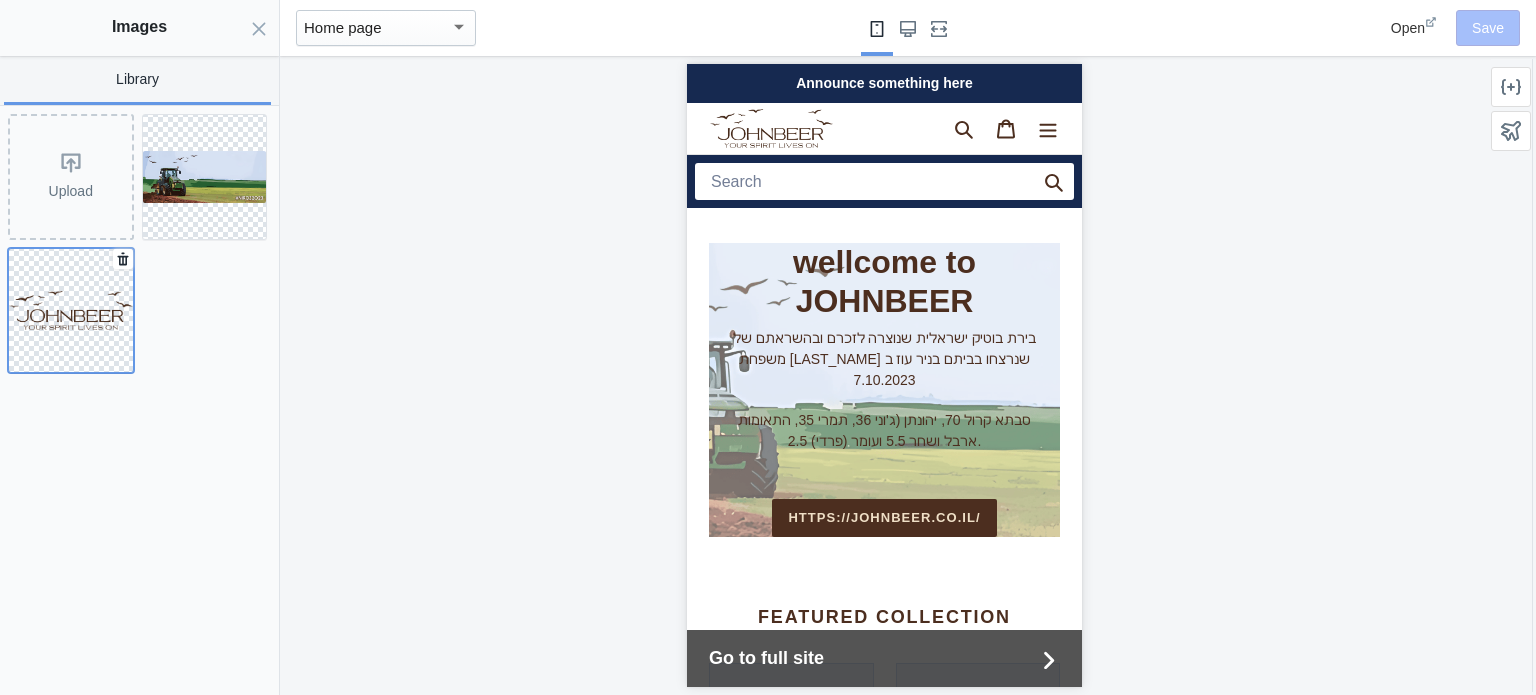 click 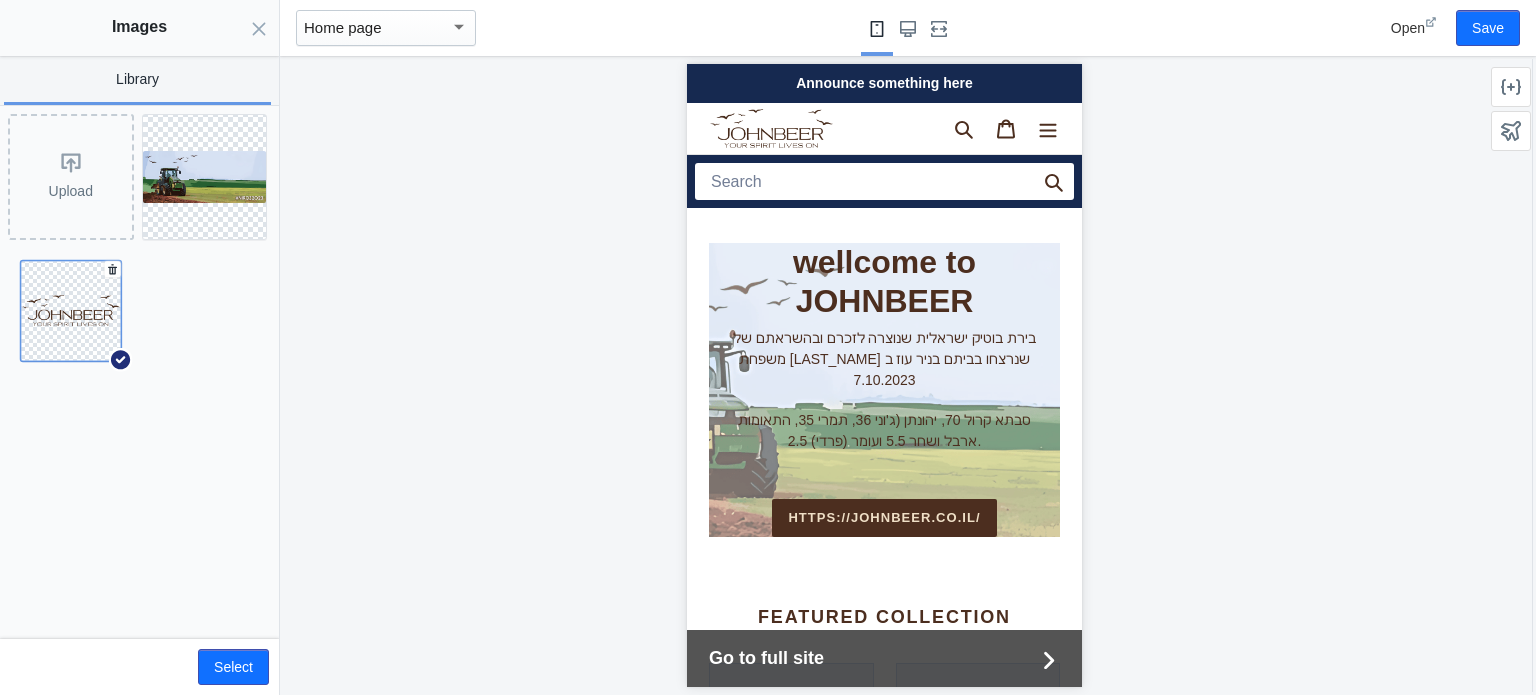 scroll, scrollTop: 0, scrollLeft: 0, axis: both 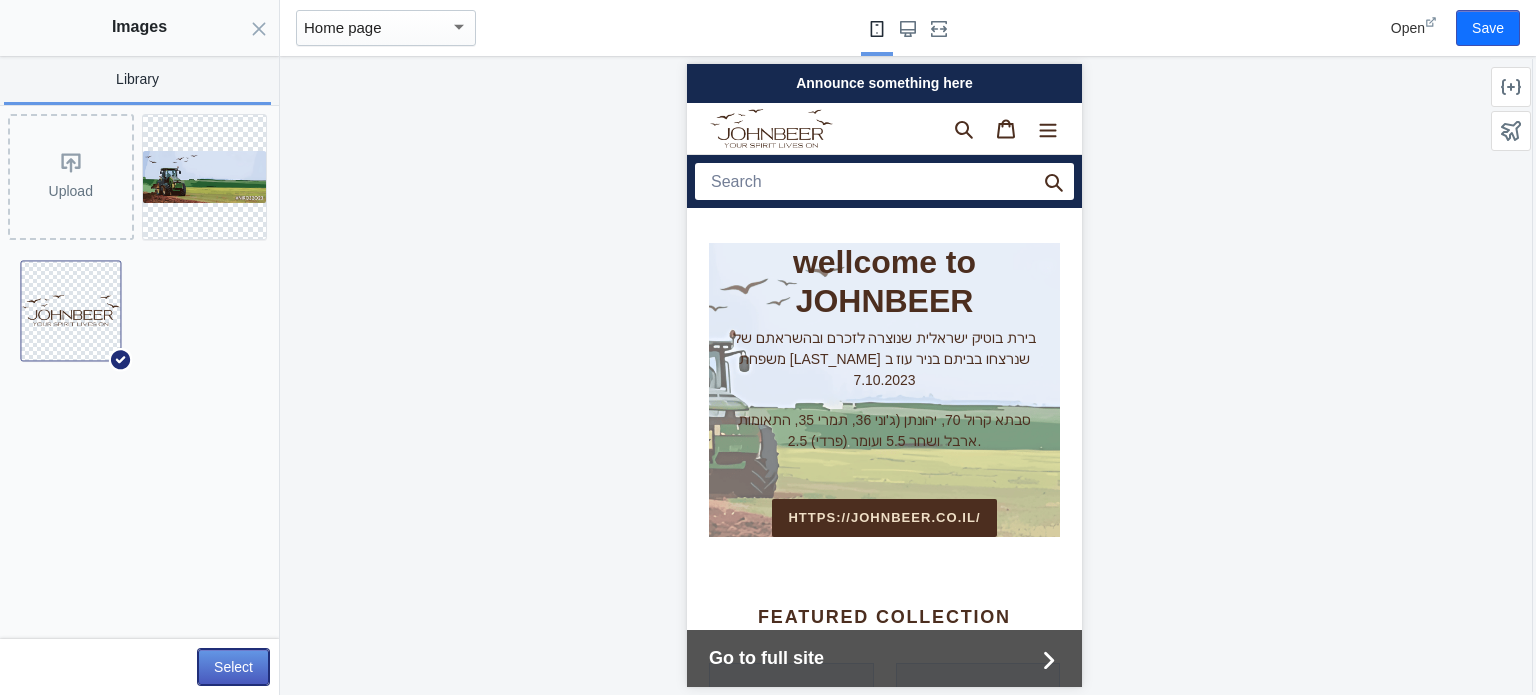 click on "Select" 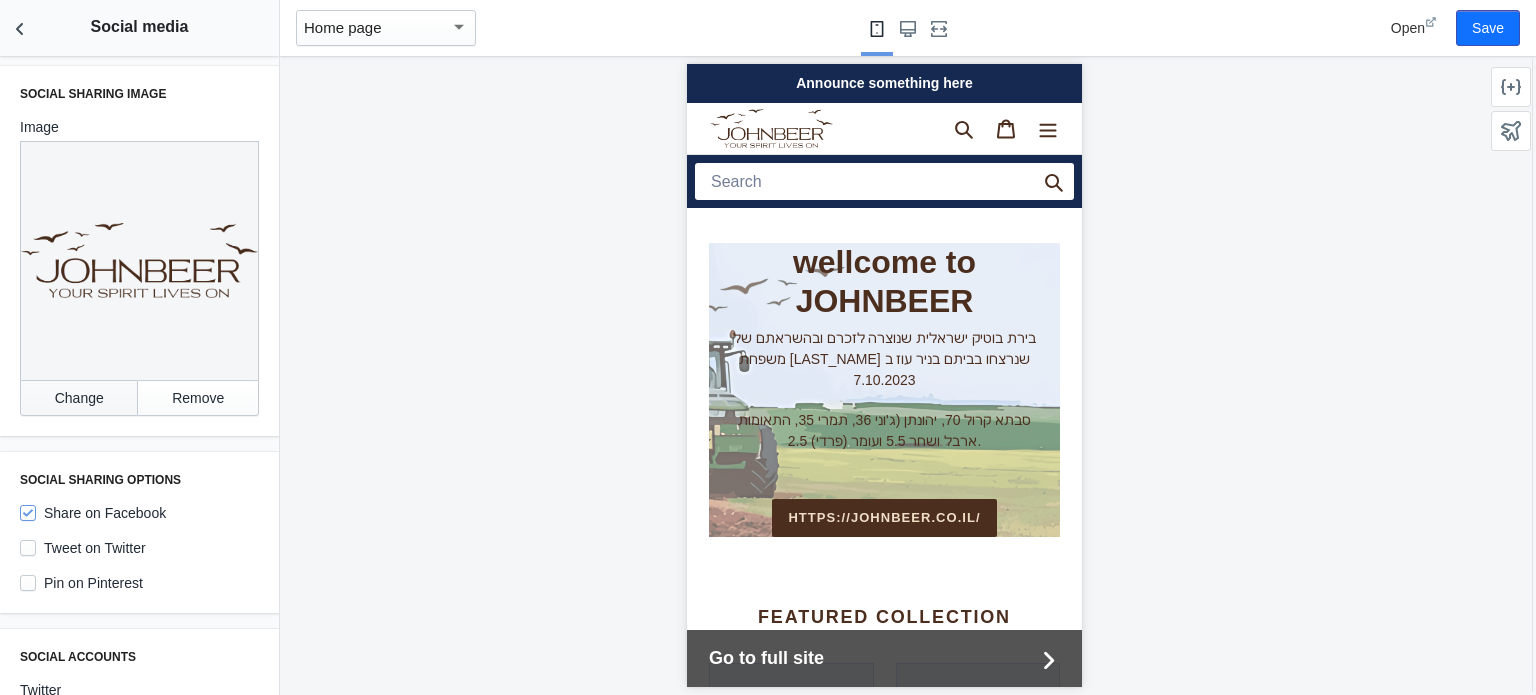 scroll, scrollTop: 0, scrollLeft: 0, axis: both 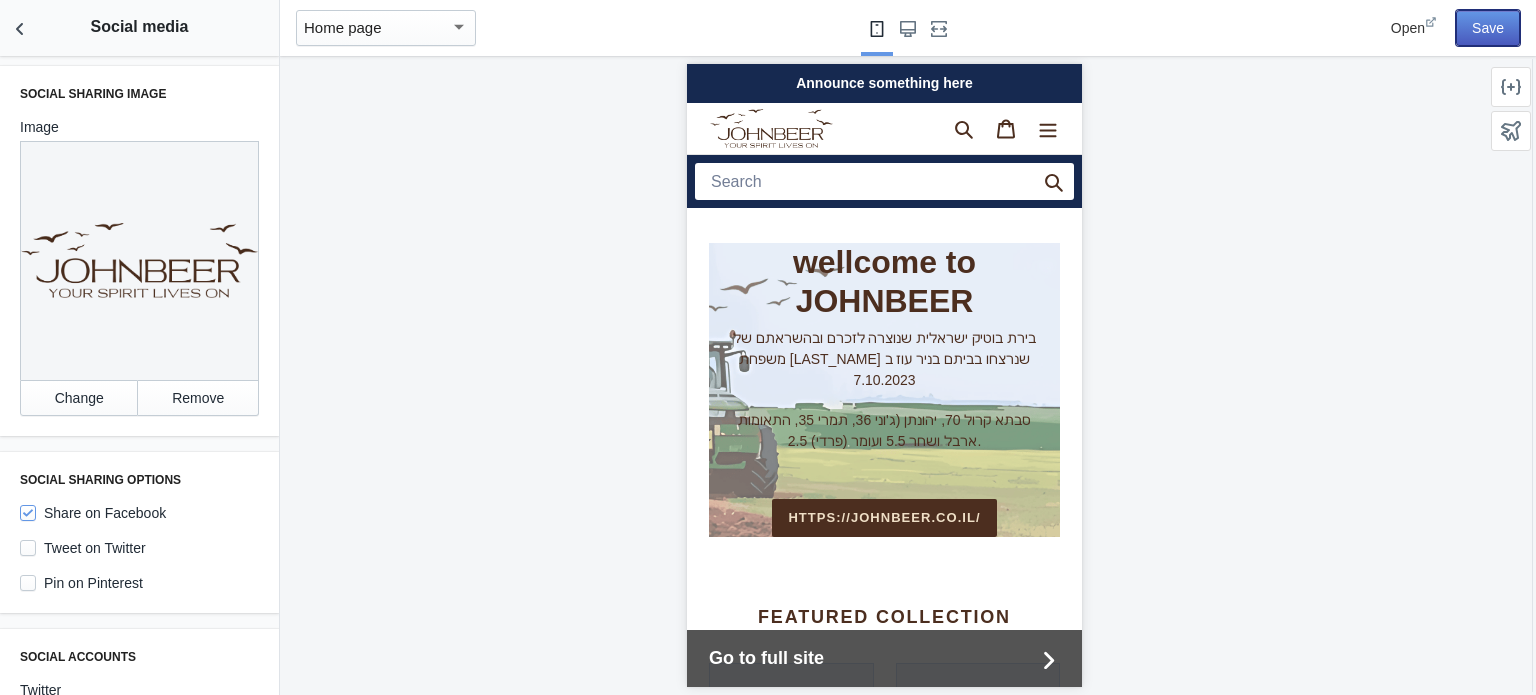 click on "Save" at bounding box center (1488, 28) 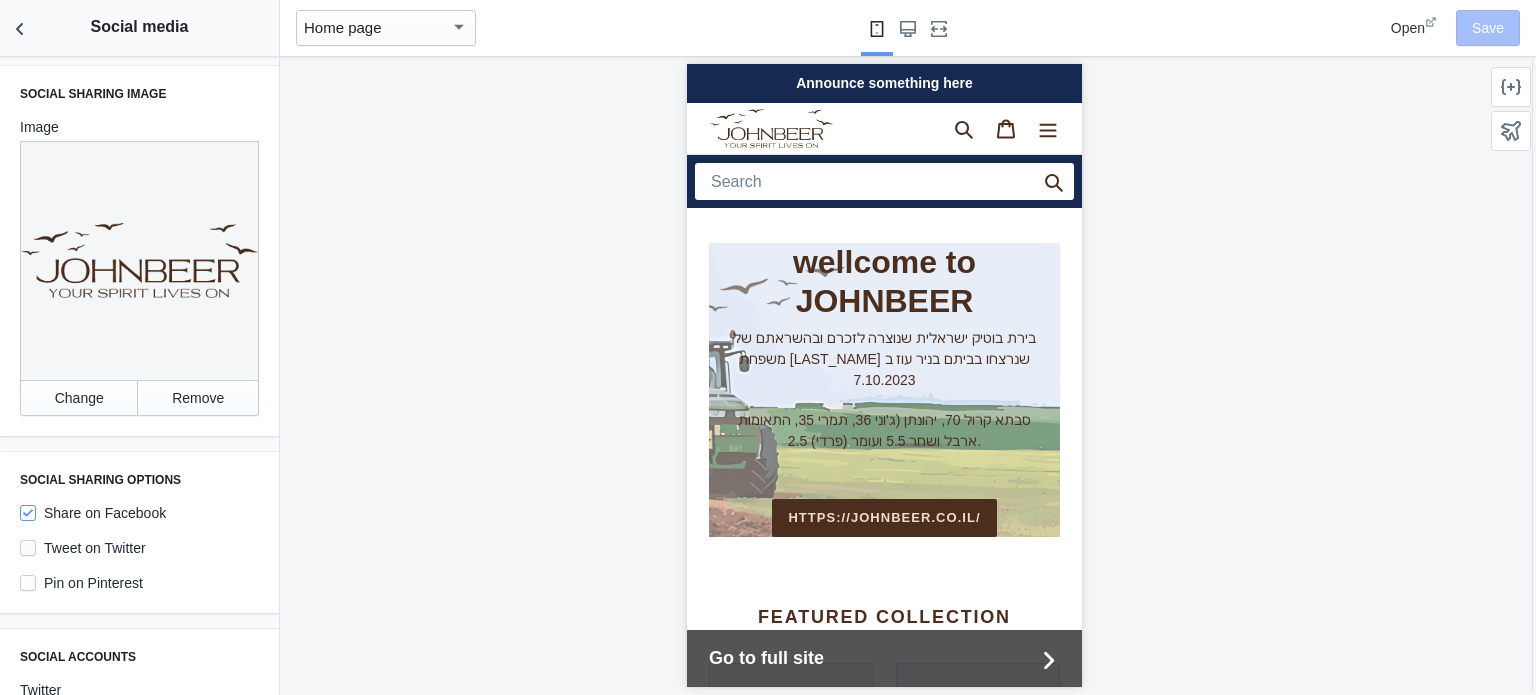 scroll, scrollTop: 0, scrollLeft: 0, axis: both 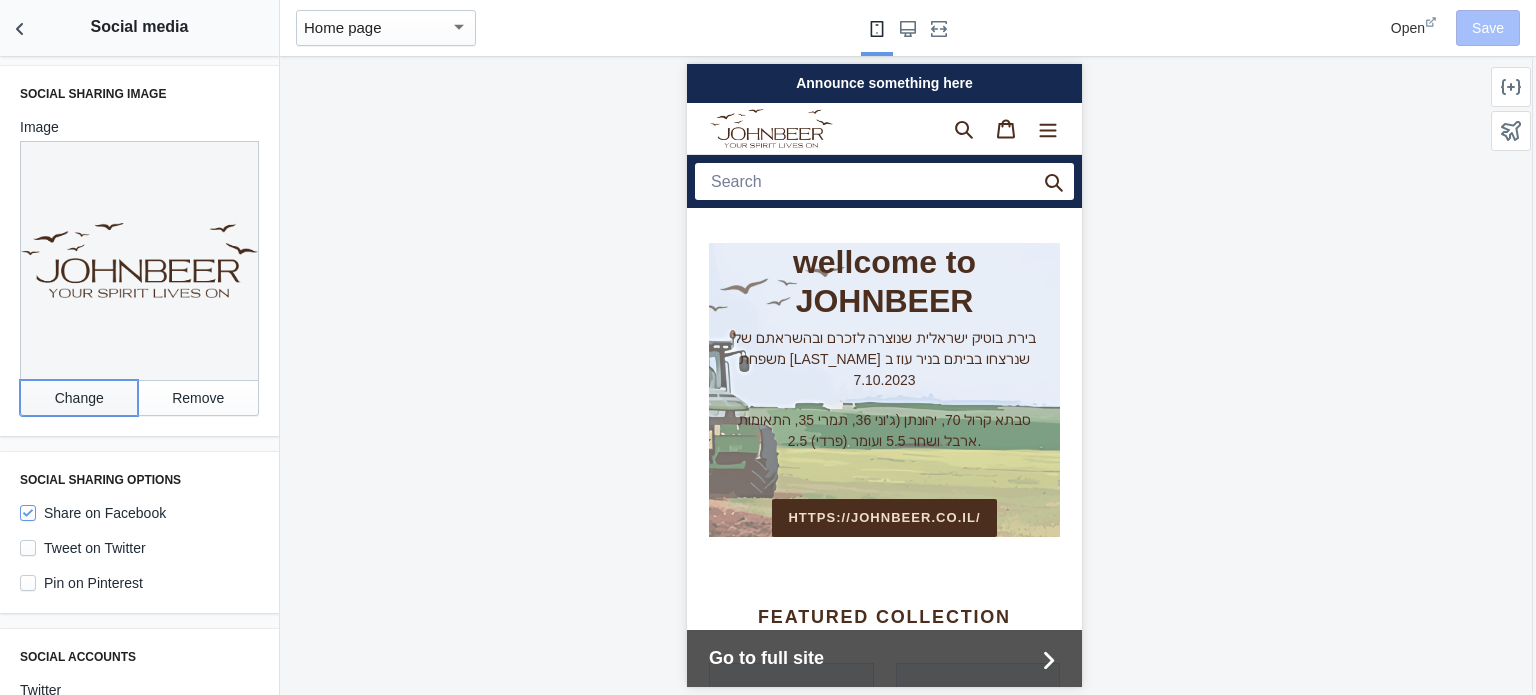 click on "Change" at bounding box center (79, 398) 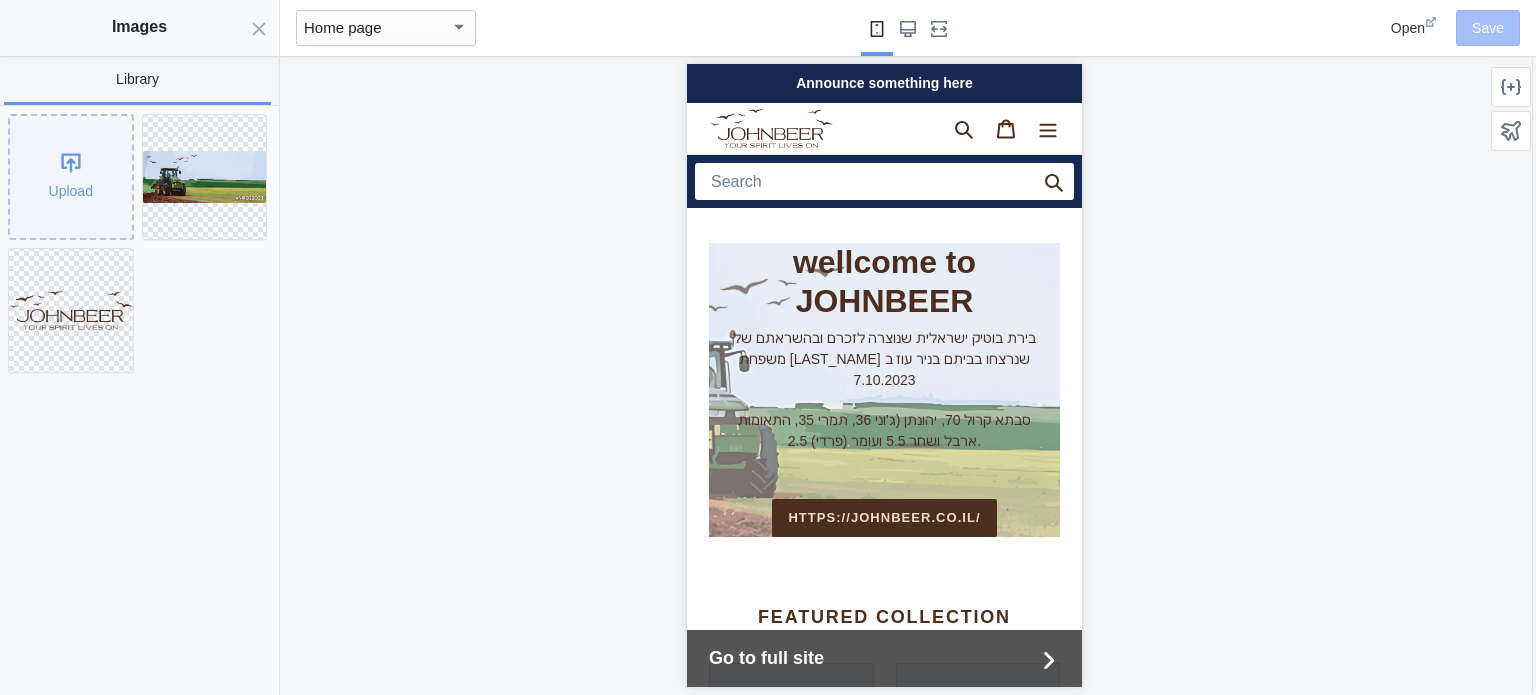 scroll, scrollTop: 0, scrollLeft: 336, axis: horizontal 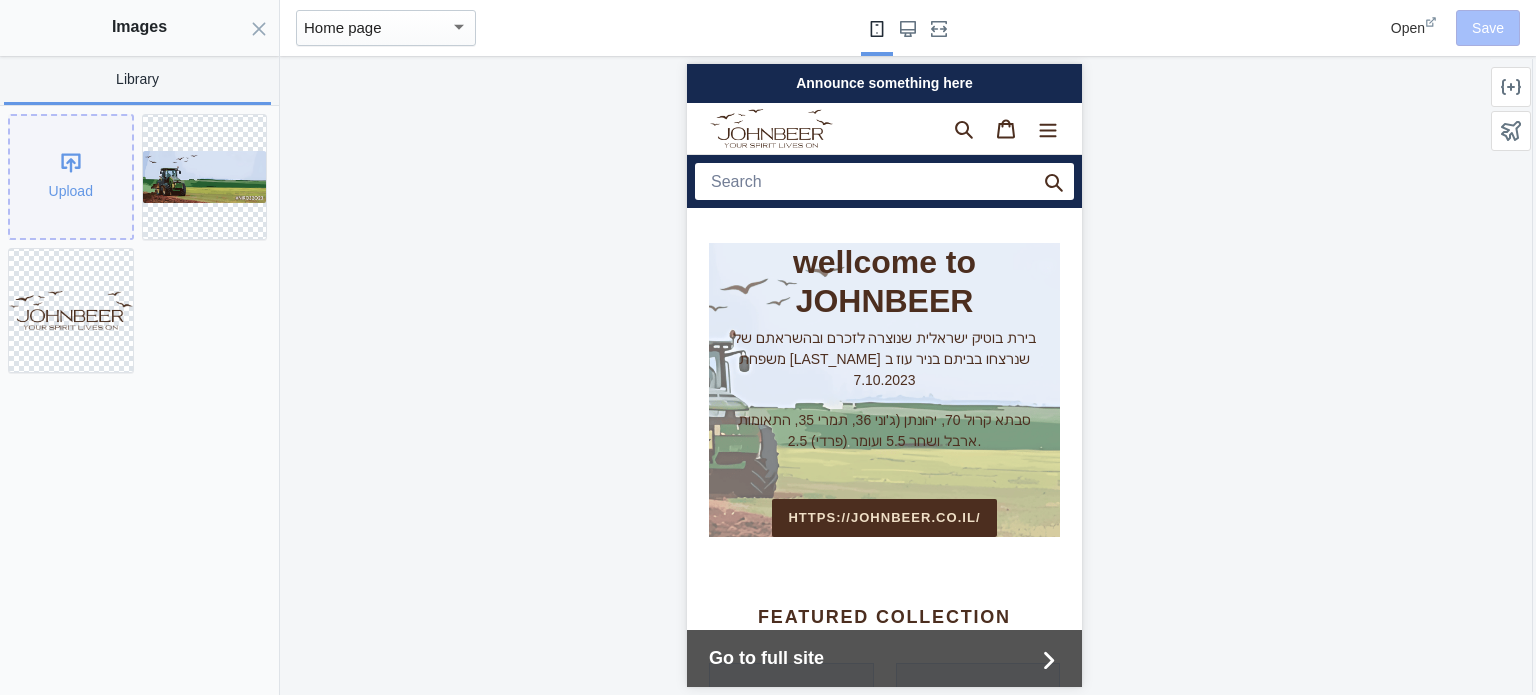 click on "Upload" 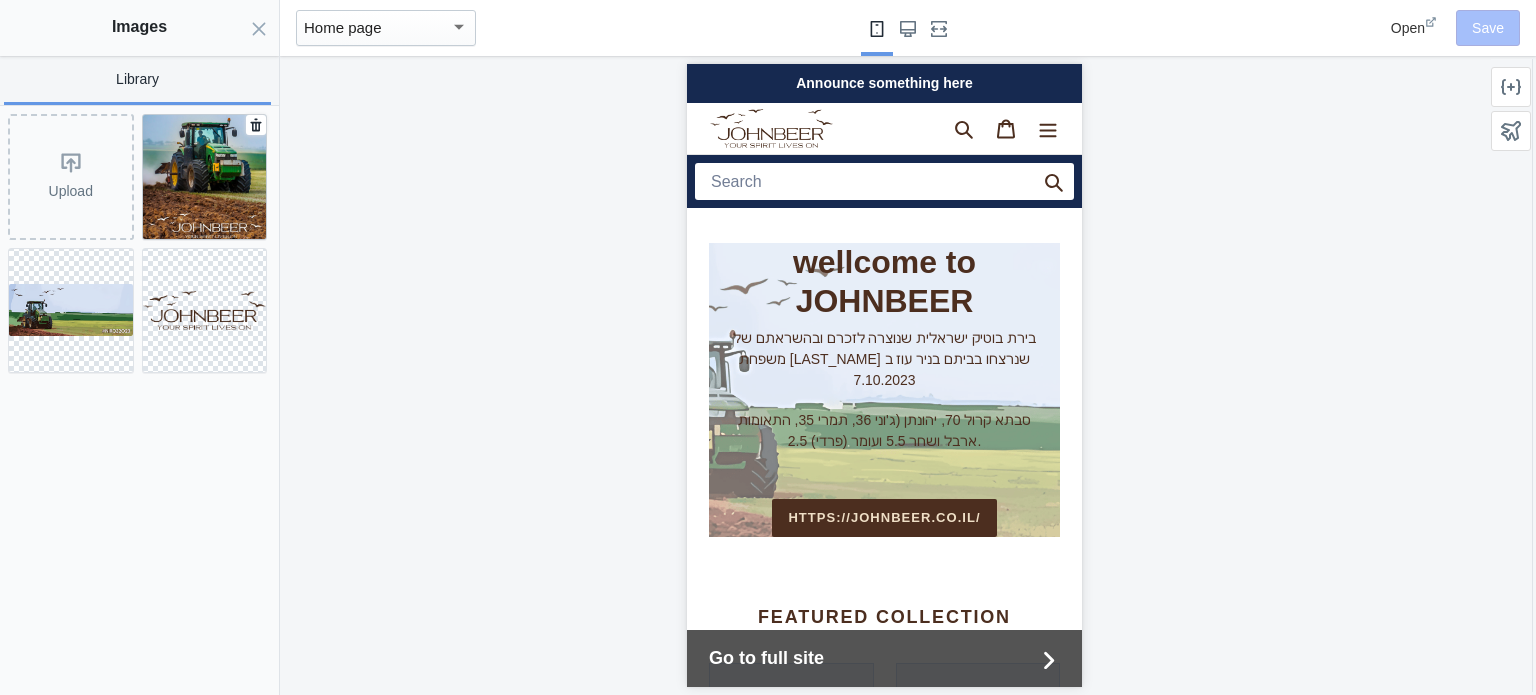 scroll, scrollTop: 0, scrollLeft: 0, axis: both 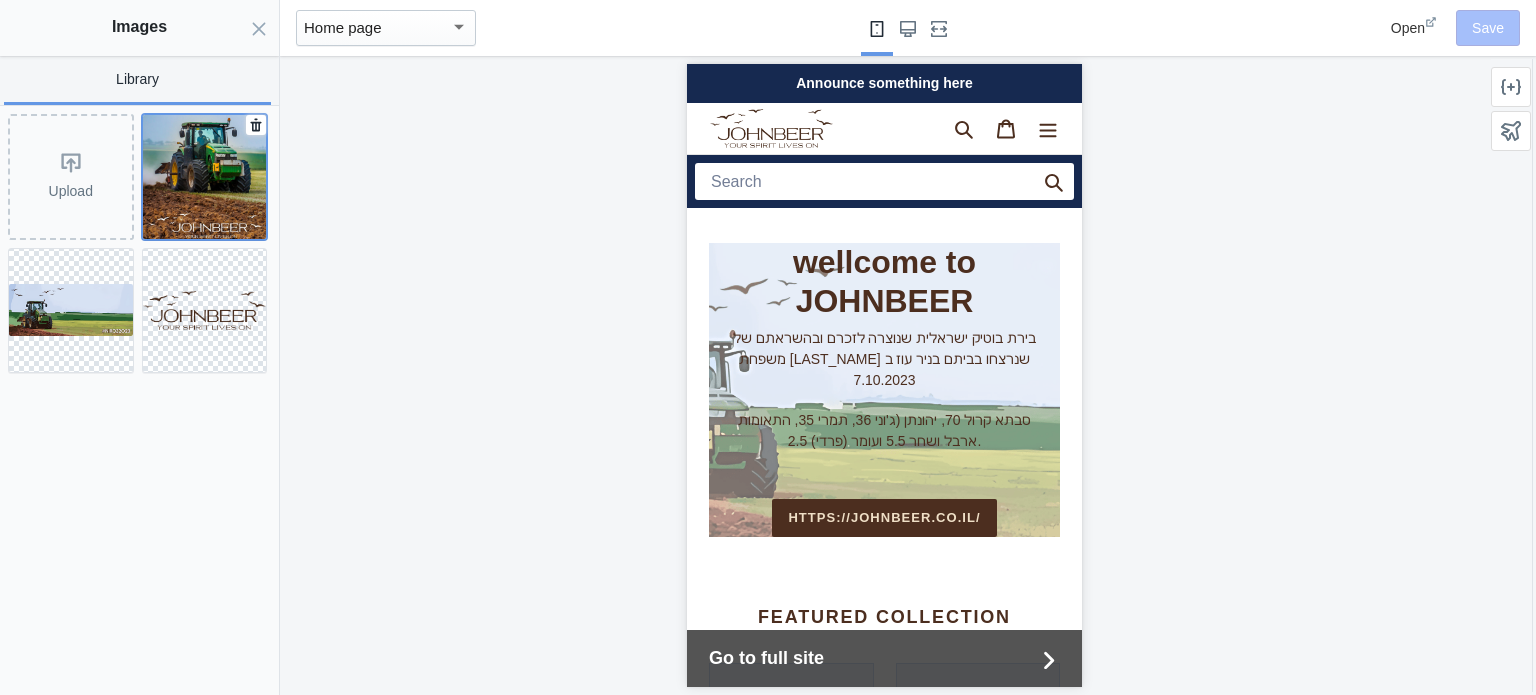 click 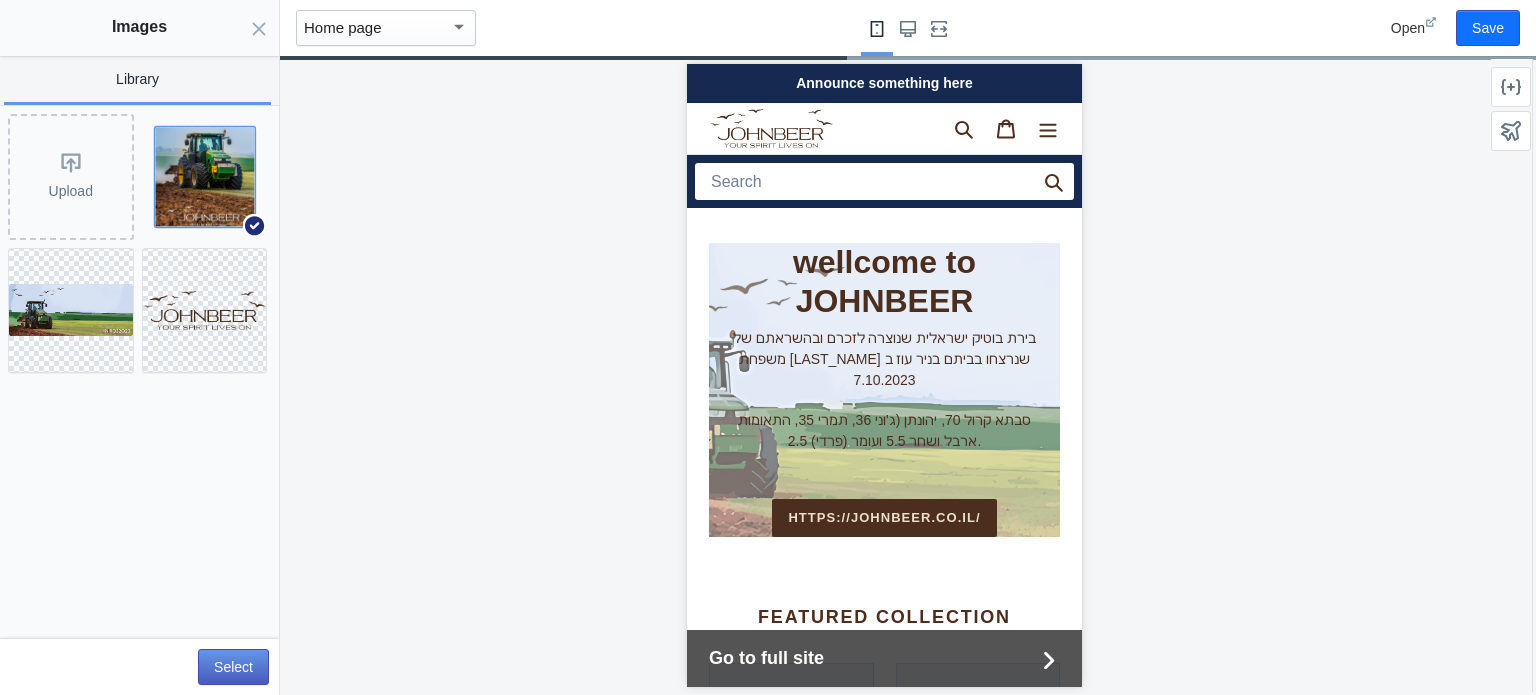 scroll, scrollTop: 0, scrollLeft: 336, axis: horizontal 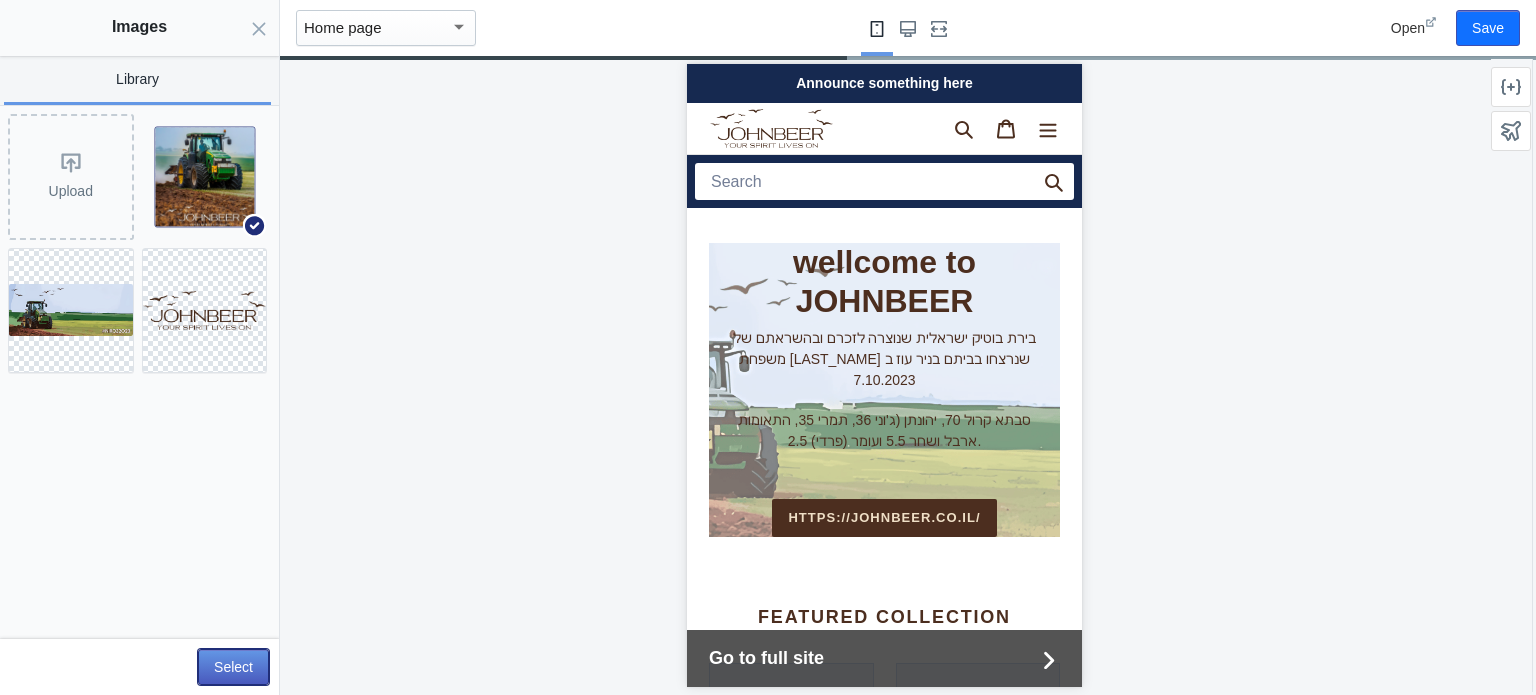 click on "Select" 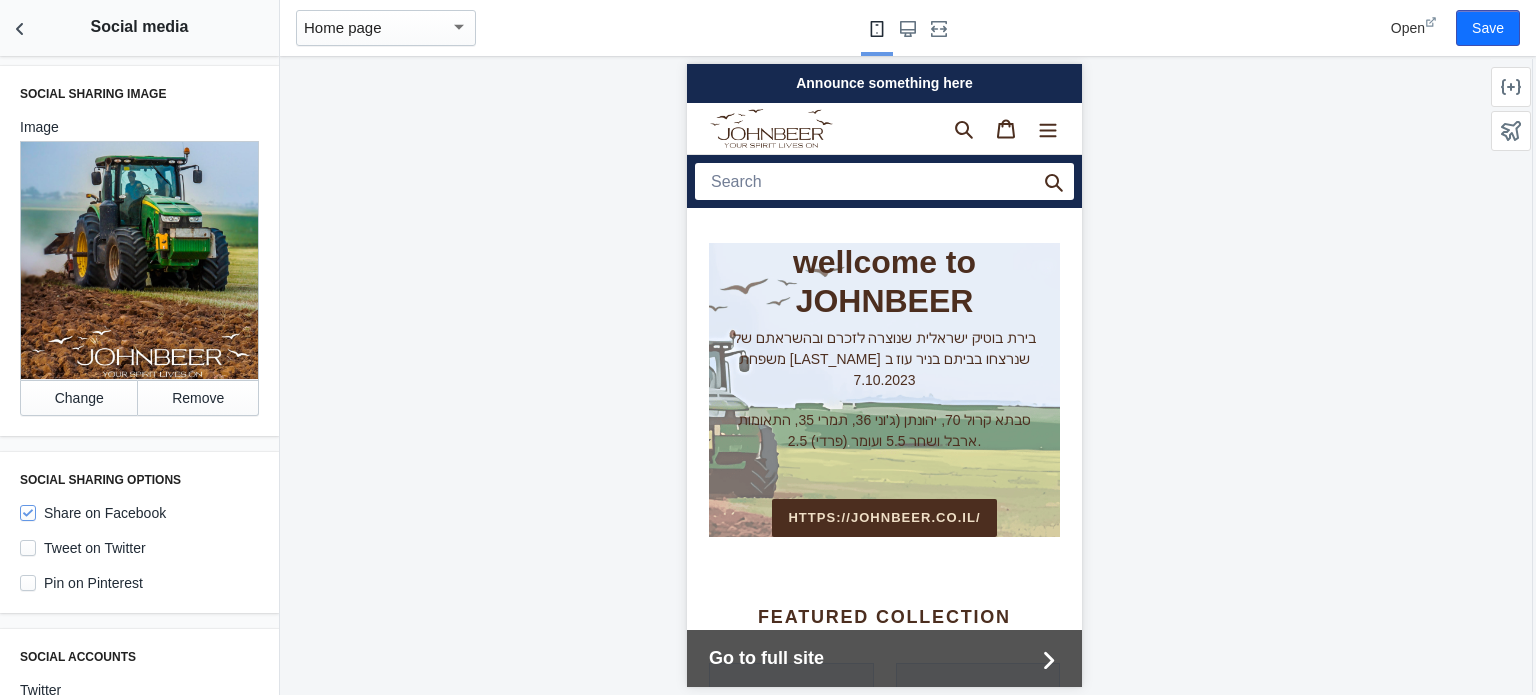 scroll, scrollTop: 0, scrollLeft: 0, axis: both 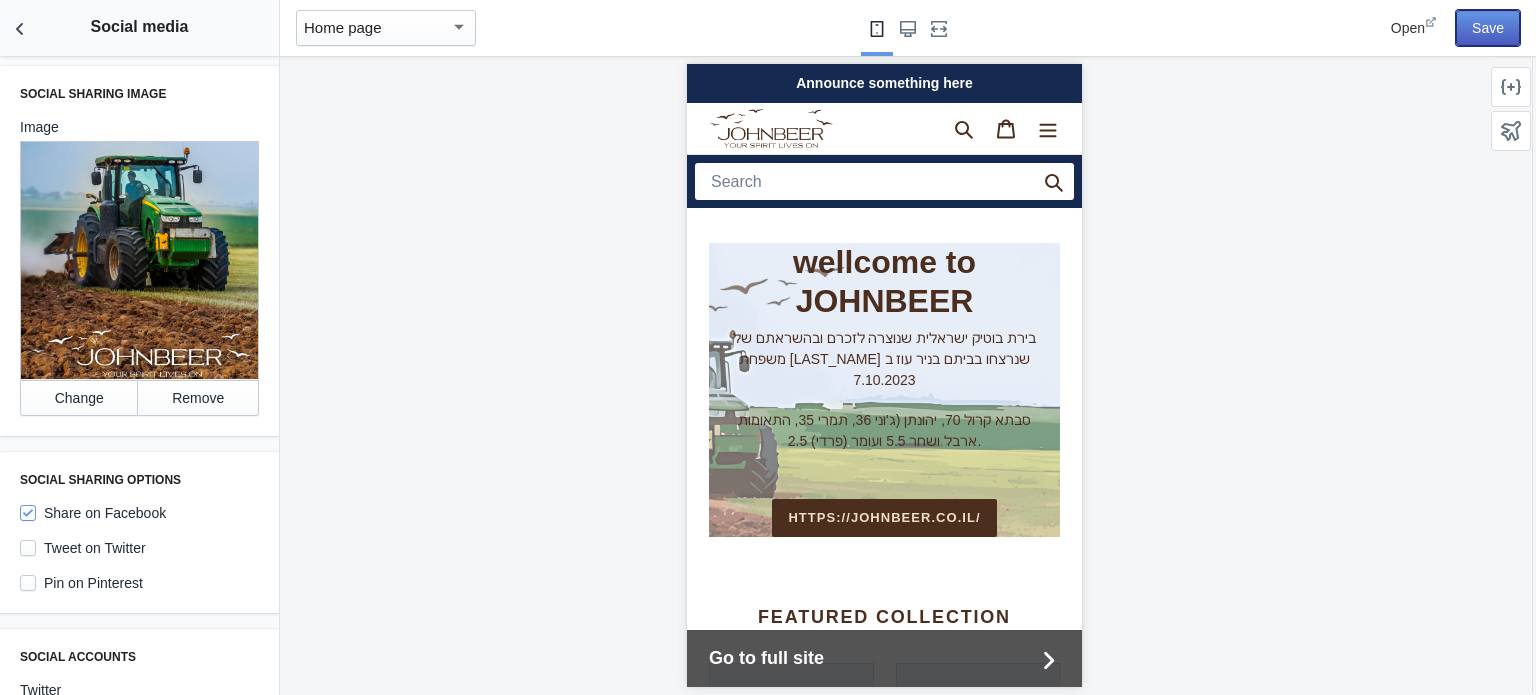 click on "Save" at bounding box center (1488, 28) 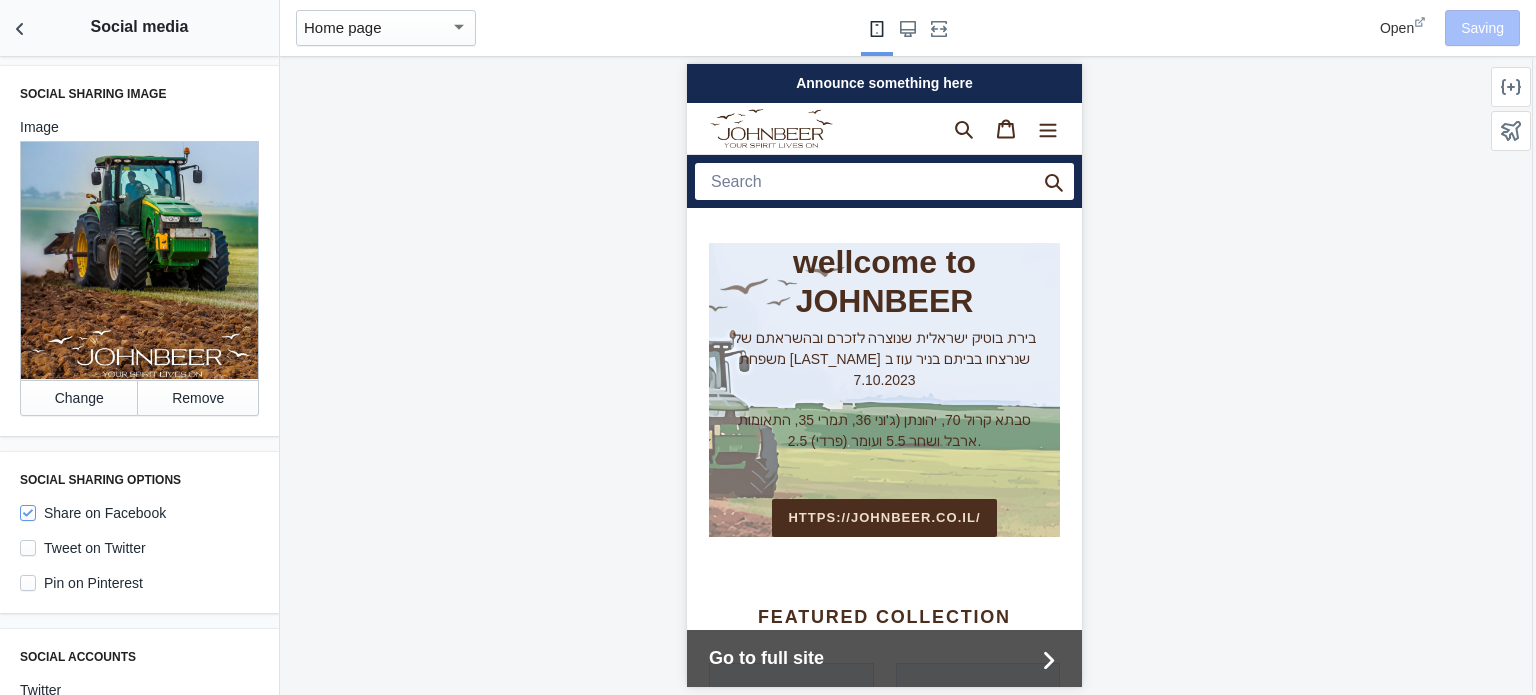 scroll, scrollTop: 0, scrollLeft: 336, axis: horizontal 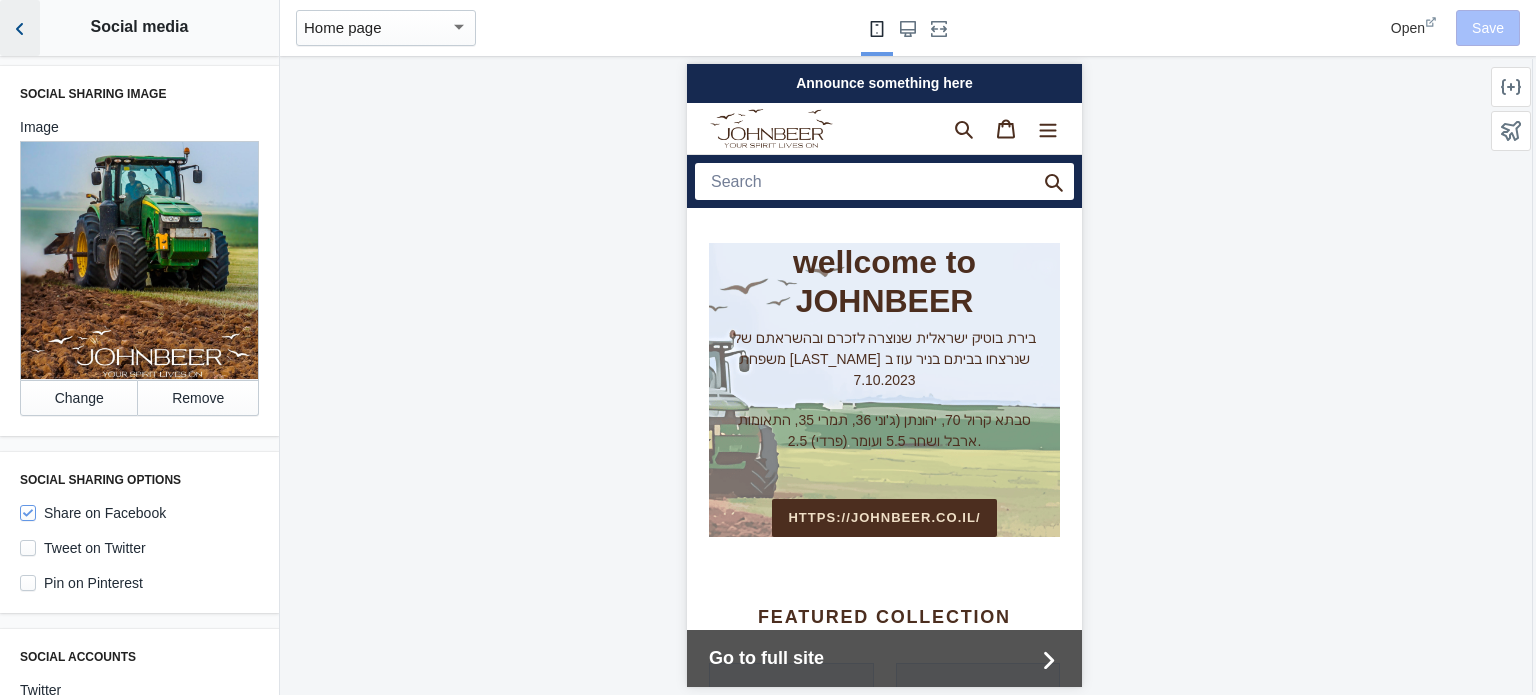 click 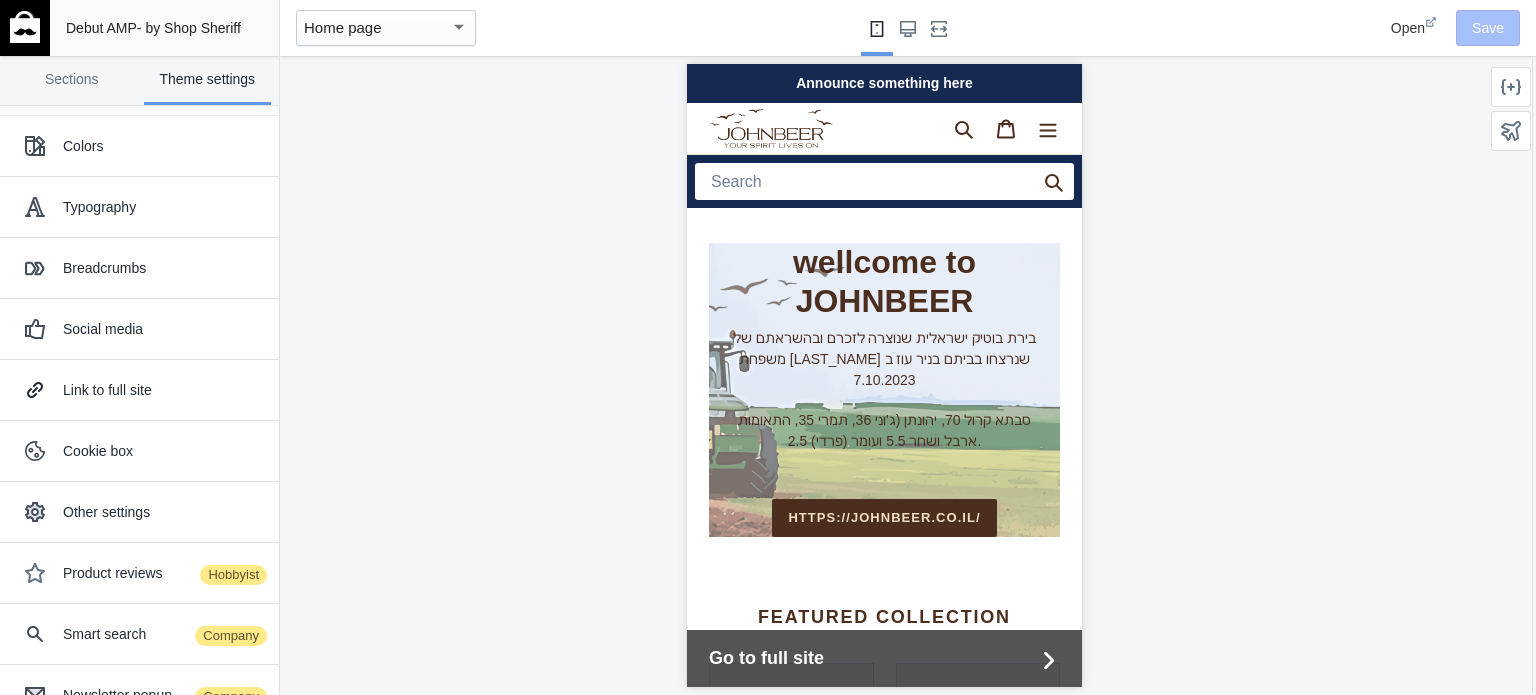 scroll, scrollTop: 0, scrollLeft: 0, axis: both 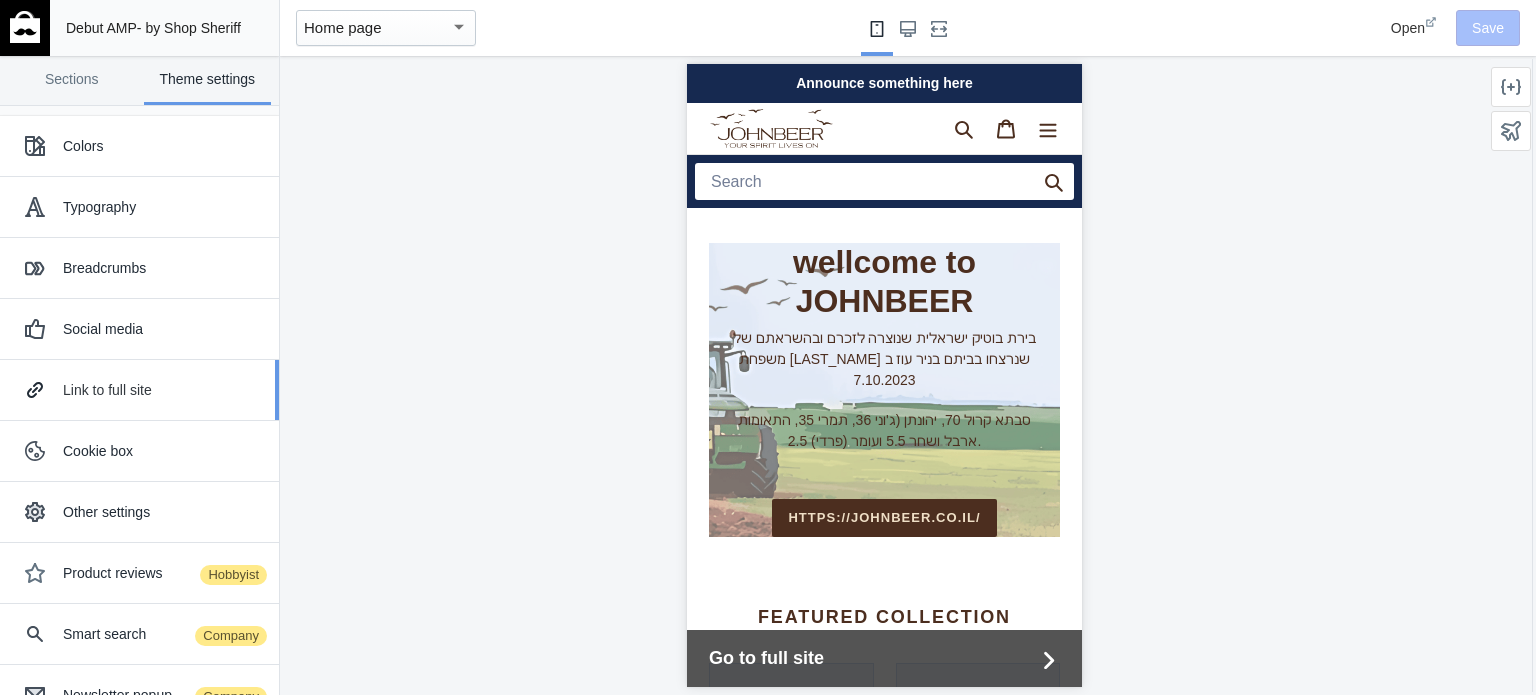 click on "Link to full site" at bounding box center [163, 390] 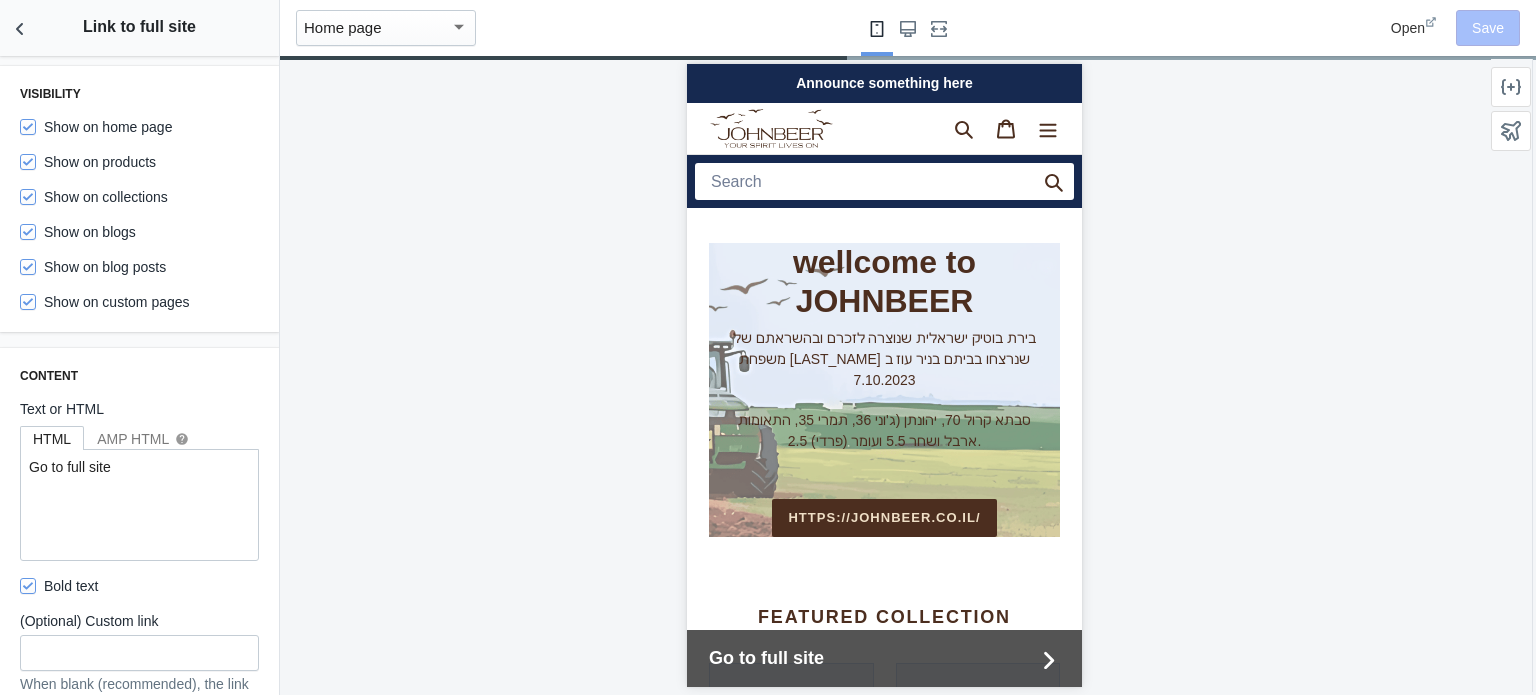 scroll, scrollTop: 0, scrollLeft: 336, axis: horizontal 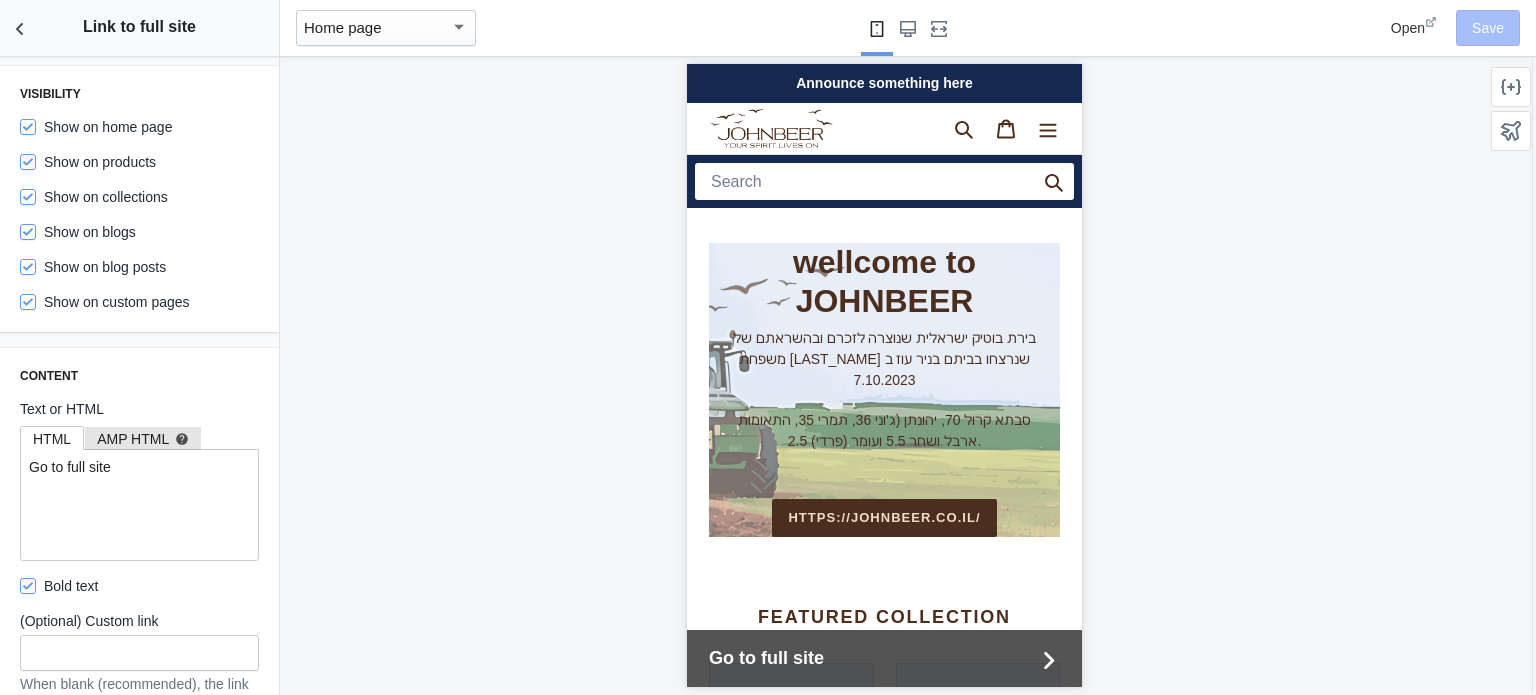click on "AMP HTML   help" at bounding box center [143, 439] 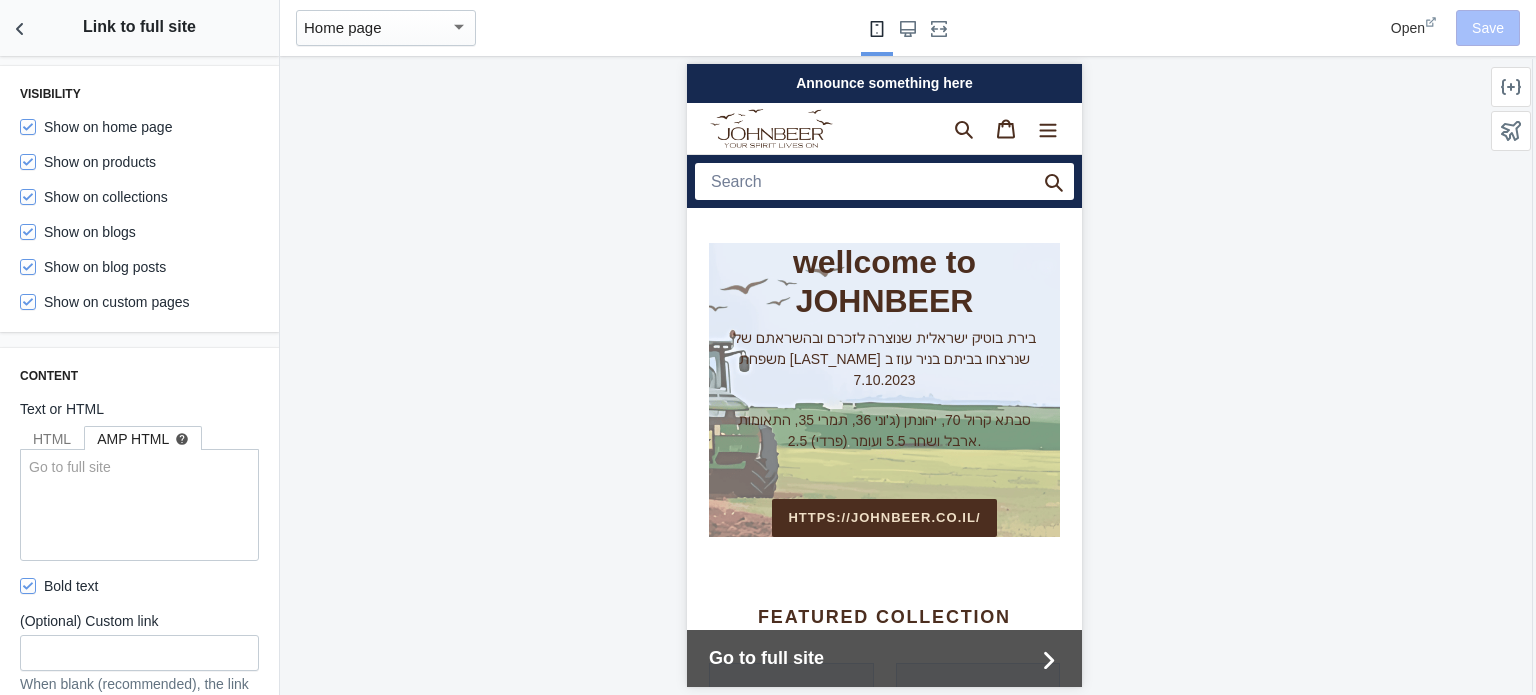 scroll, scrollTop: 0, scrollLeft: 0, axis: both 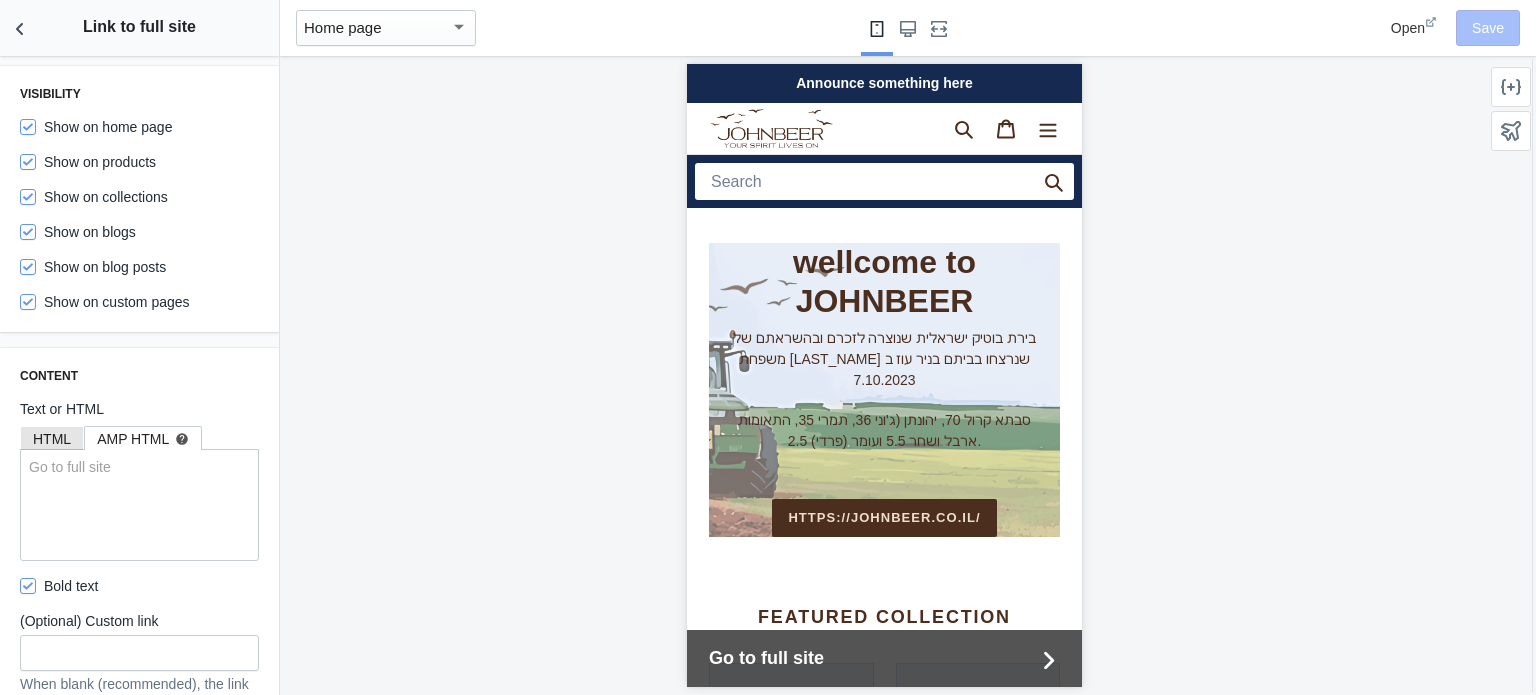 click on "HTML" at bounding box center [52, 439] 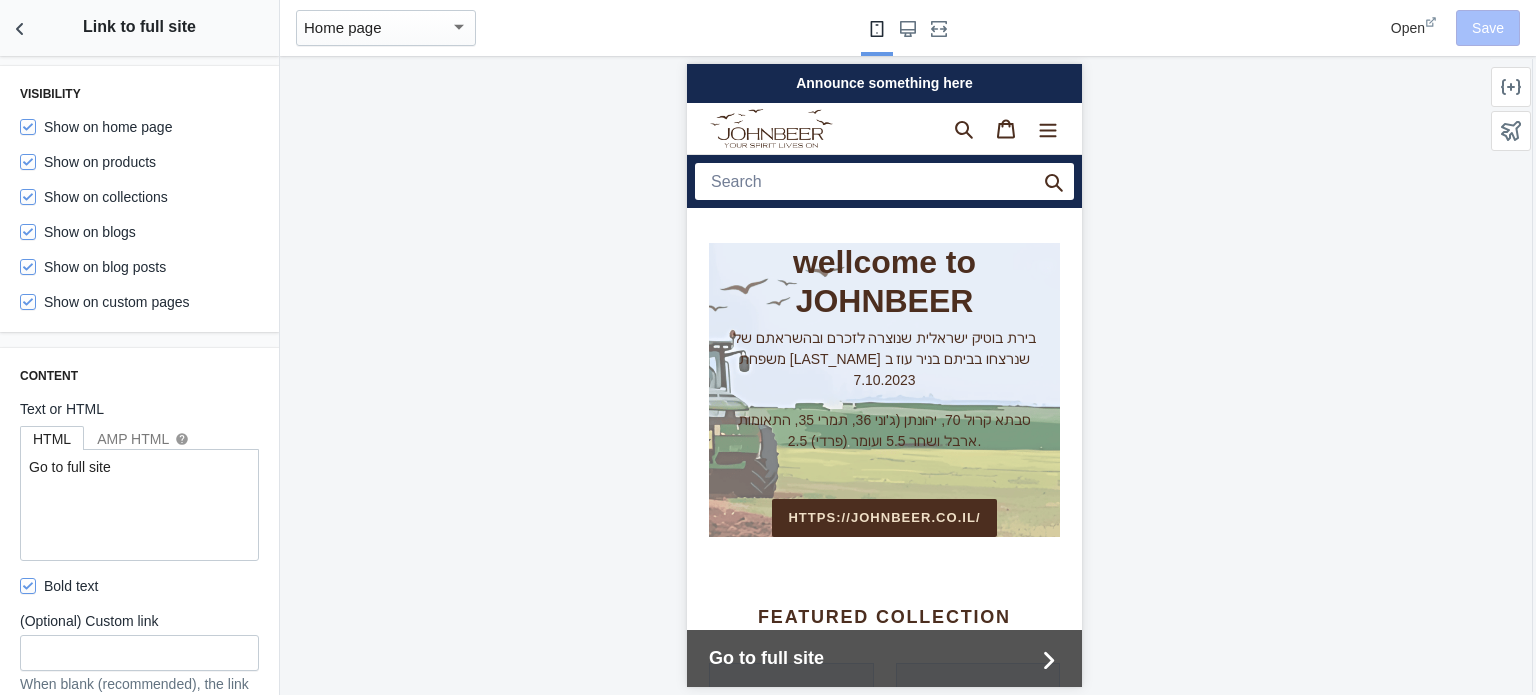 scroll, scrollTop: 0, scrollLeft: 336, axis: horizontal 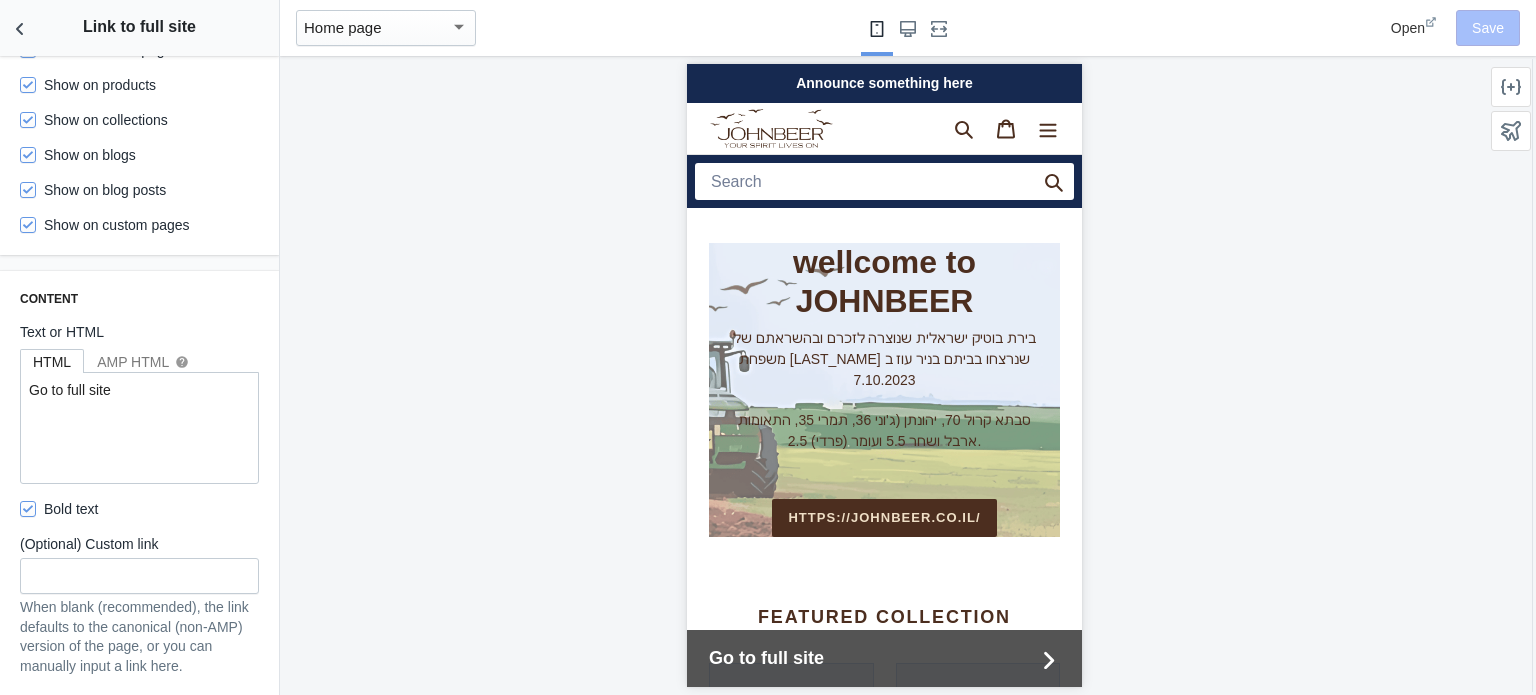 click on "Announce something here" at bounding box center (883, 83) 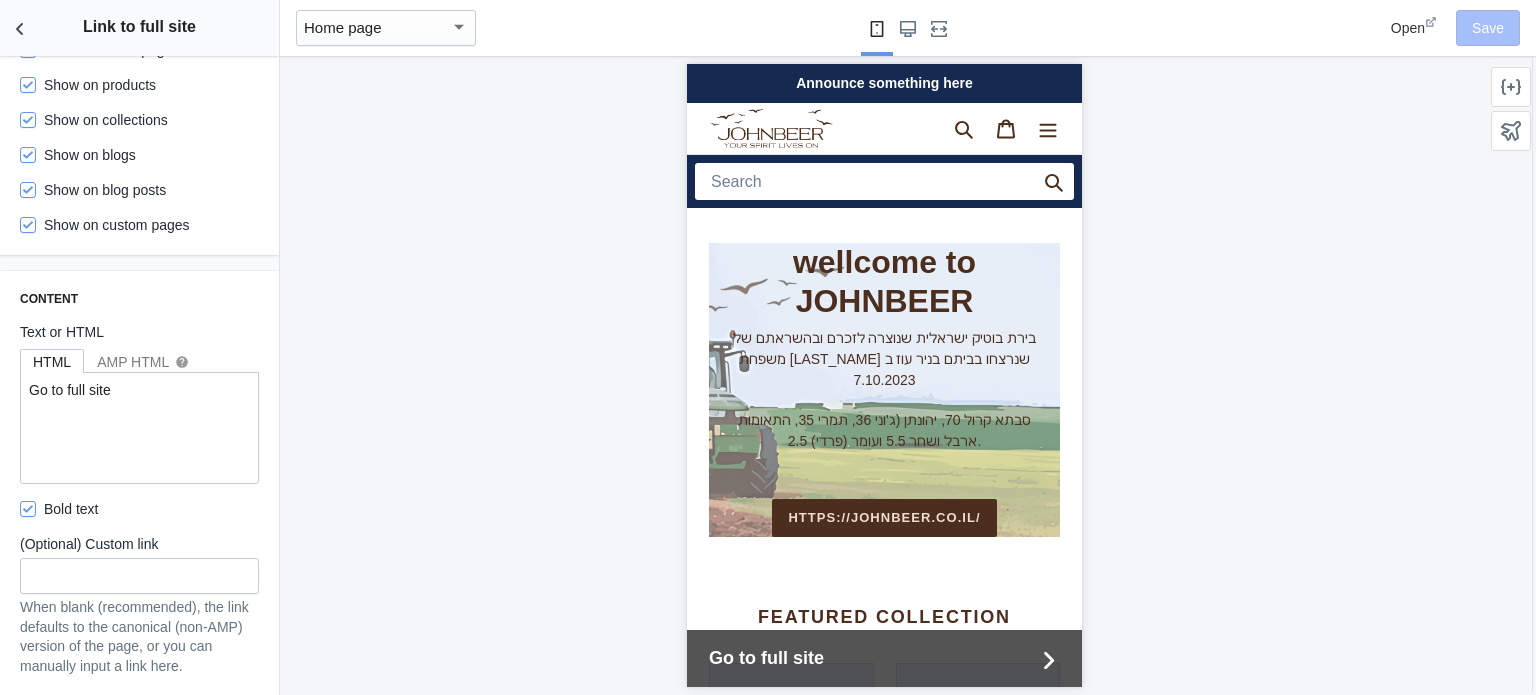 scroll, scrollTop: 0, scrollLeft: 0, axis: both 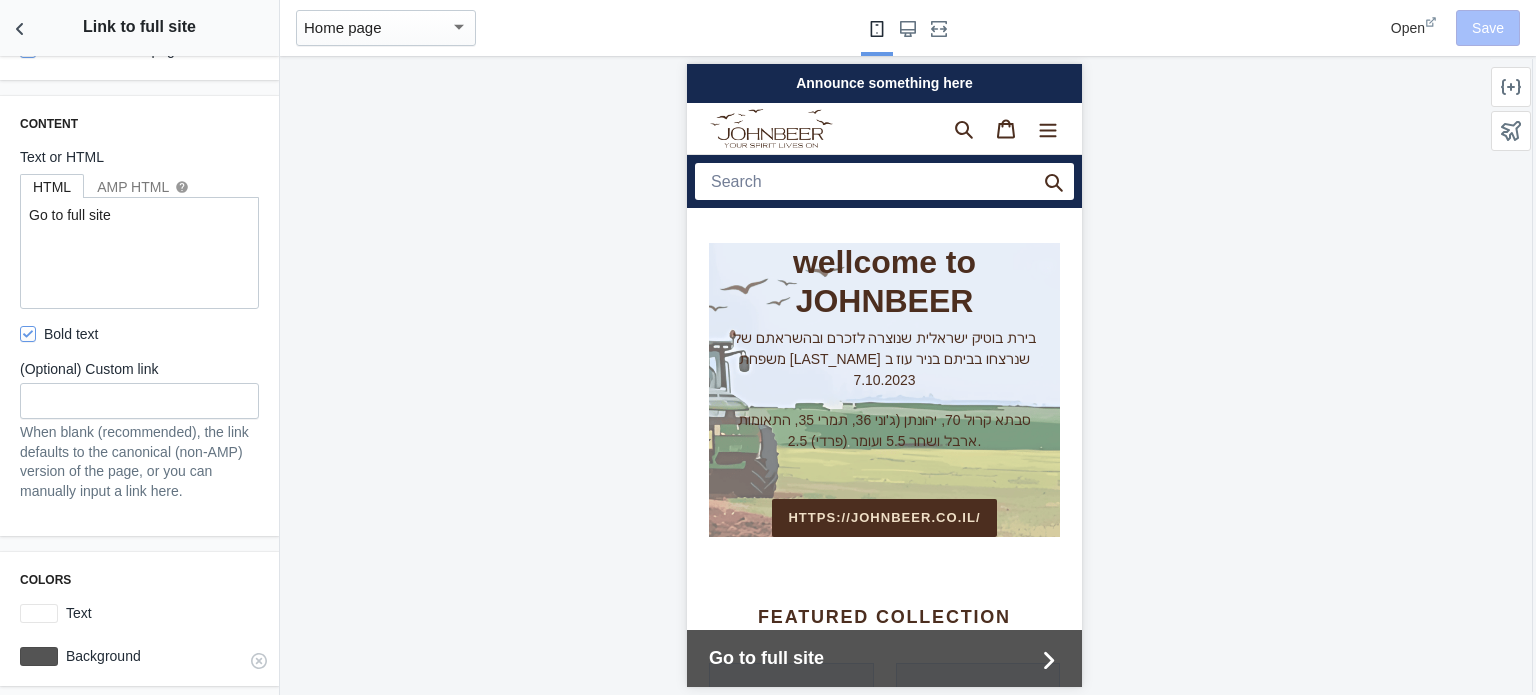 click at bounding box center [39, 656] 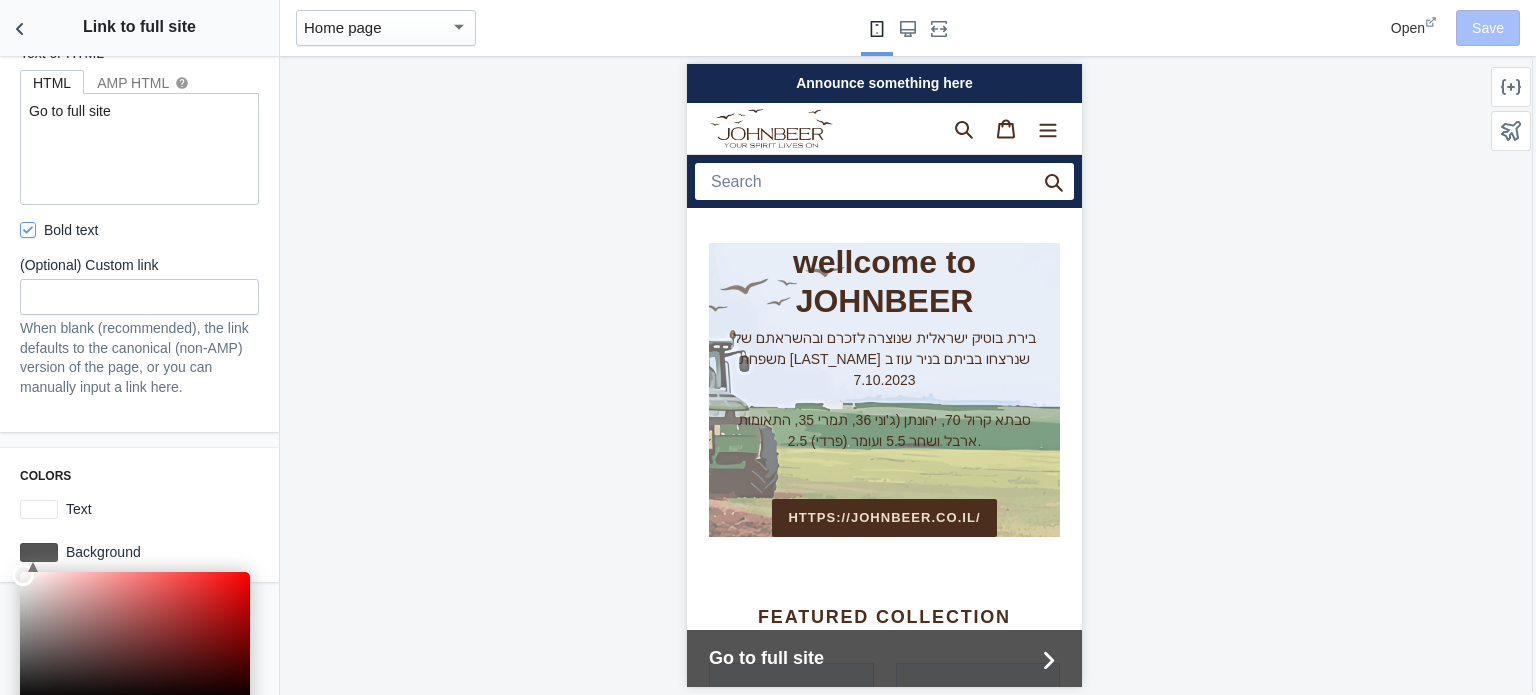 scroll, scrollTop: 492, scrollLeft: 0, axis: vertical 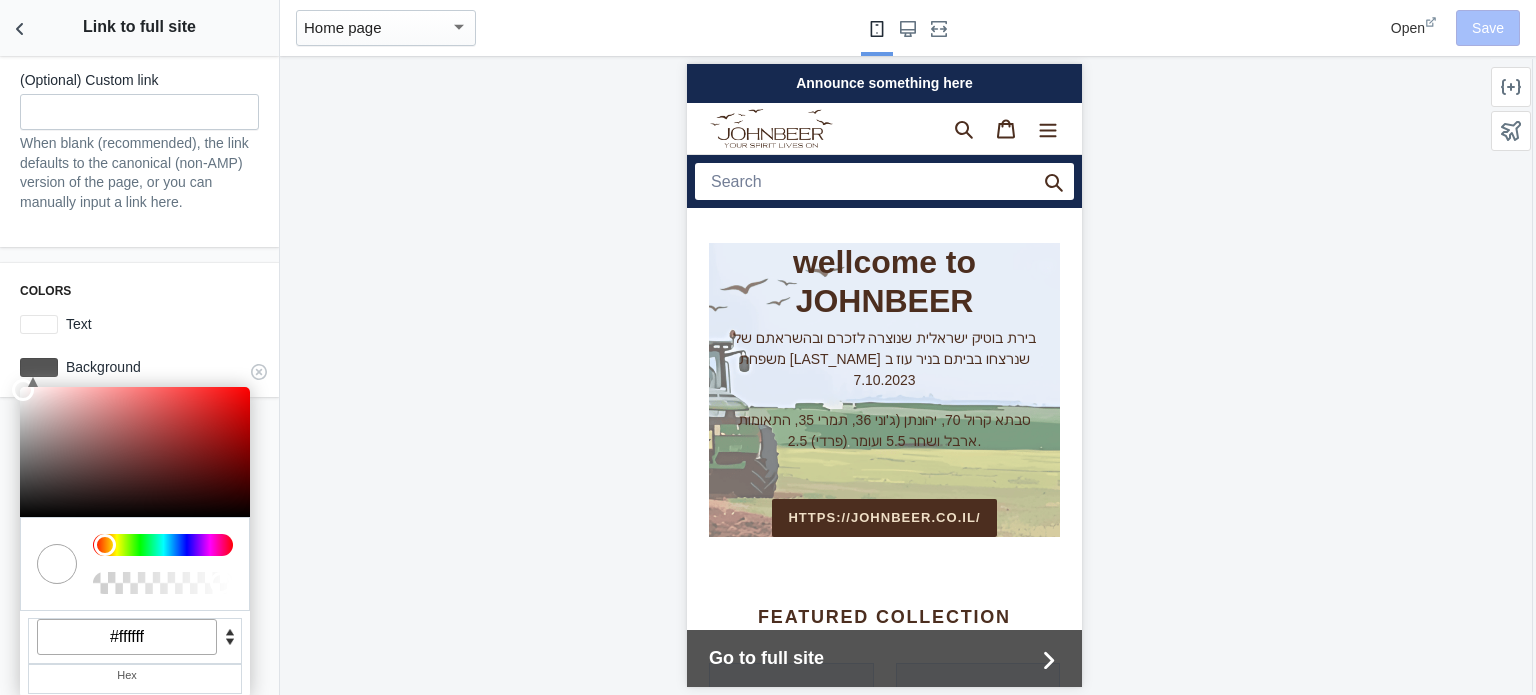click at bounding box center [230, 643] 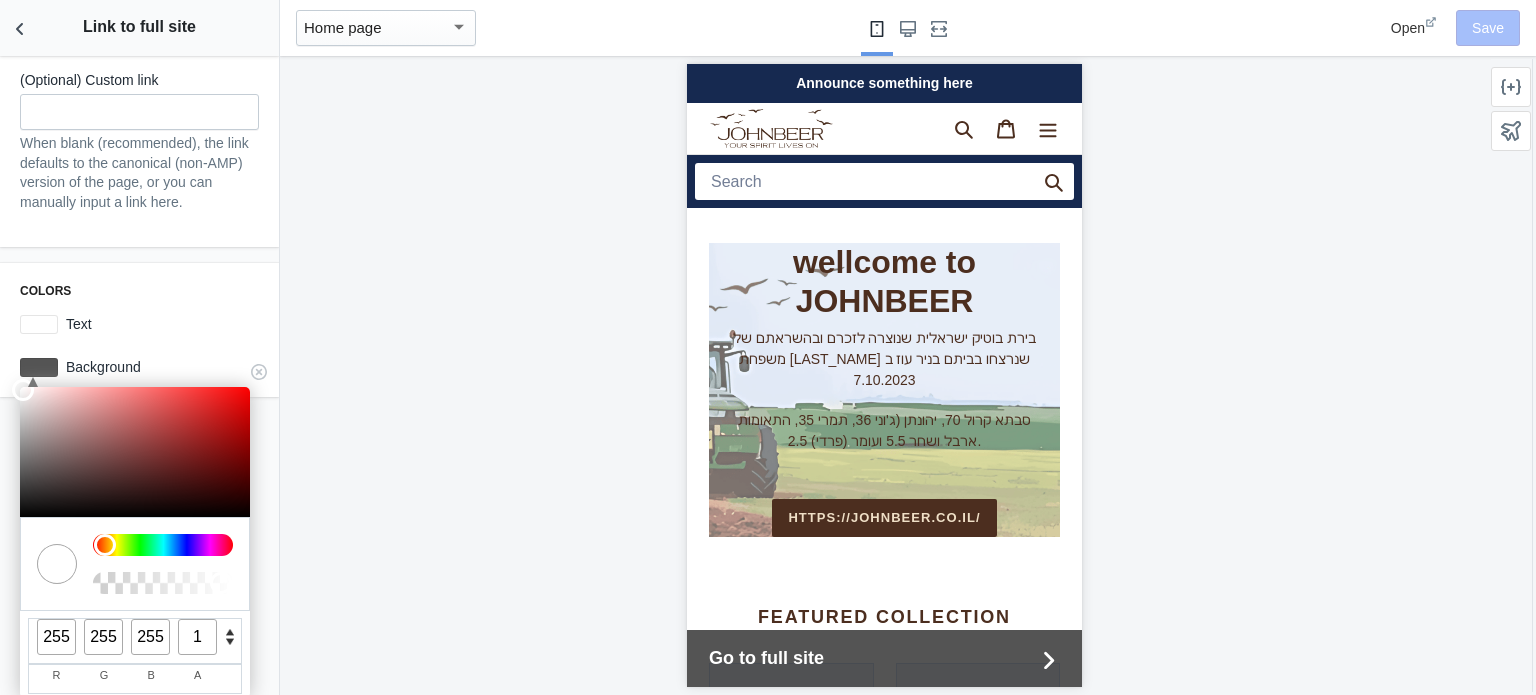 scroll, scrollTop: 0, scrollLeft: 0, axis: both 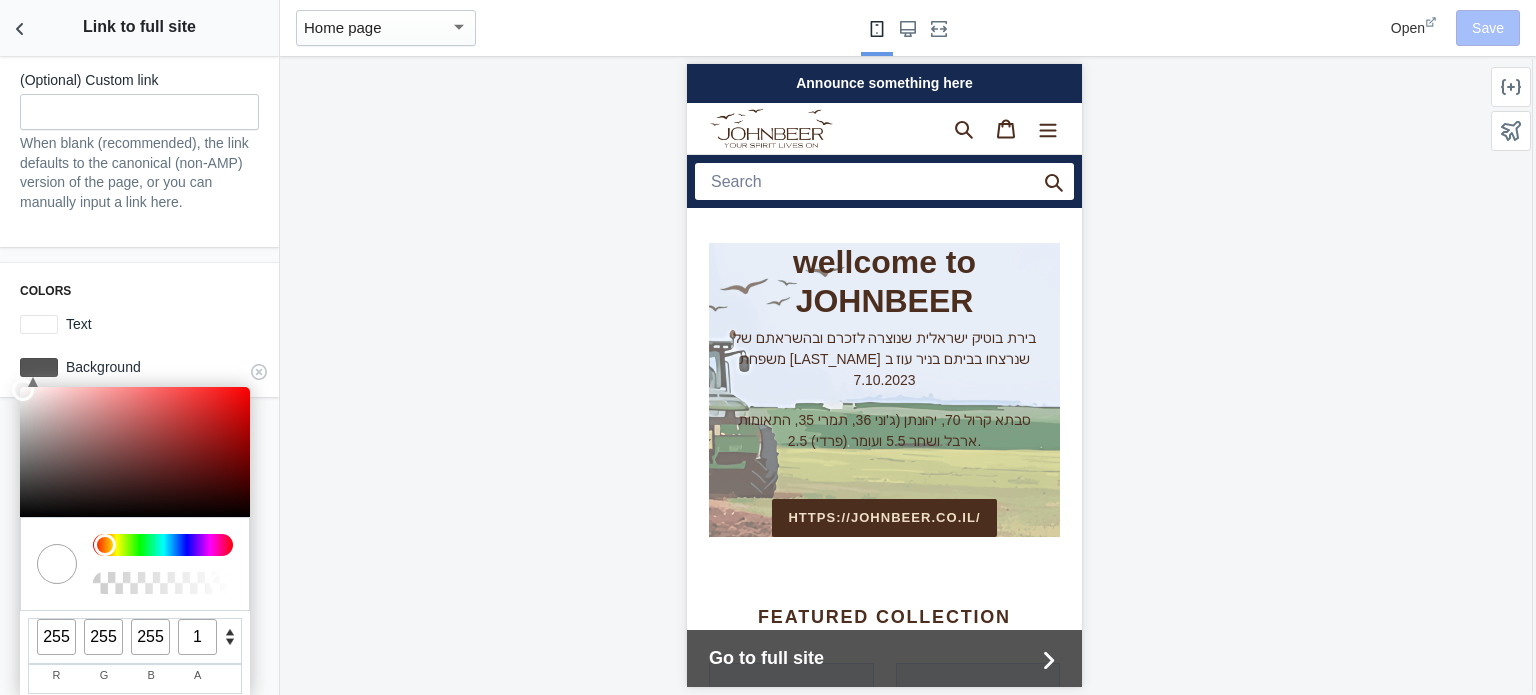 click at bounding box center (57, 564) 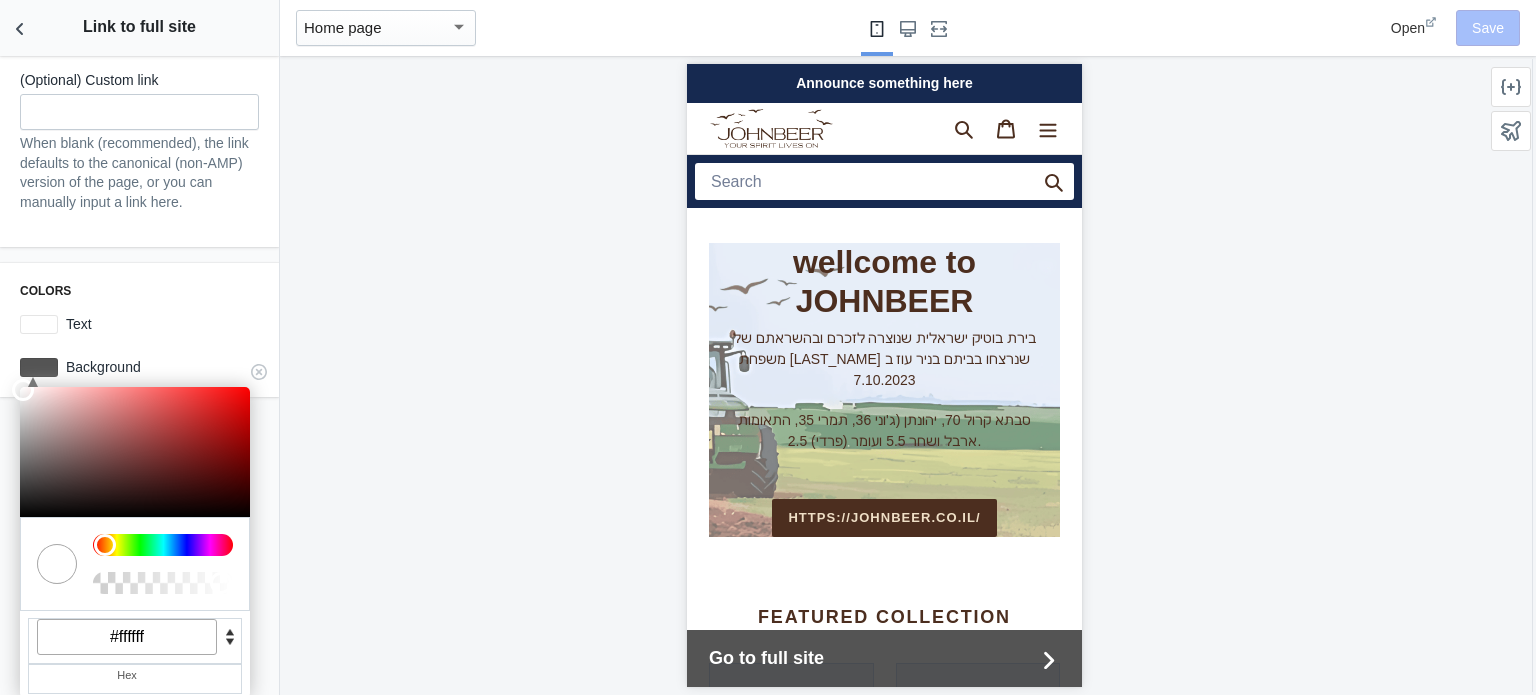 scroll, scrollTop: 0, scrollLeft: 0, axis: both 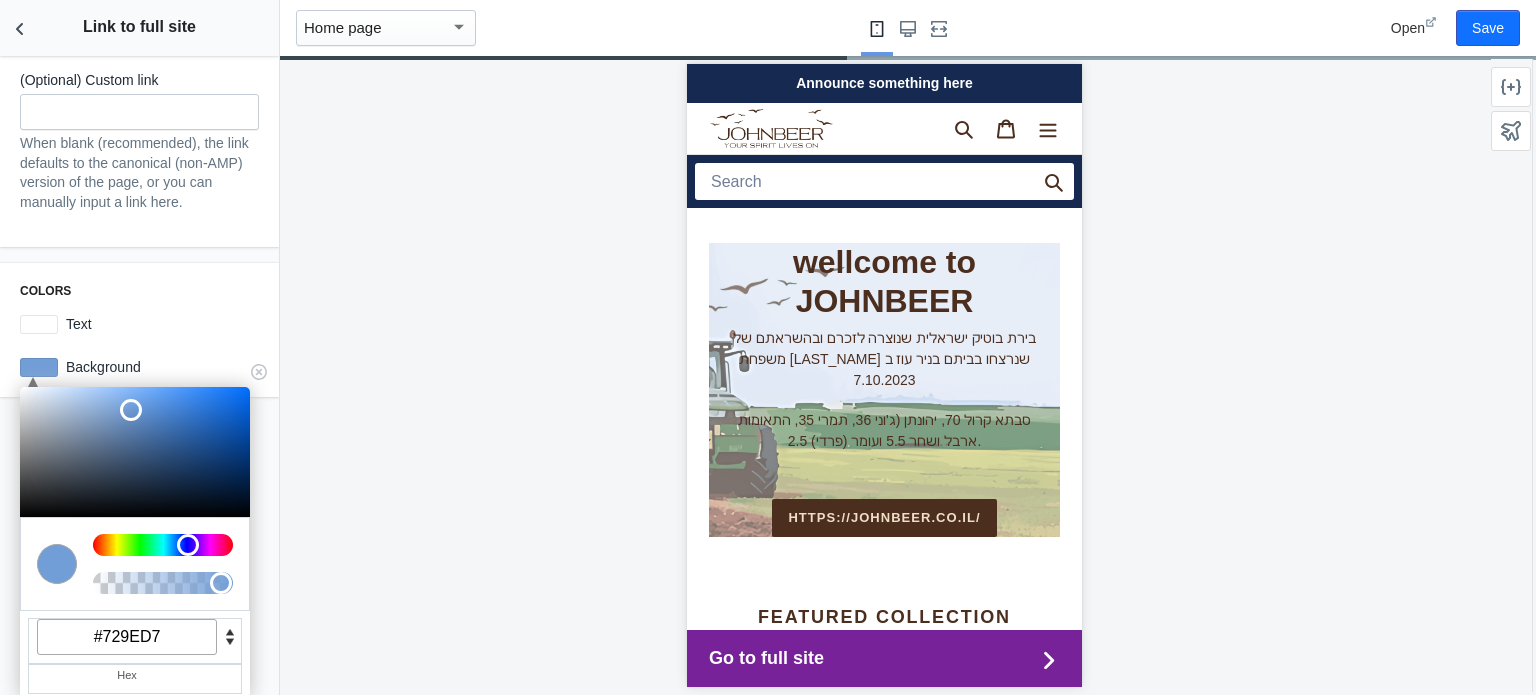 type on "#729ED7" 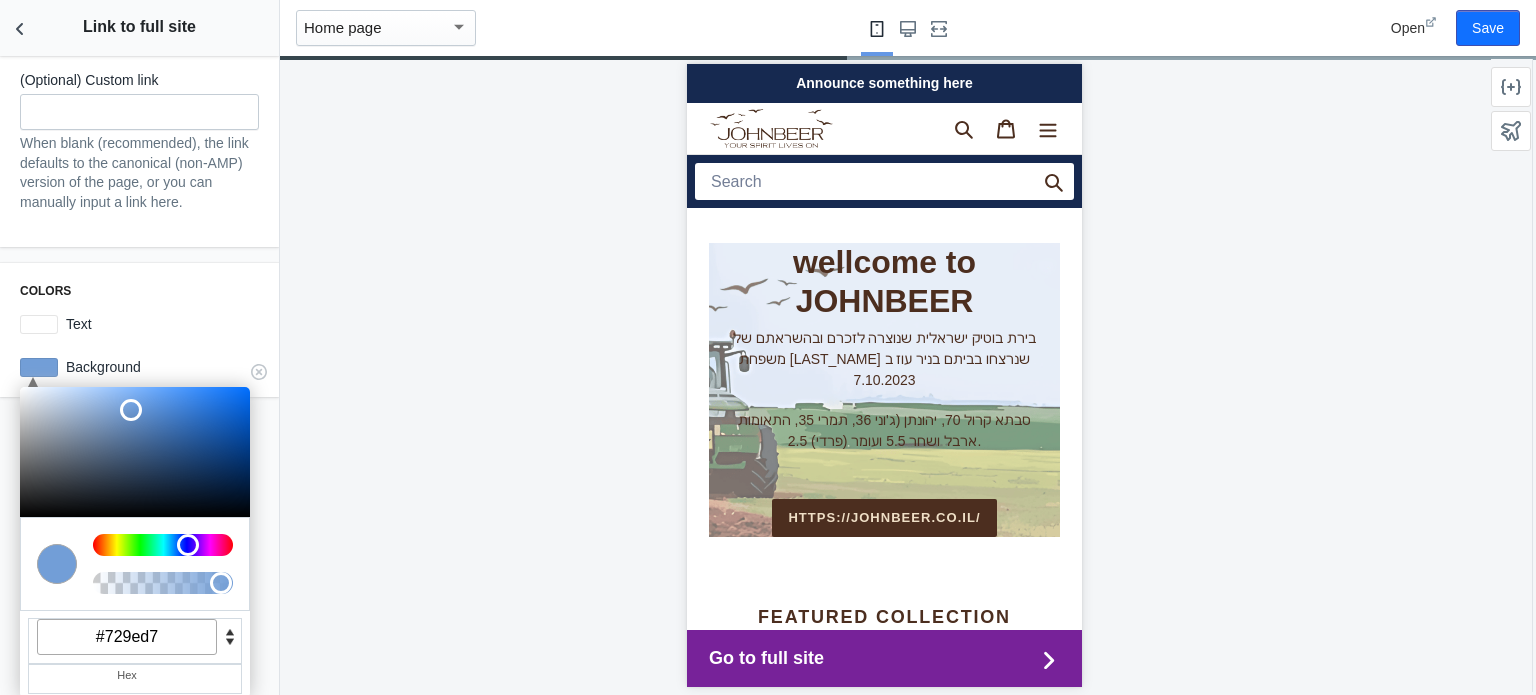 scroll, scrollTop: 252, scrollLeft: 0, axis: vertical 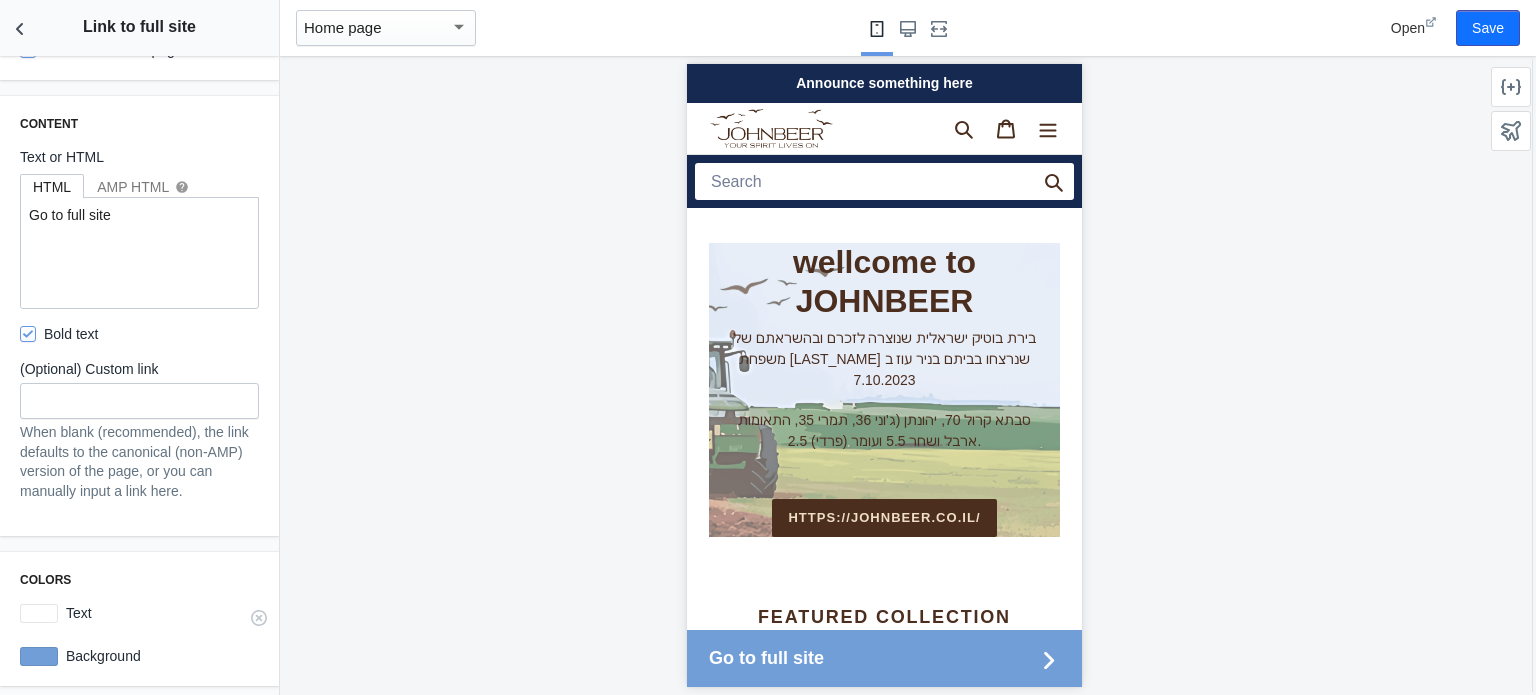click at bounding box center (39, 613) 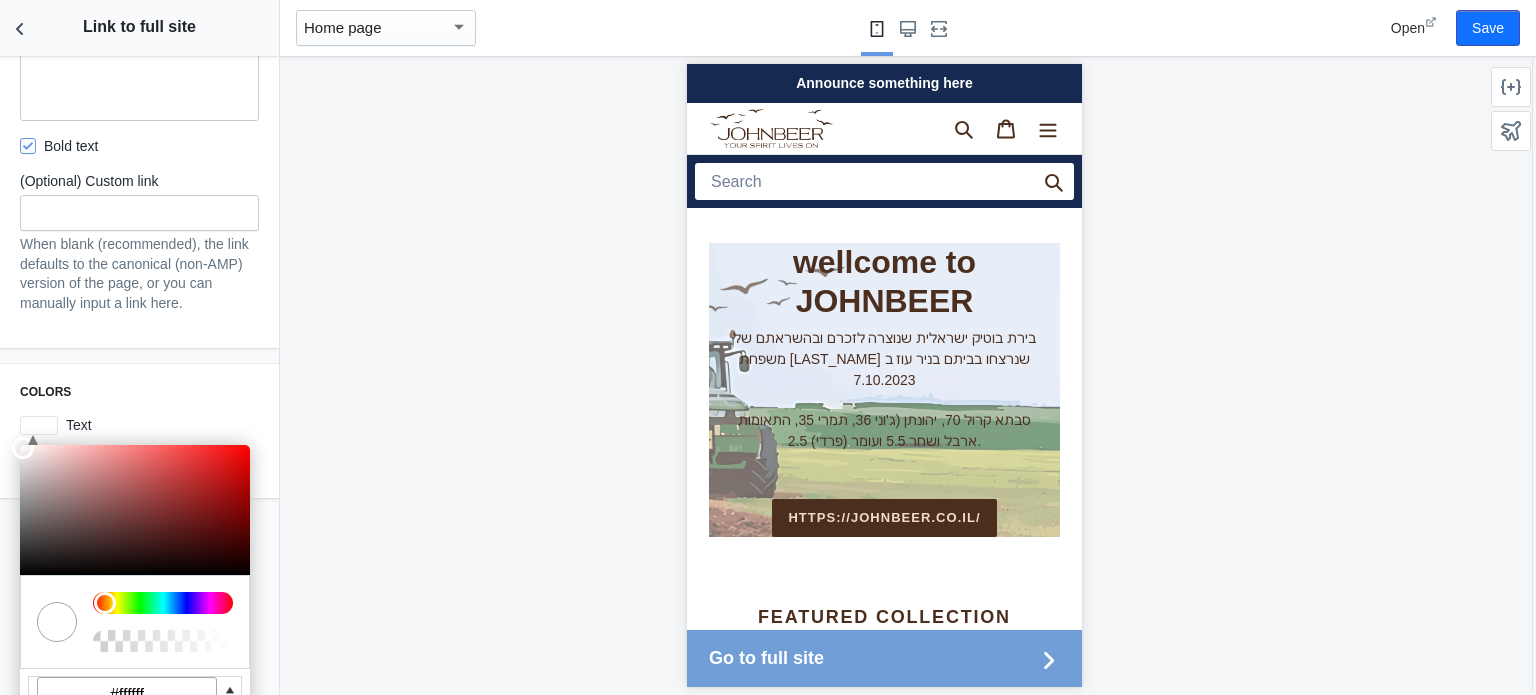 scroll, scrollTop: 498, scrollLeft: 0, axis: vertical 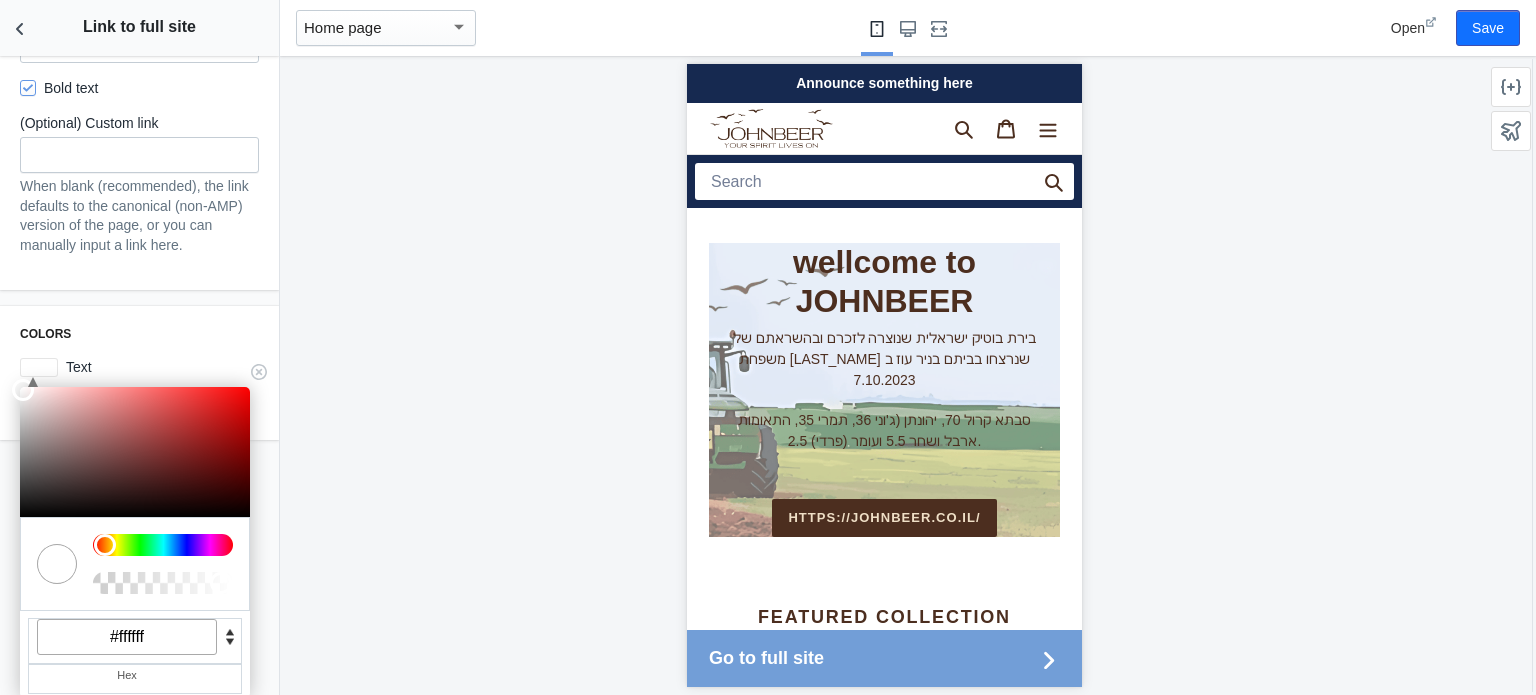 drag, startPoint x: 157, startPoint y: 635, endPoint x: 98, endPoint y: 634, distance: 59.008472 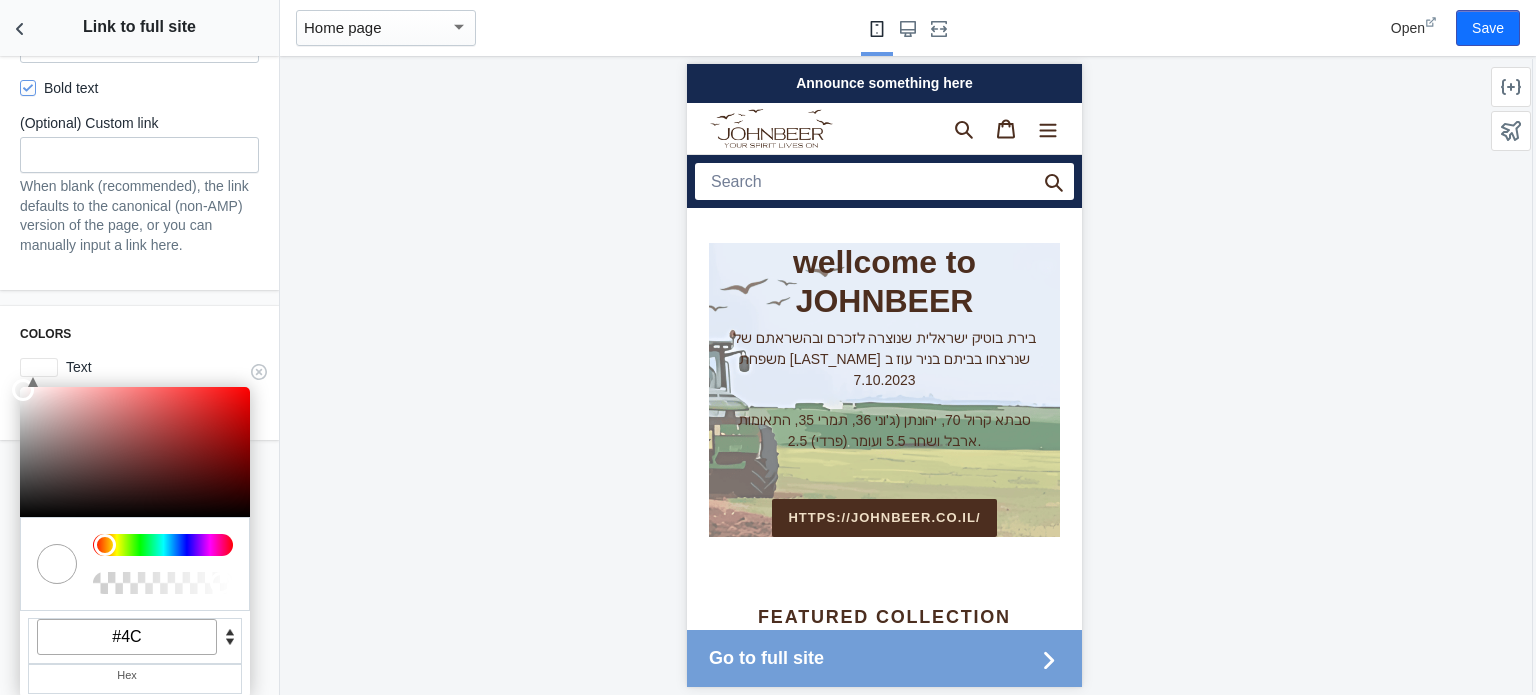 scroll, scrollTop: 0, scrollLeft: 0, axis: both 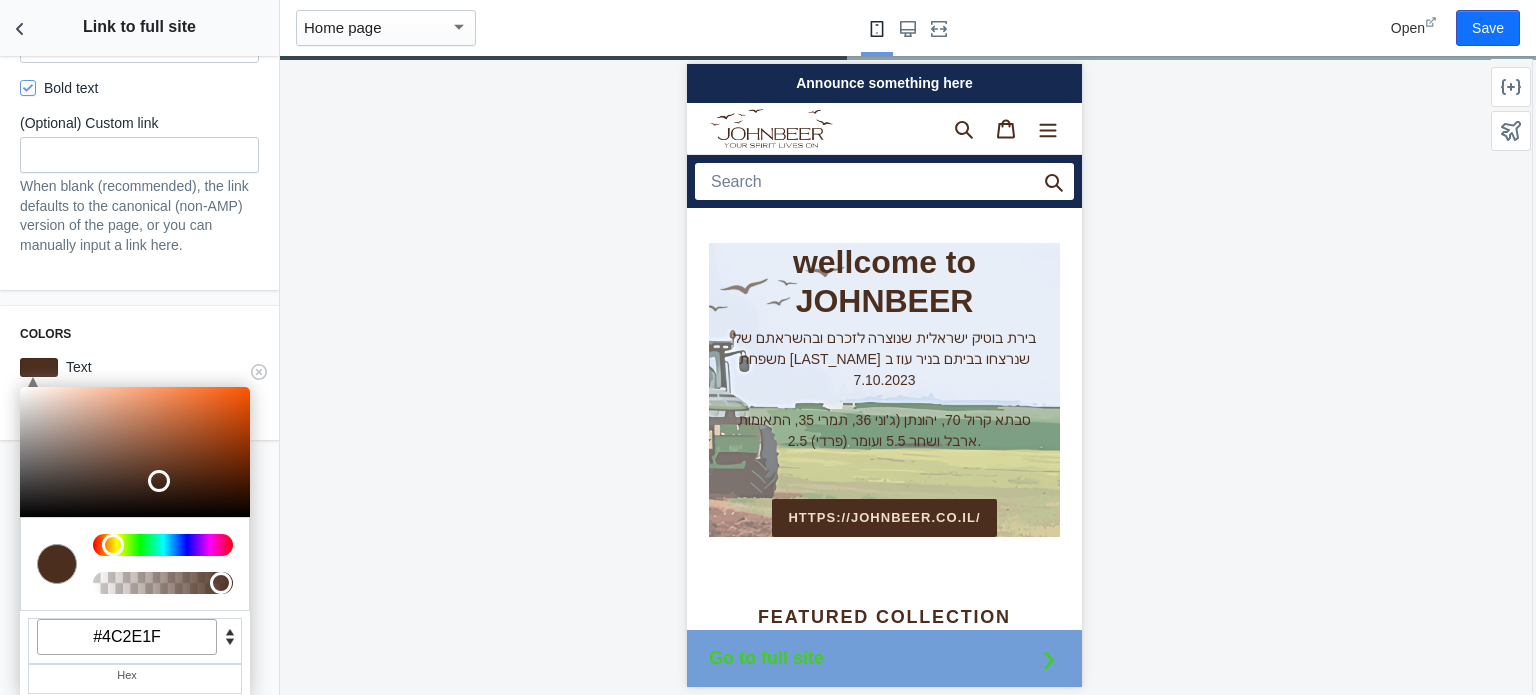 type on "#4C2E1F" 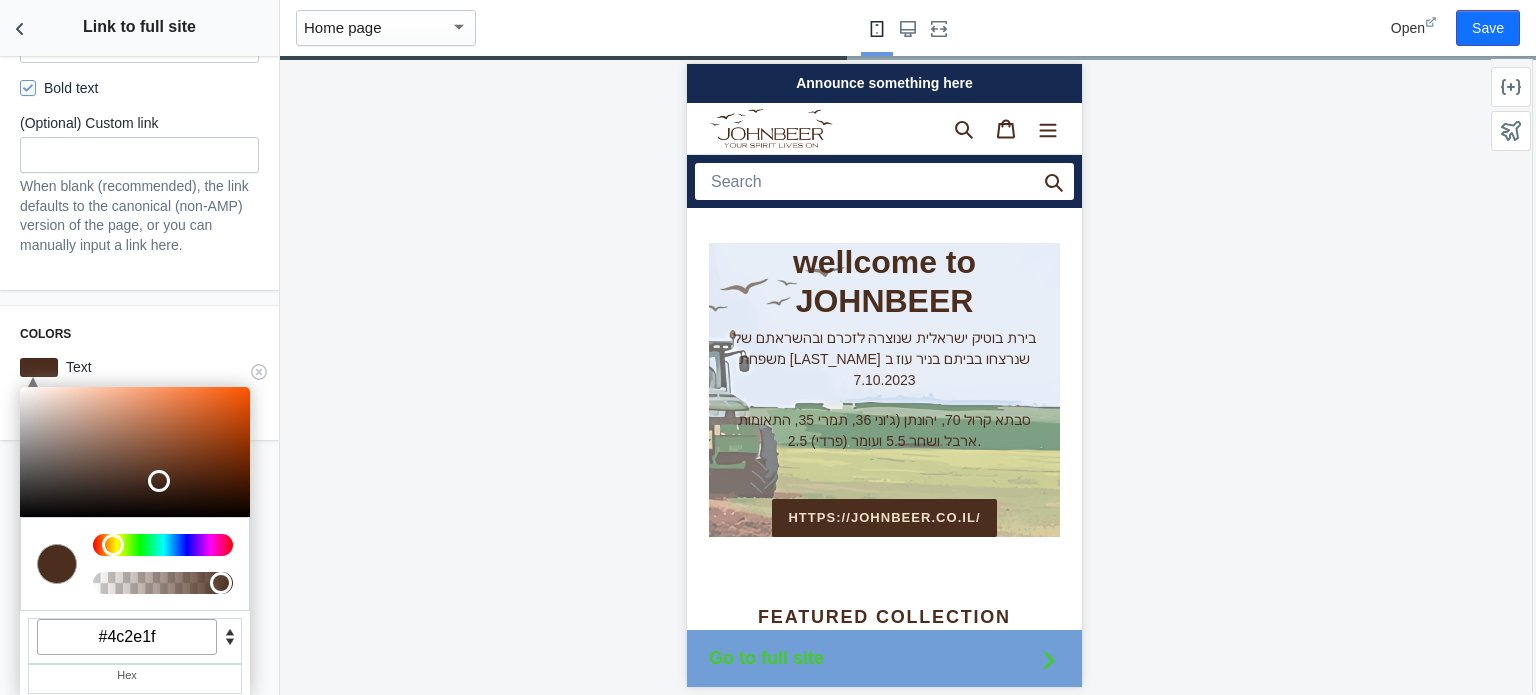 scroll, scrollTop: 252, scrollLeft: 0, axis: vertical 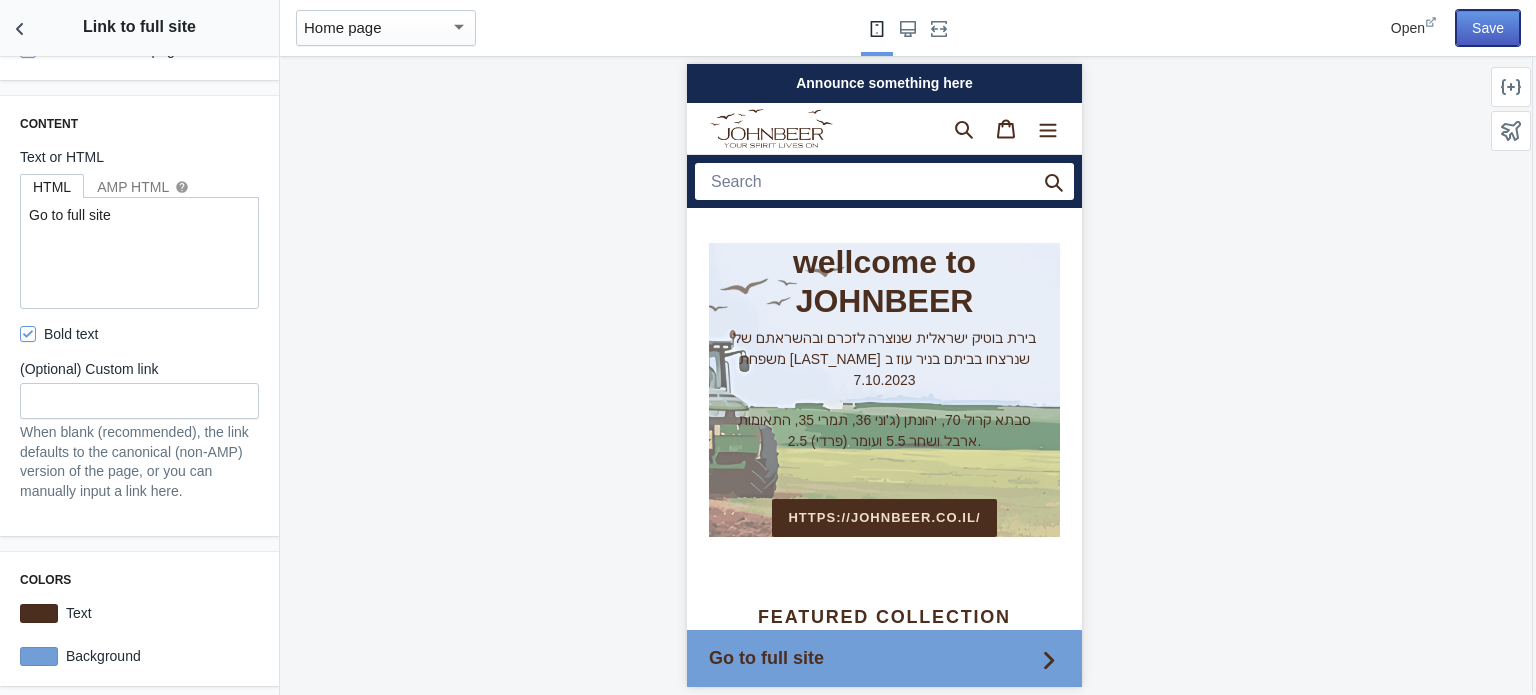 click on "Save" at bounding box center [1488, 28] 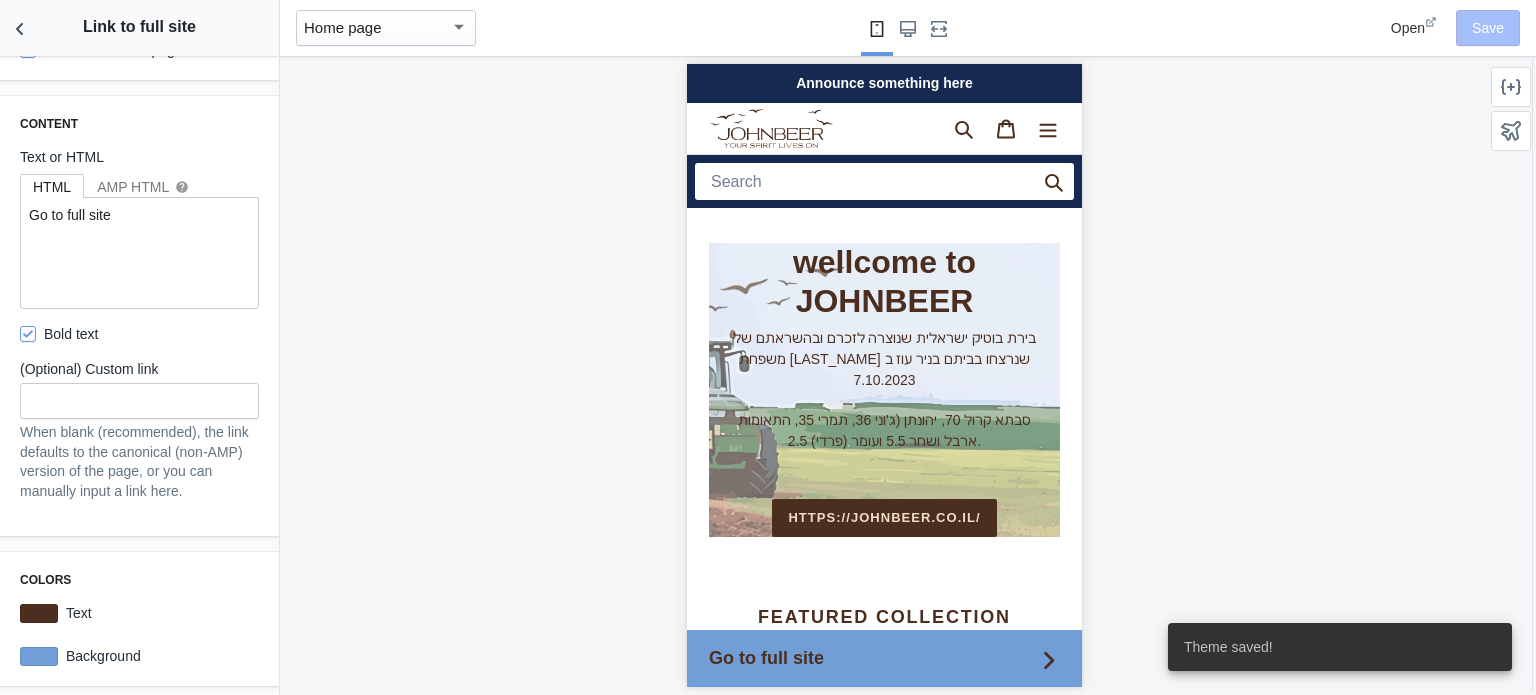 scroll, scrollTop: 0, scrollLeft: 0, axis: both 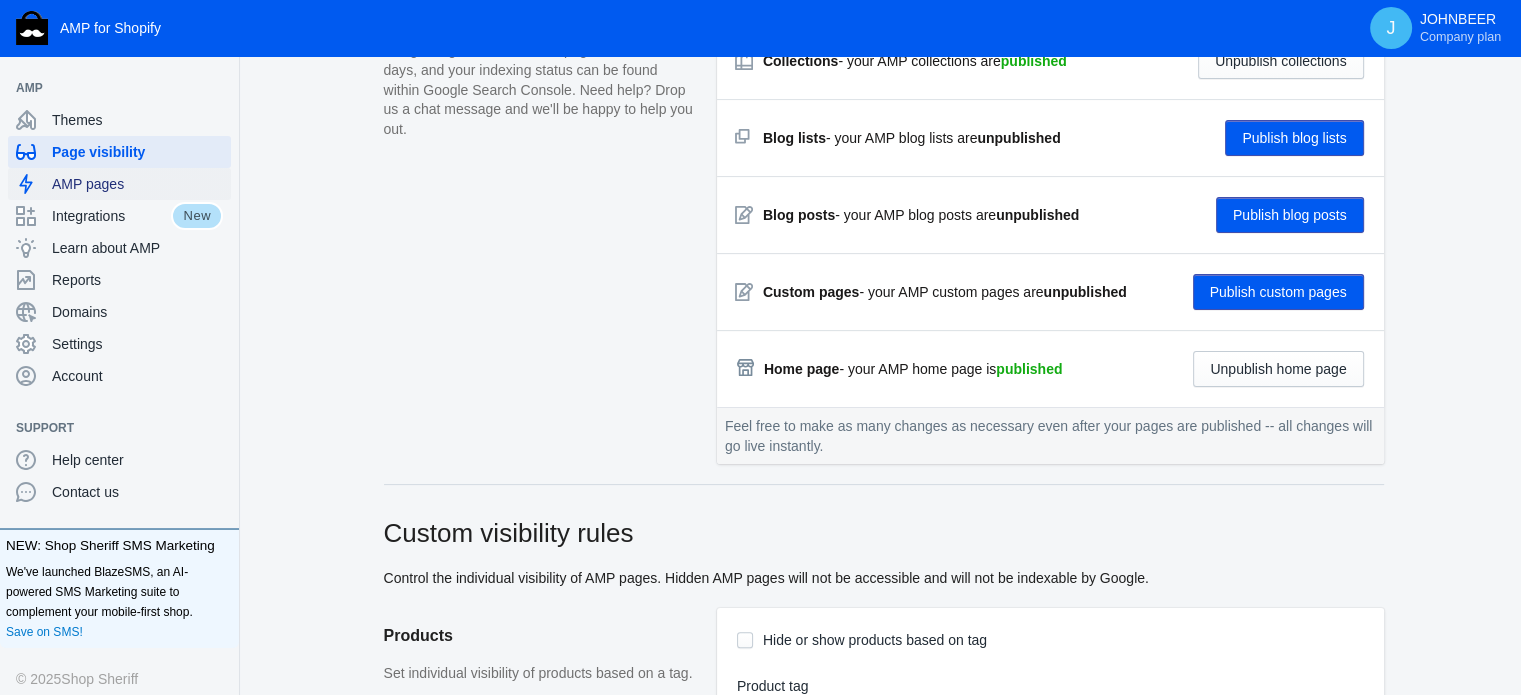click on "AMP pages" at bounding box center (137, 184) 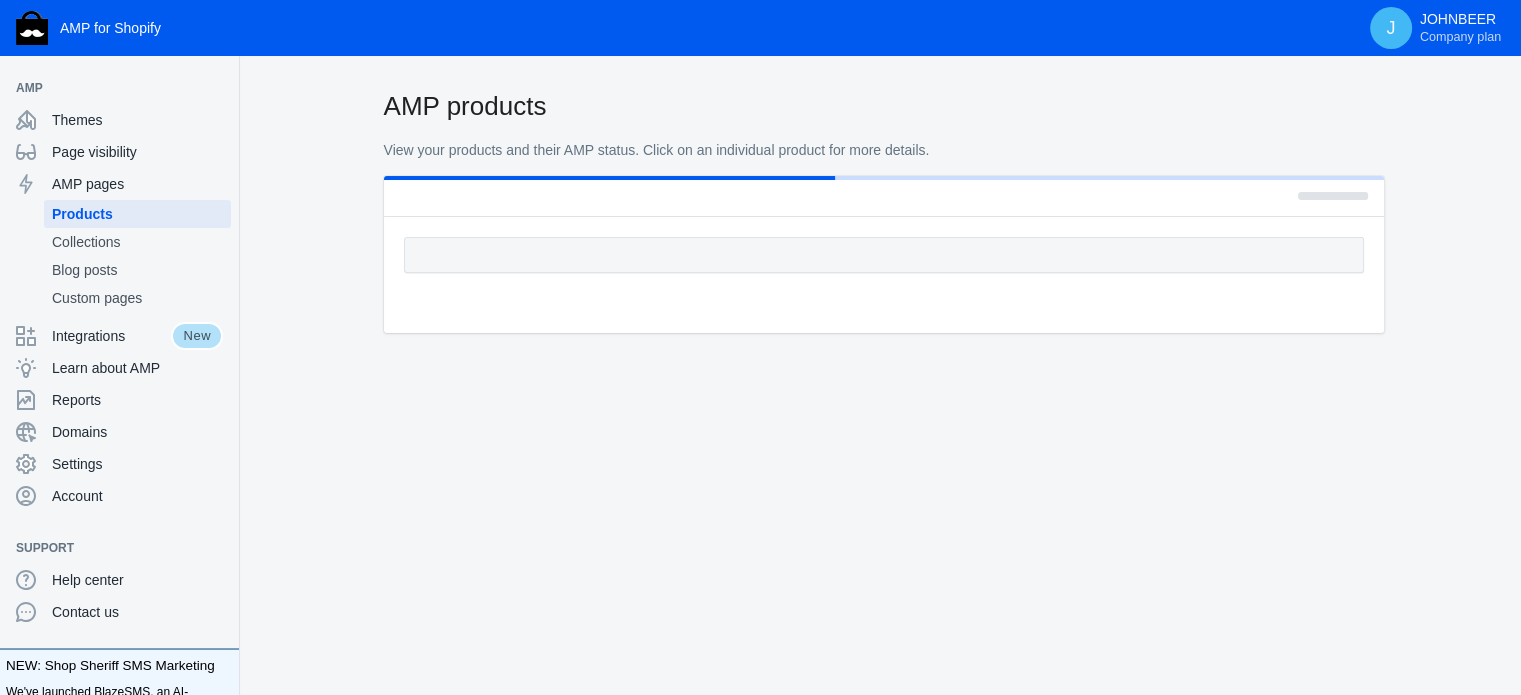 scroll, scrollTop: 0, scrollLeft: 0, axis: both 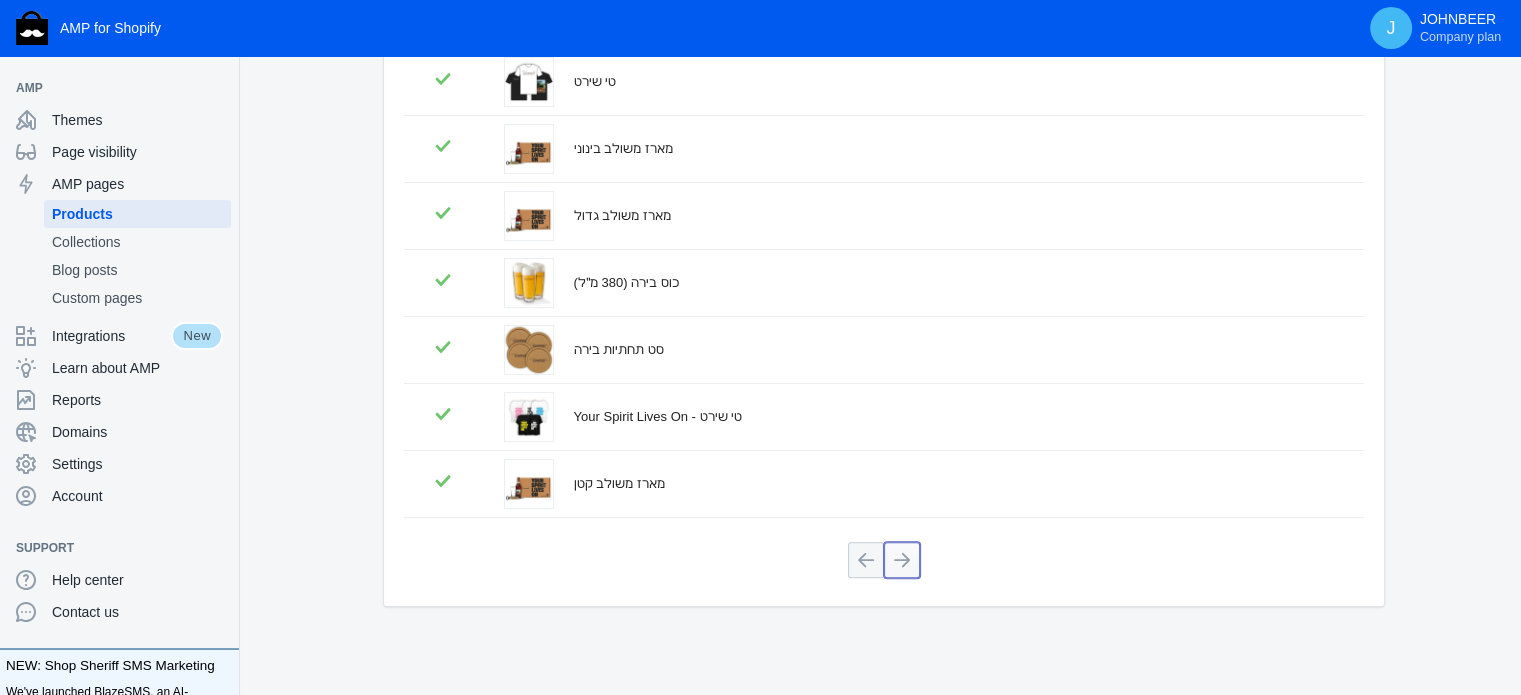 click 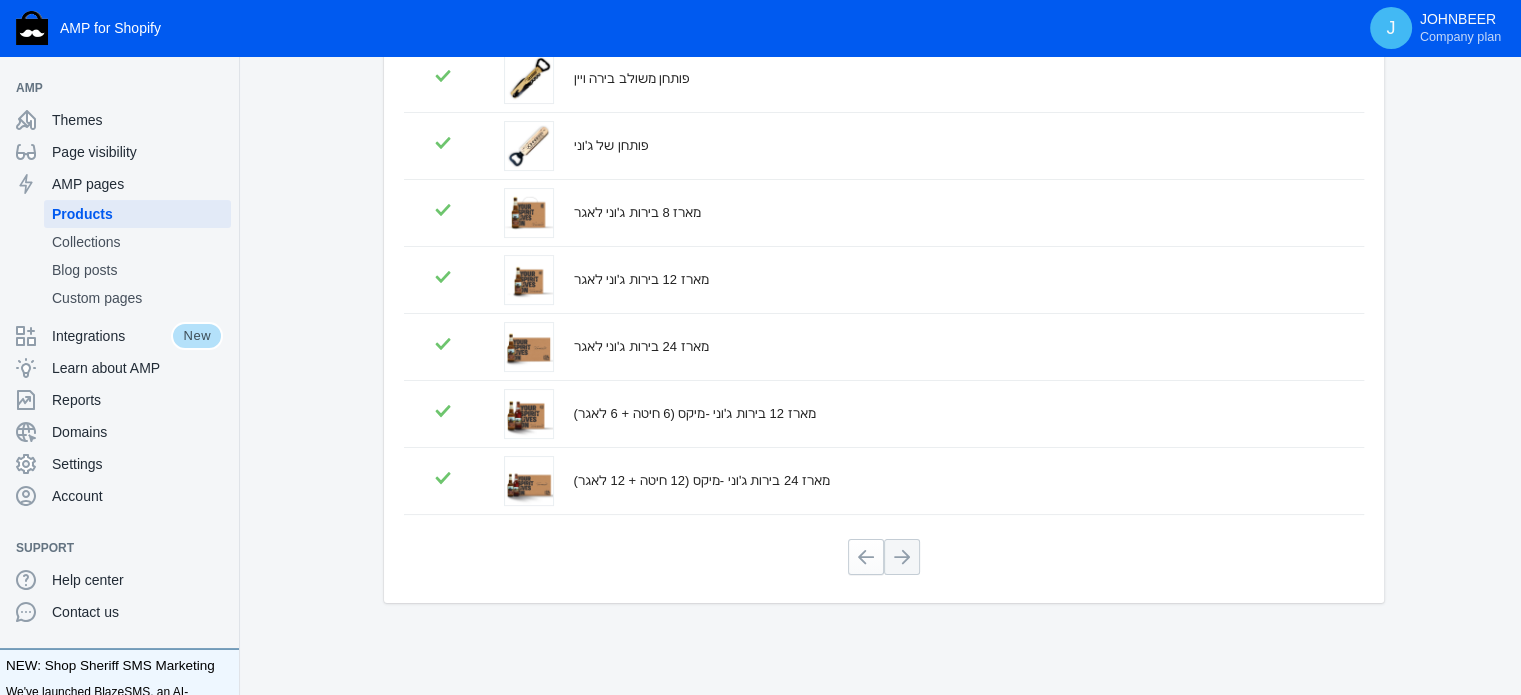 scroll, scrollTop: 283, scrollLeft: 0, axis: vertical 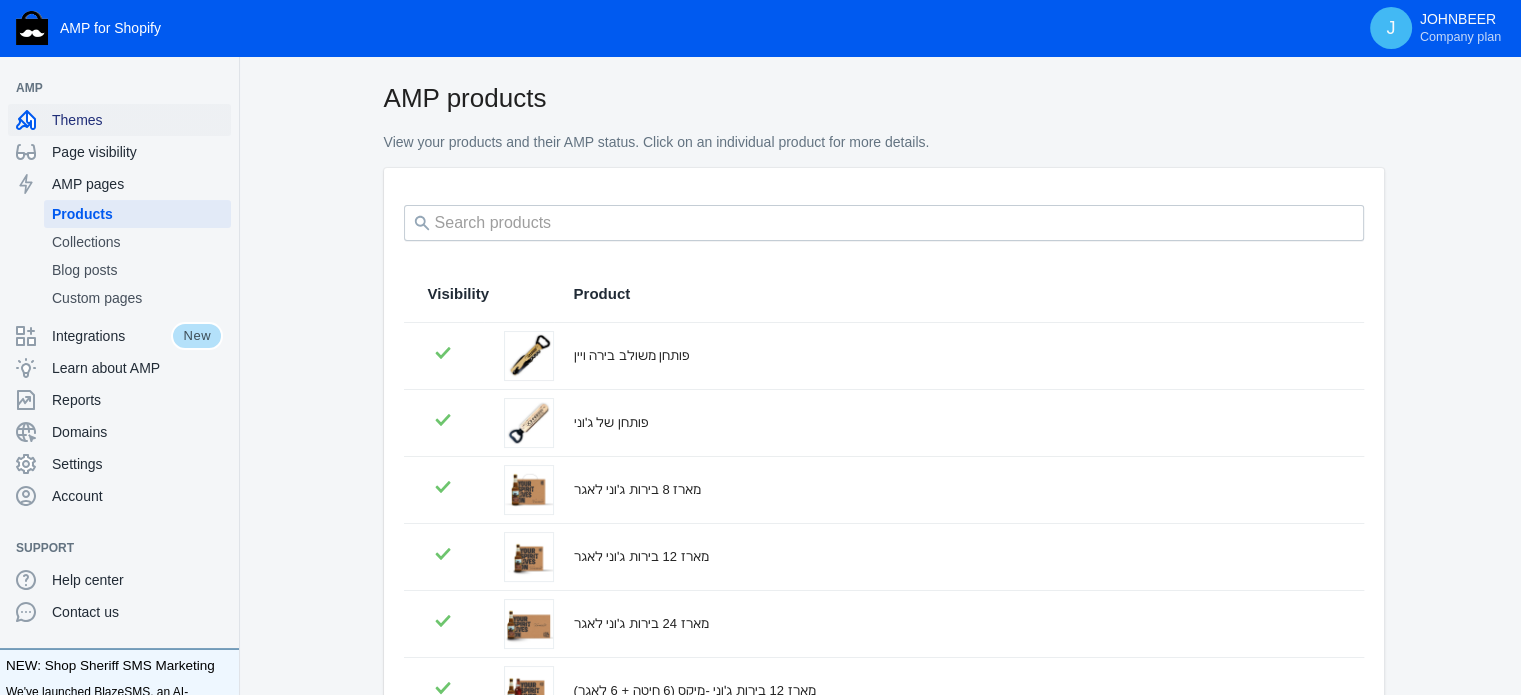 click on "Themes" 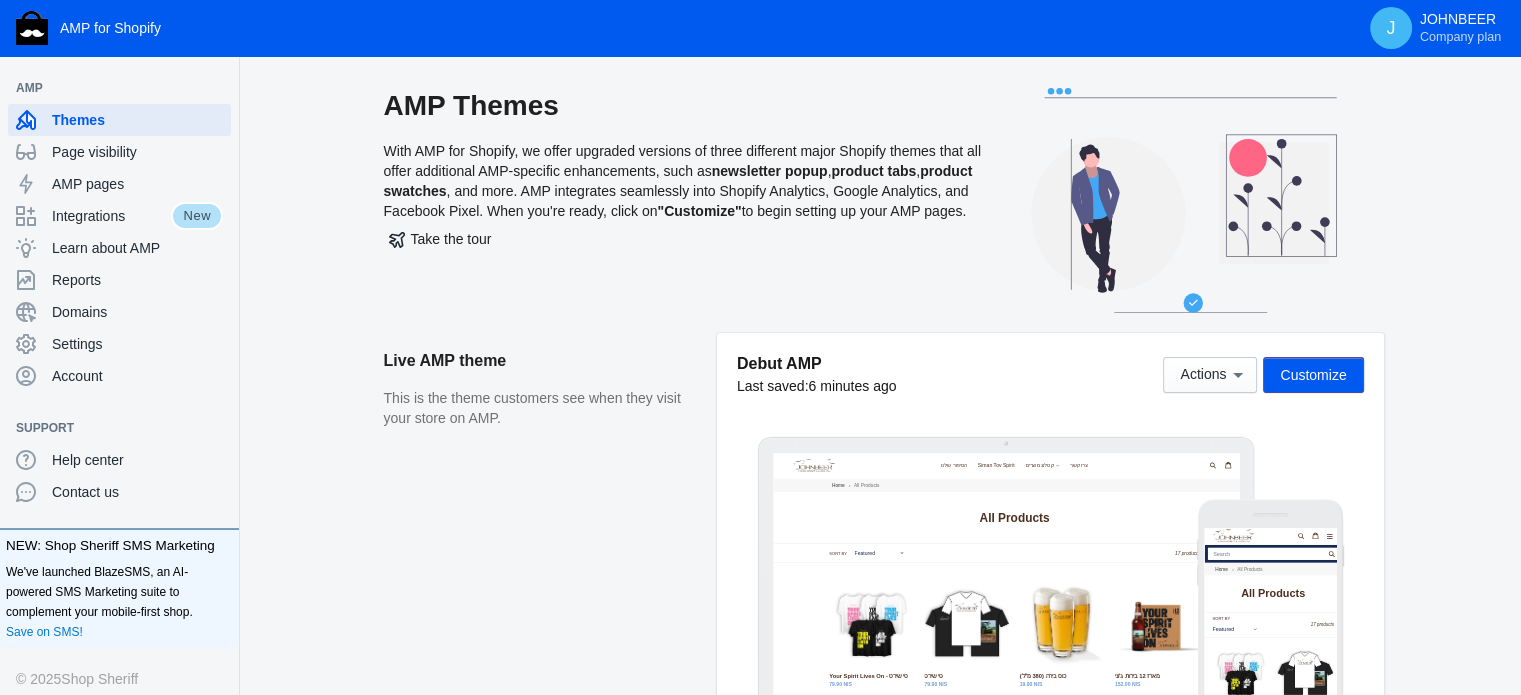 scroll, scrollTop: 0, scrollLeft: 0, axis: both 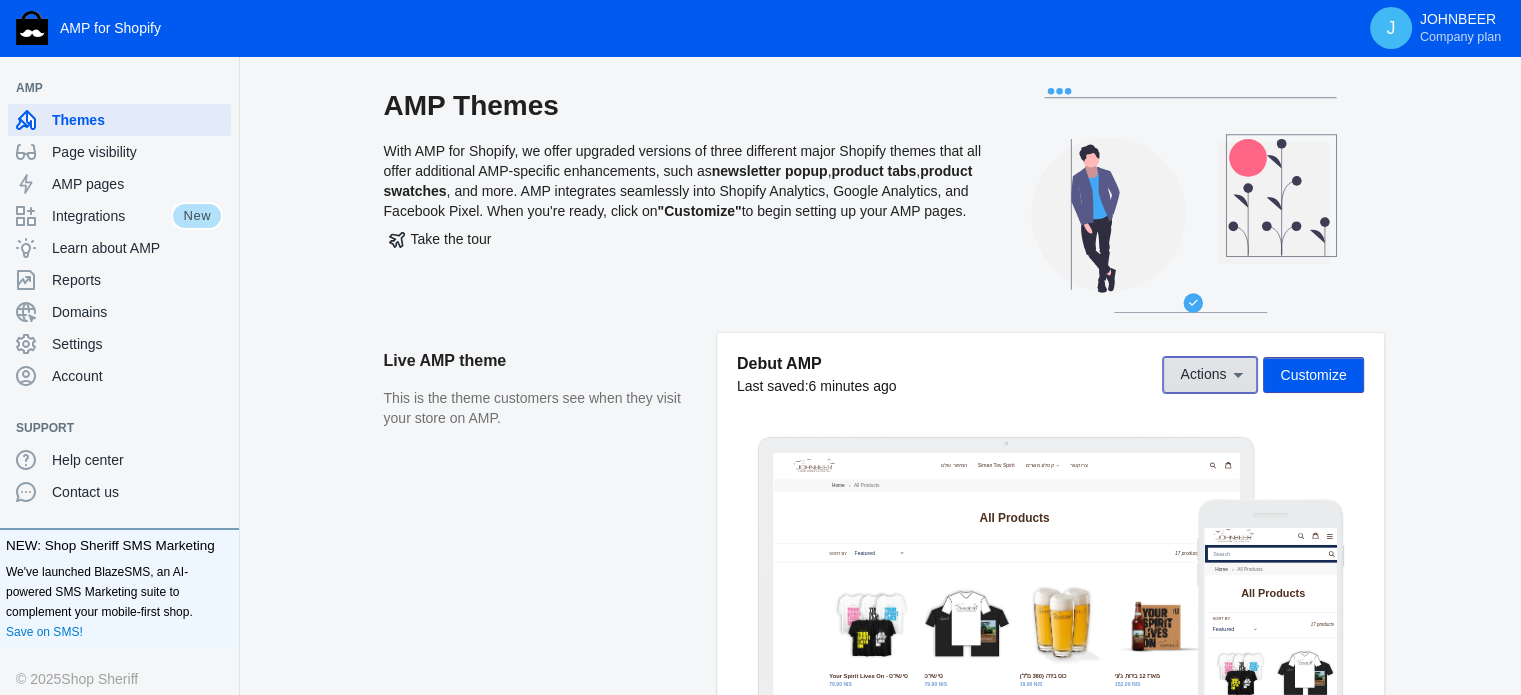 click on "Actions" at bounding box center [1203, 375] 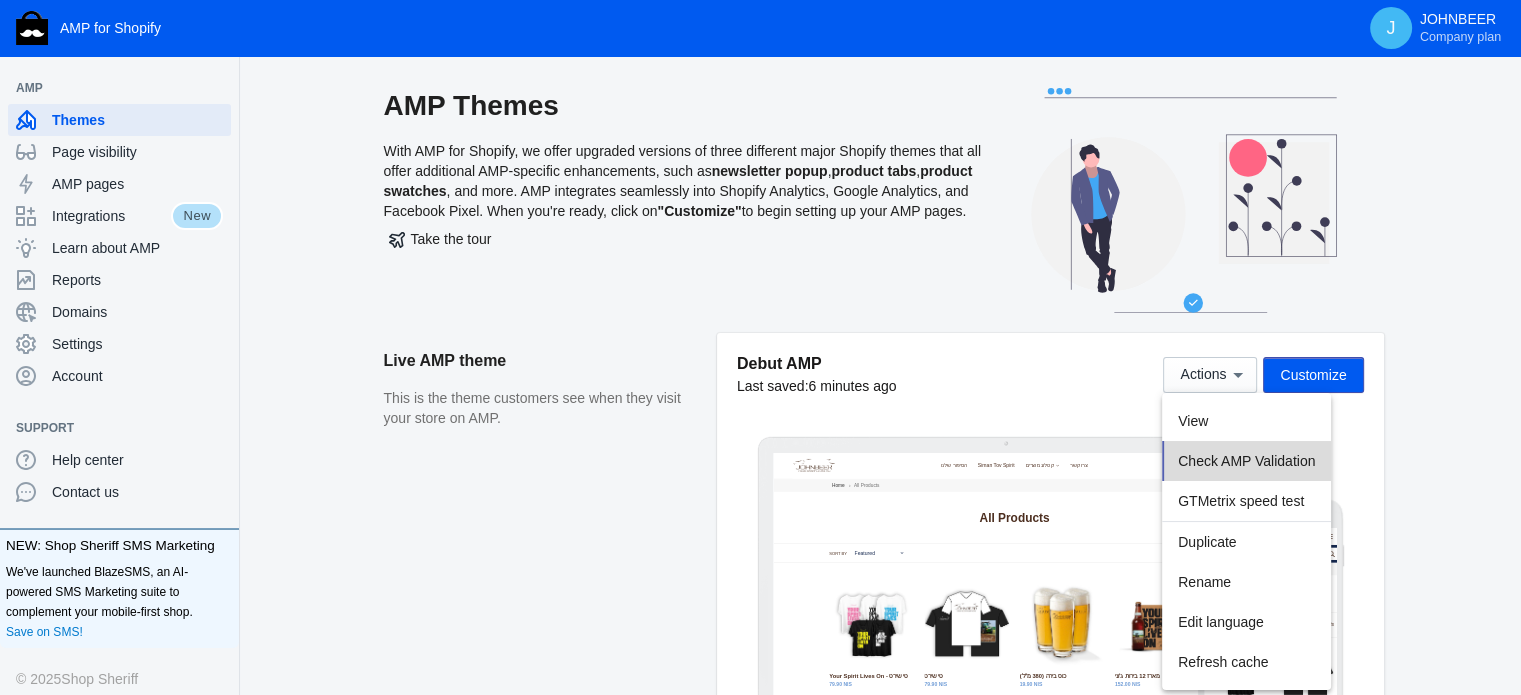 click on "Check AMP Validation" at bounding box center [1246, 461] 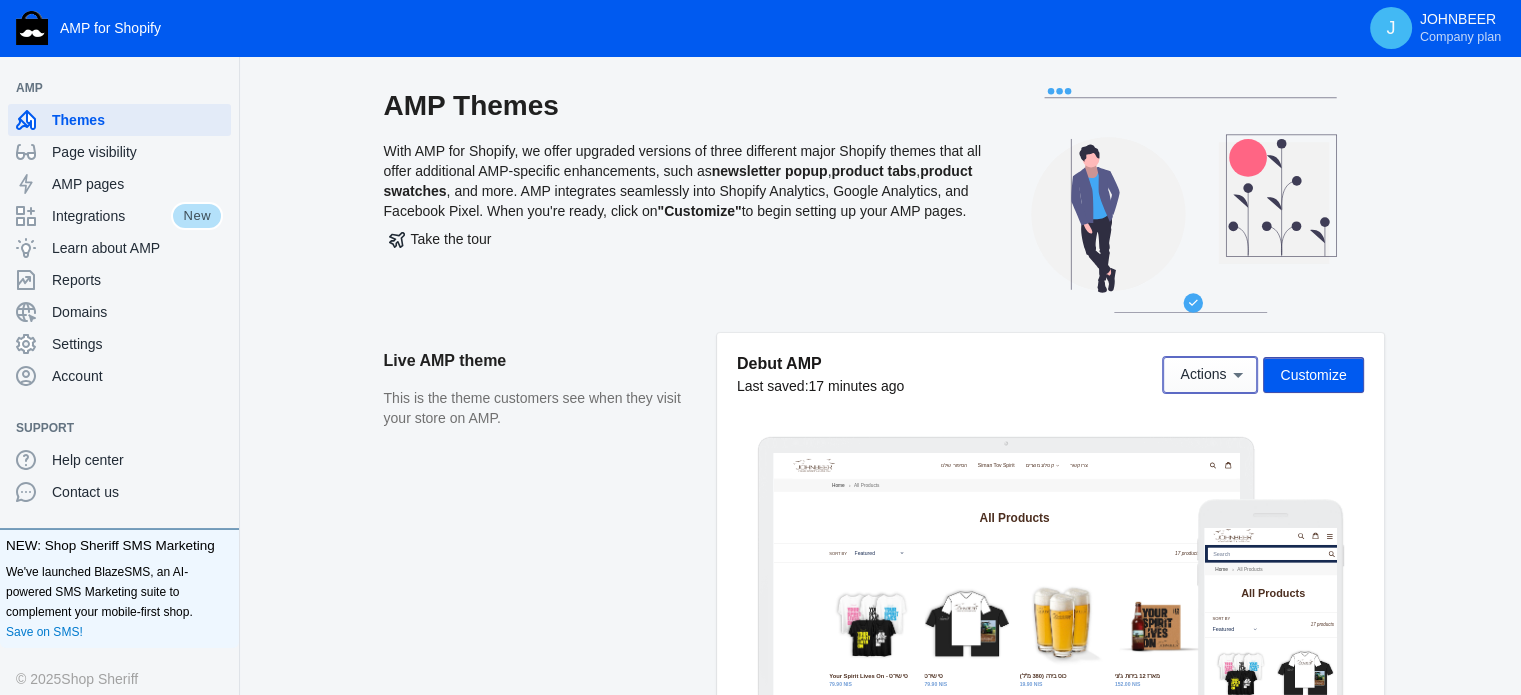type 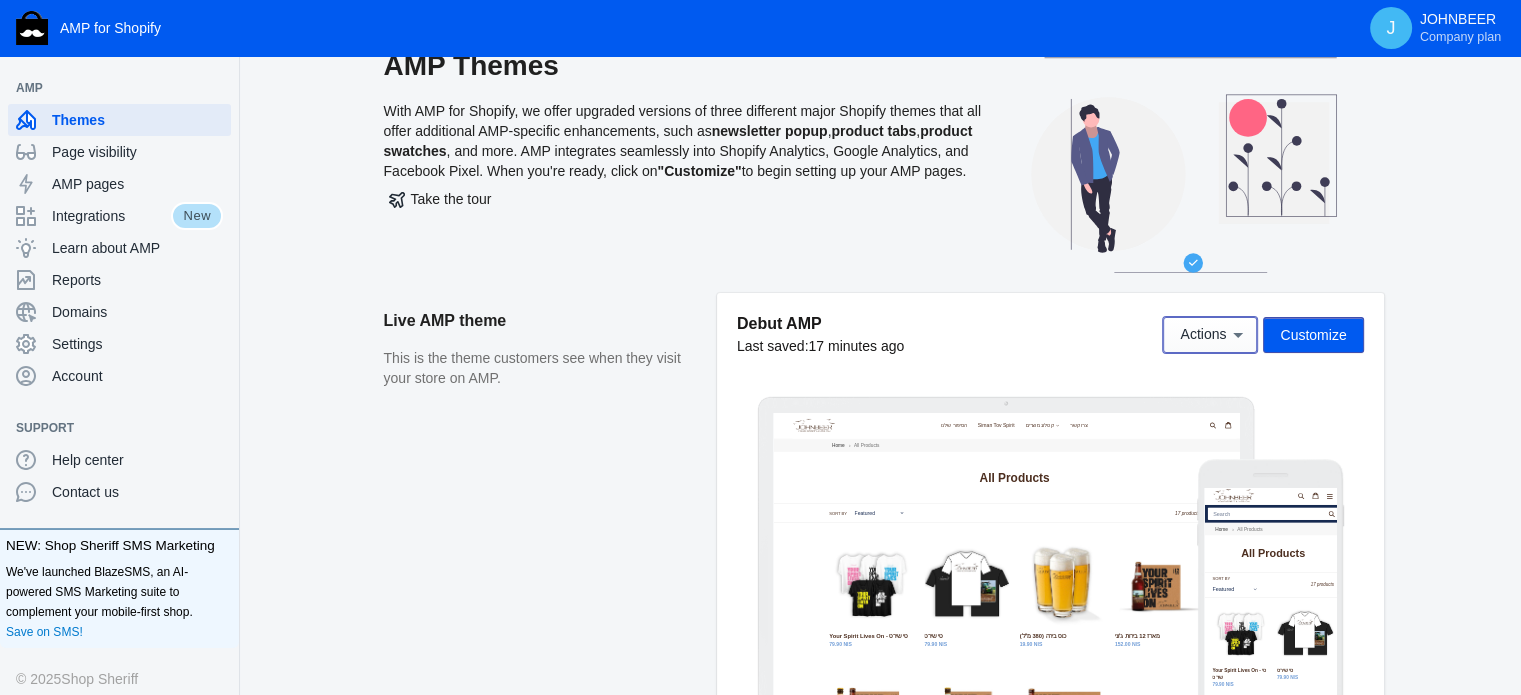 scroll, scrollTop: 0, scrollLeft: 0, axis: both 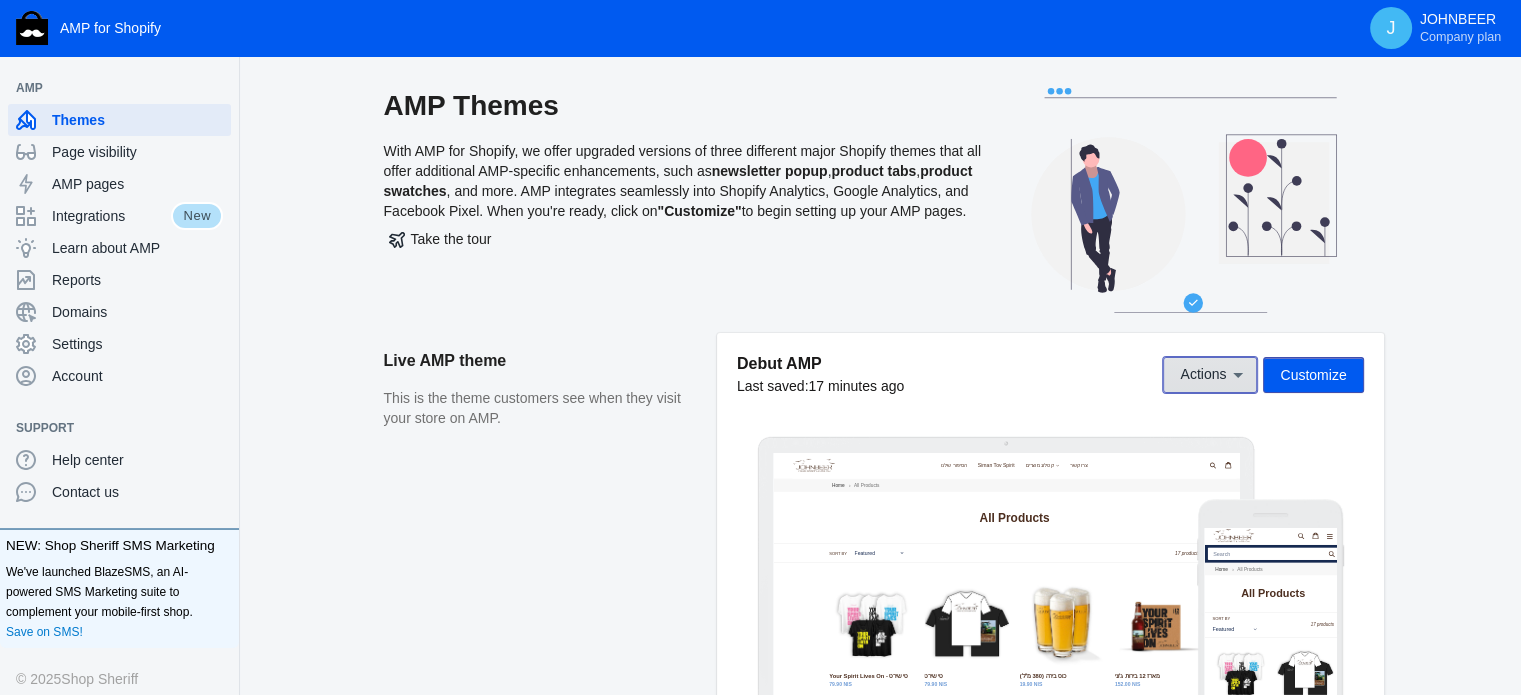 click on "Actions" at bounding box center [1203, 375] 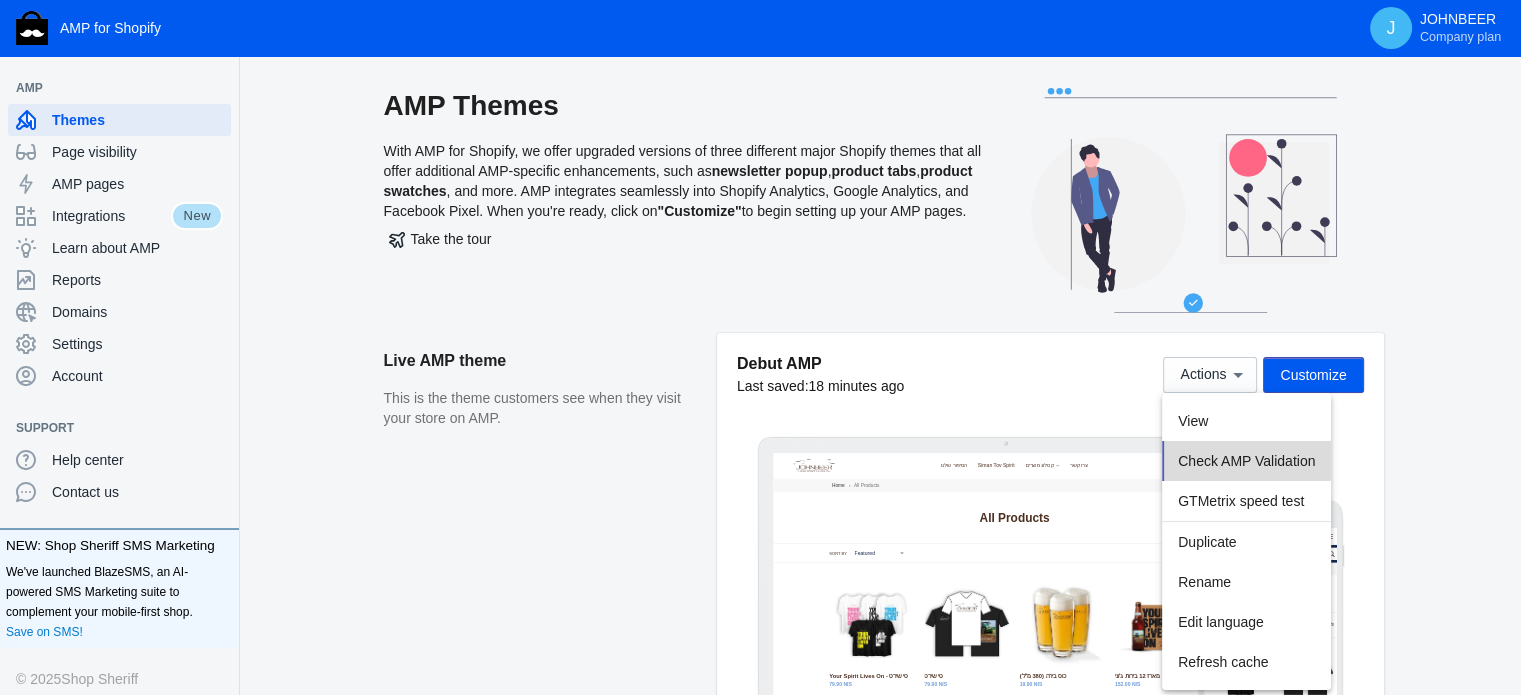 click on "Check AMP Validation" at bounding box center (1246, 461) 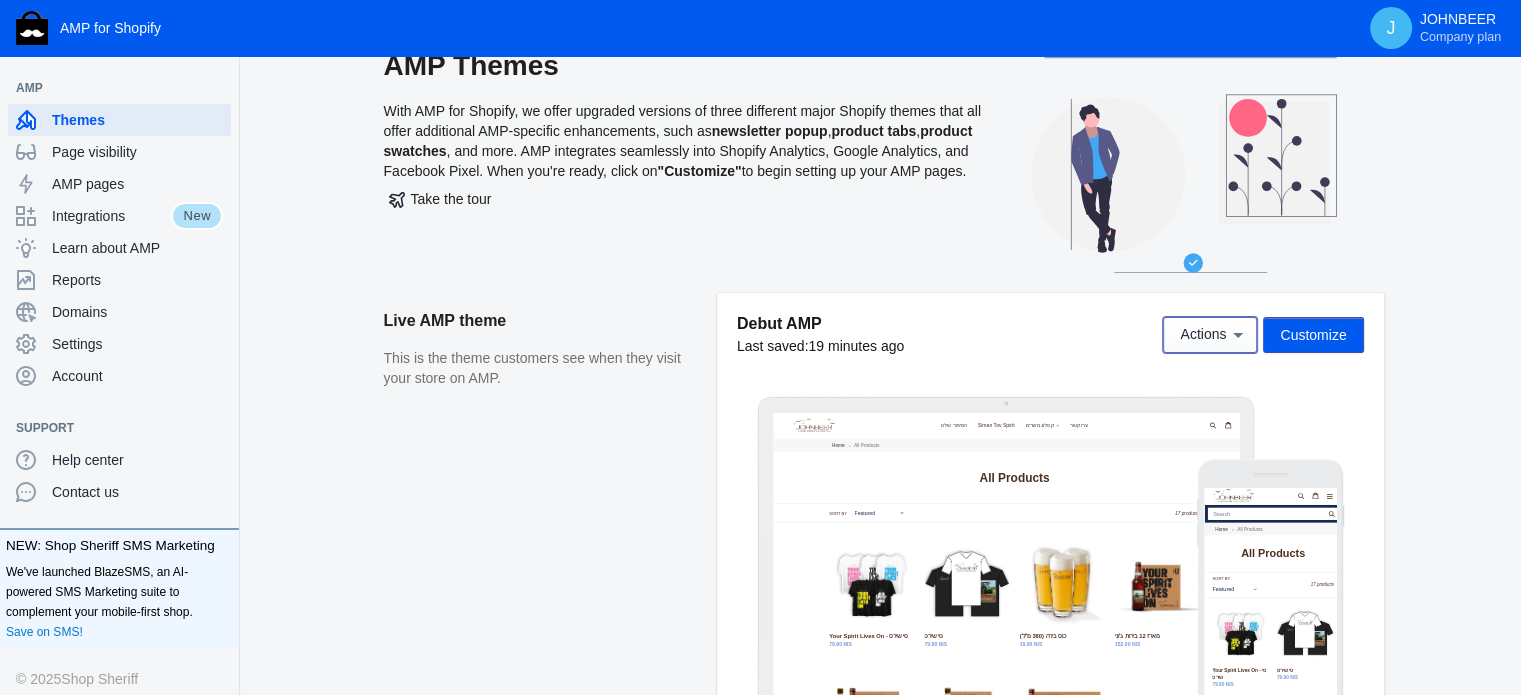 scroll, scrollTop: 80, scrollLeft: 0, axis: vertical 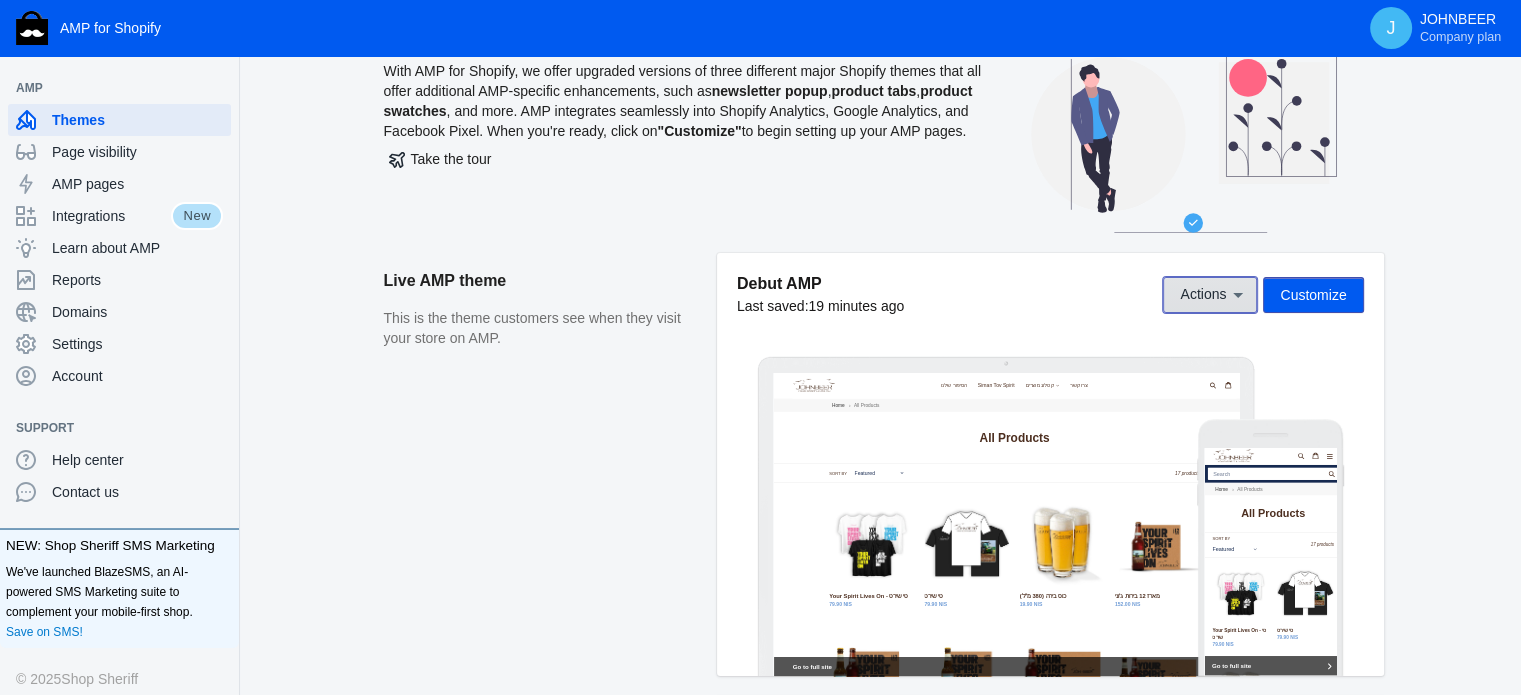 click 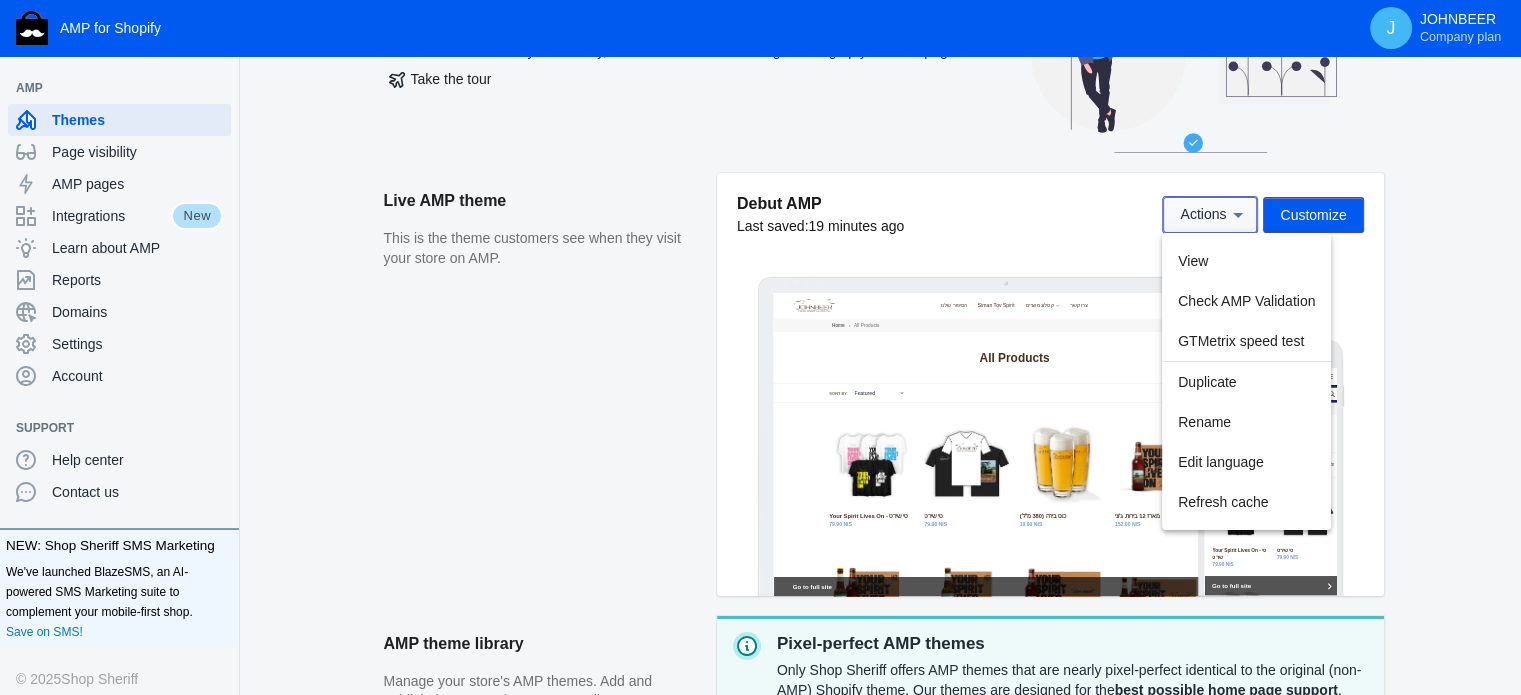 scroll, scrollTop: 200, scrollLeft: 0, axis: vertical 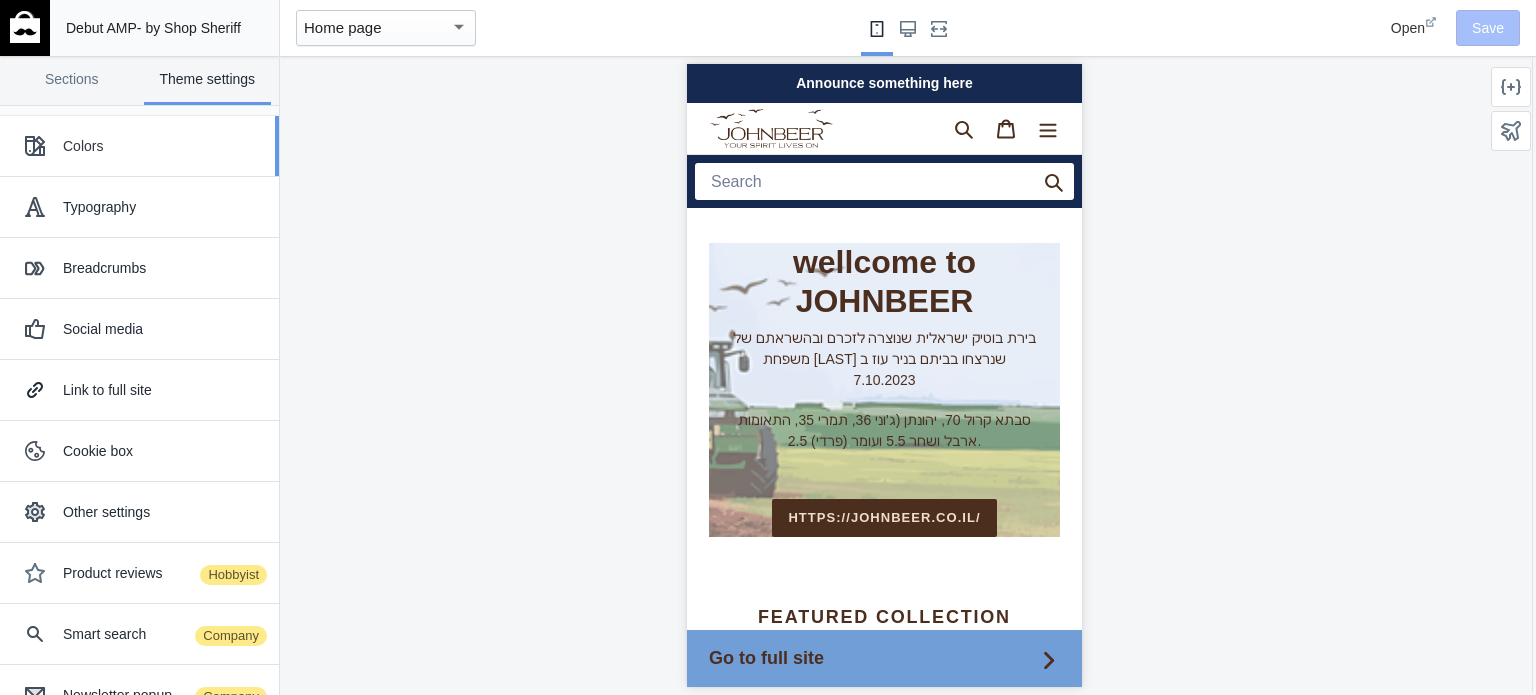 click on "Colors" at bounding box center (163, 146) 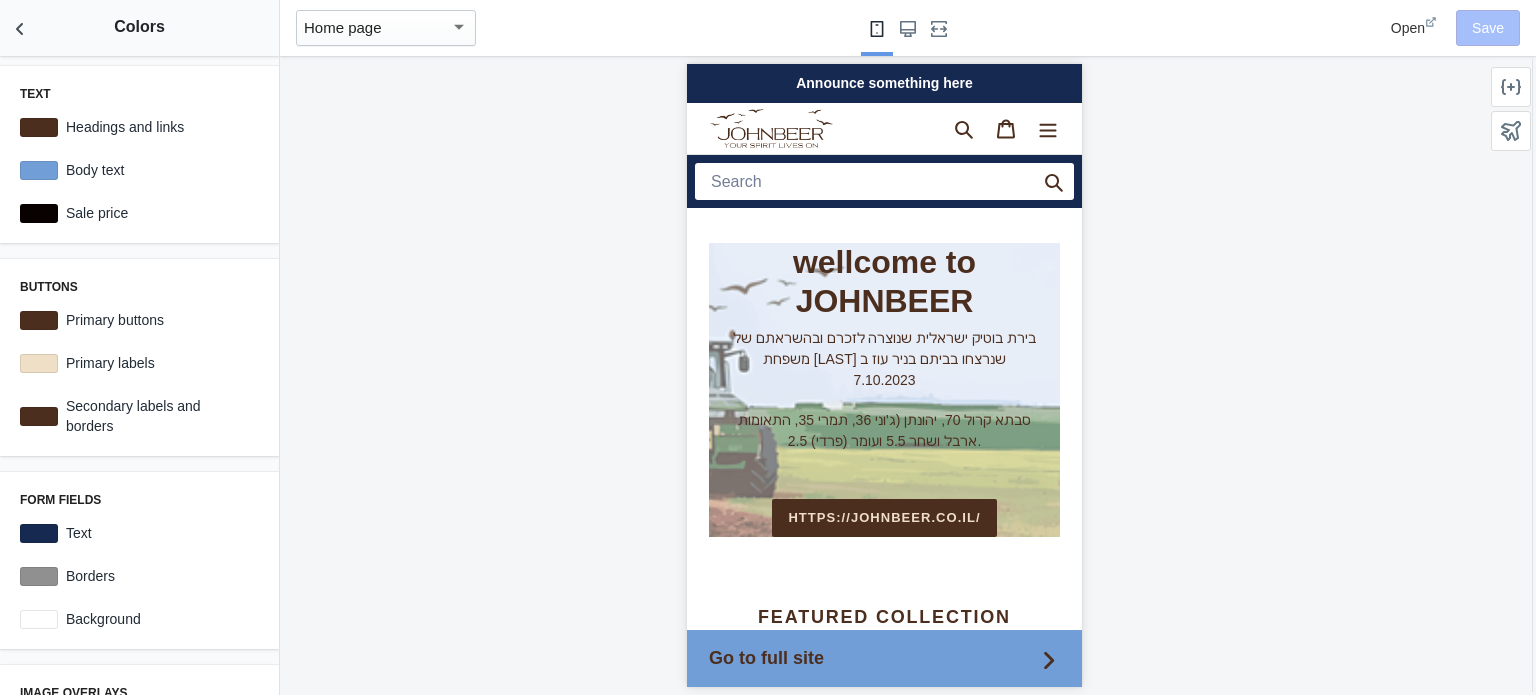 scroll, scrollTop: 0, scrollLeft: 336, axis: horizontal 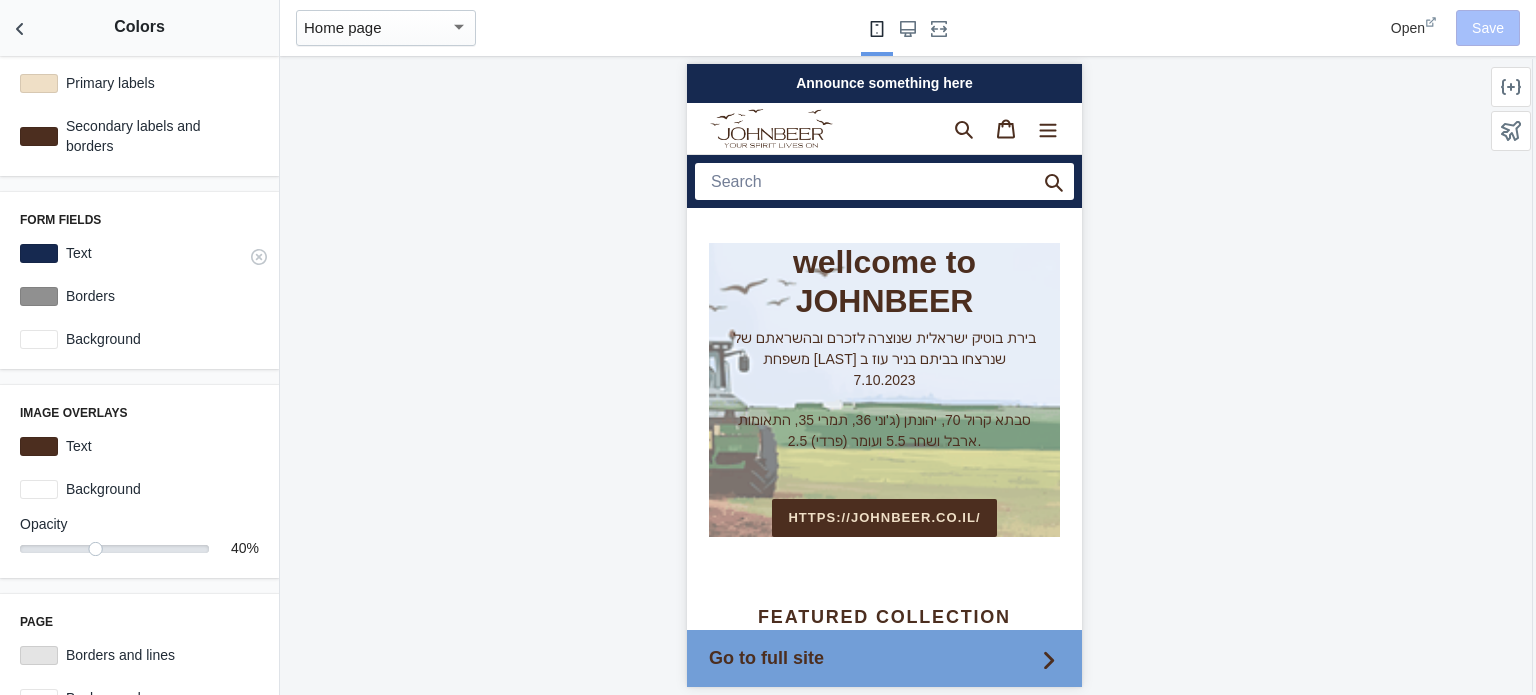 click at bounding box center [39, 253] 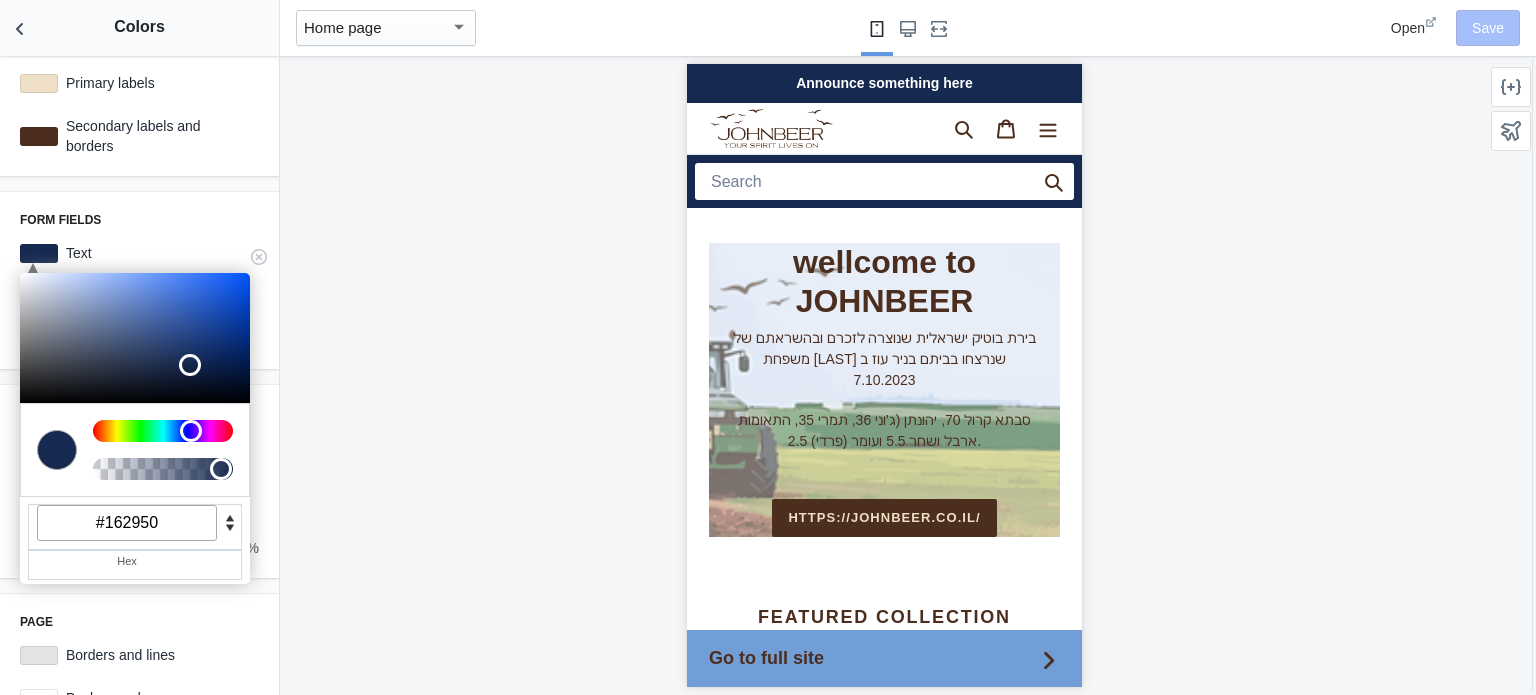 drag, startPoint x: 176, startPoint y: 519, endPoint x: 105, endPoint y: 520, distance: 71.00704 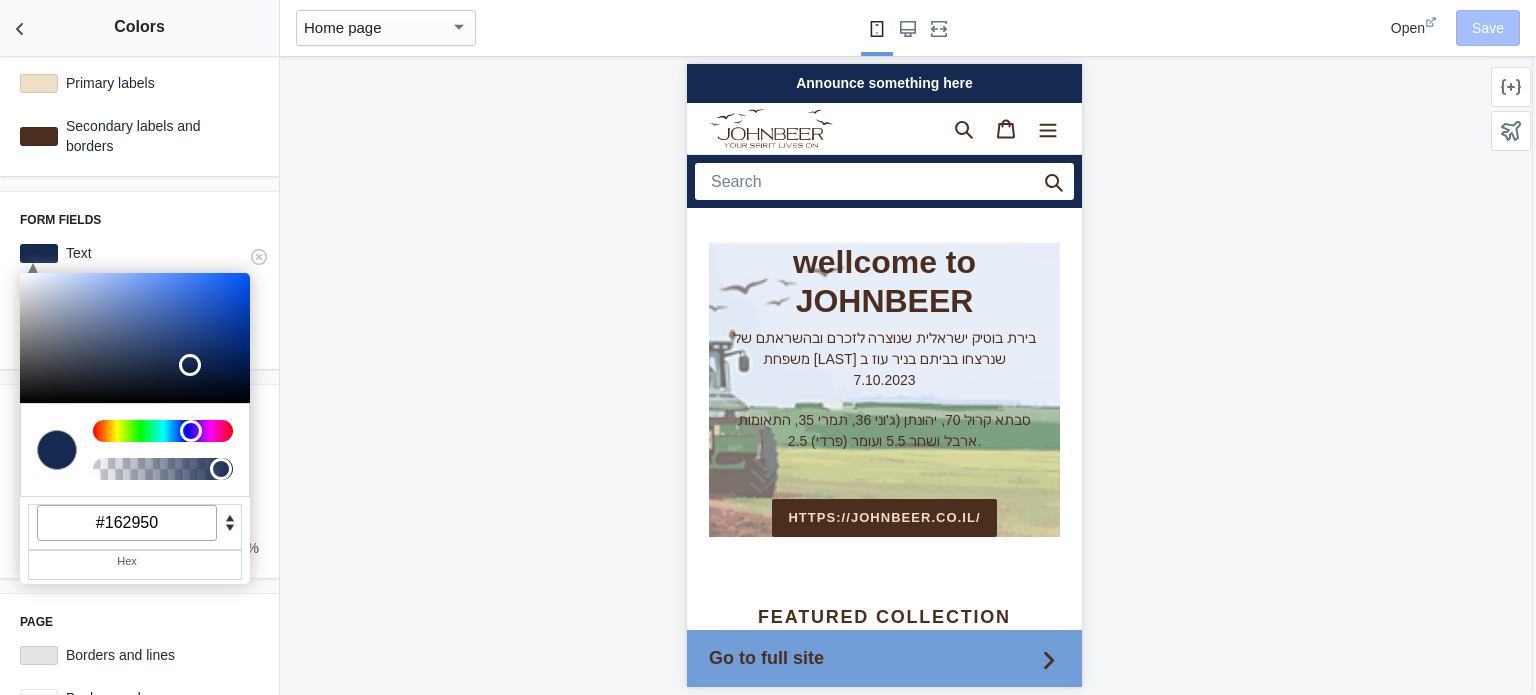 click on "#162950" at bounding box center [127, 523] 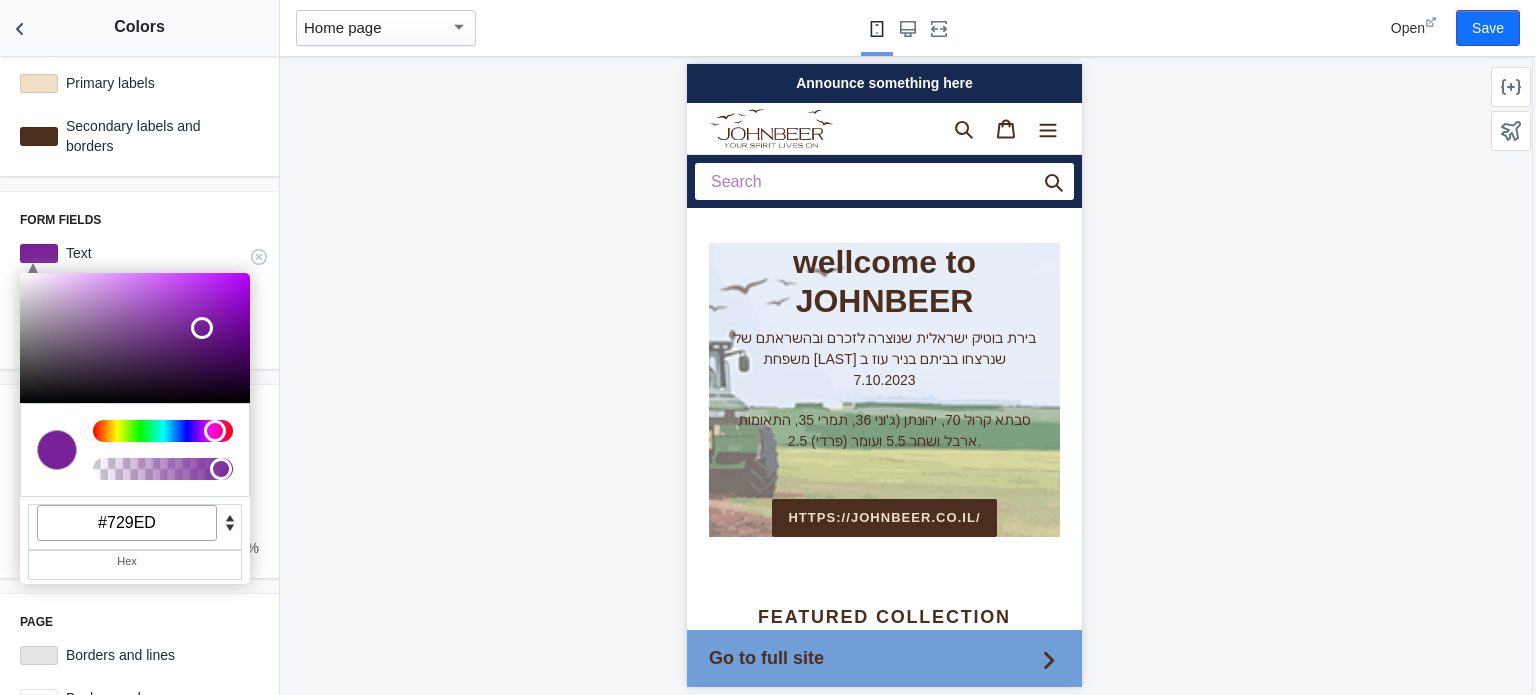 scroll, scrollTop: 0, scrollLeft: 336, axis: horizontal 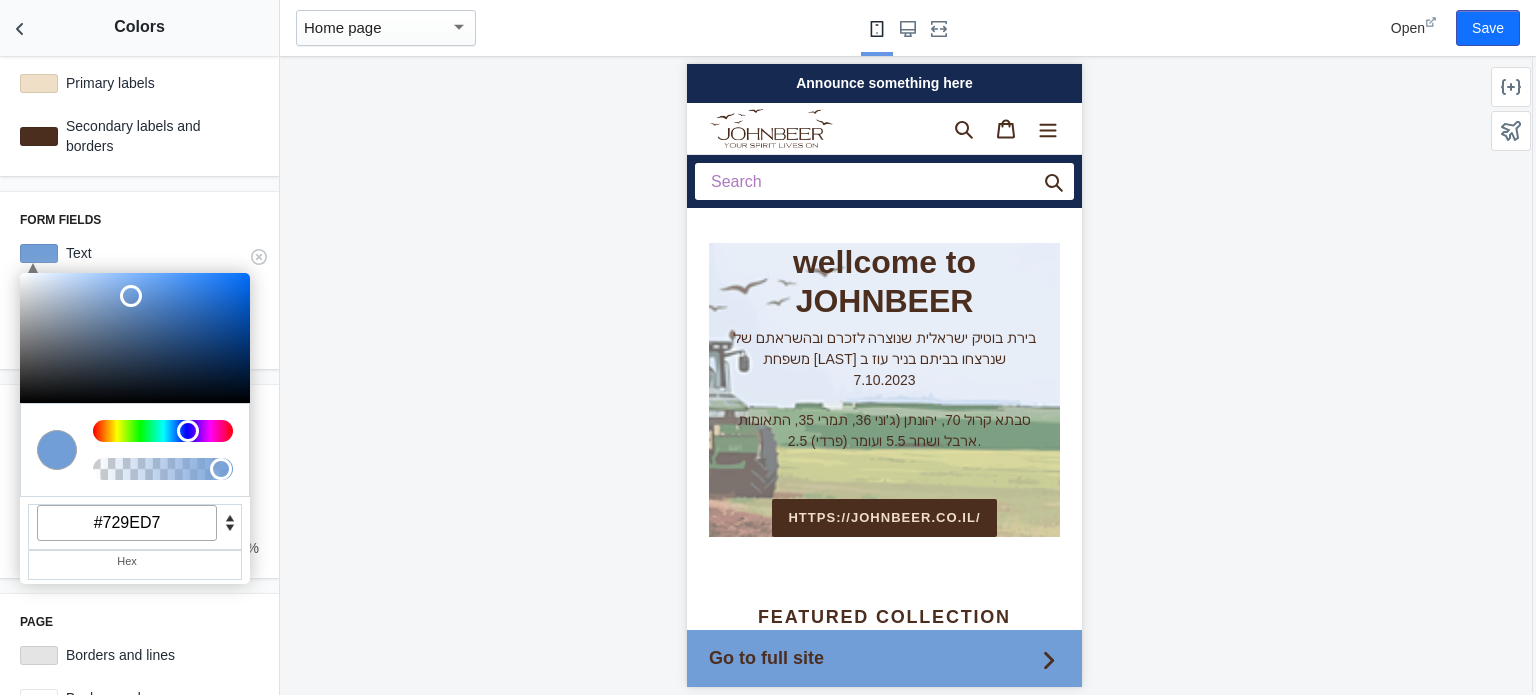 type on "#729ED7" 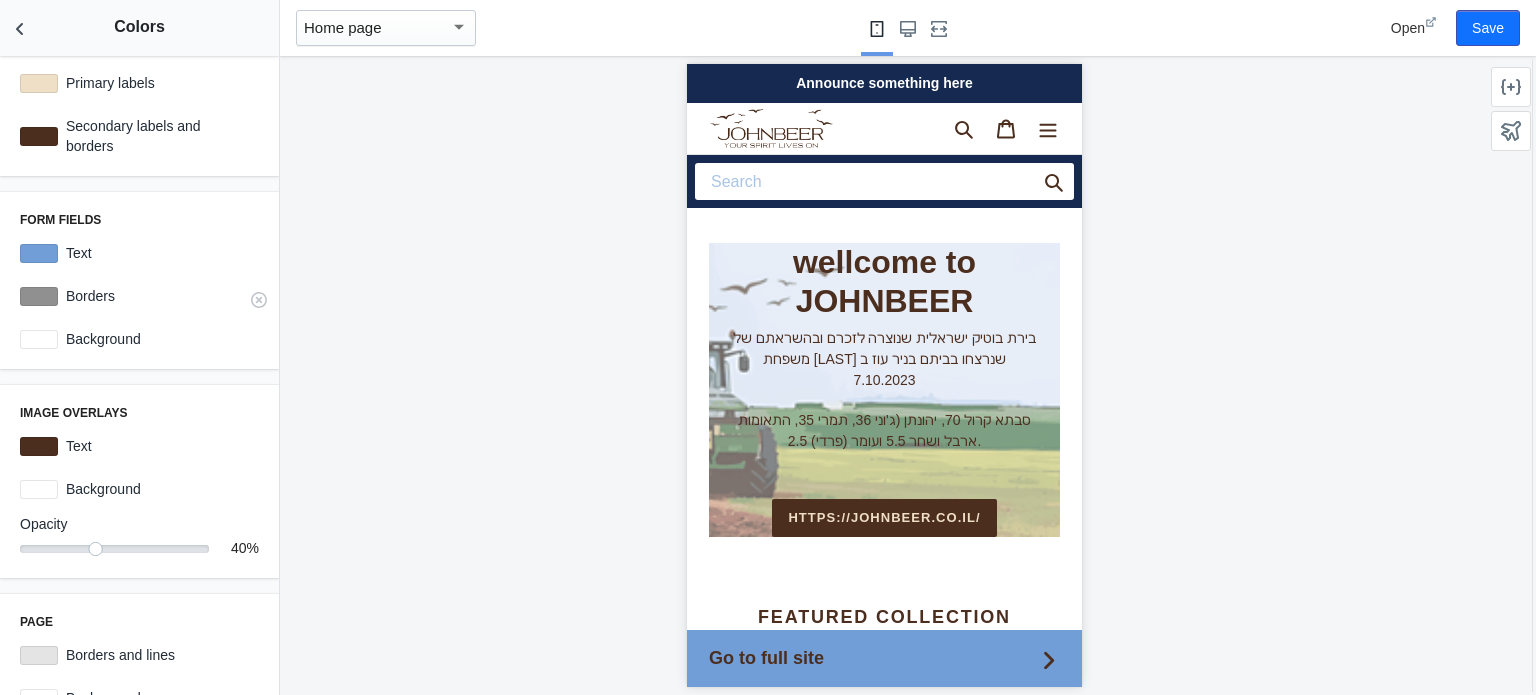 scroll, scrollTop: 0, scrollLeft: 0, axis: both 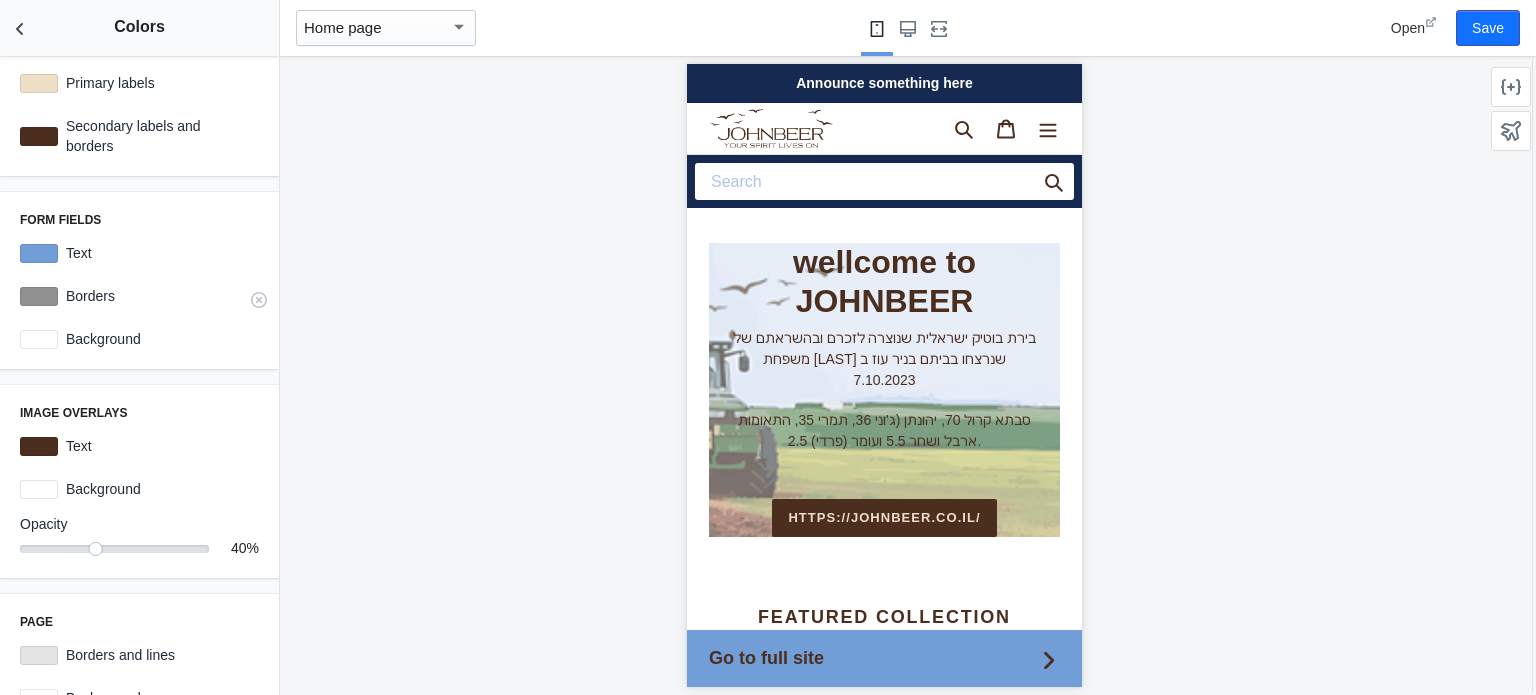click at bounding box center (39, 296) 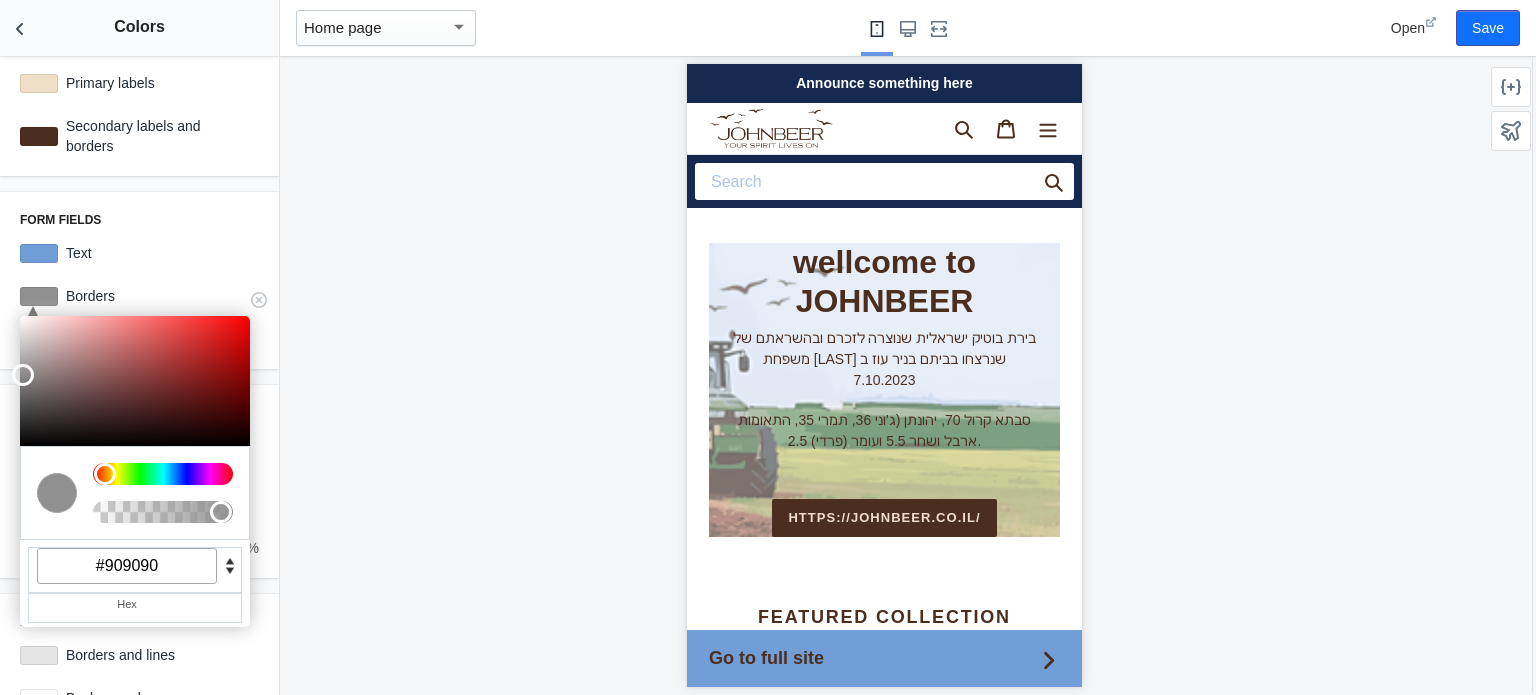 scroll, scrollTop: 0, scrollLeft: 336, axis: horizontal 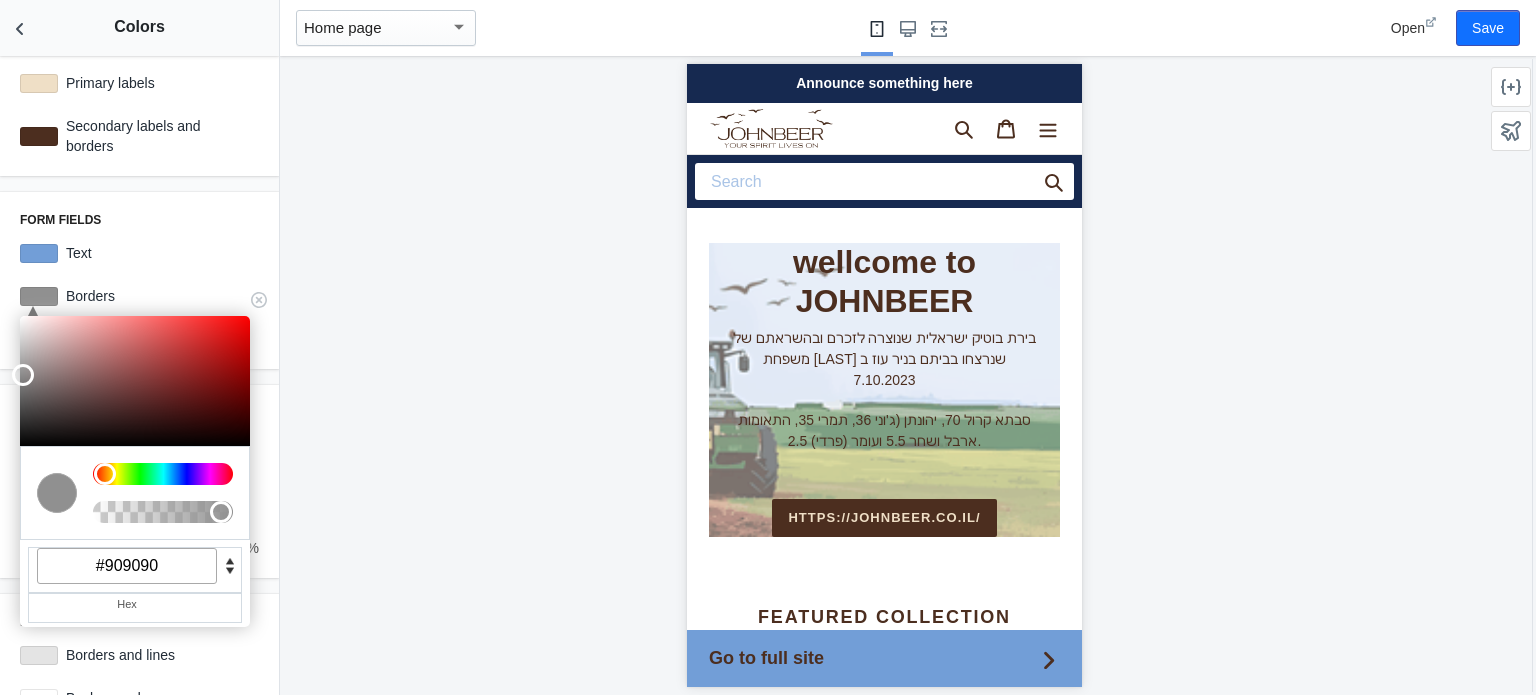 drag, startPoint x: 163, startPoint y: 572, endPoint x: 101, endPoint y: 568, distance: 62.1289 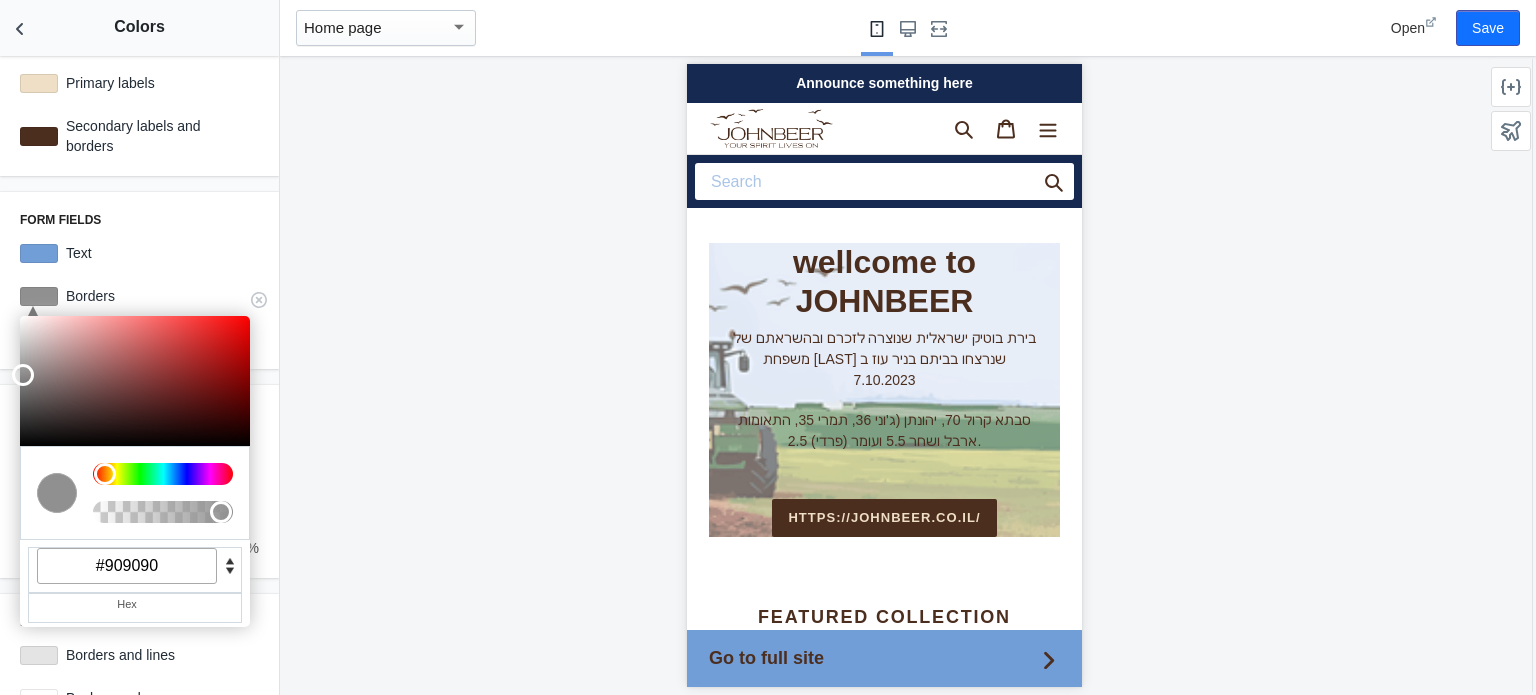 click on "#909090" at bounding box center [127, 566] 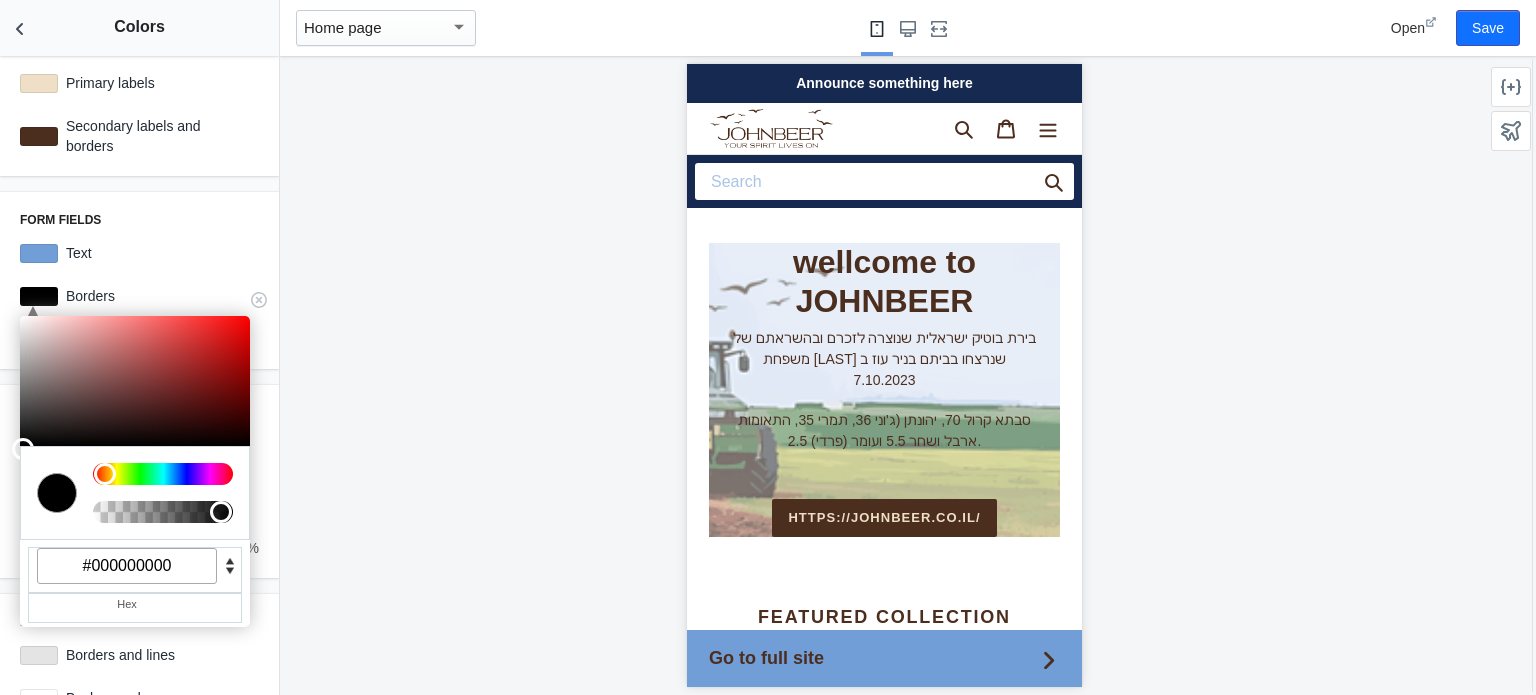 scroll, scrollTop: 0, scrollLeft: 0, axis: both 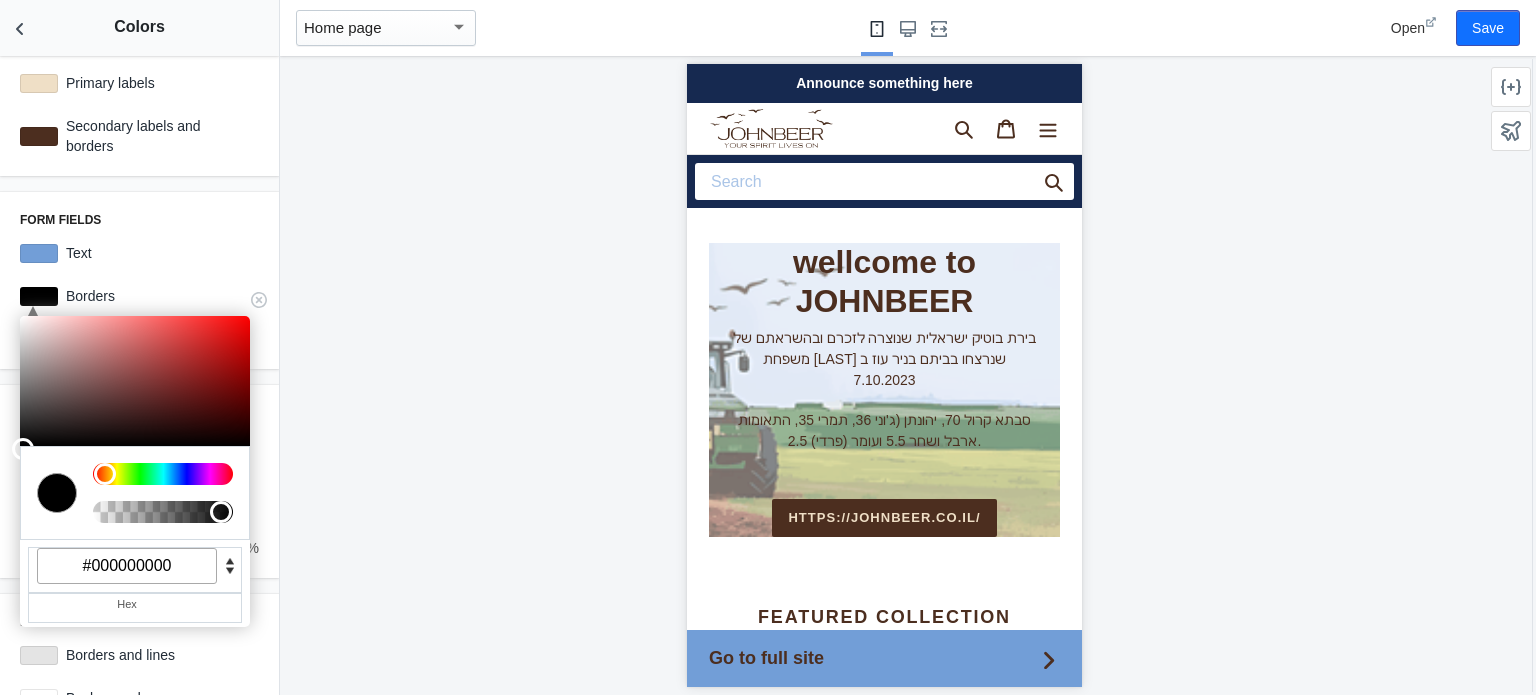 type on "#000000000" 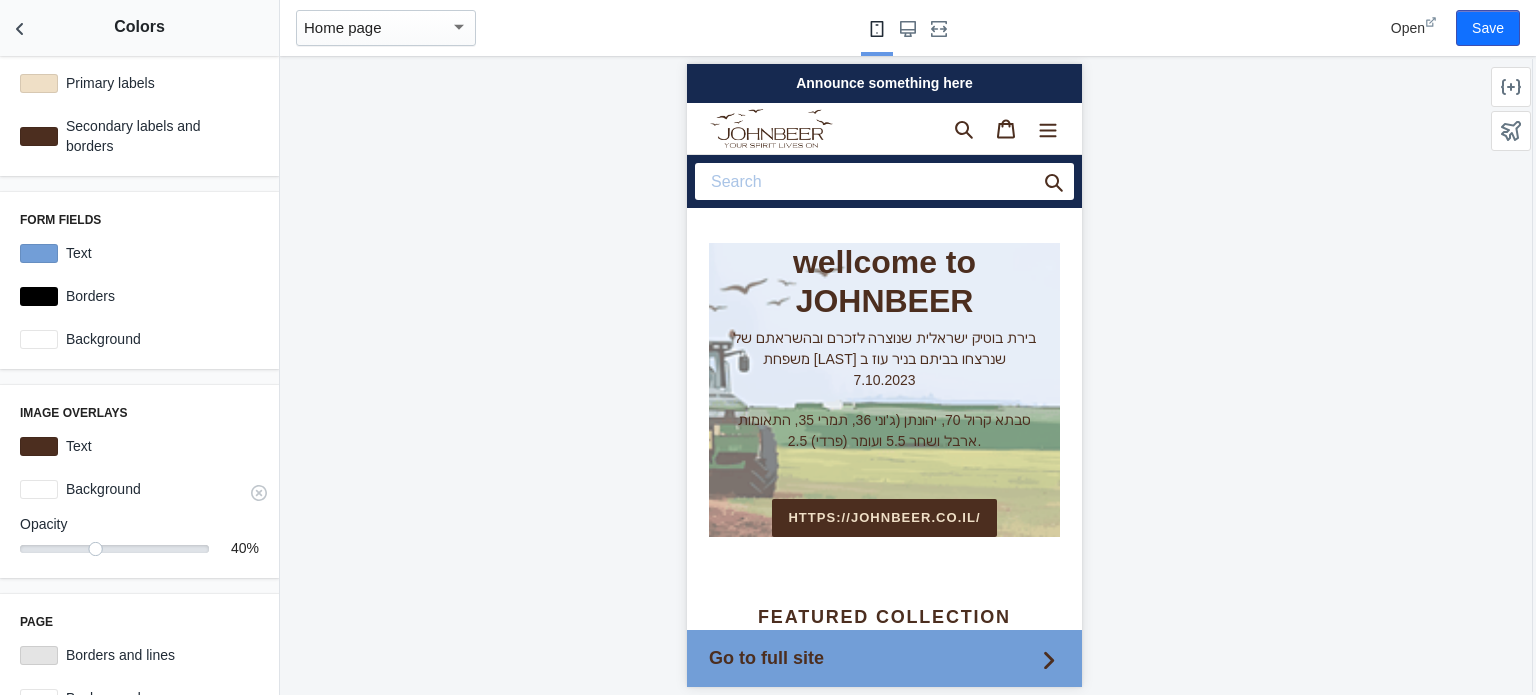 scroll, scrollTop: 0, scrollLeft: 336, axis: horizontal 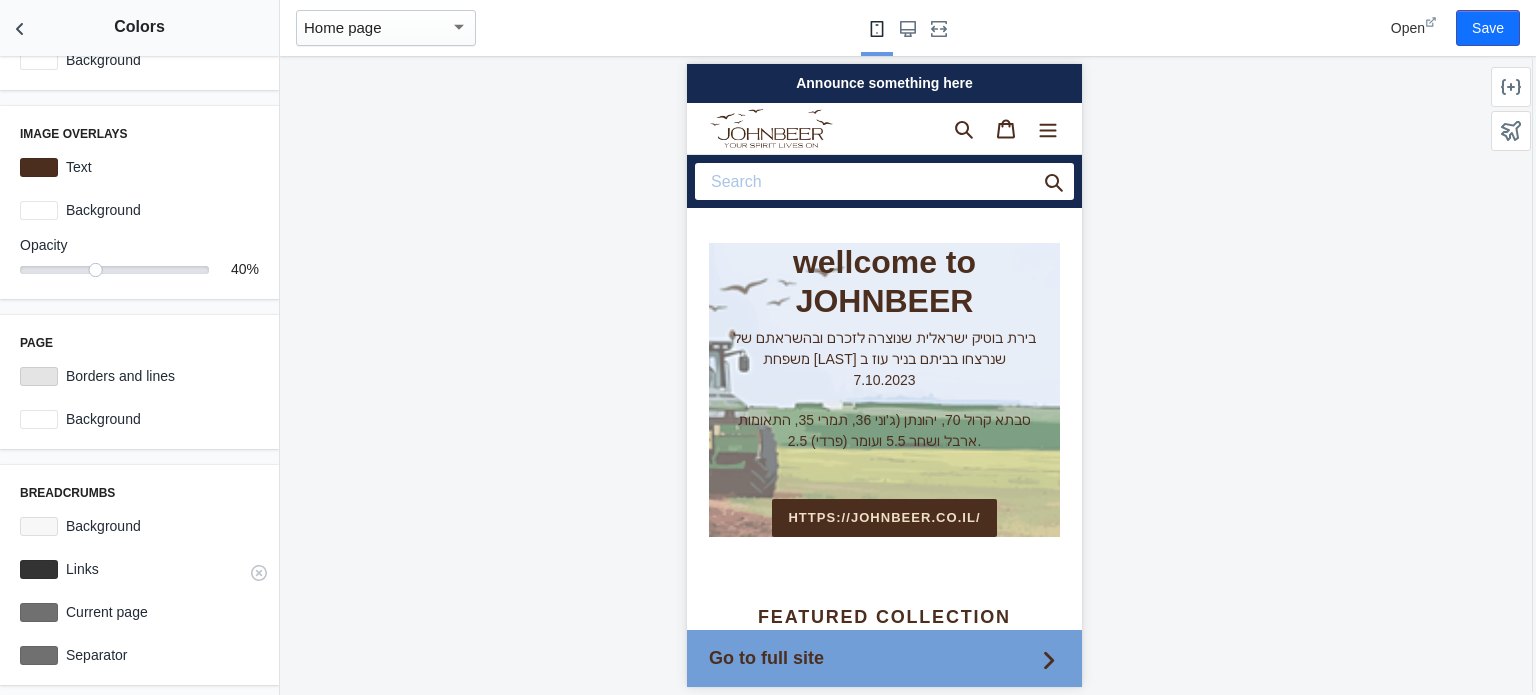click at bounding box center (39, 569) 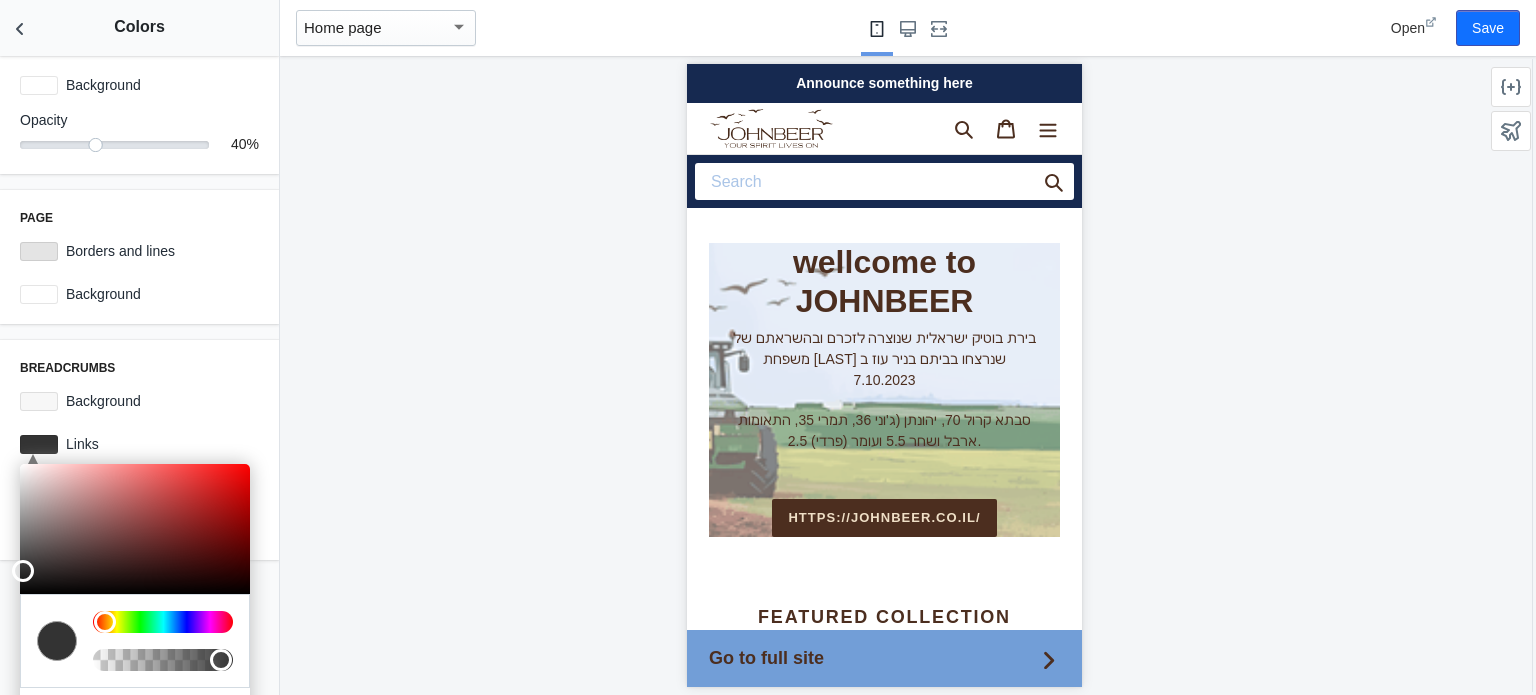 scroll, scrollTop: 762, scrollLeft: 0, axis: vertical 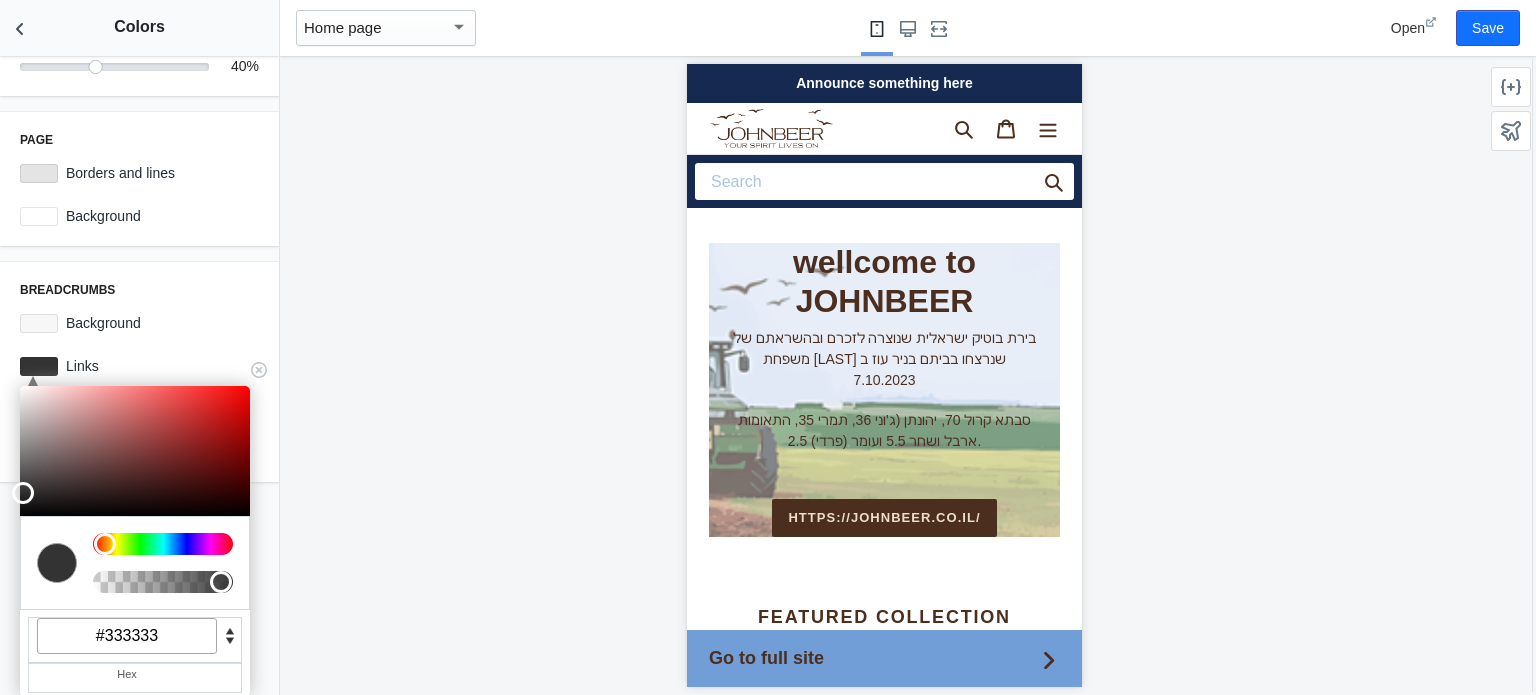 drag, startPoint x: 186, startPoint y: 628, endPoint x: 103, endPoint y: 636, distance: 83.38465 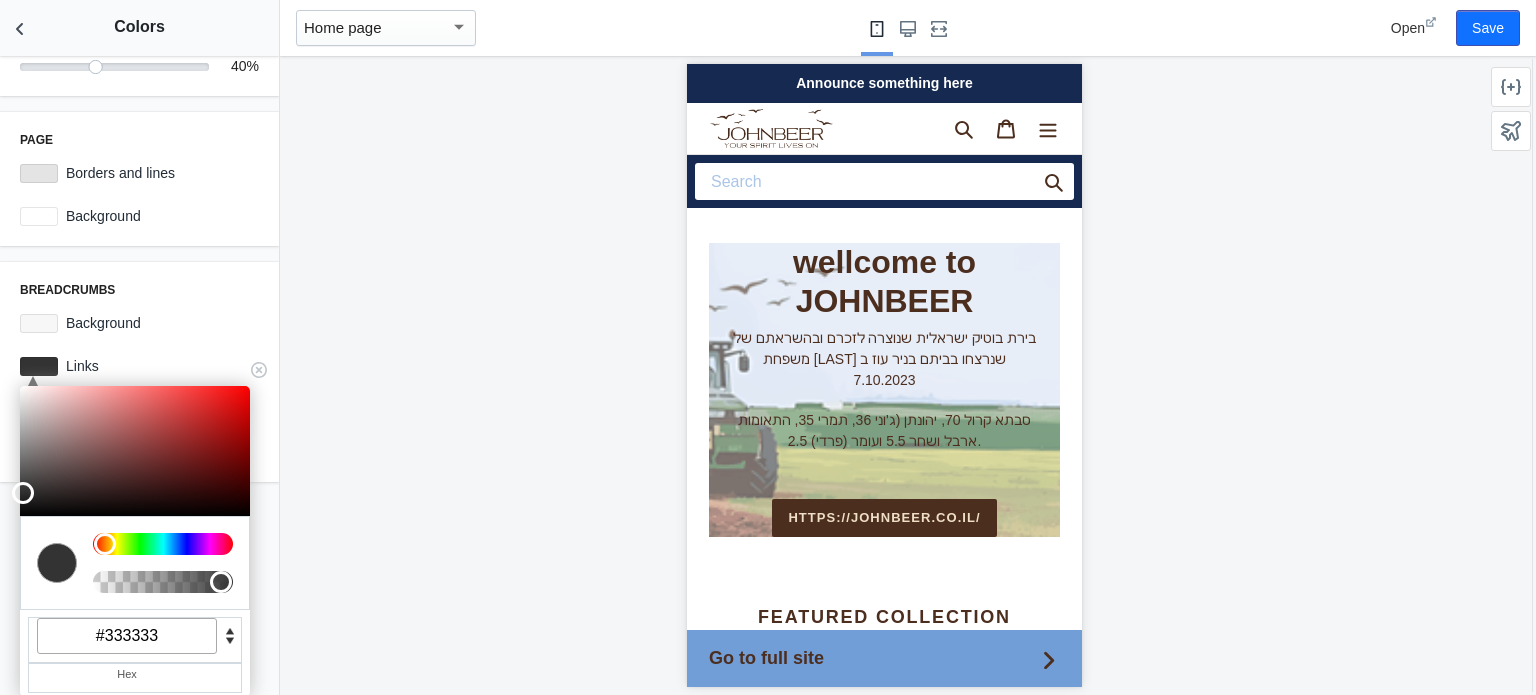 click on "#333333" at bounding box center [127, 636] 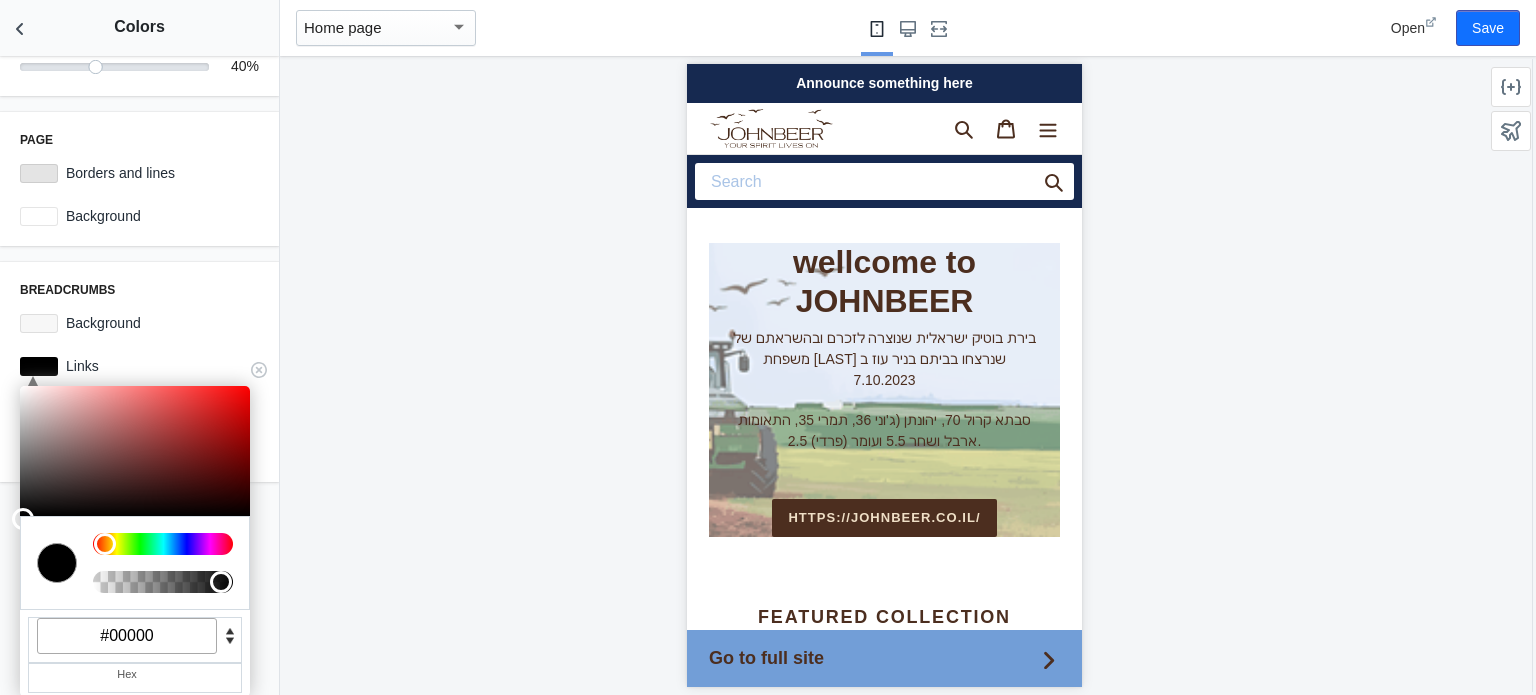 scroll, scrollTop: 0, scrollLeft: 0, axis: both 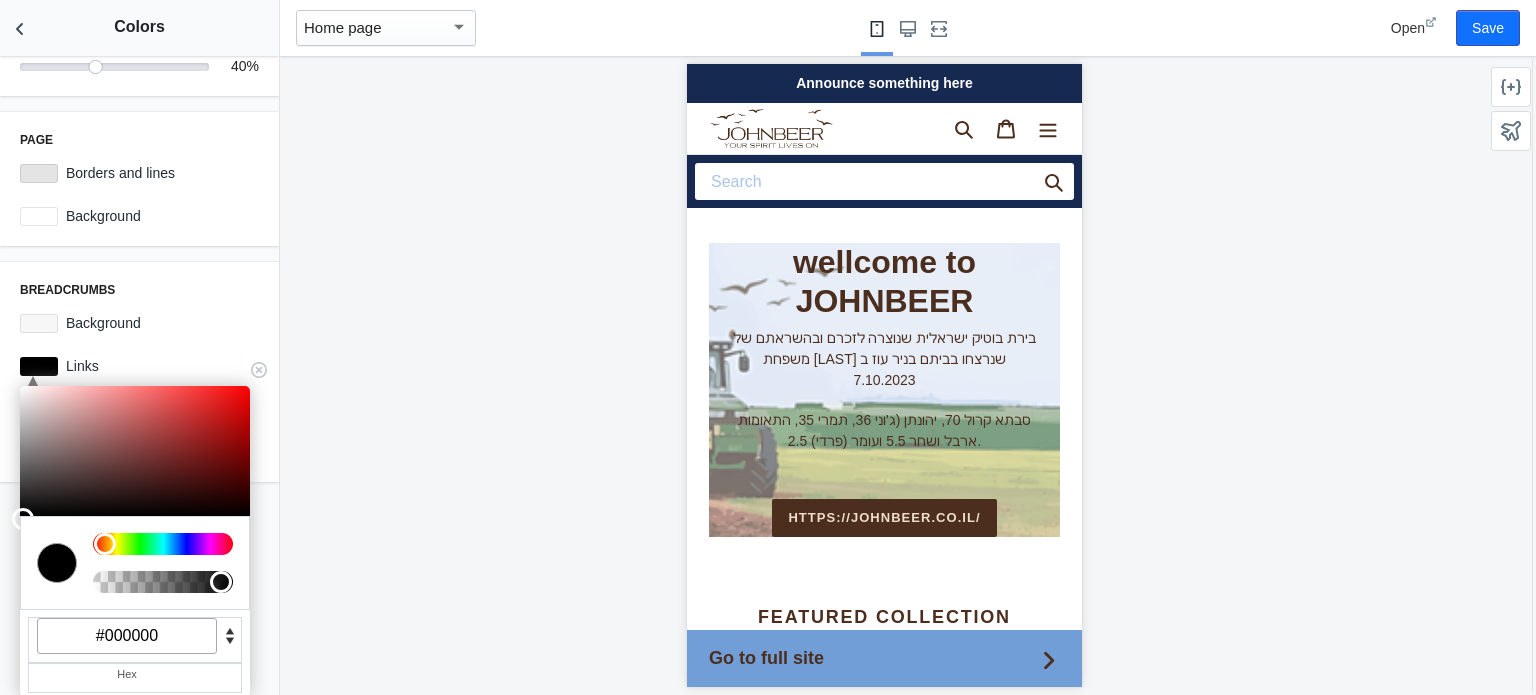 type on "#000000" 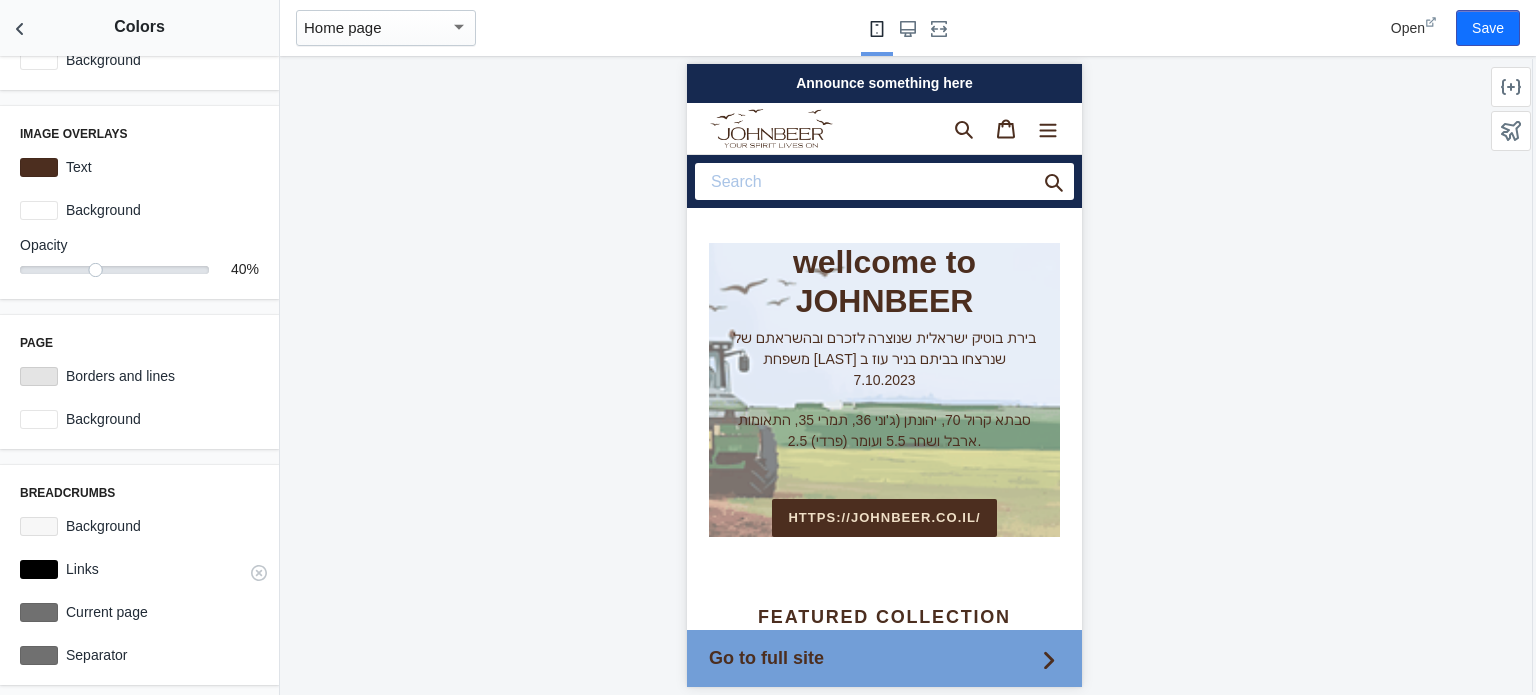 scroll, scrollTop: 559, scrollLeft: 0, axis: vertical 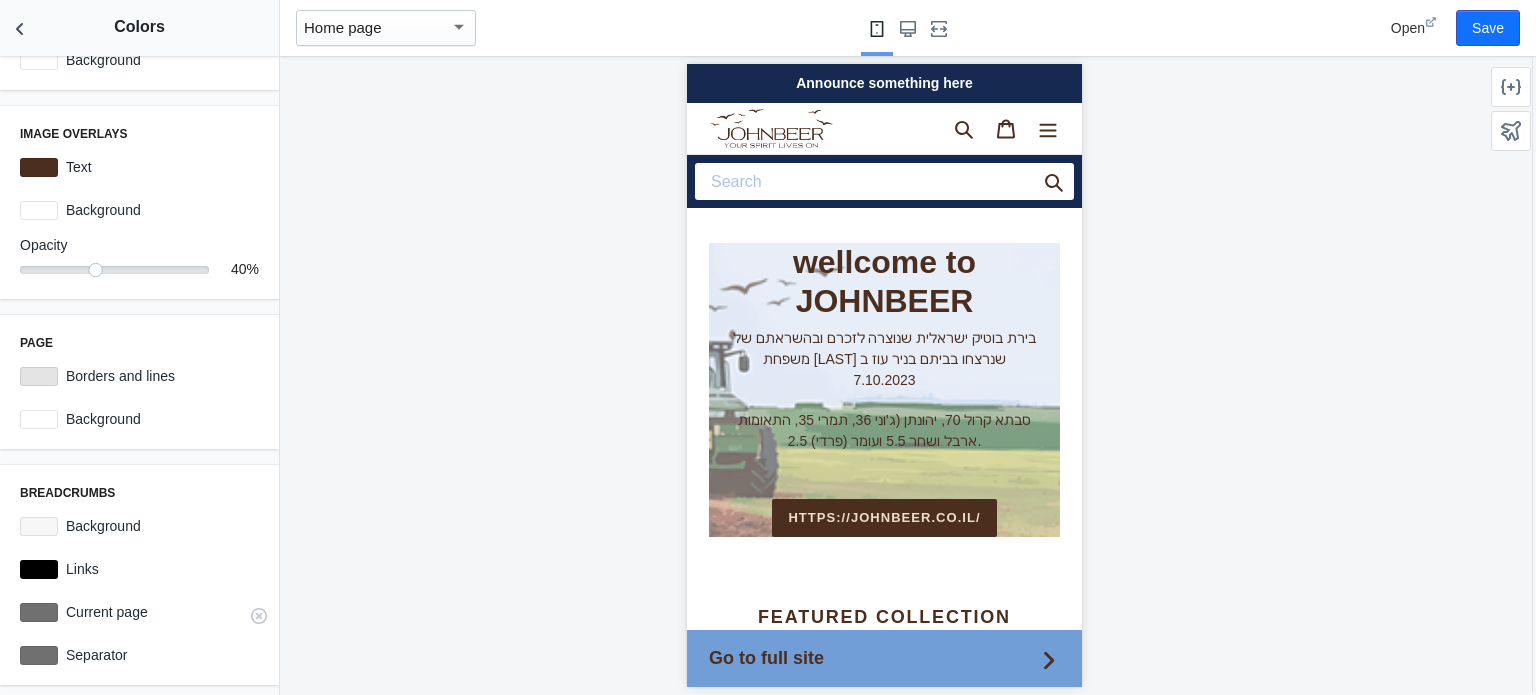 click at bounding box center [39, 612] 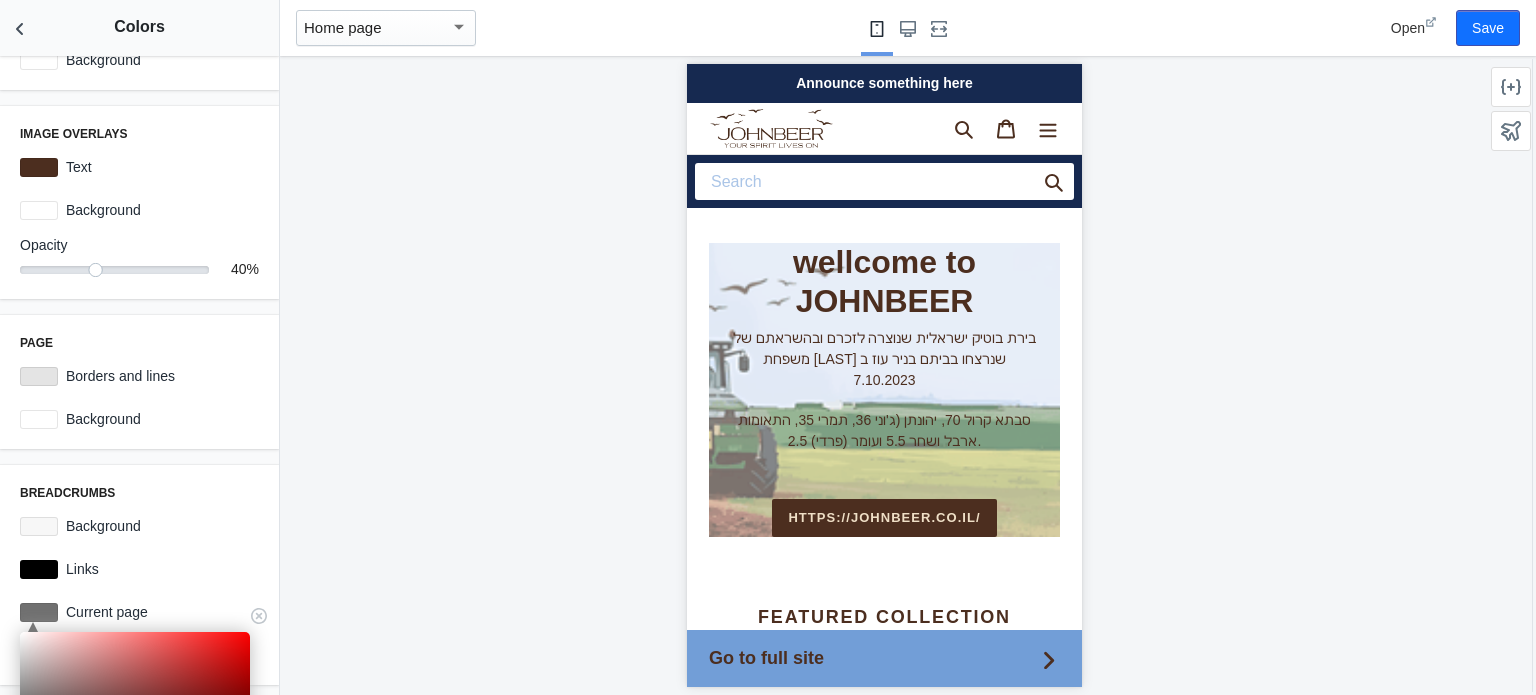 scroll, scrollTop: 762, scrollLeft: 0, axis: vertical 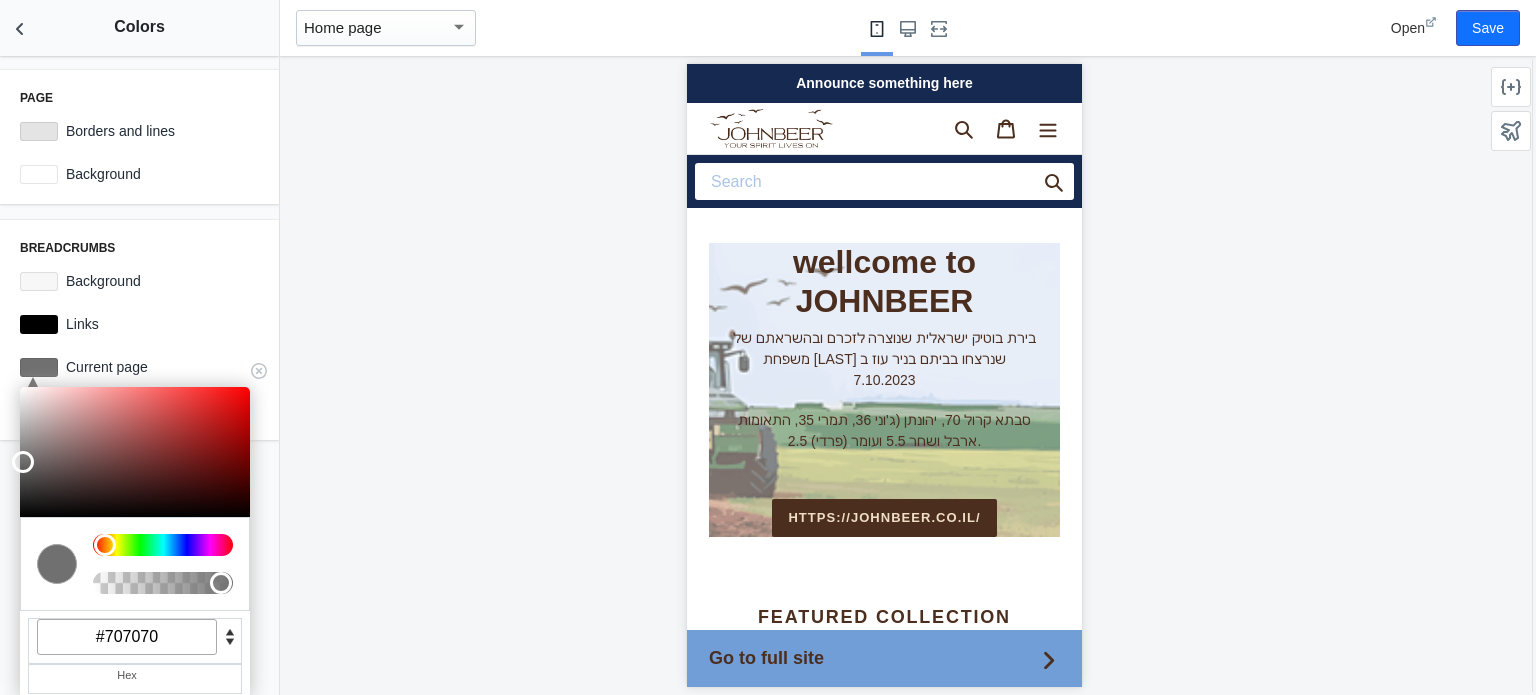 click on "#707070" at bounding box center (127, 637) 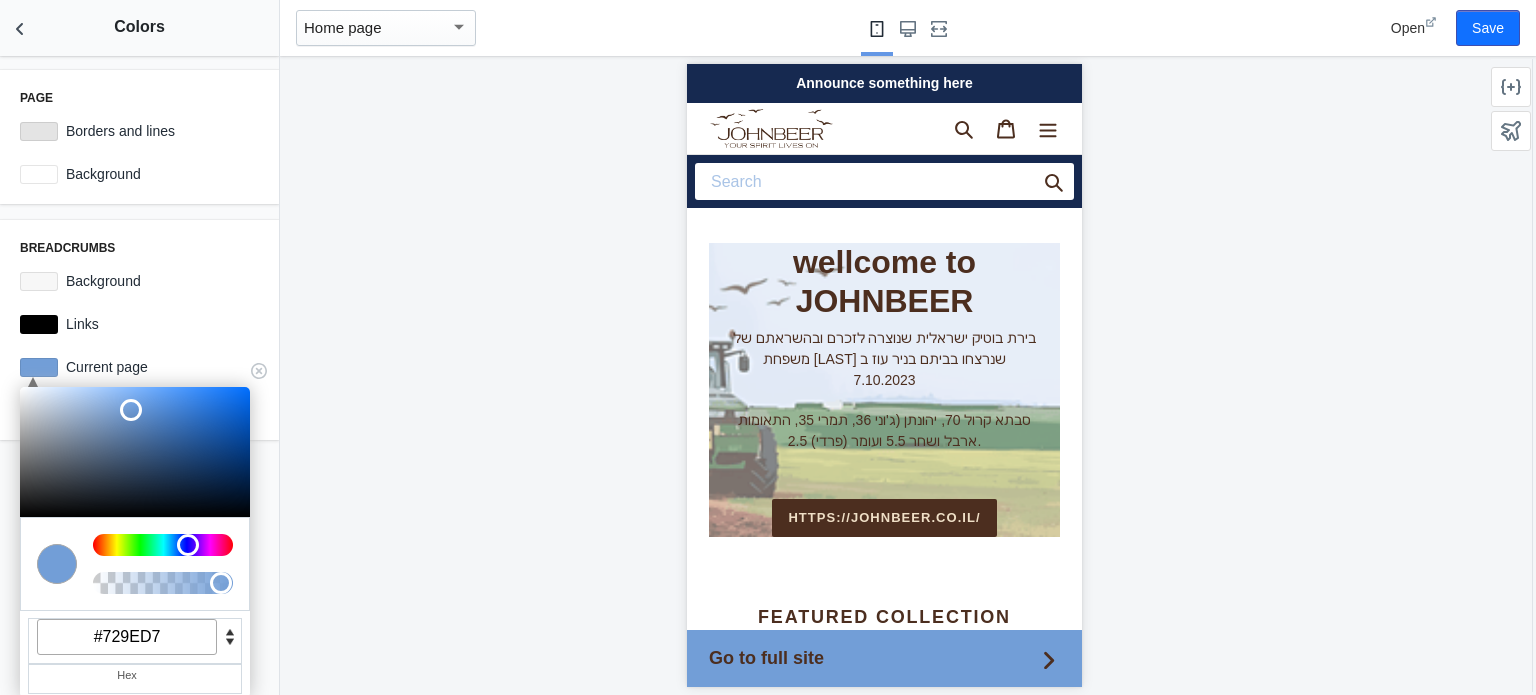 scroll, scrollTop: 0, scrollLeft: 0, axis: both 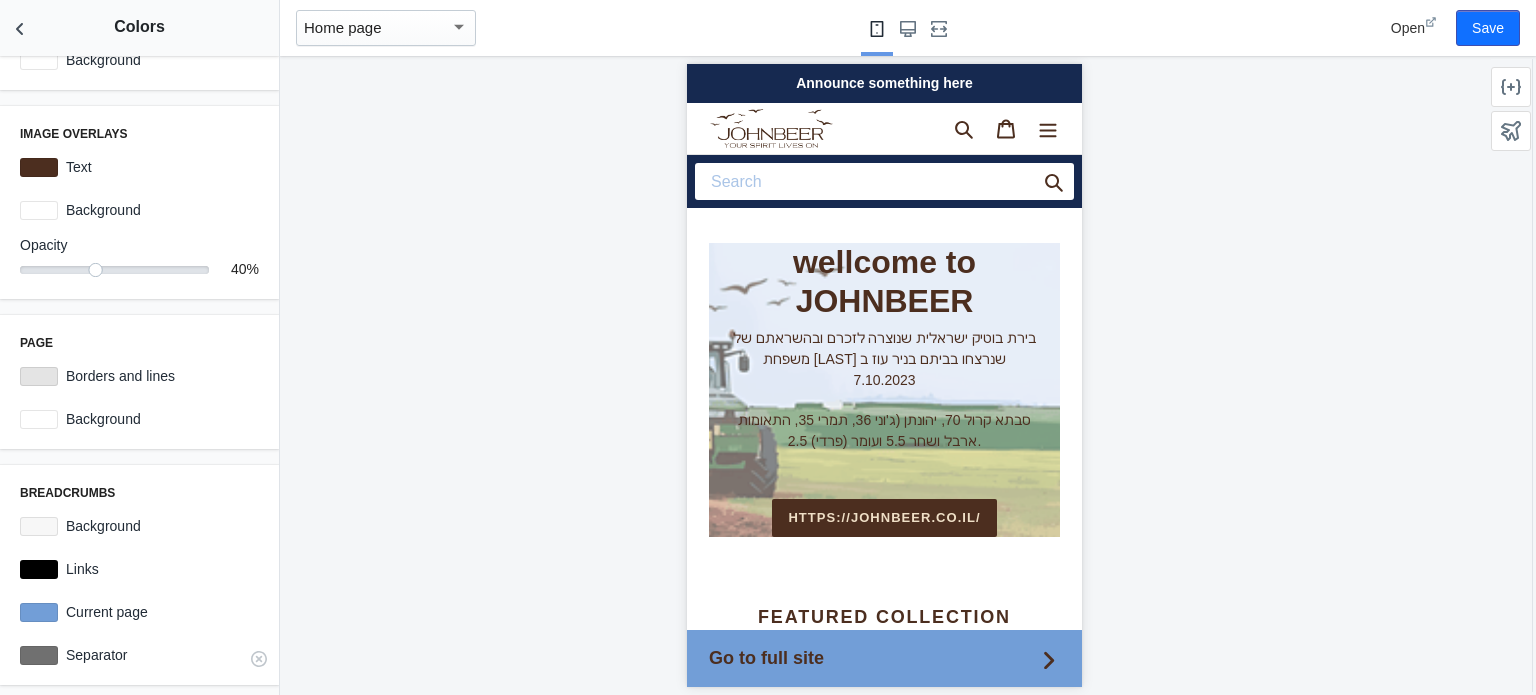 click at bounding box center (39, 655) 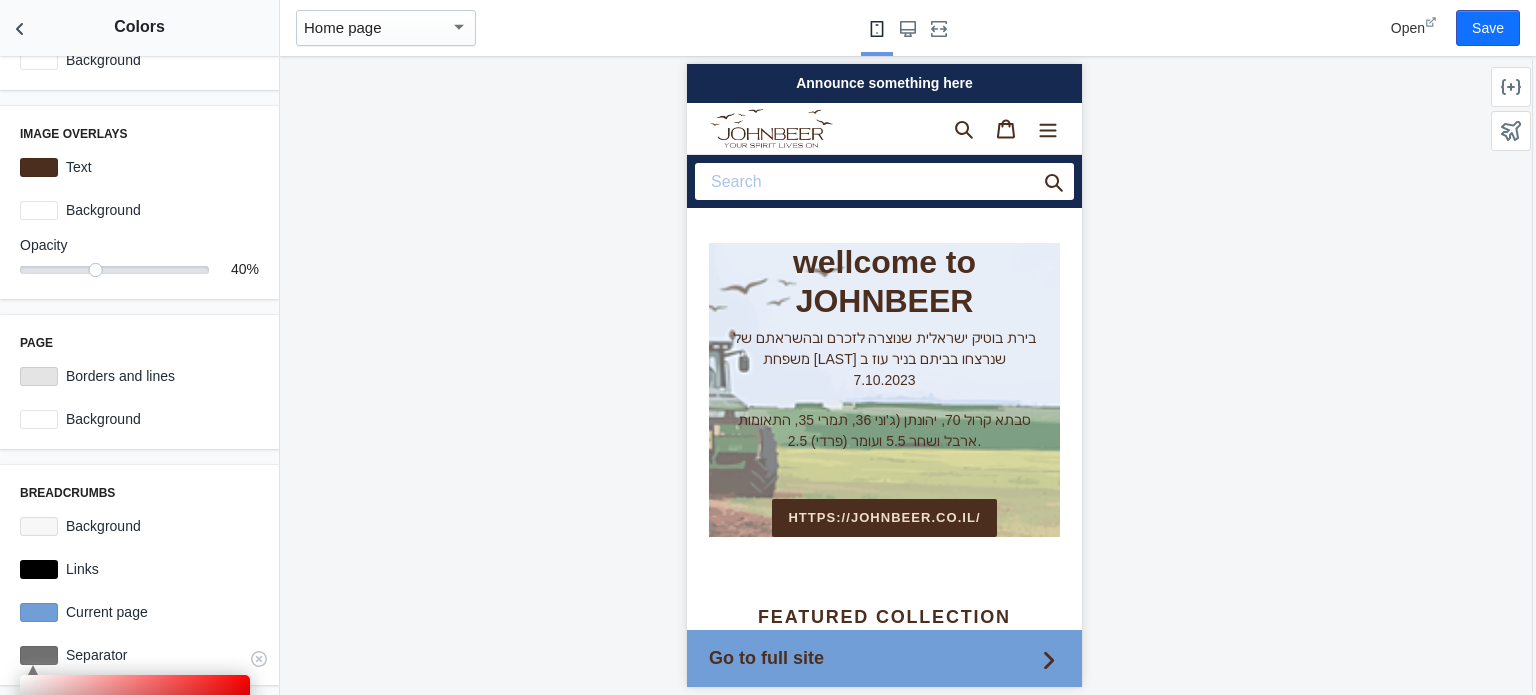 scroll, scrollTop: 0, scrollLeft: 336, axis: horizontal 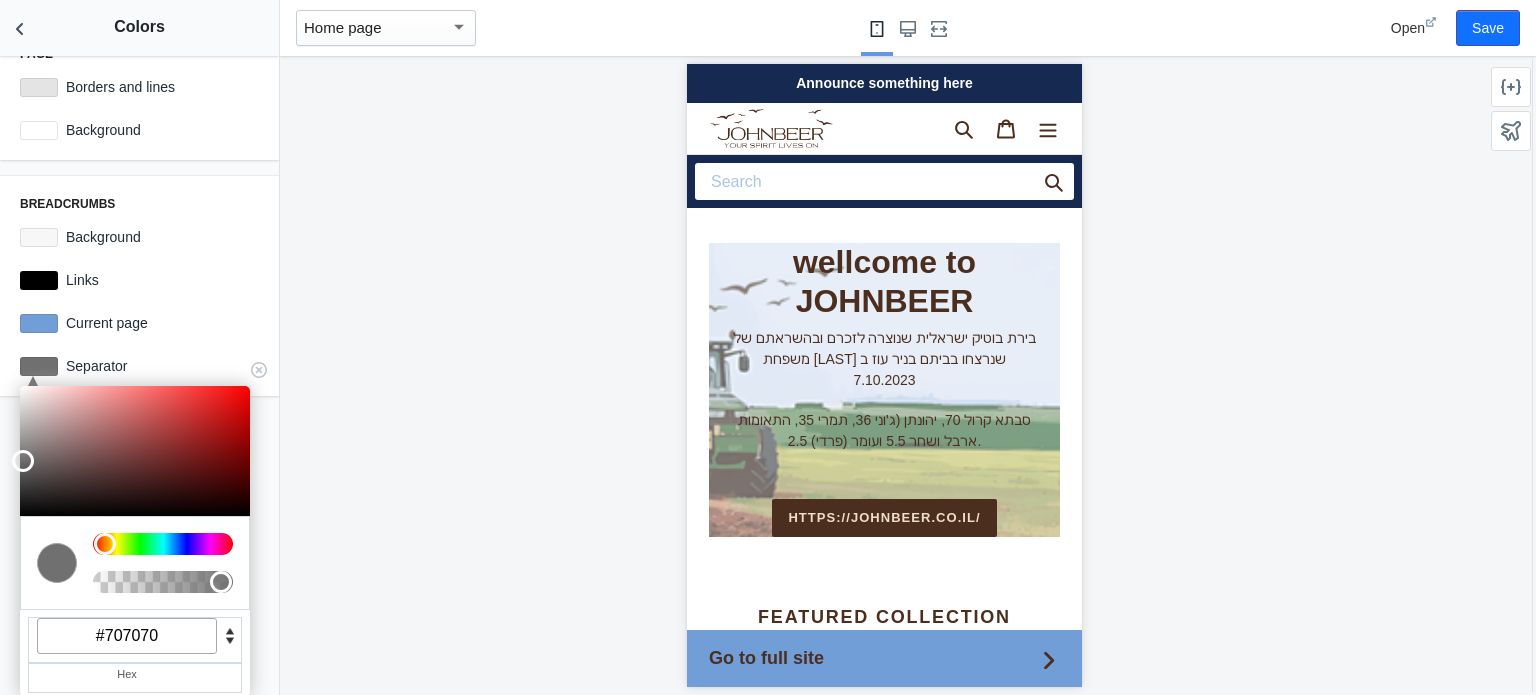 drag, startPoint x: 173, startPoint y: 636, endPoint x: 114, endPoint y: 636, distance: 59 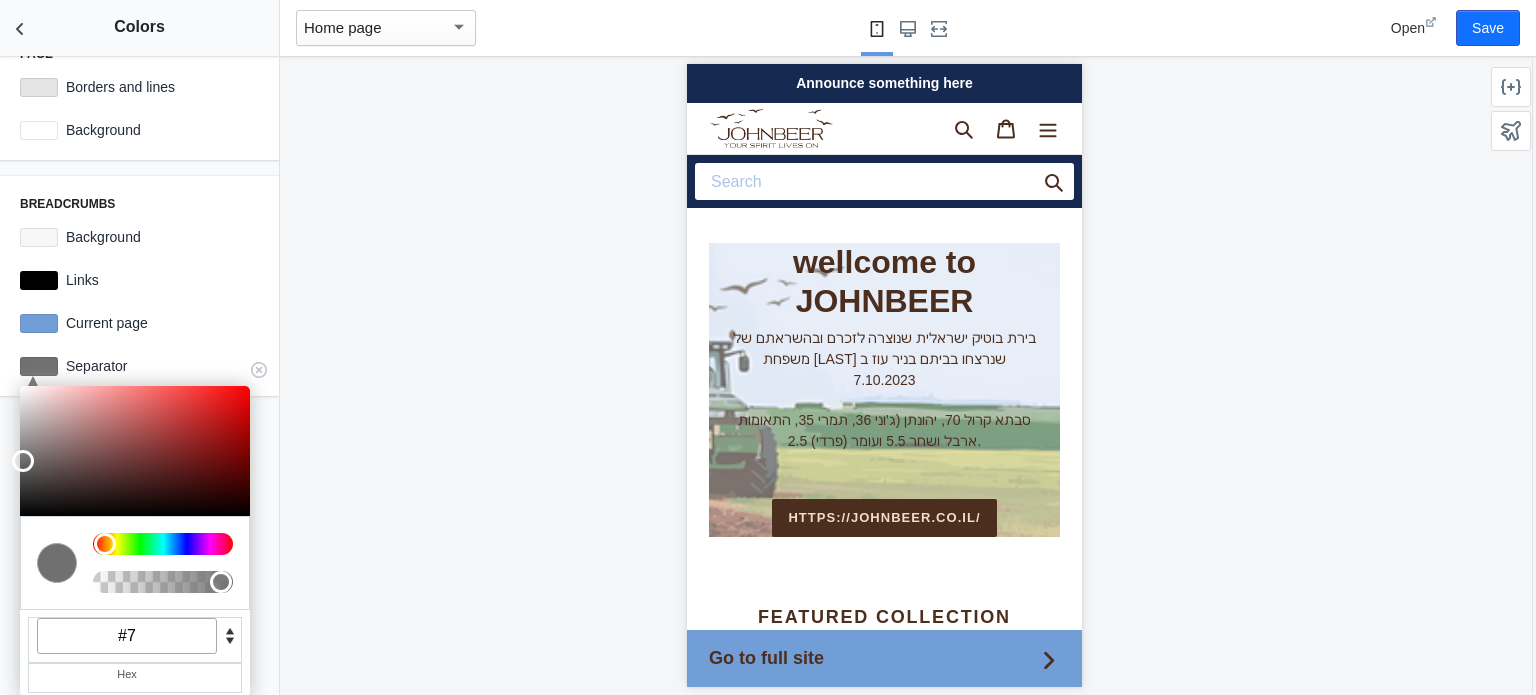 type on "#" 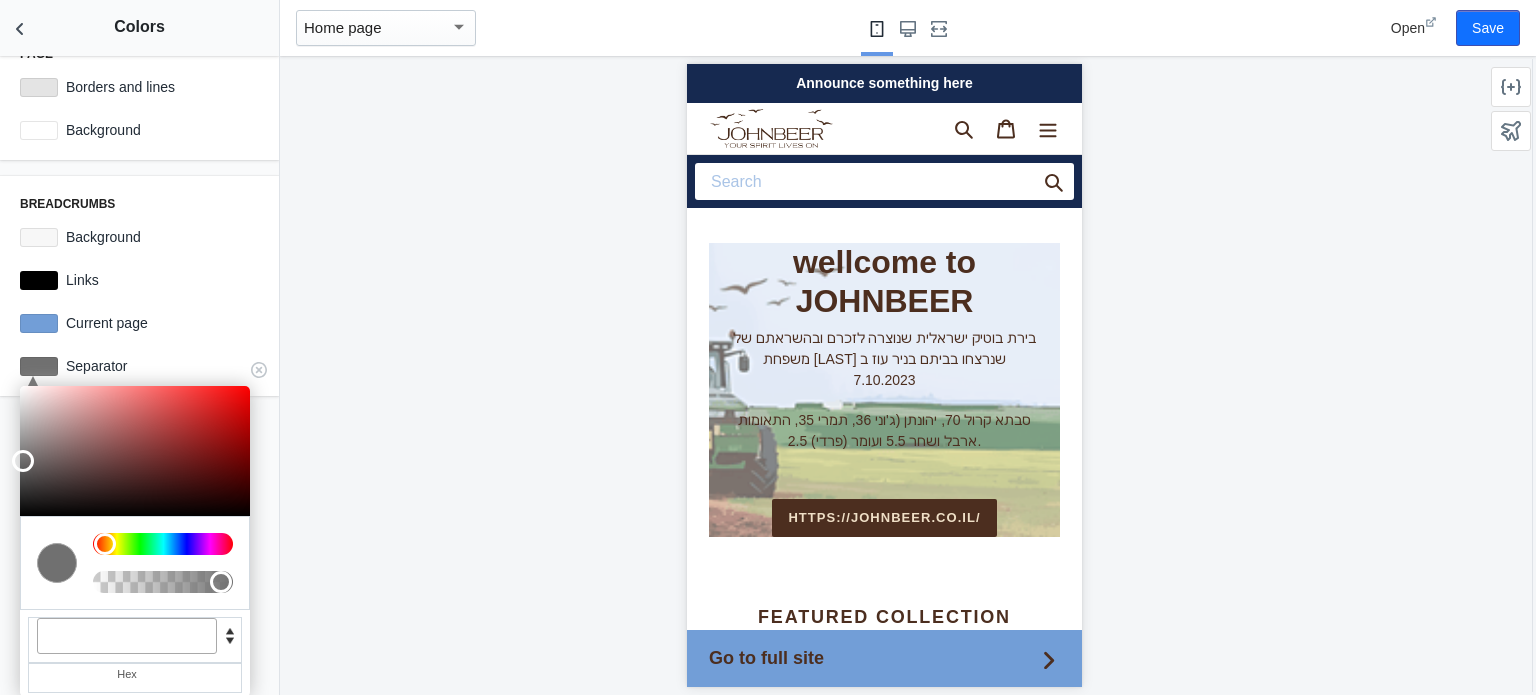 scroll, scrollTop: 0, scrollLeft: 336, axis: horizontal 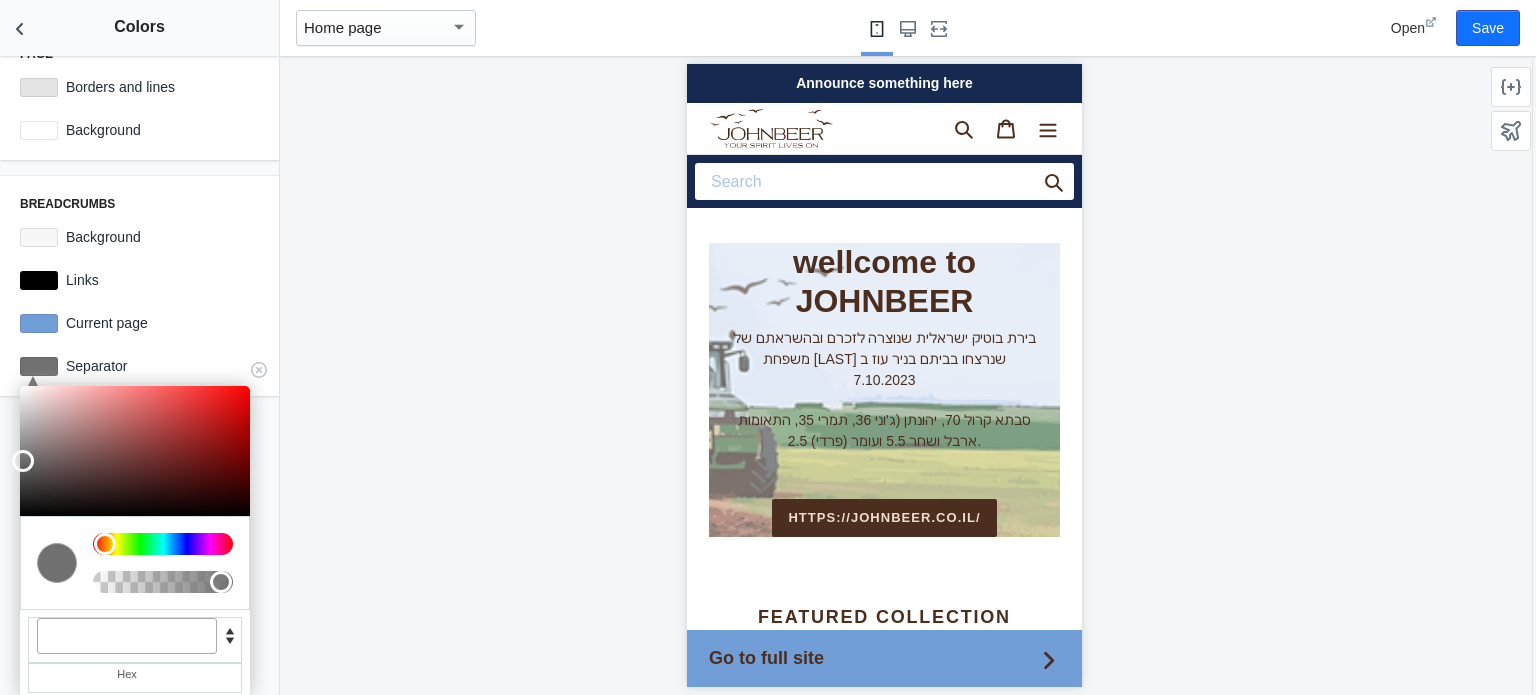 click at bounding box center (127, 636) 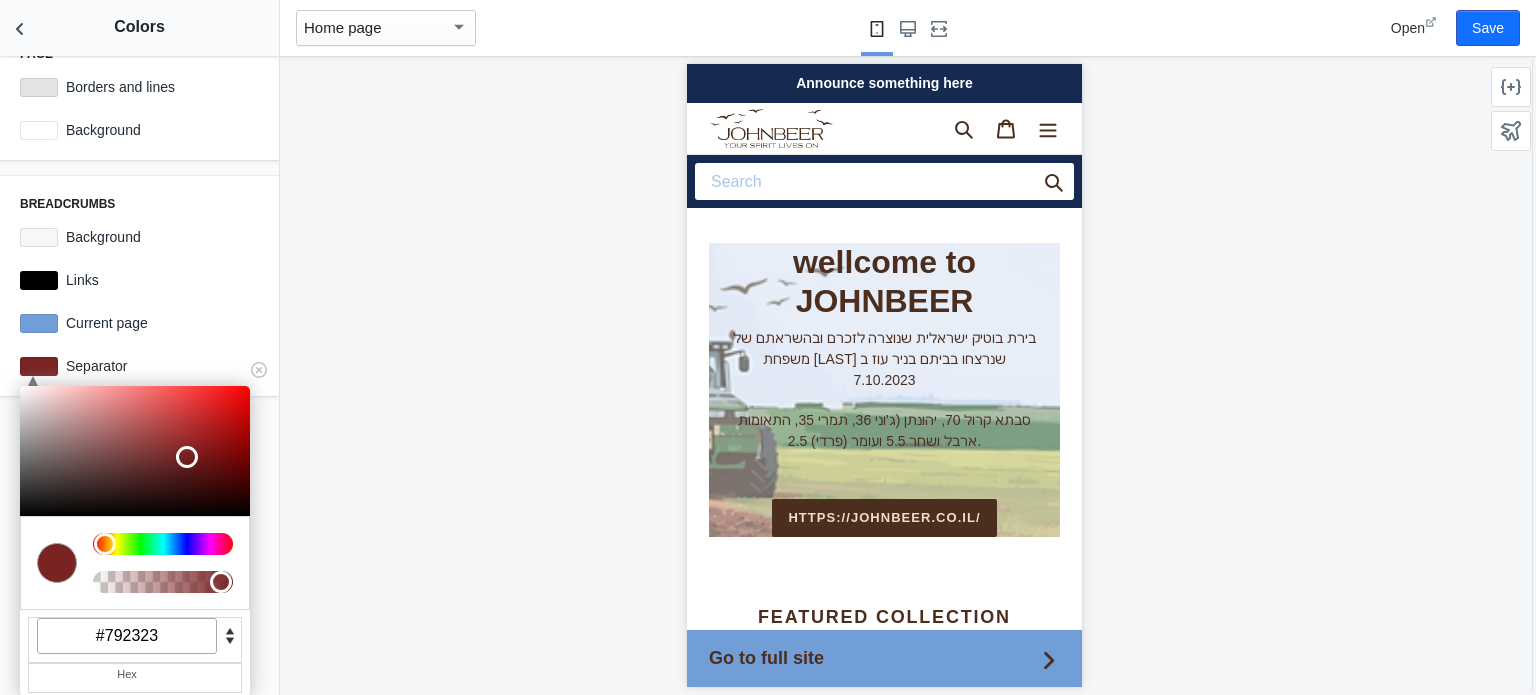 click at bounding box center (135, 451) 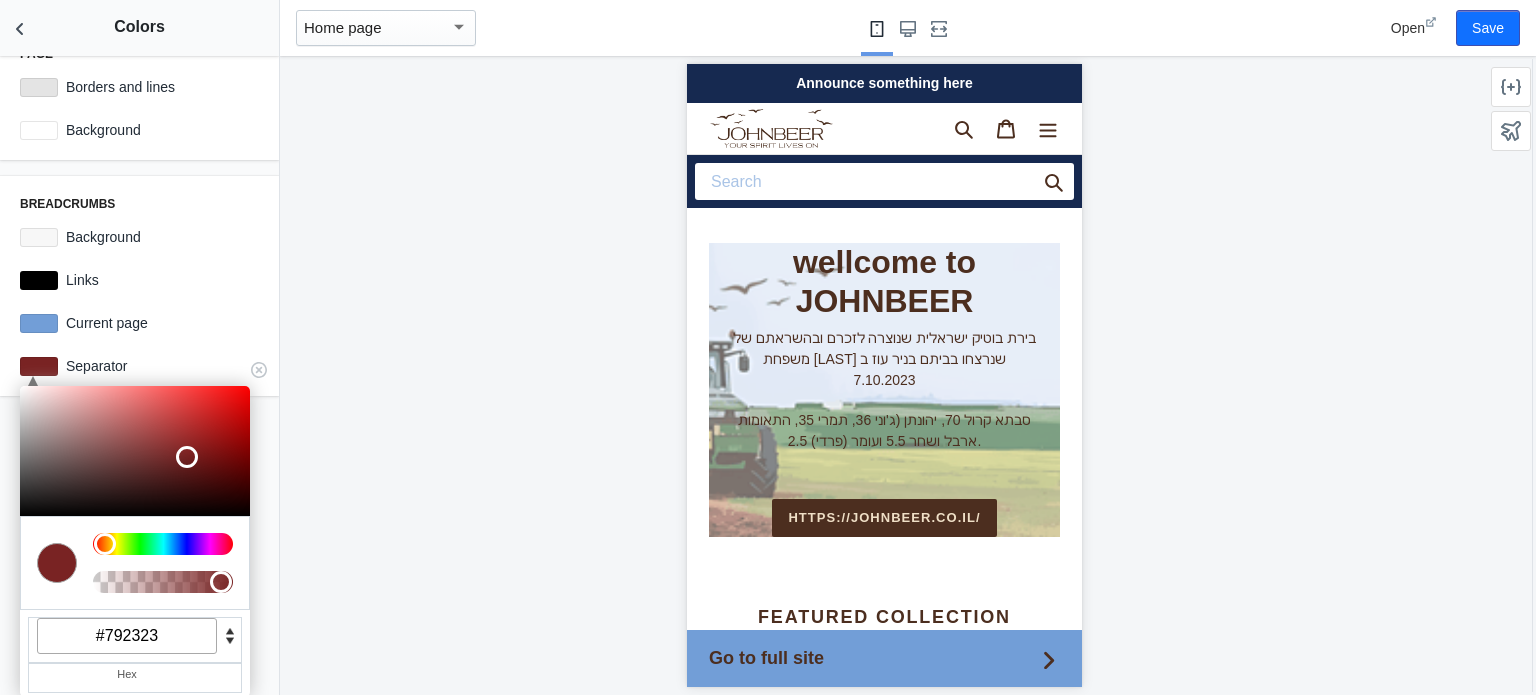 drag, startPoint x: 162, startPoint y: 636, endPoint x: 112, endPoint y: 635, distance: 50.01 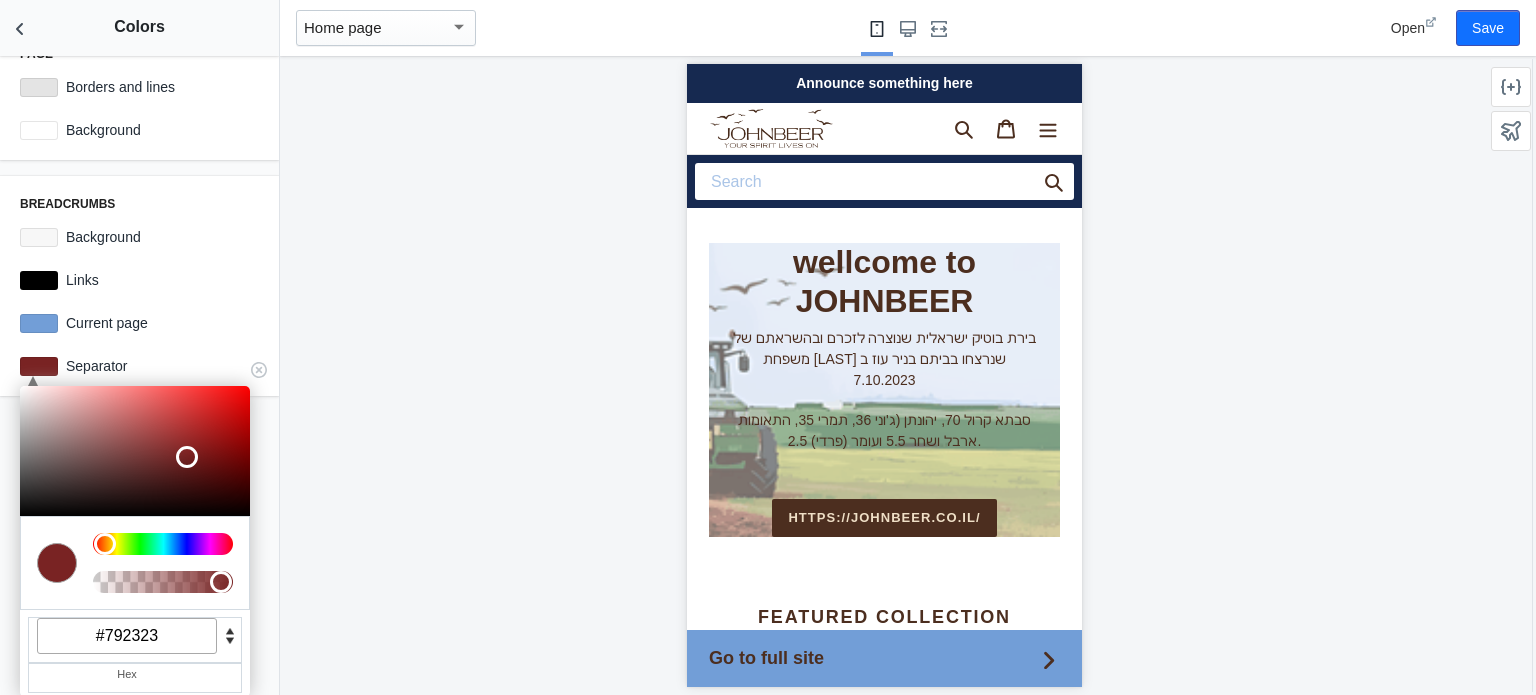 click on "#792323" at bounding box center [127, 636] 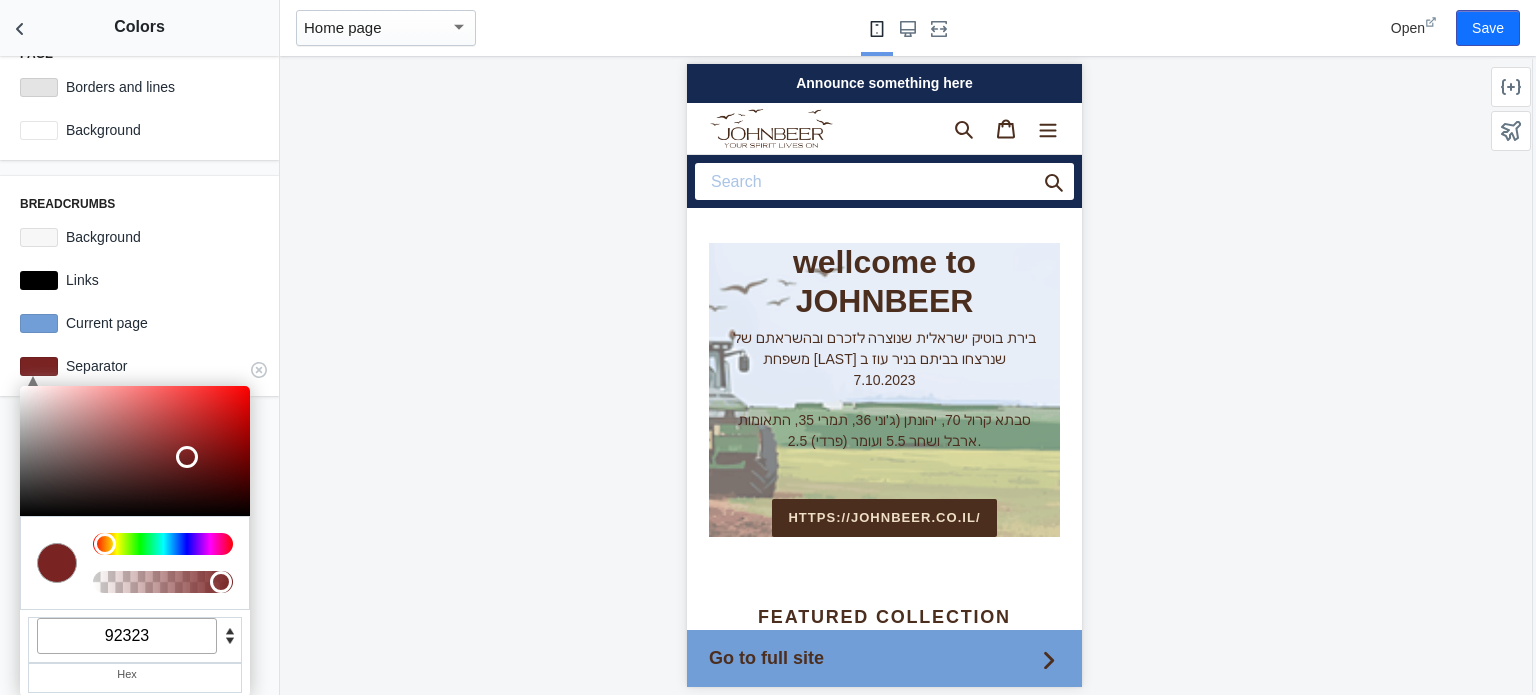 drag, startPoint x: 112, startPoint y: 635, endPoint x: 173, endPoint y: 641, distance: 61.294373 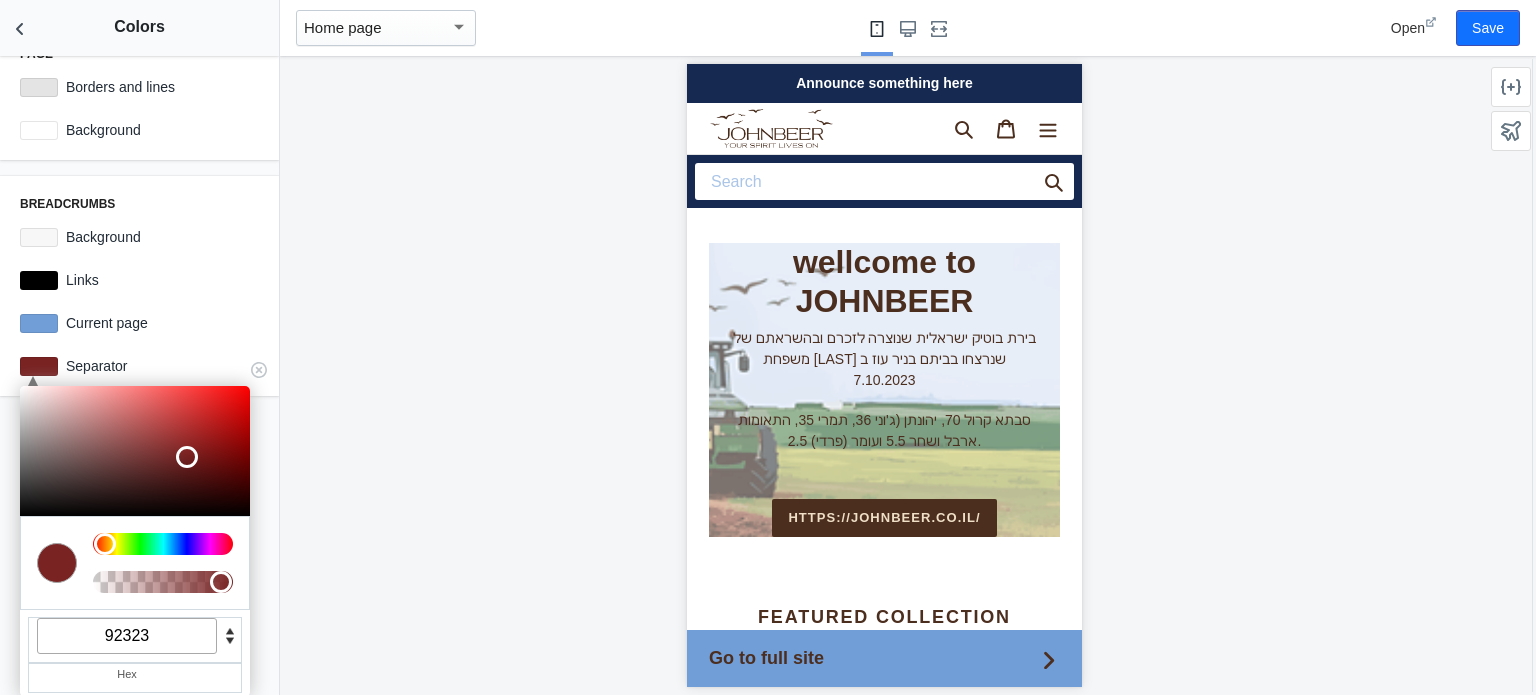 click on "92323" at bounding box center [127, 636] 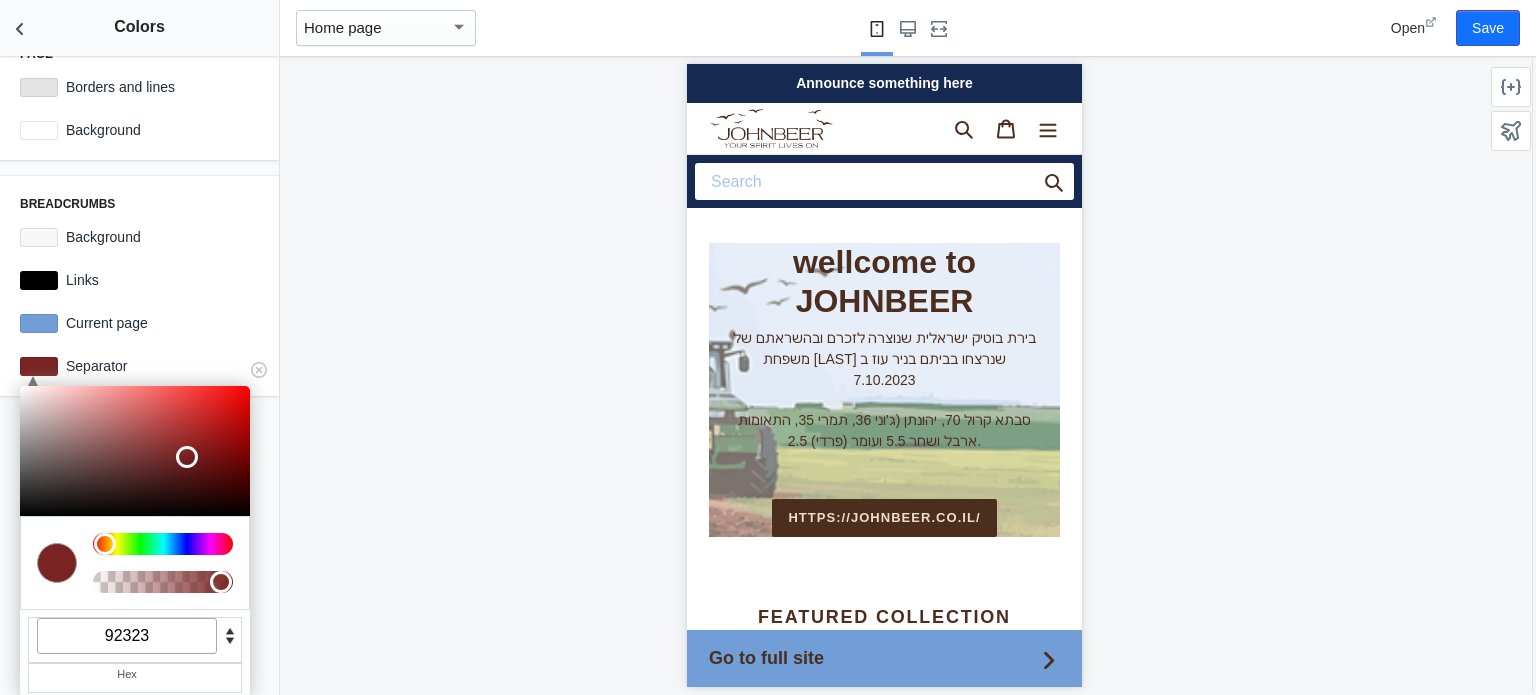 type on "92323" 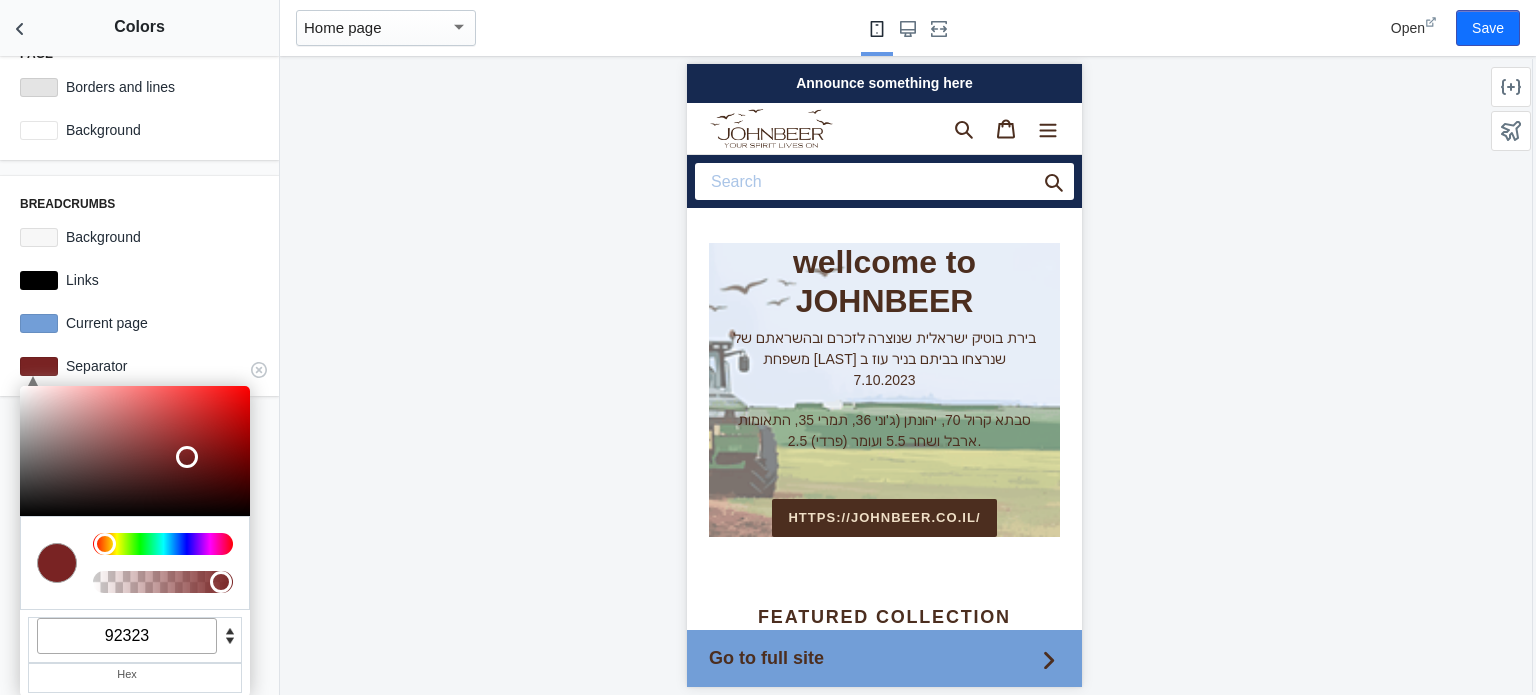 click at bounding box center [230, 630] 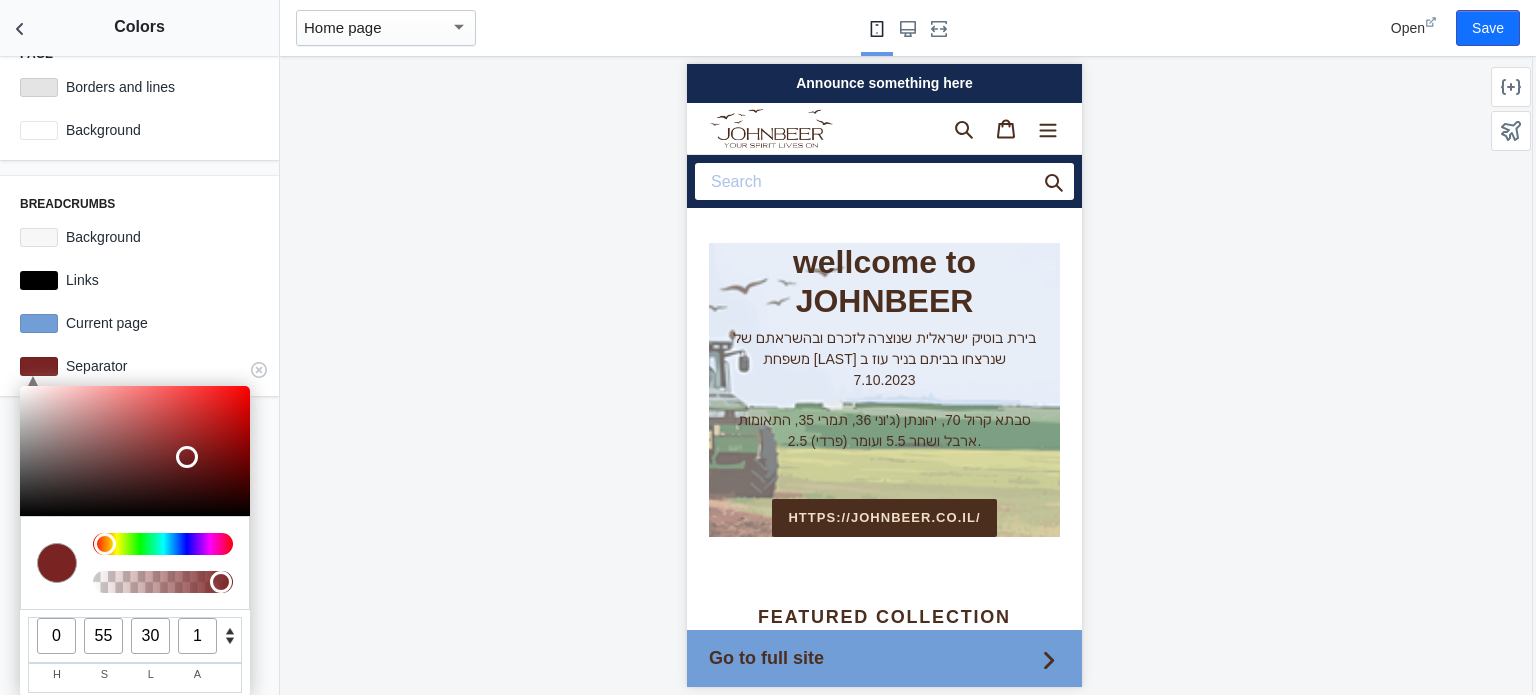 click at bounding box center (230, 642) 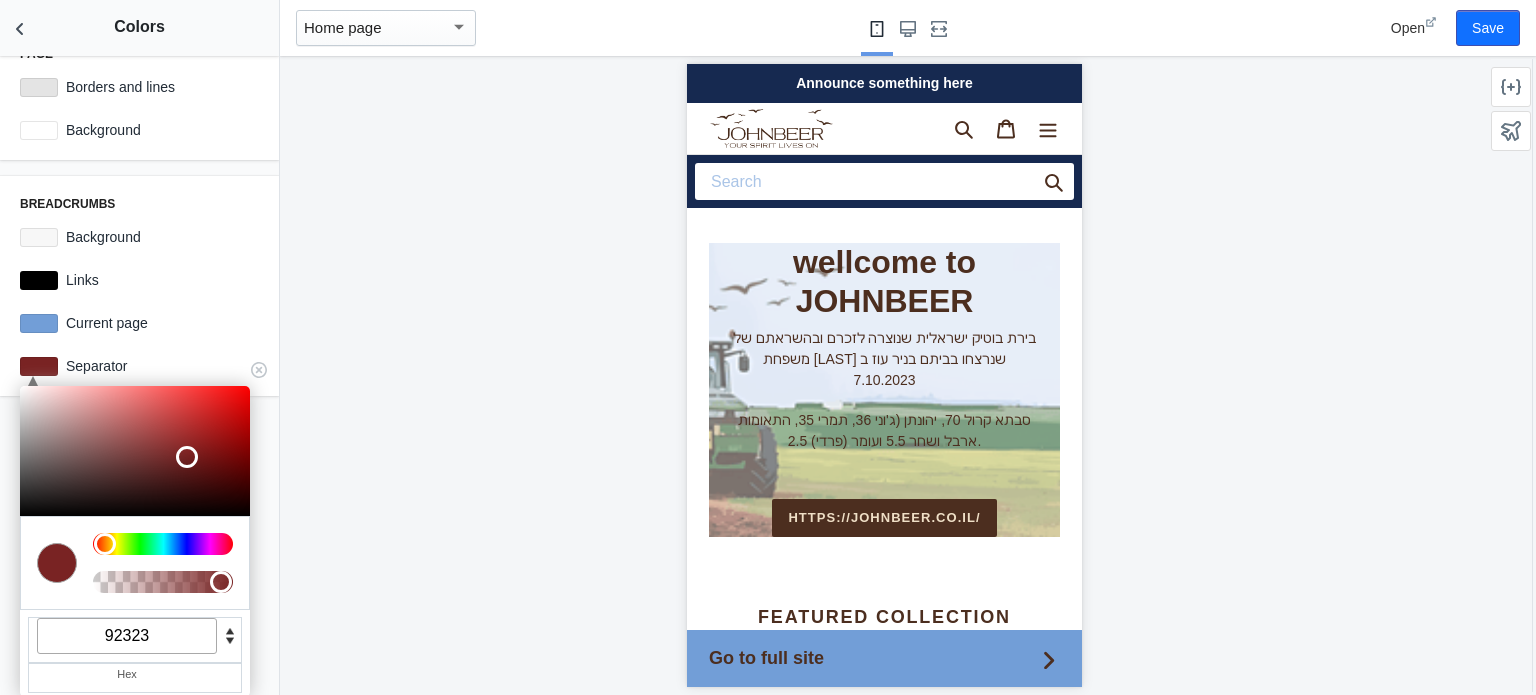 scroll, scrollTop: 0, scrollLeft: 0, axis: both 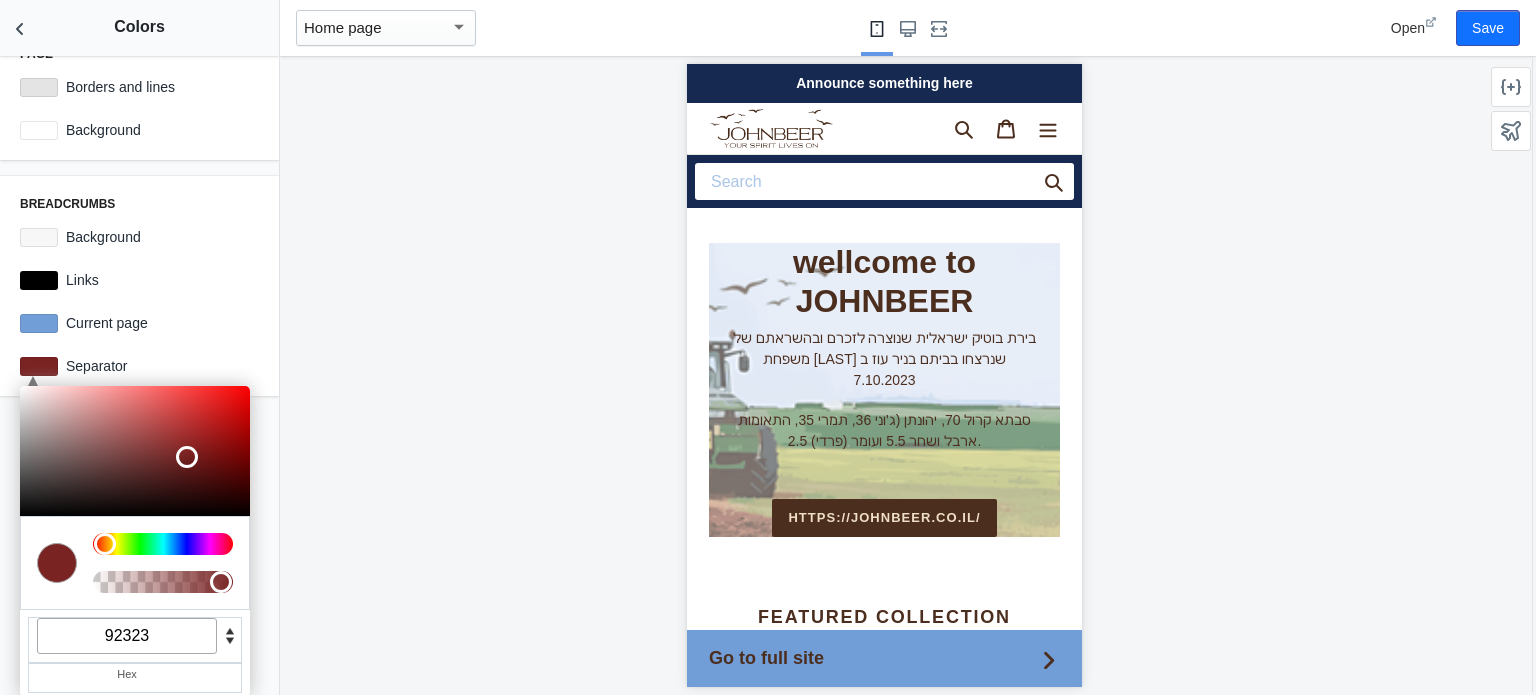 drag, startPoint x: 124, startPoint y: 632, endPoint x: 289, endPoint y: 363, distance: 315.5725 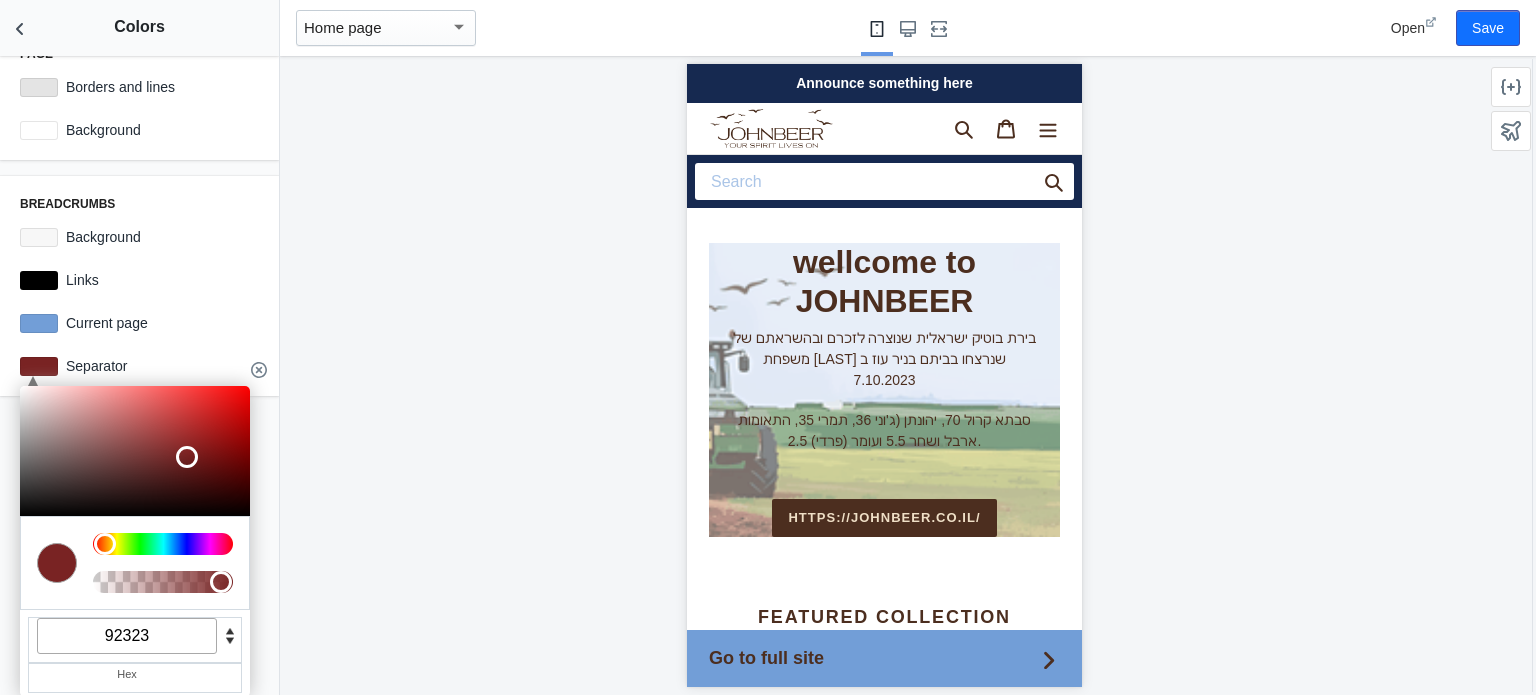 click 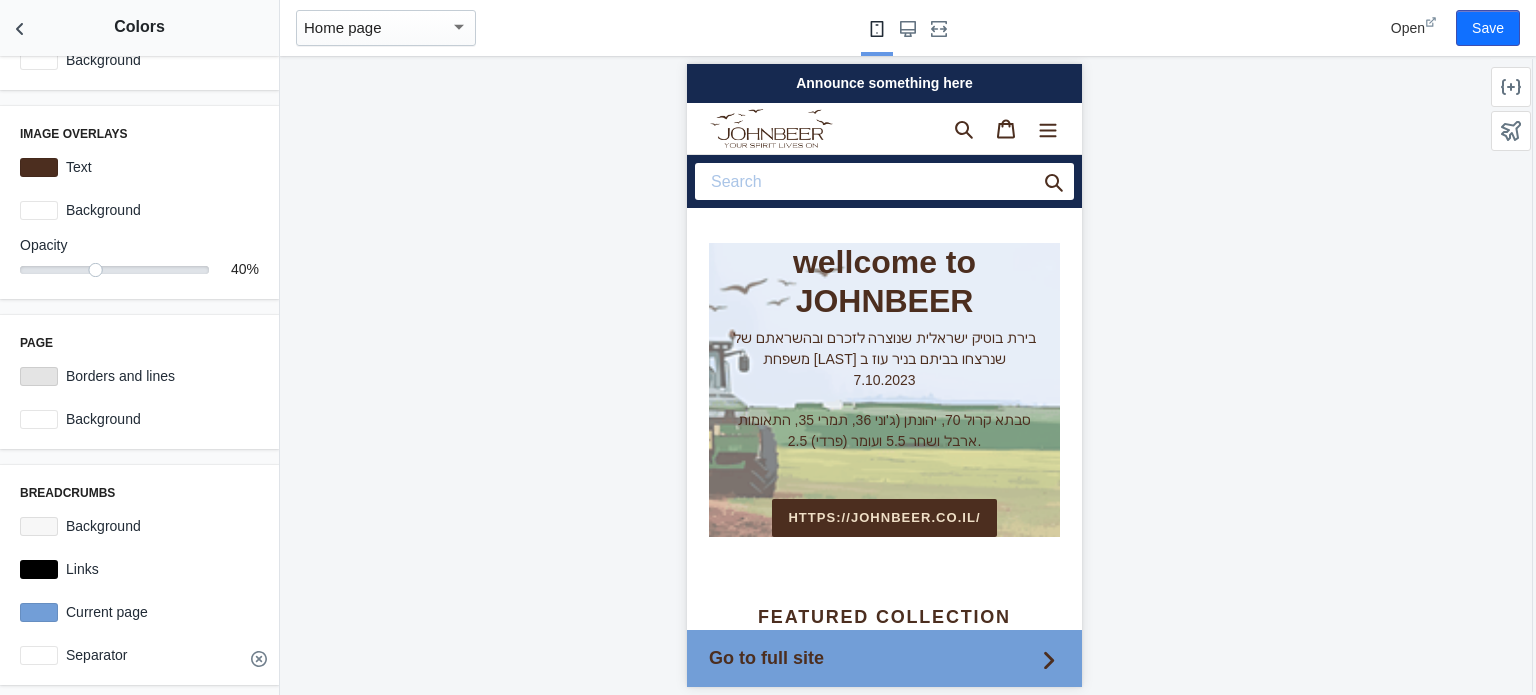 scroll, scrollTop: 0, scrollLeft: 336, axis: horizontal 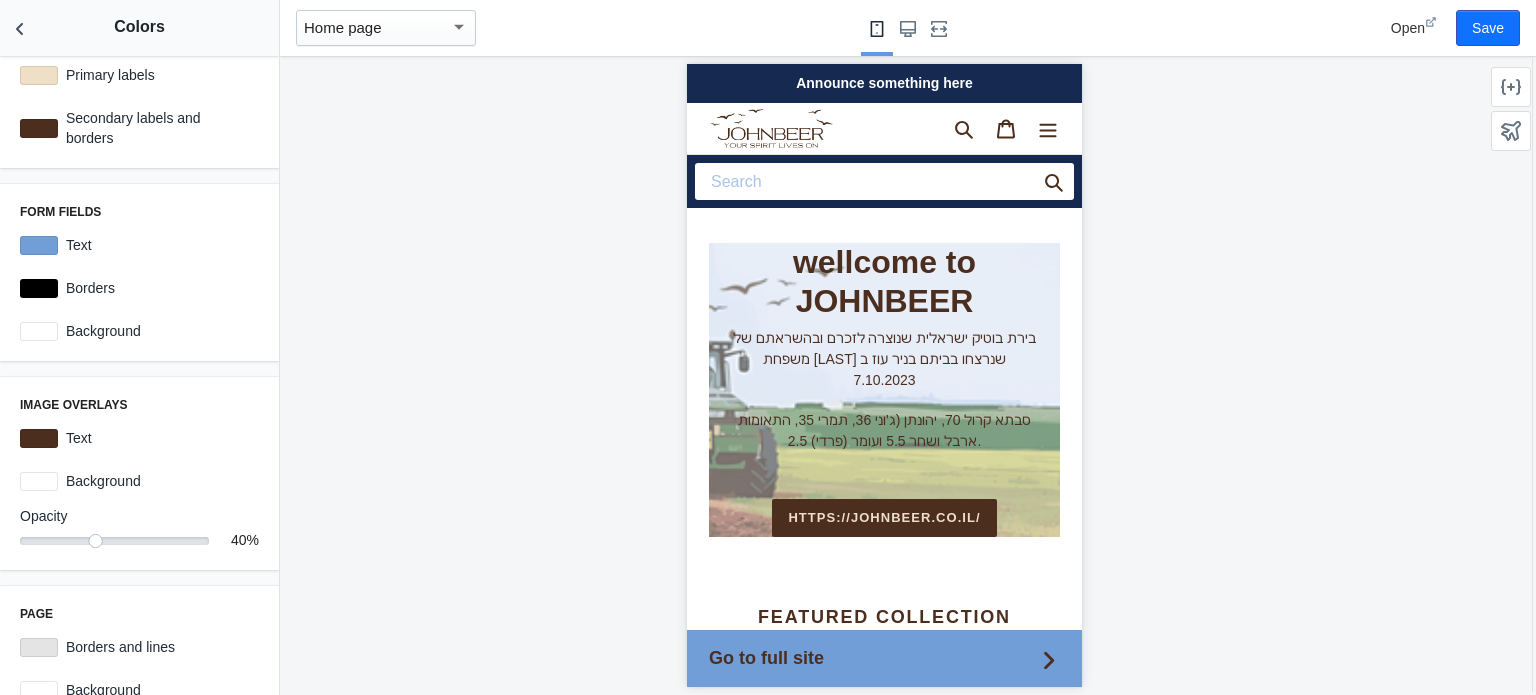 click 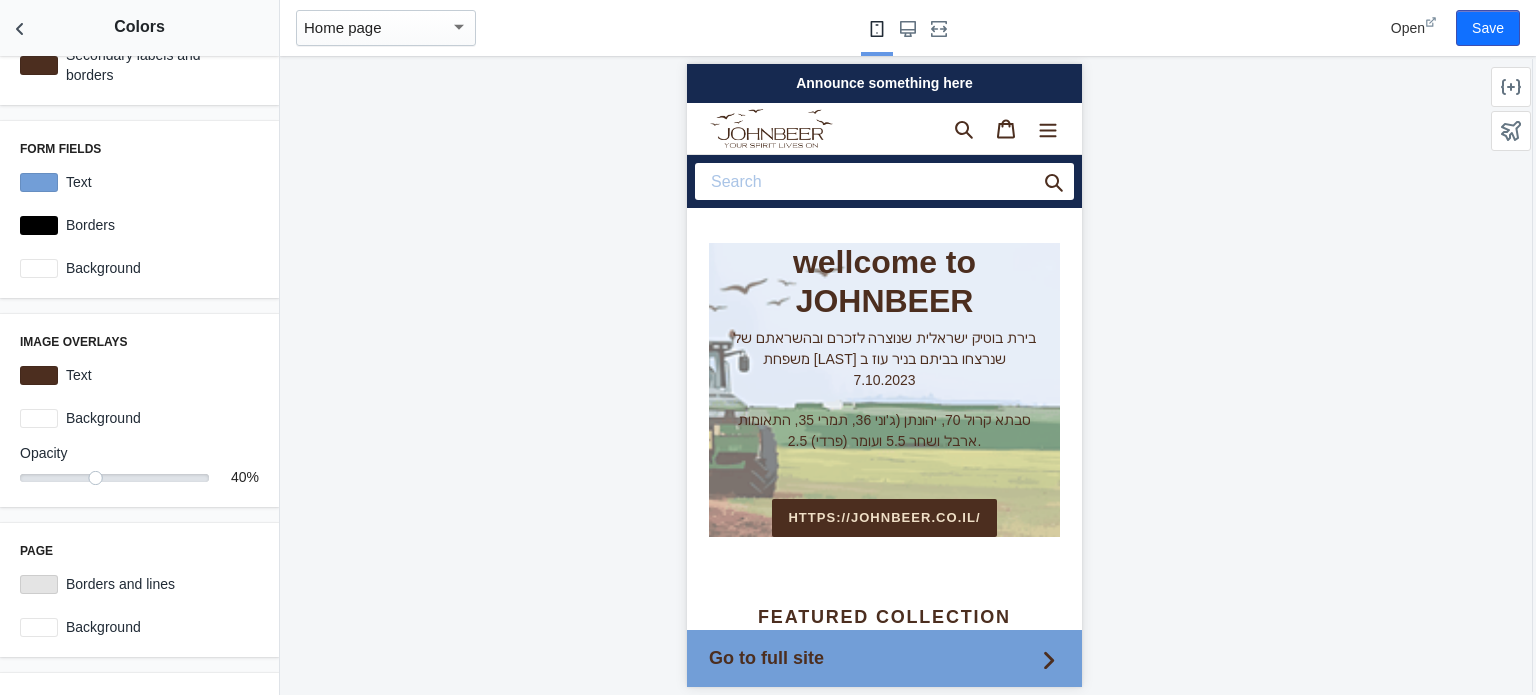 scroll, scrollTop: 341, scrollLeft: 0, axis: vertical 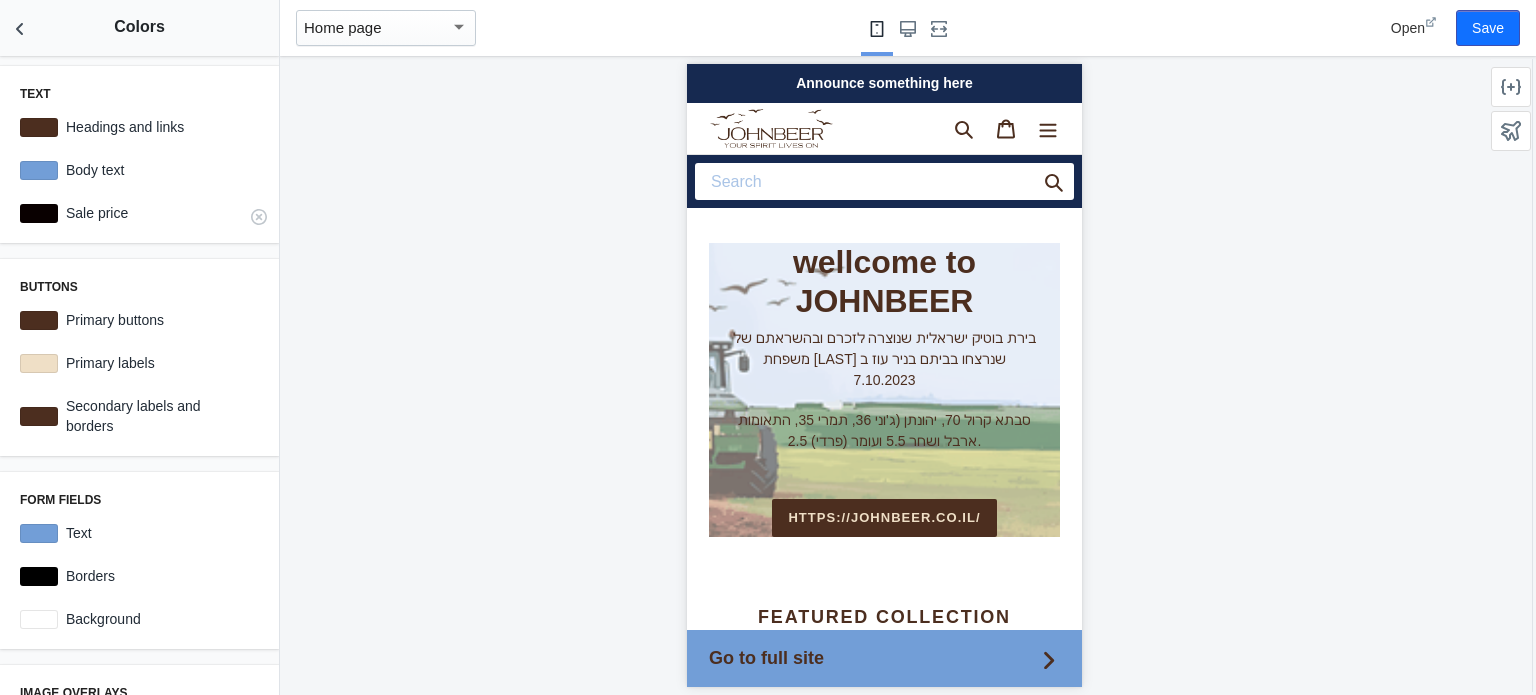 click at bounding box center [39, 213] 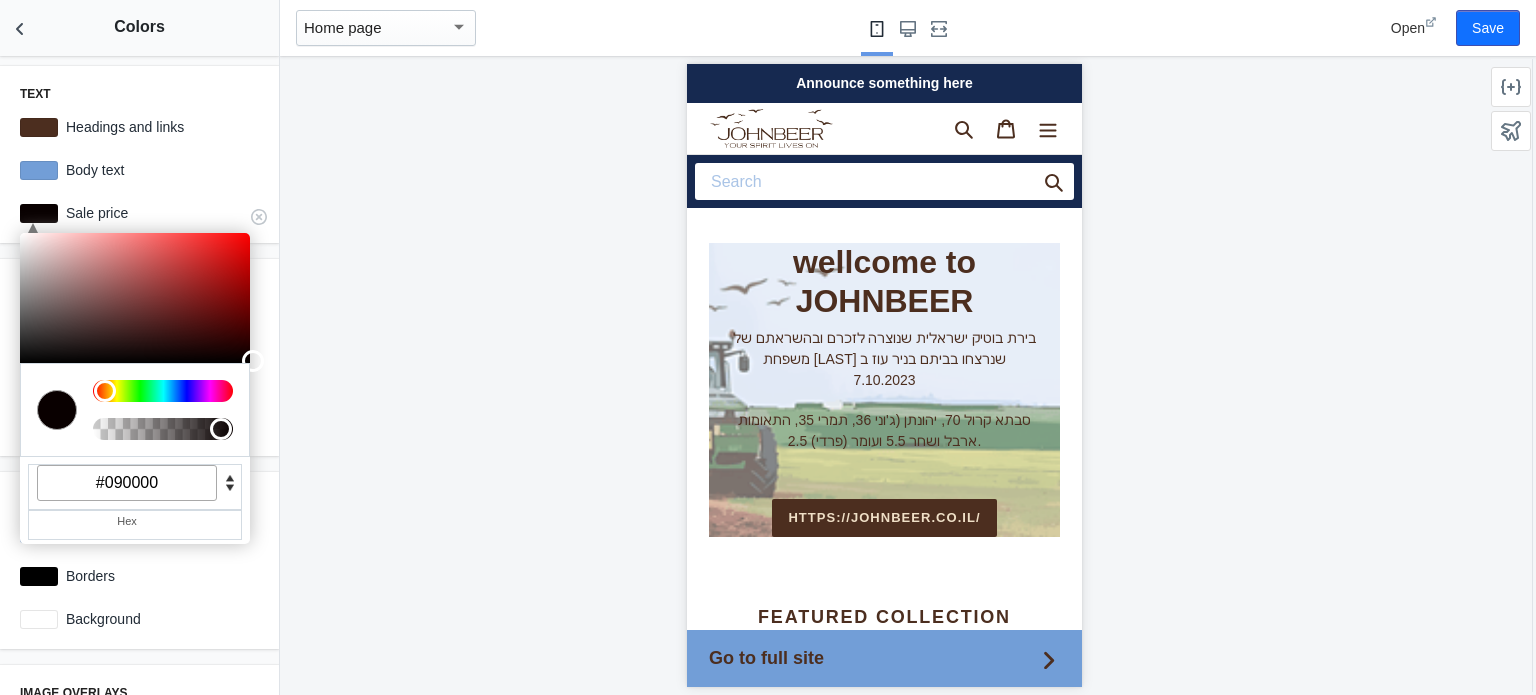 scroll, scrollTop: 0, scrollLeft: 336, axis: horizontal 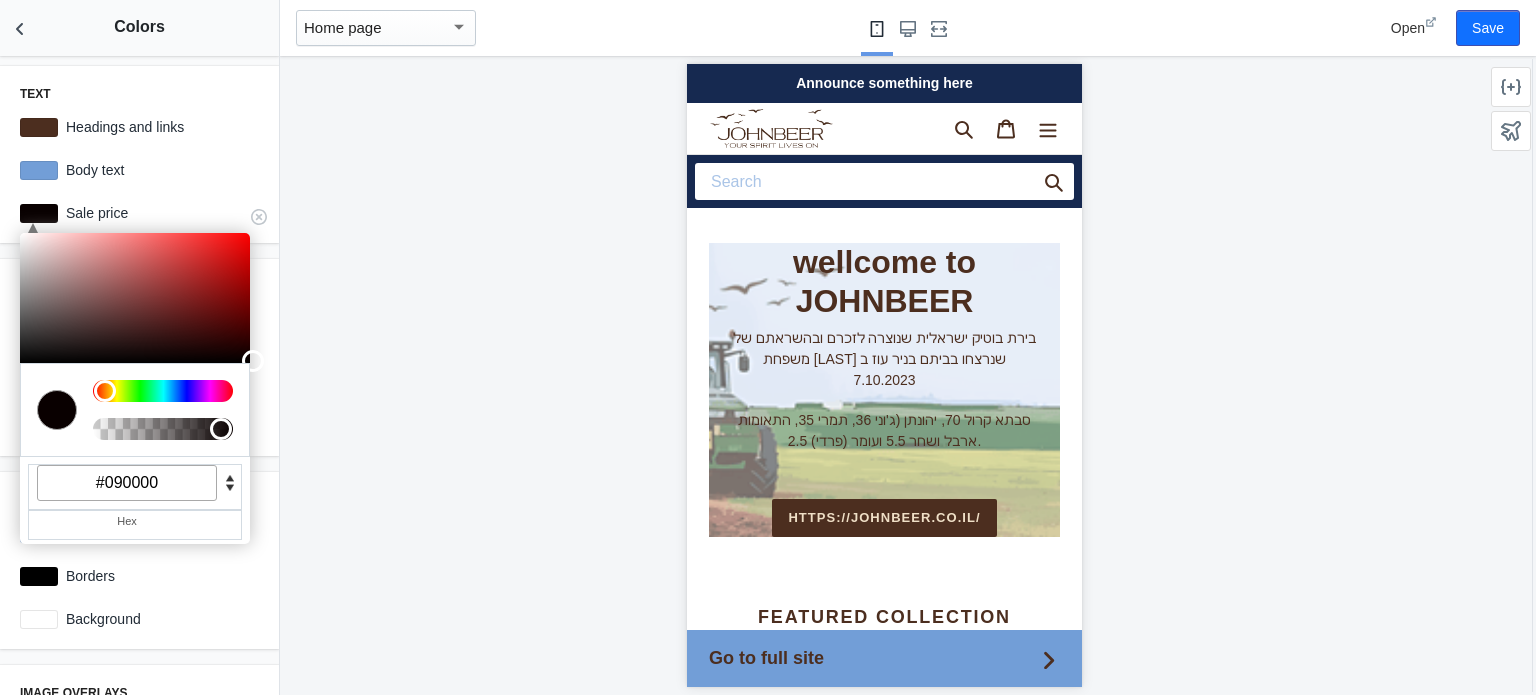 drag, startPoint x: 161, startPoint y: 483, endPoint x: 108, endPoint y: 480, distance: 53.08484 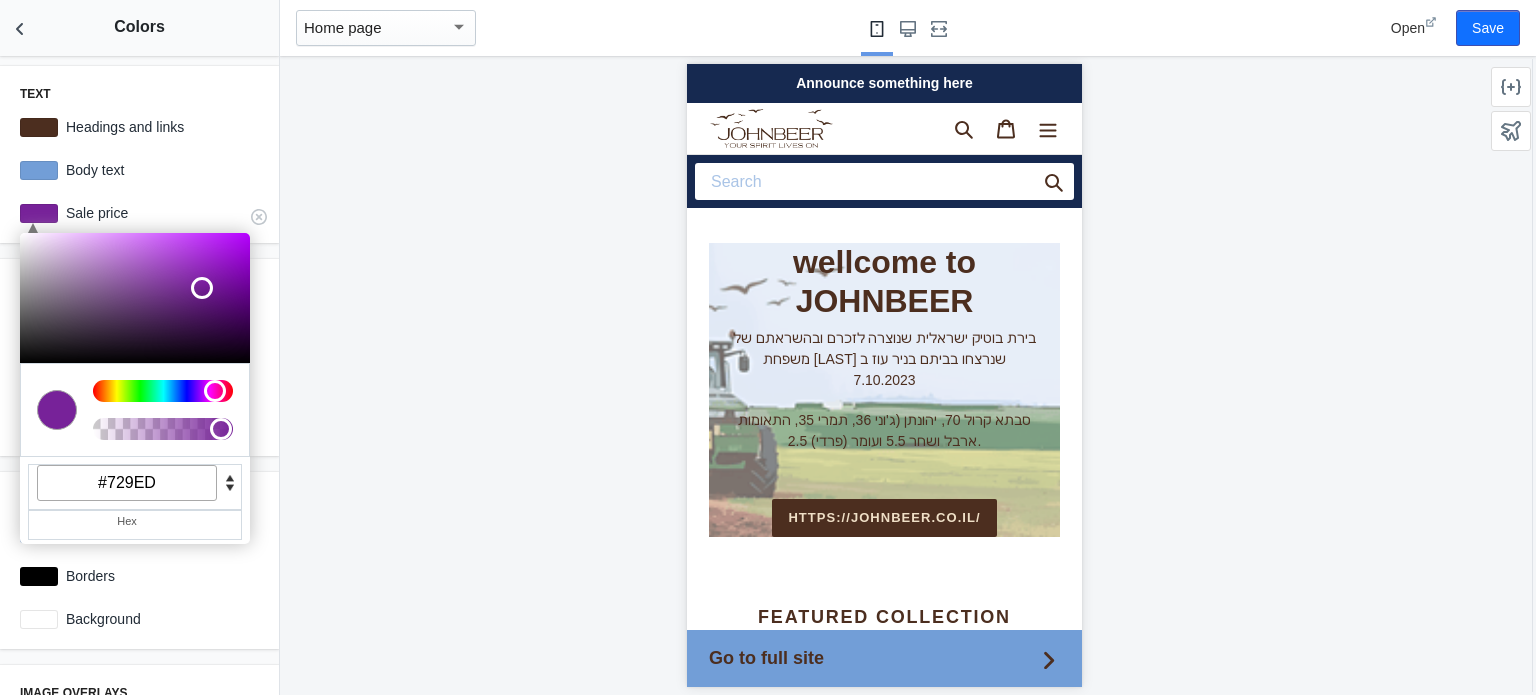 scroll, scrollTop: 0, scrollLeft: 0, axis: both 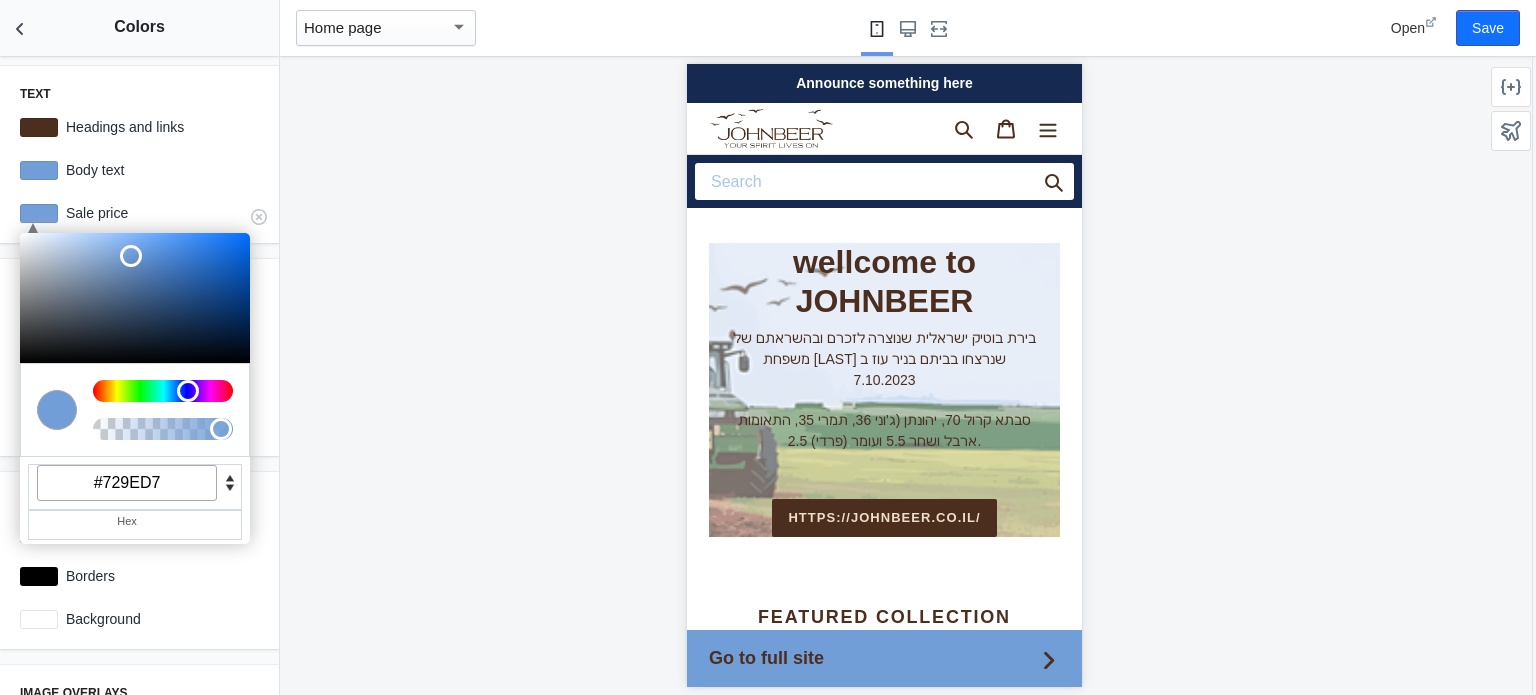 type on "#729ED7" 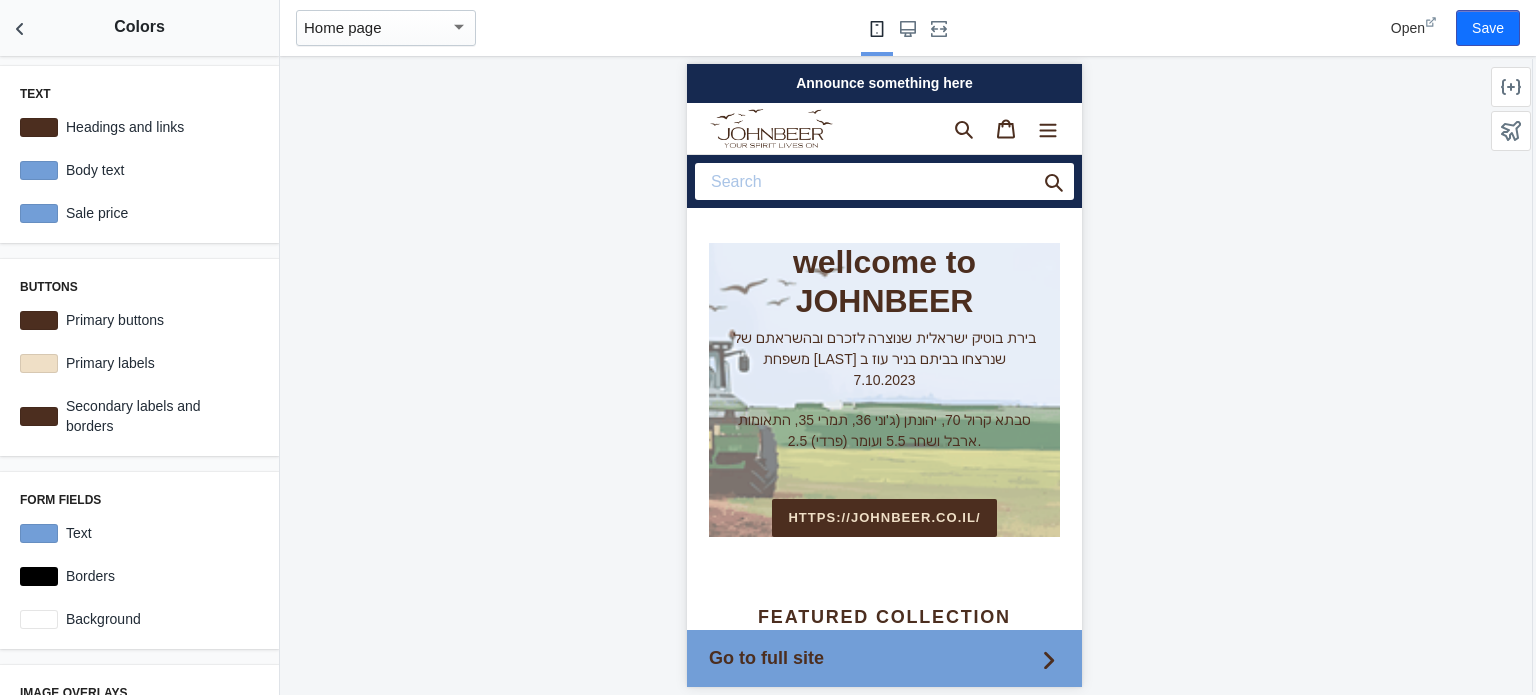 scroll, scrollTop: 0, scrollLeft: 0, axis: both 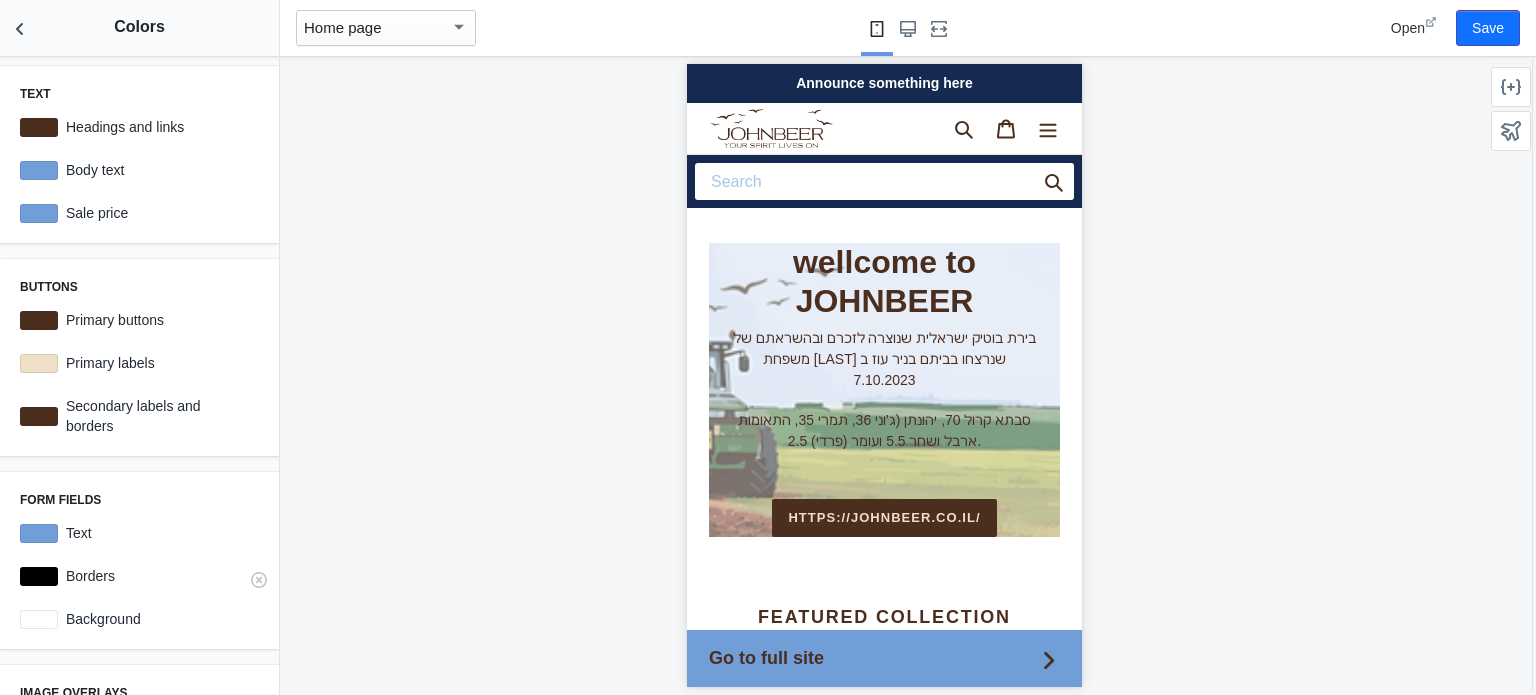 click at bounding box center (39, 576) 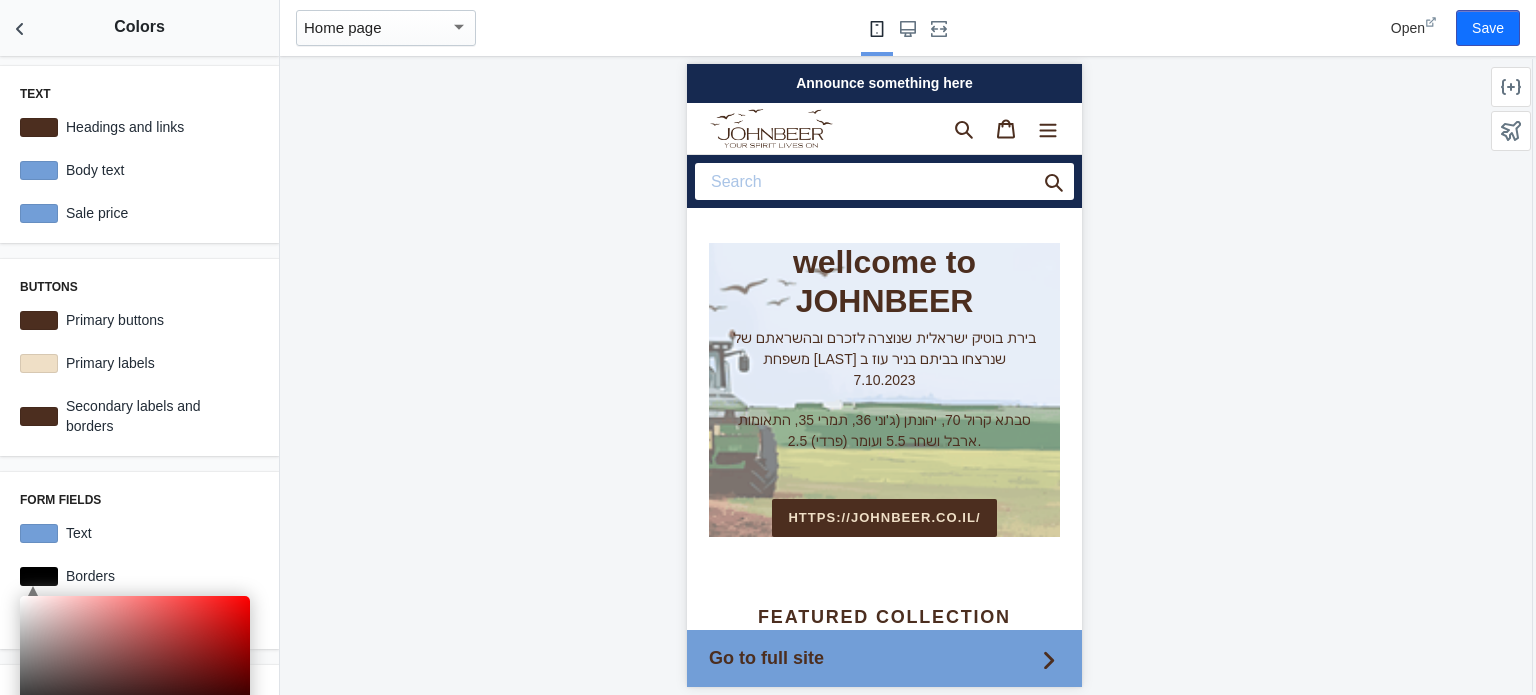 scroll, scrollTop: 0, scrollLeft: 336, axis: horizontal 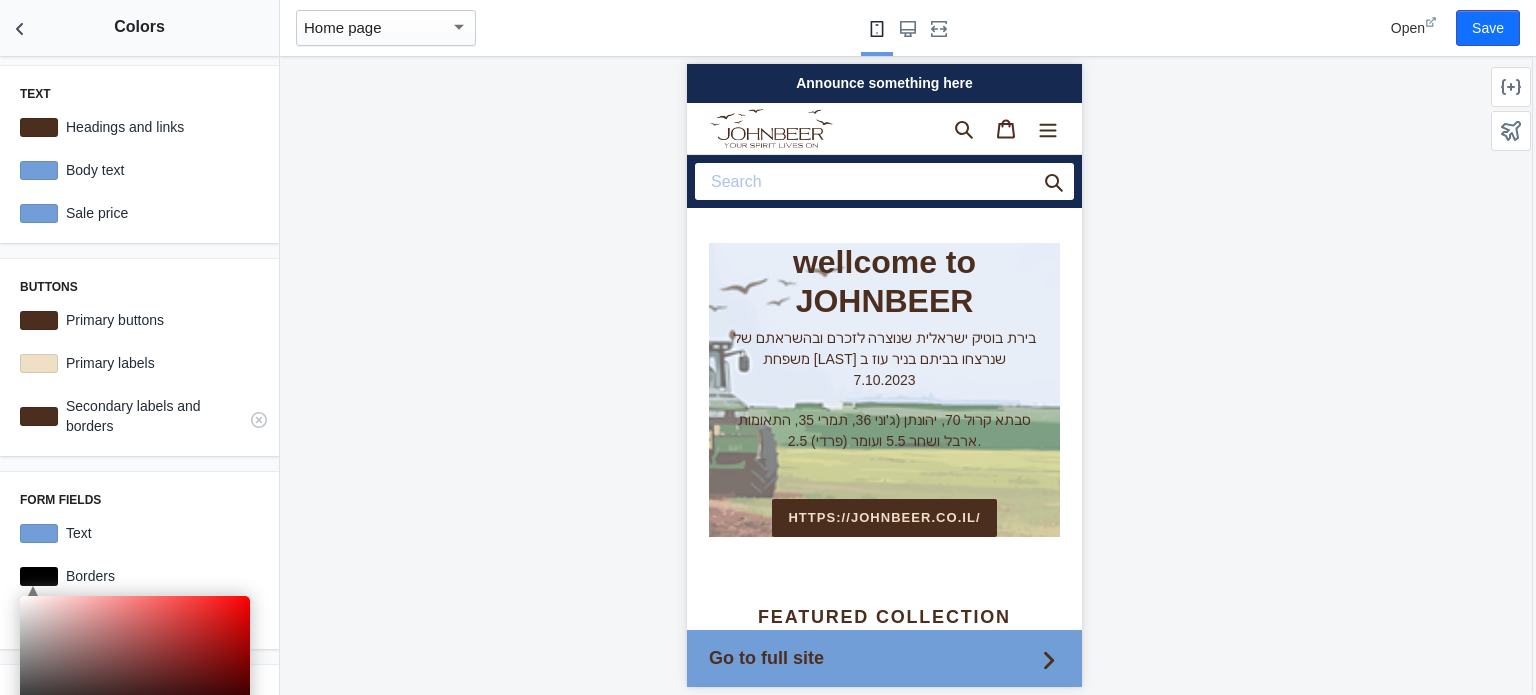 click on "Secondary labels and borders" at bounding box center (158, 416) 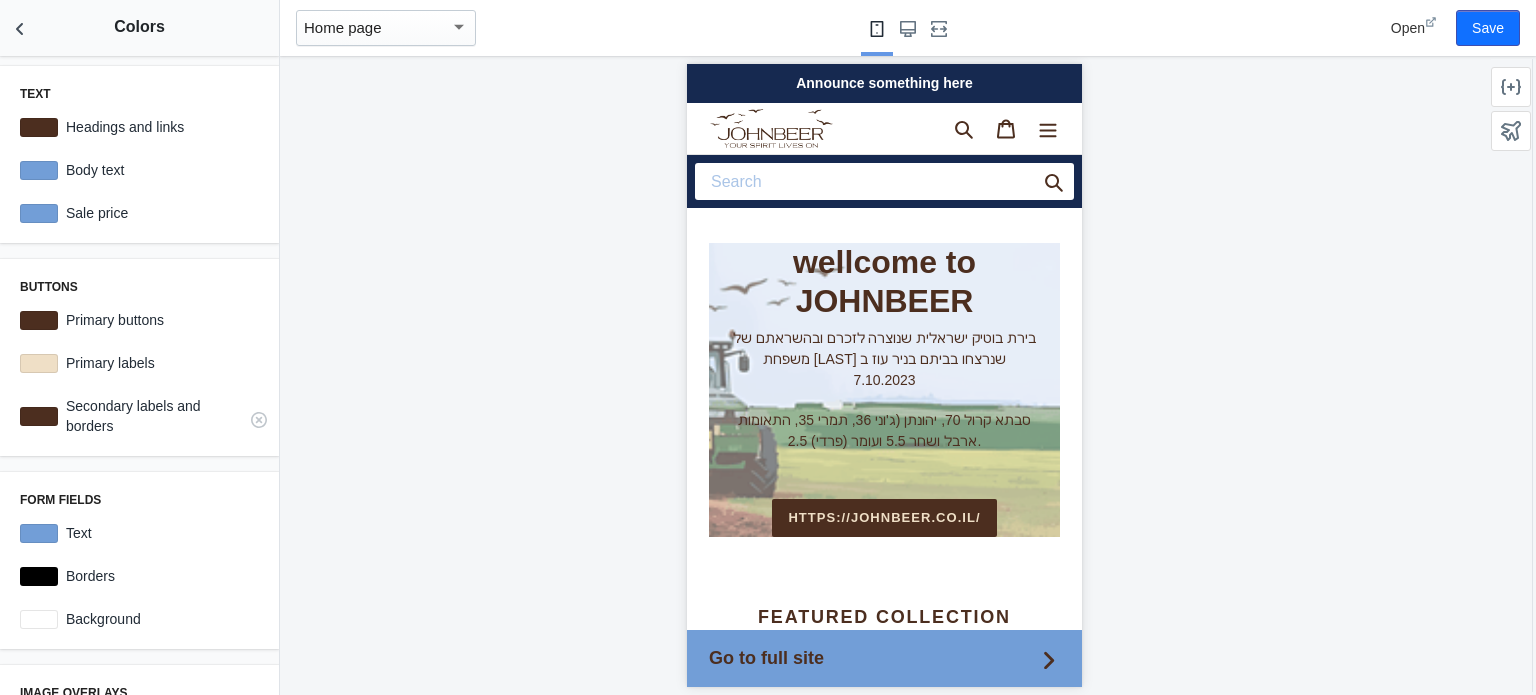 click at bounding box center (39, 416) 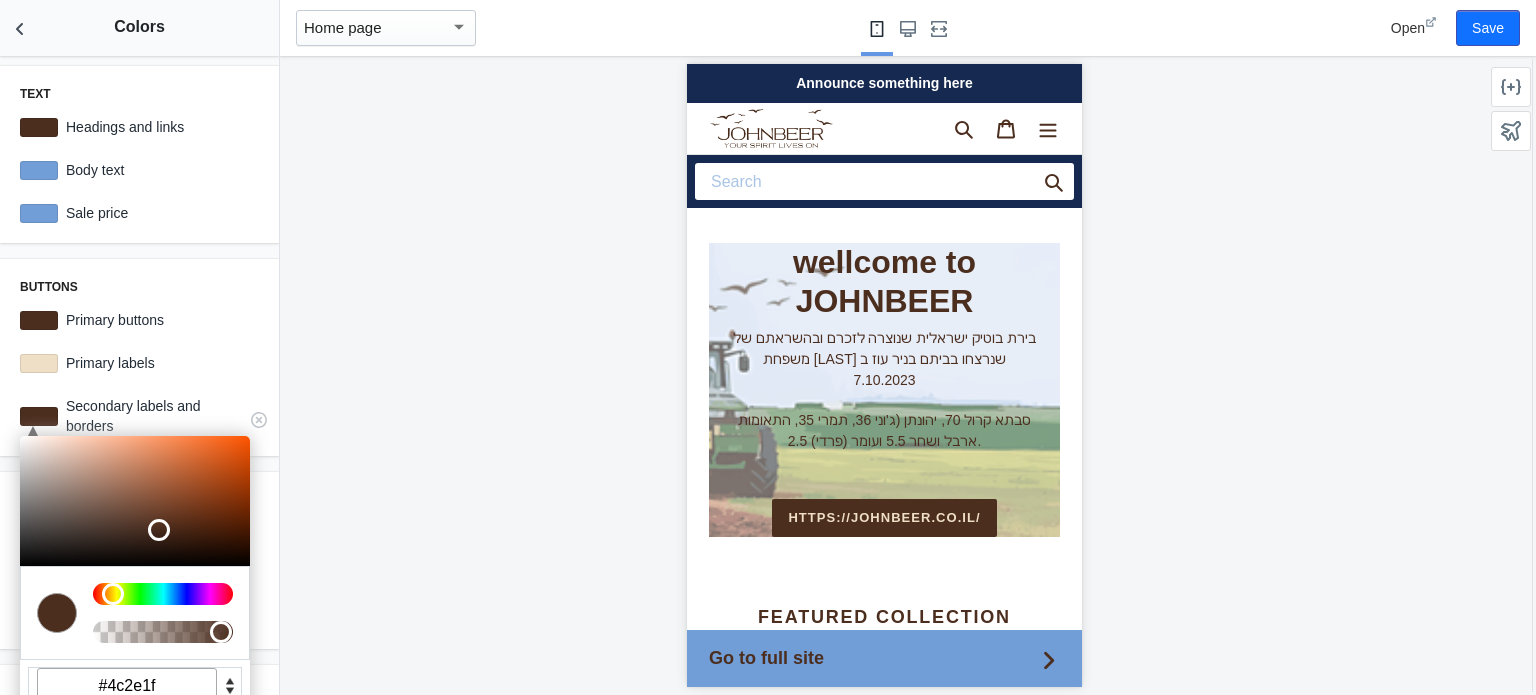 scroll, scrollTop: 0, scrollLeft: 336, axis: horizontal 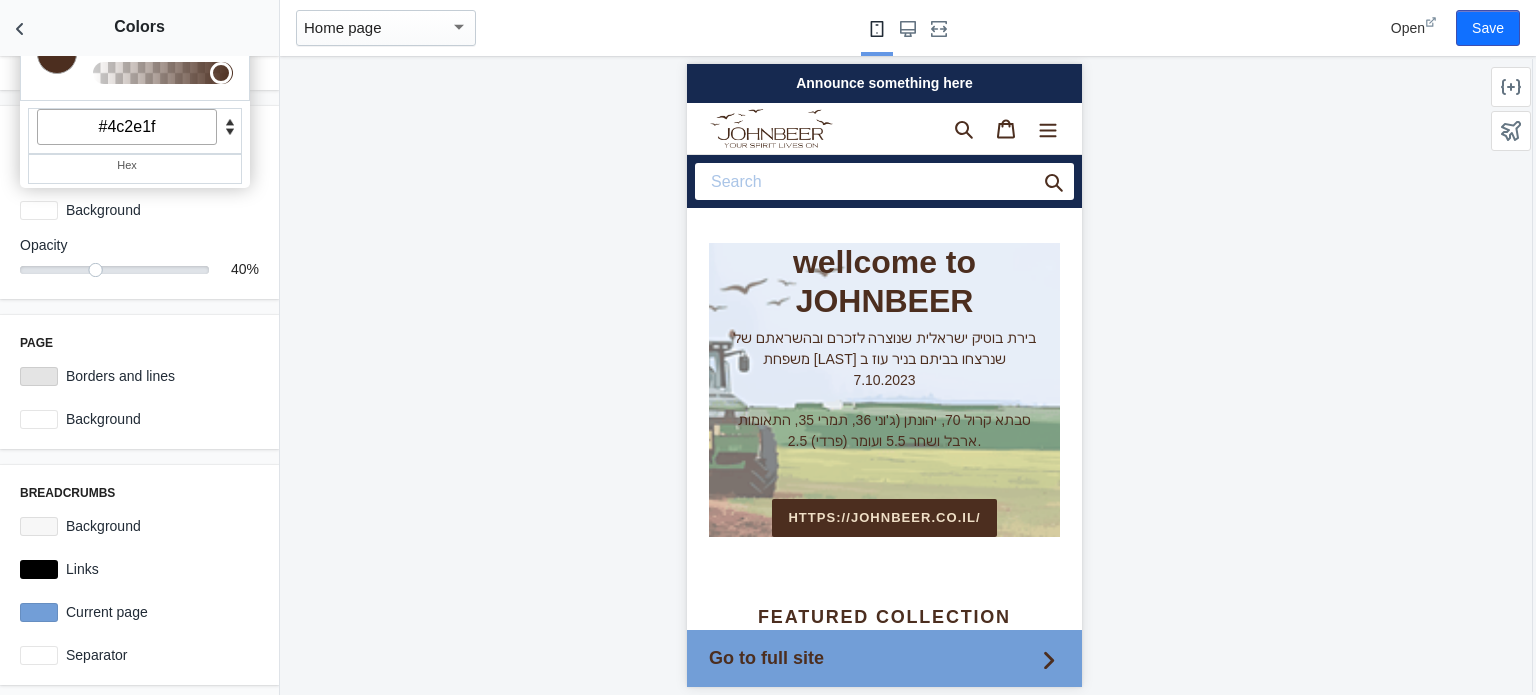 click on "Announce something here" at bounding box center [883, 83] 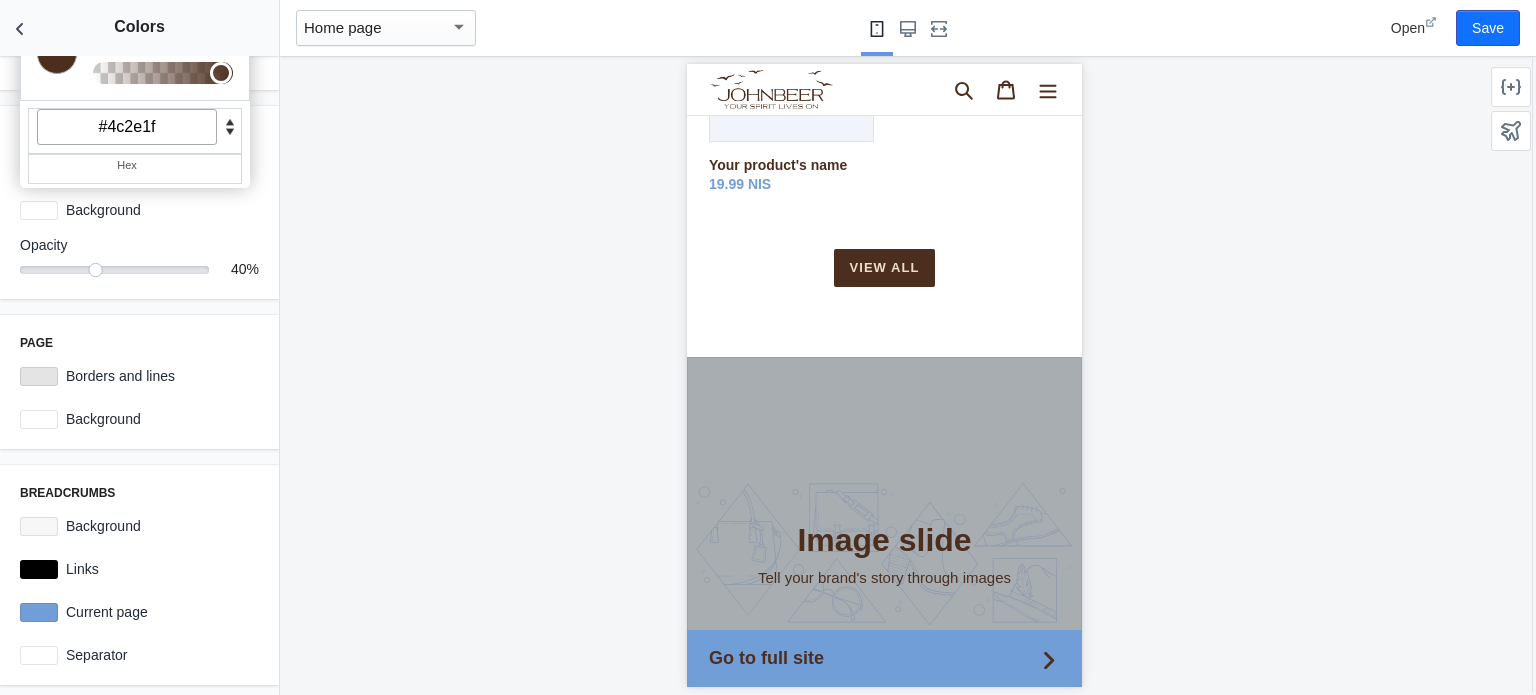 scroll, scrollTop: 1004, scrollLeft: 0, axis: vertical 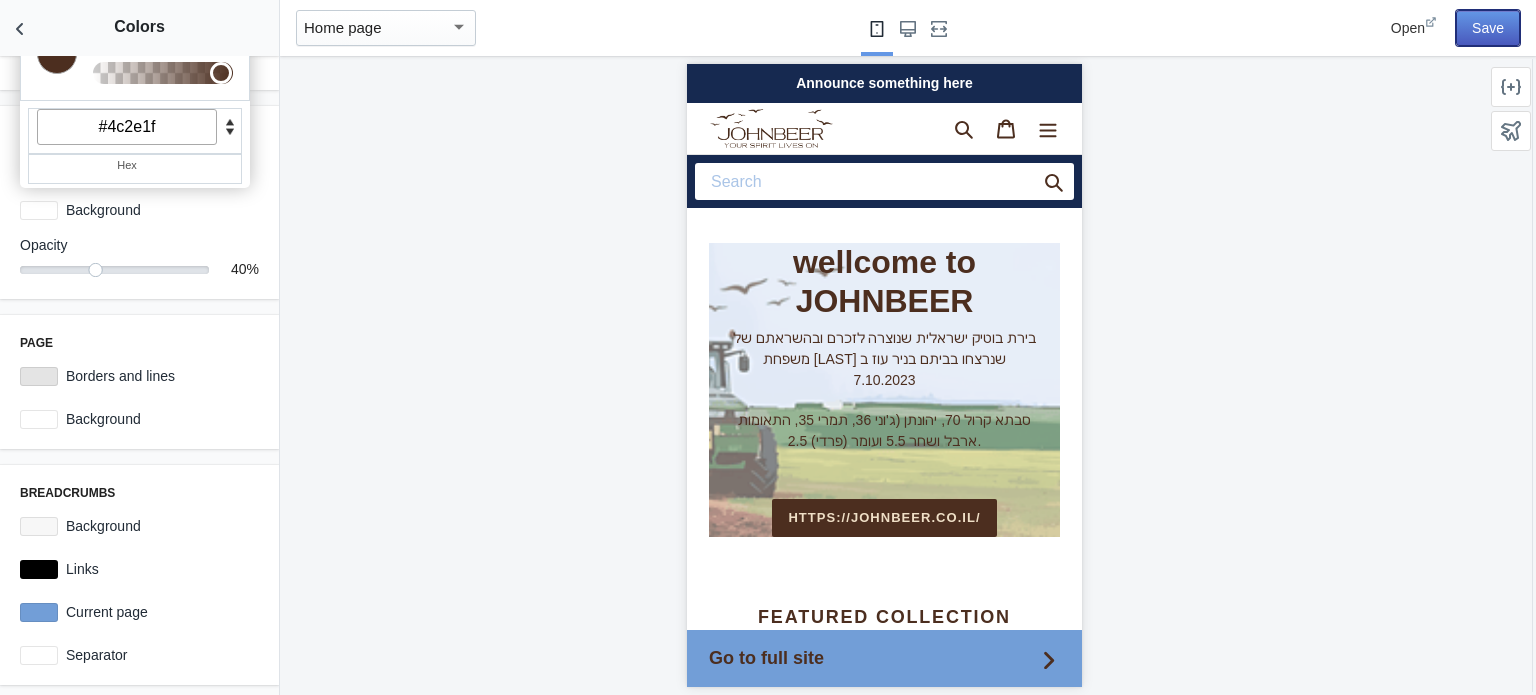 click on "Save" at bounding box center [1488, 28] 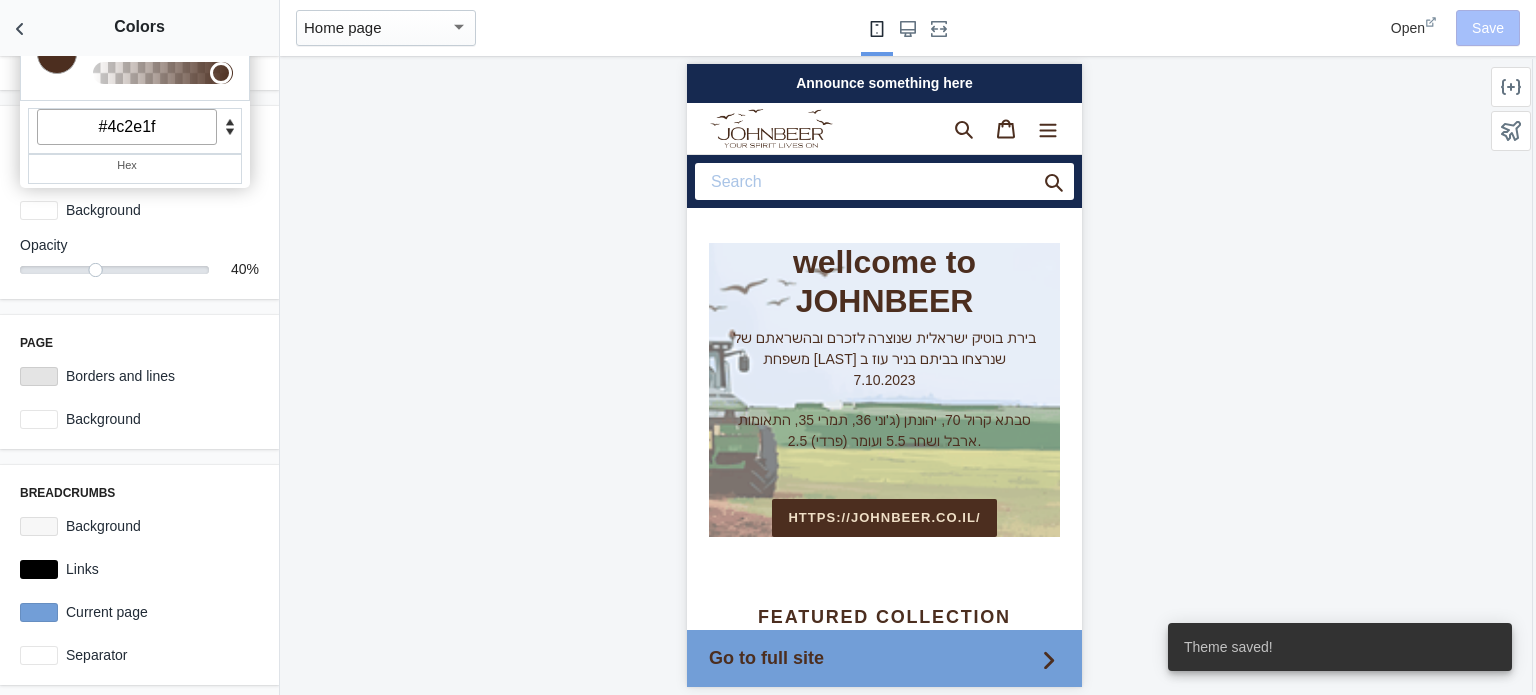 scroll, scrollTop: 0, scrollLeft: 0, axis: both 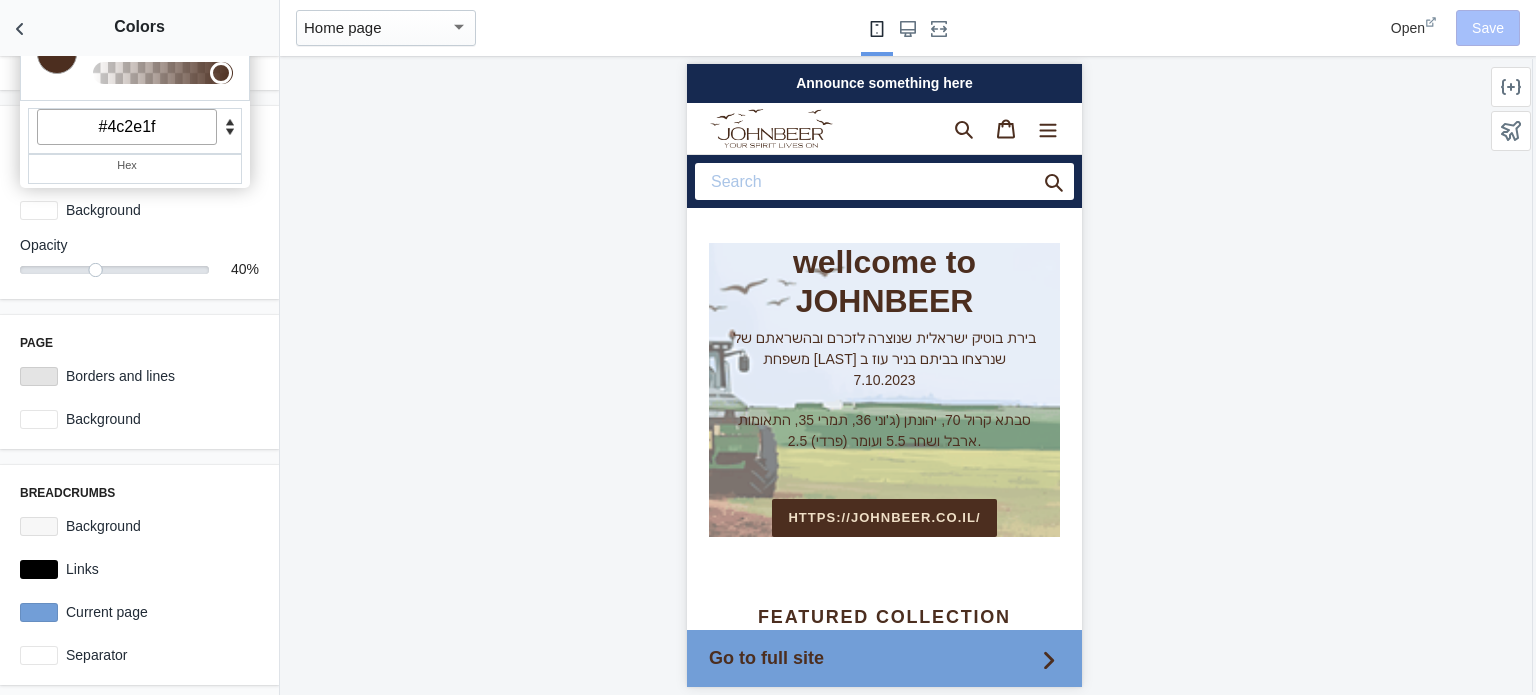 click 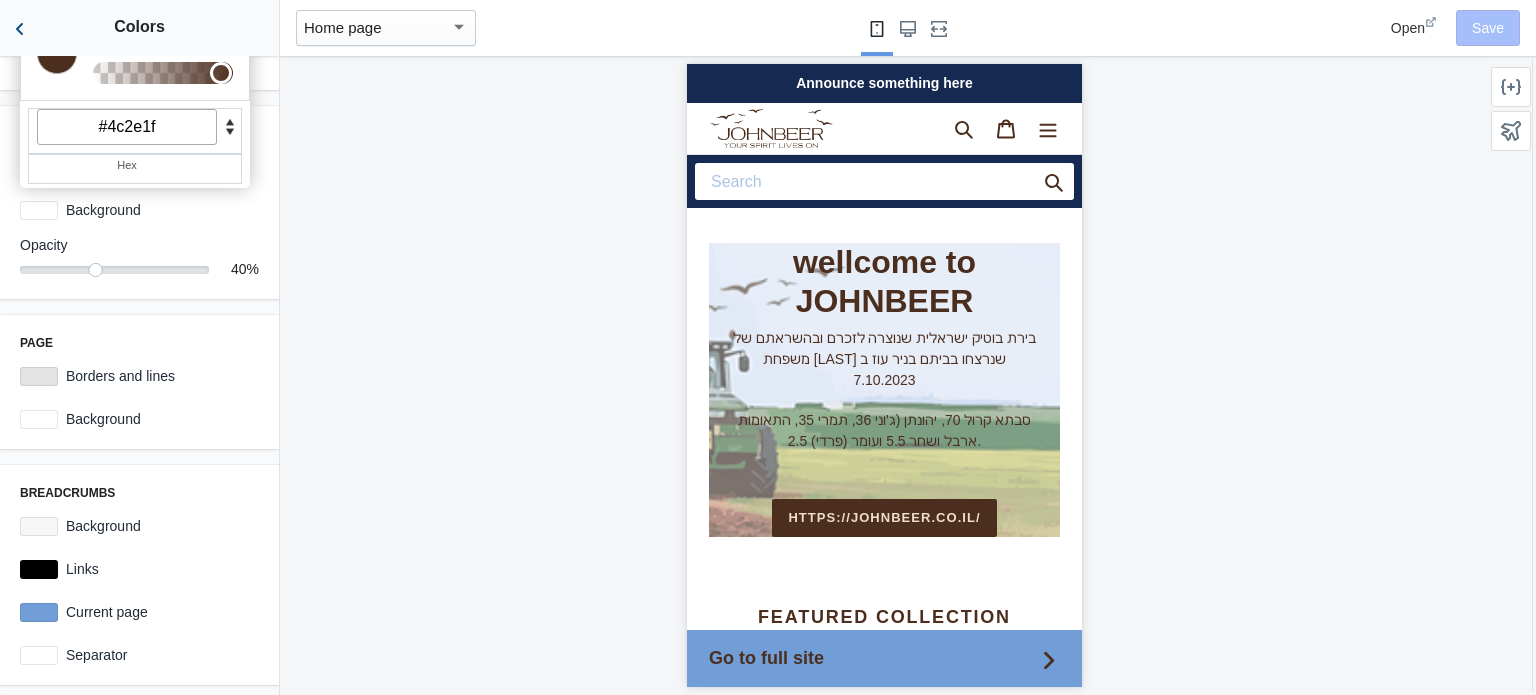 scroll, scrollTop: 0, scrollLeft: 336, axis: horizontal 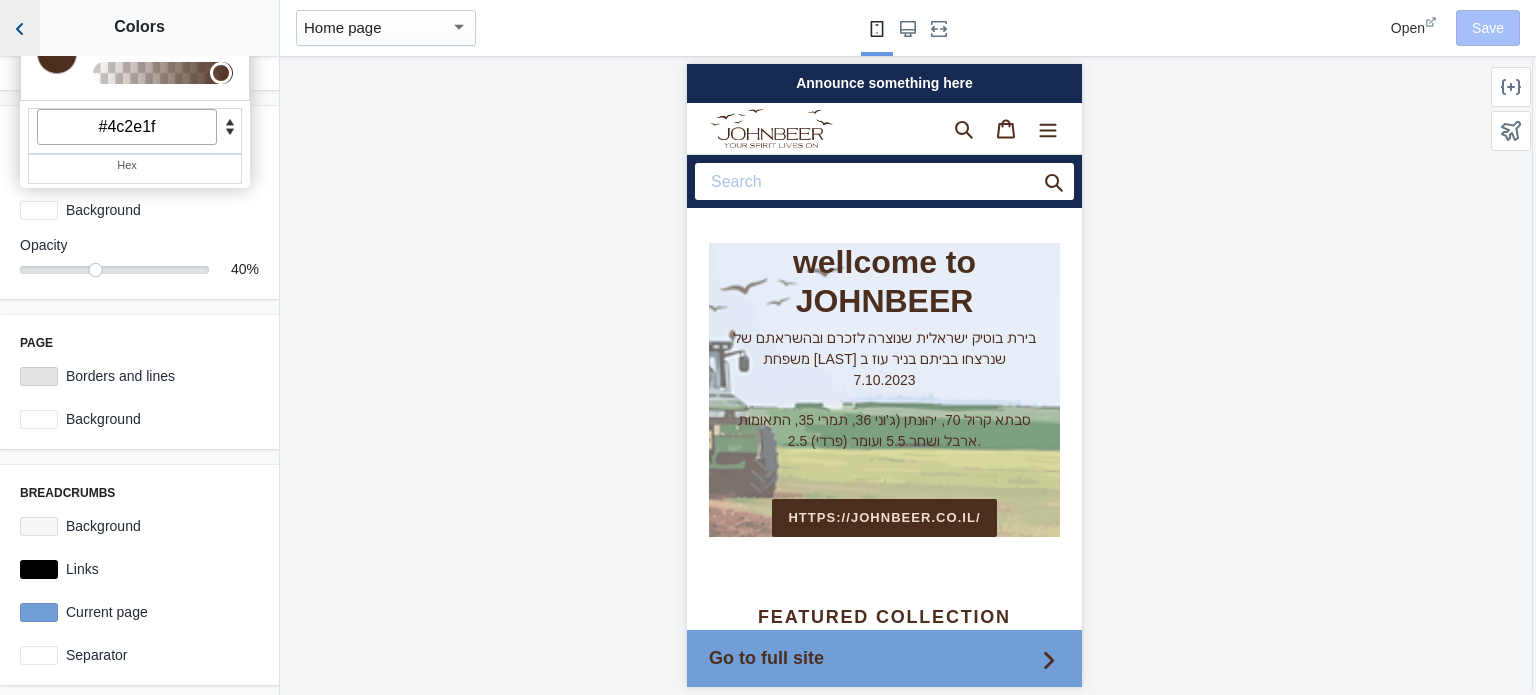 click 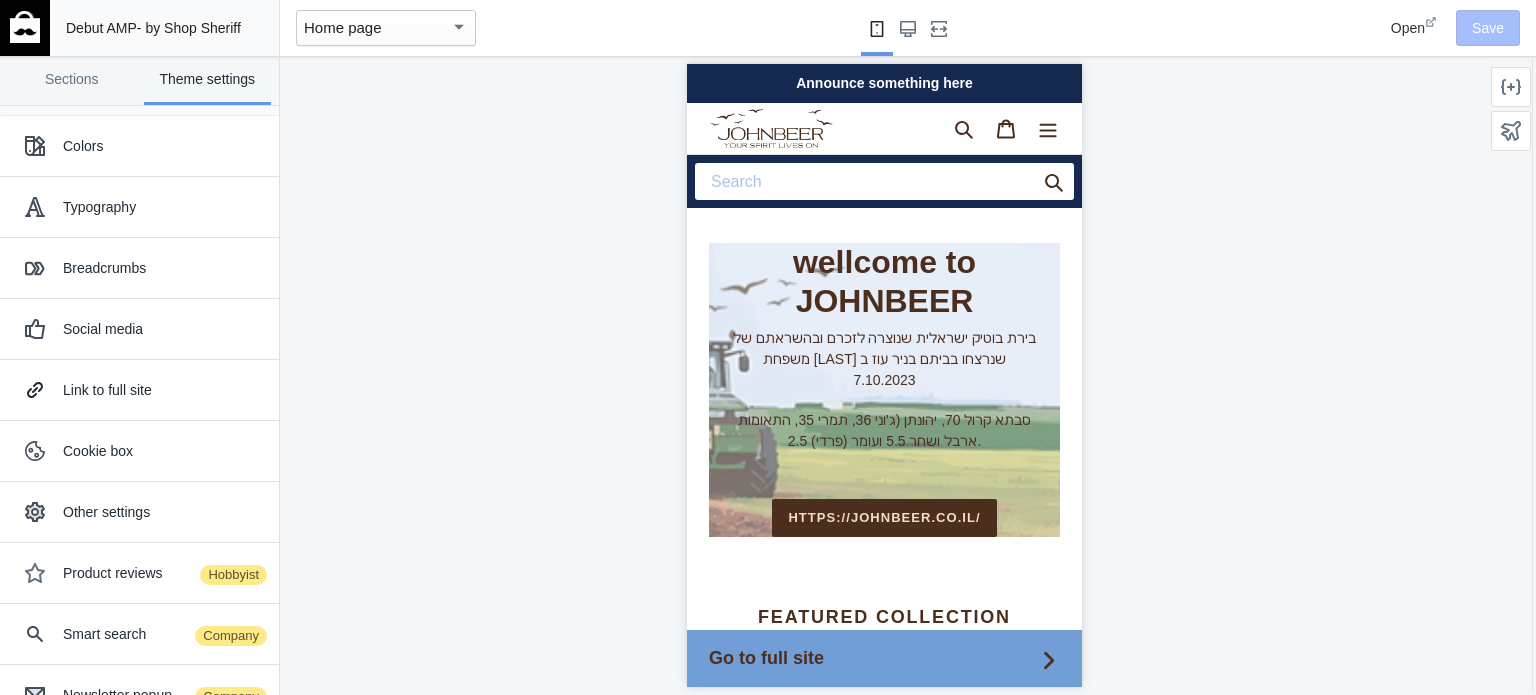 scroll, scrollTop: 0, scrollLeft: 0, axis: both 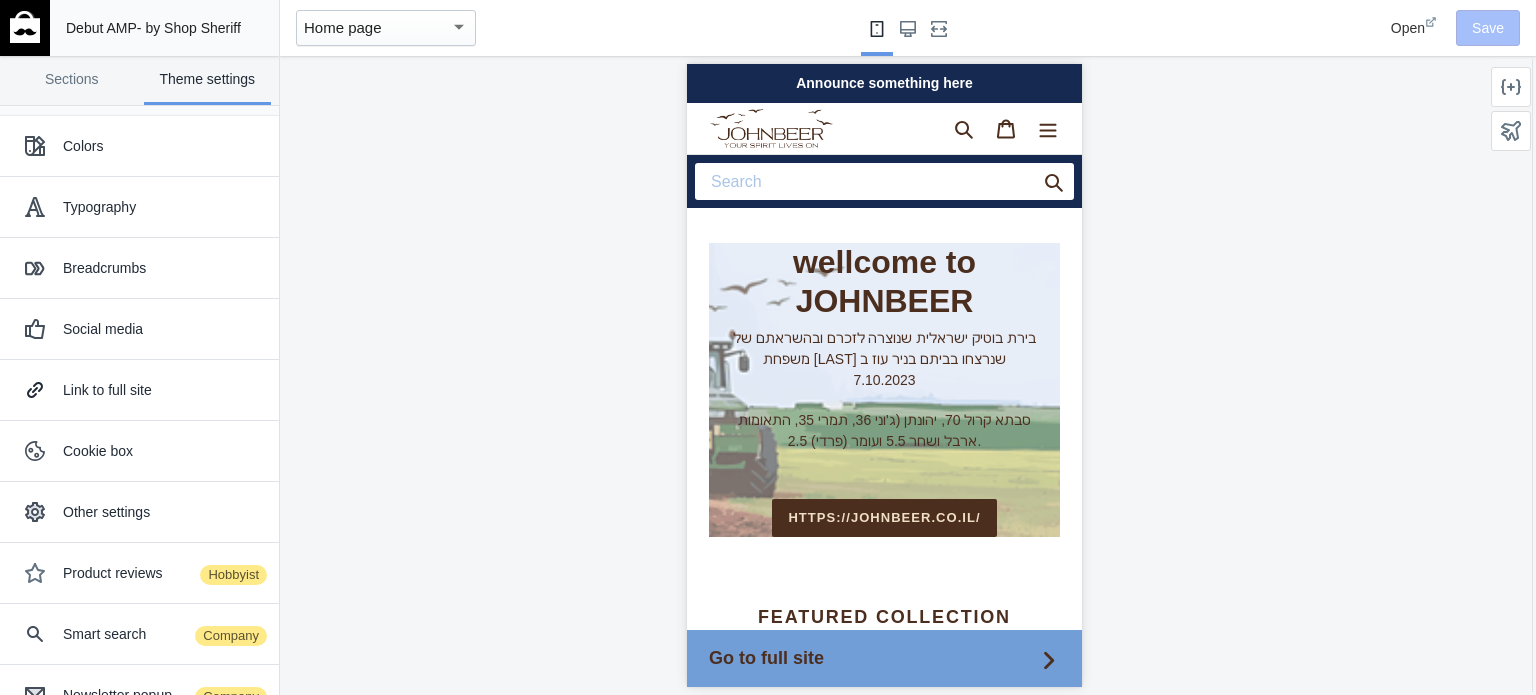click 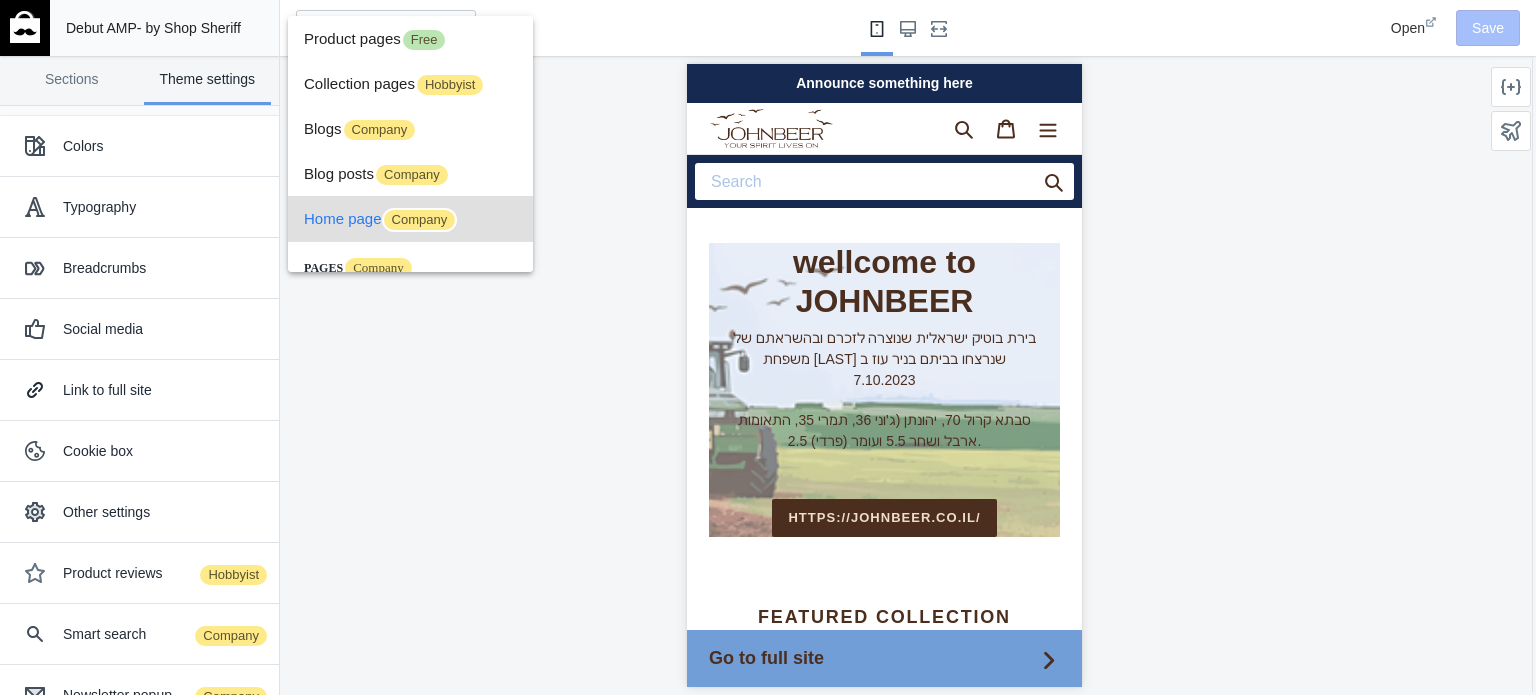 scroll, scrollTop: 55, scrollLeft: 0, axis: vertical 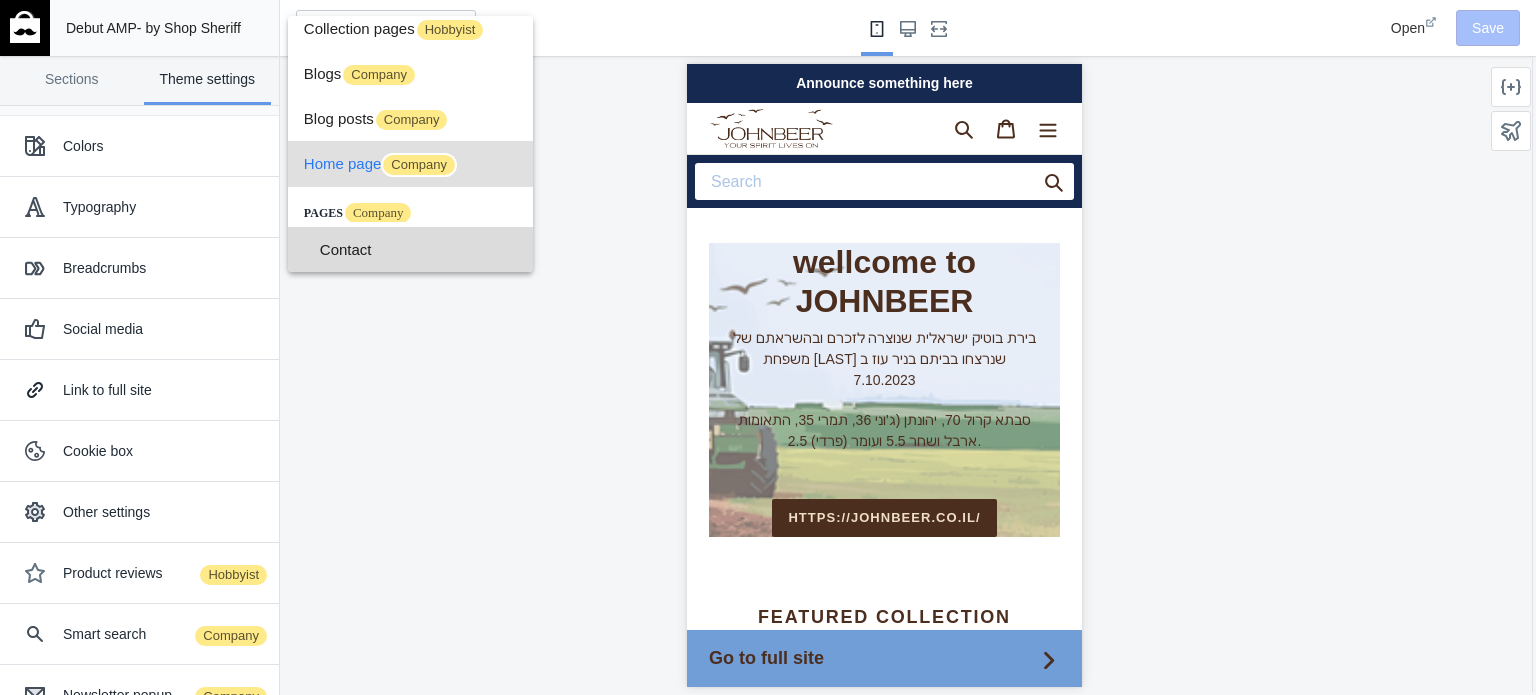 click on "Contact" at bounding box center (418, 249) 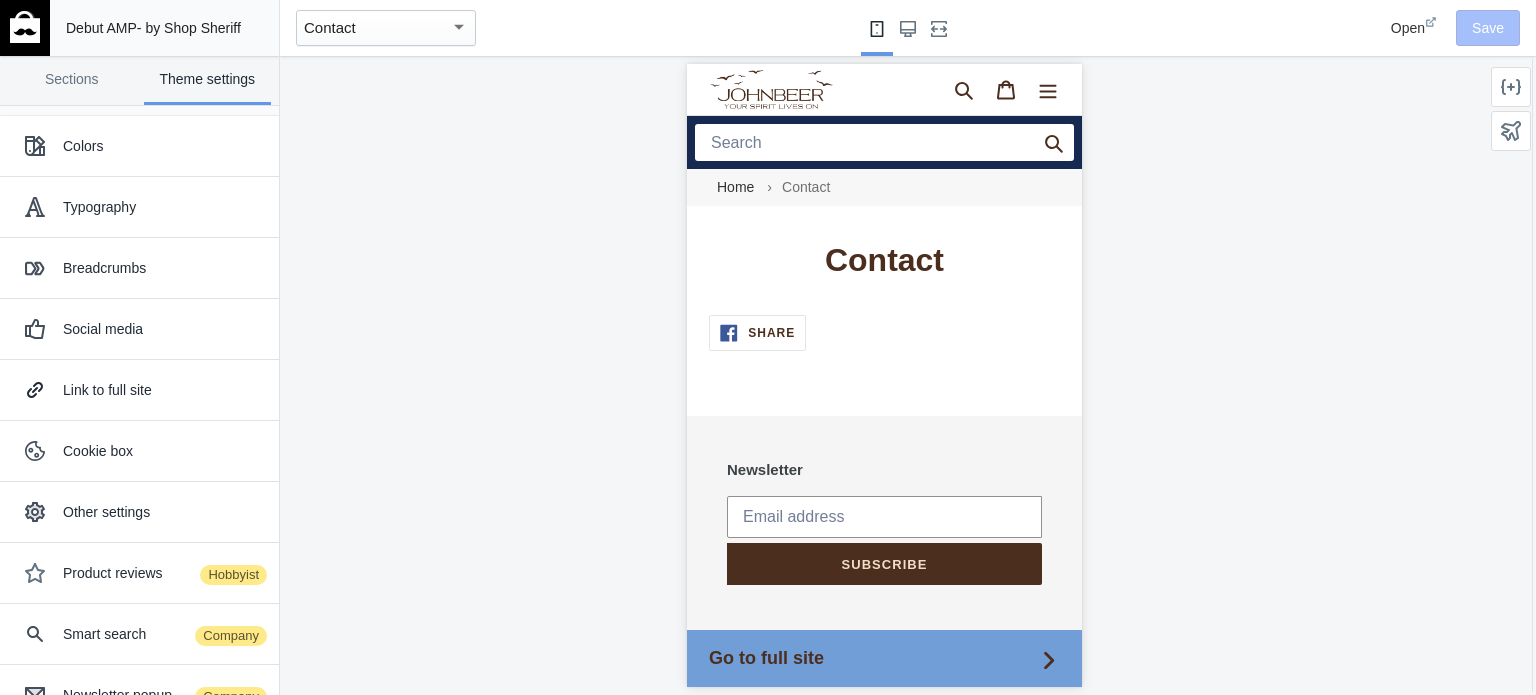scroll, scrollTop: 0, scrollLeft: 0, axis: both 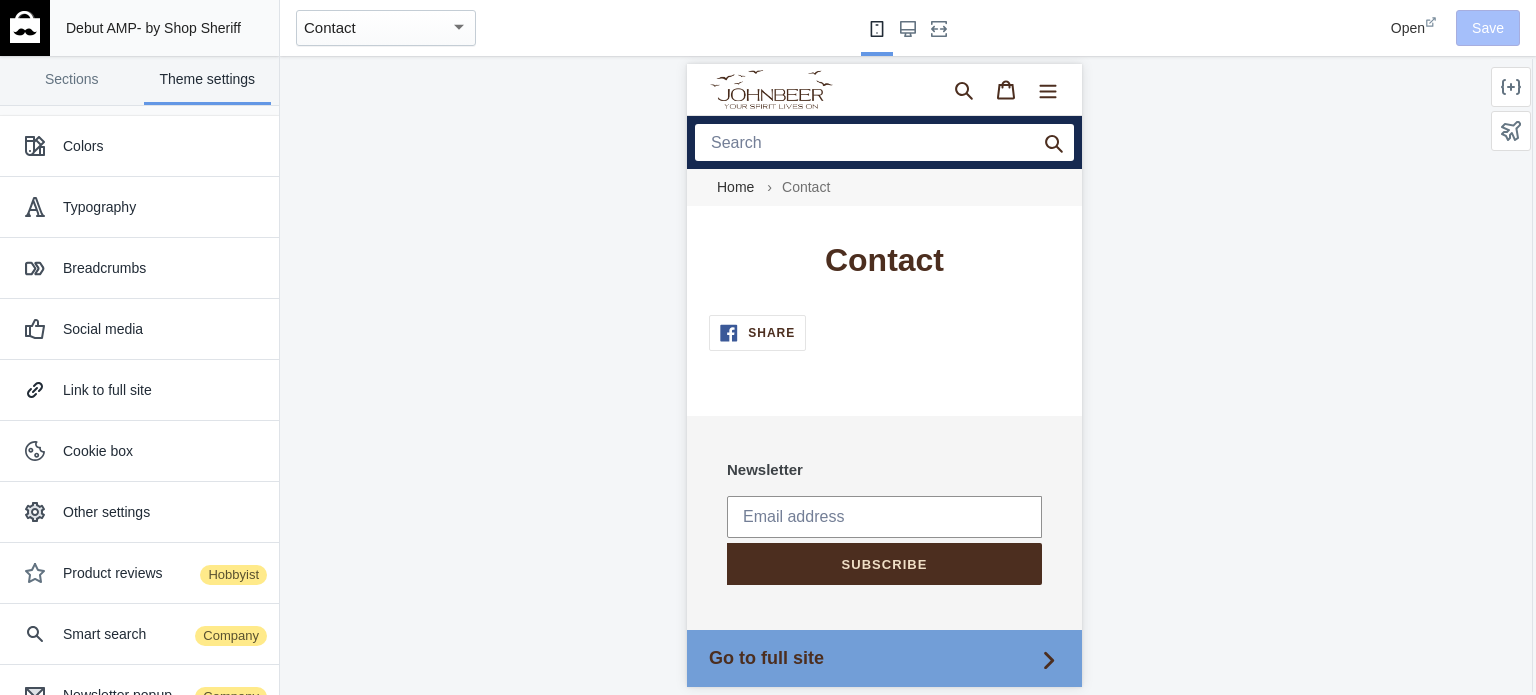 click at bounding box center (459, 26) 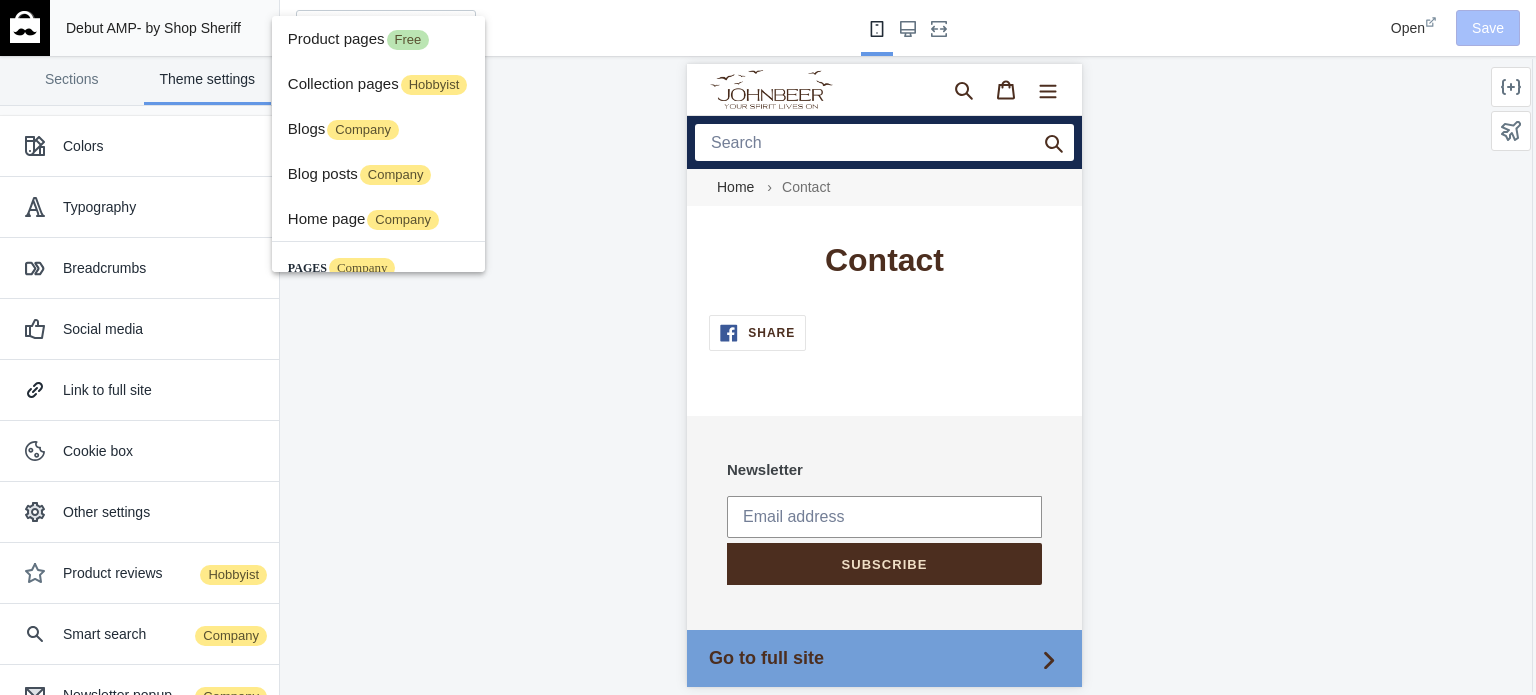 scroll, scrollTop: 55, scrollLeft: 0, axis: vertical 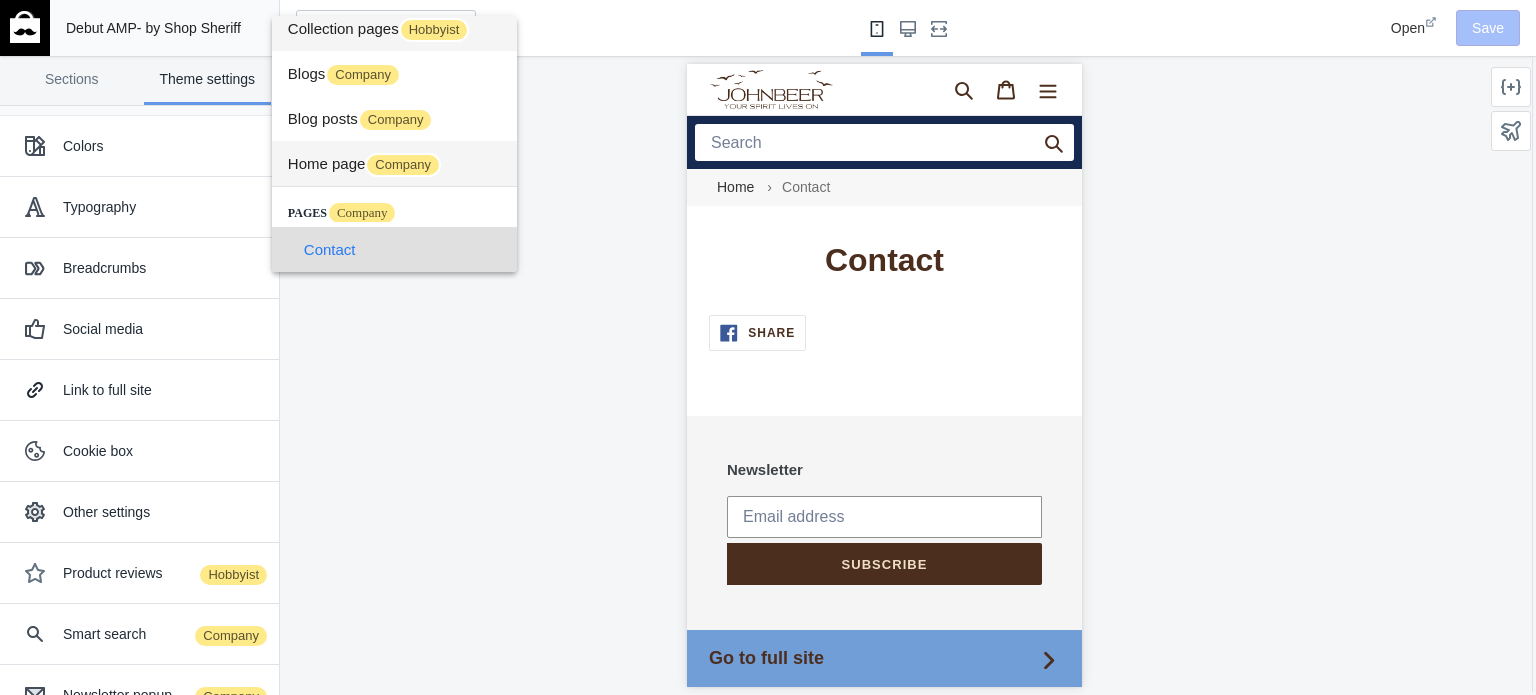 drag, startPoint x: 519, startPoint y: 151, endPoint x: 516, endPoint y: 34, distance: 117.03845 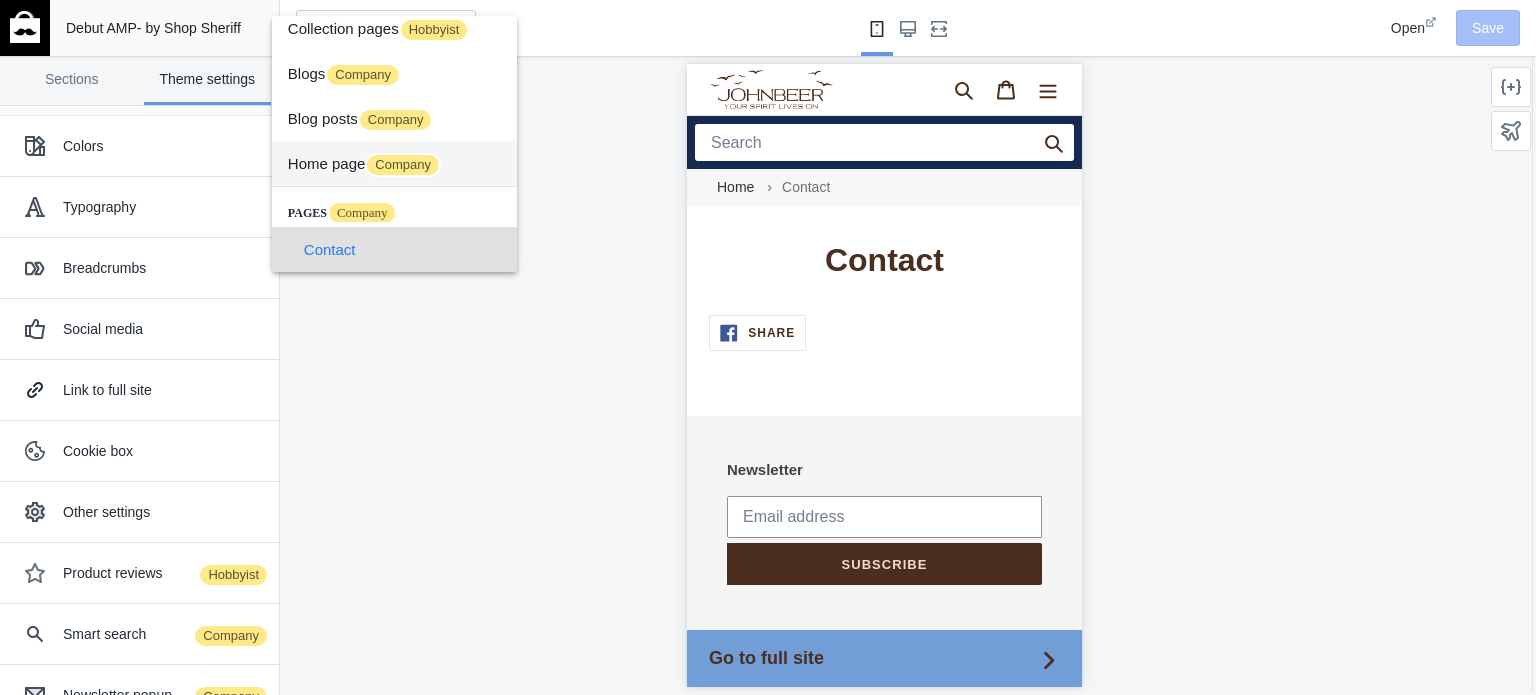 scroll, scrollTop: 0, scrollLeft: 0, axis: both 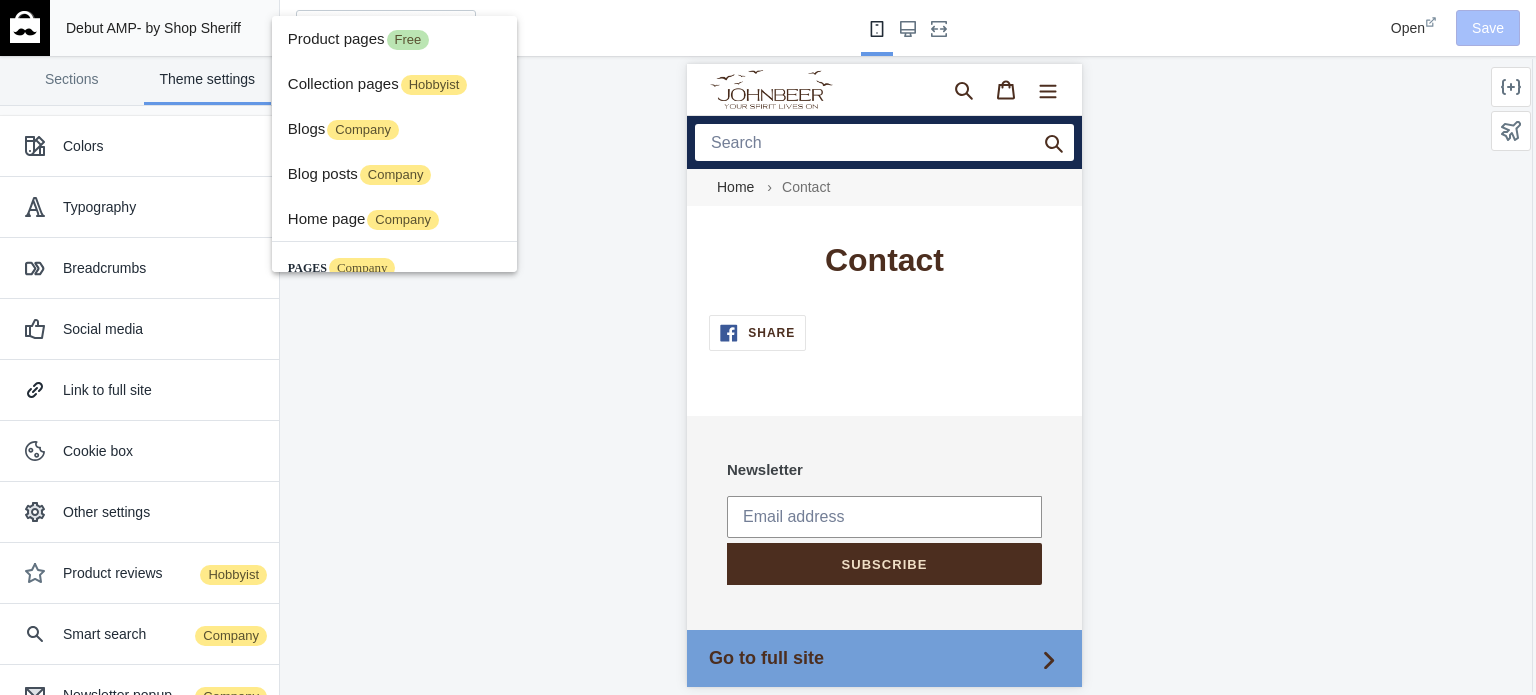 click at bounding box center (768, 347) 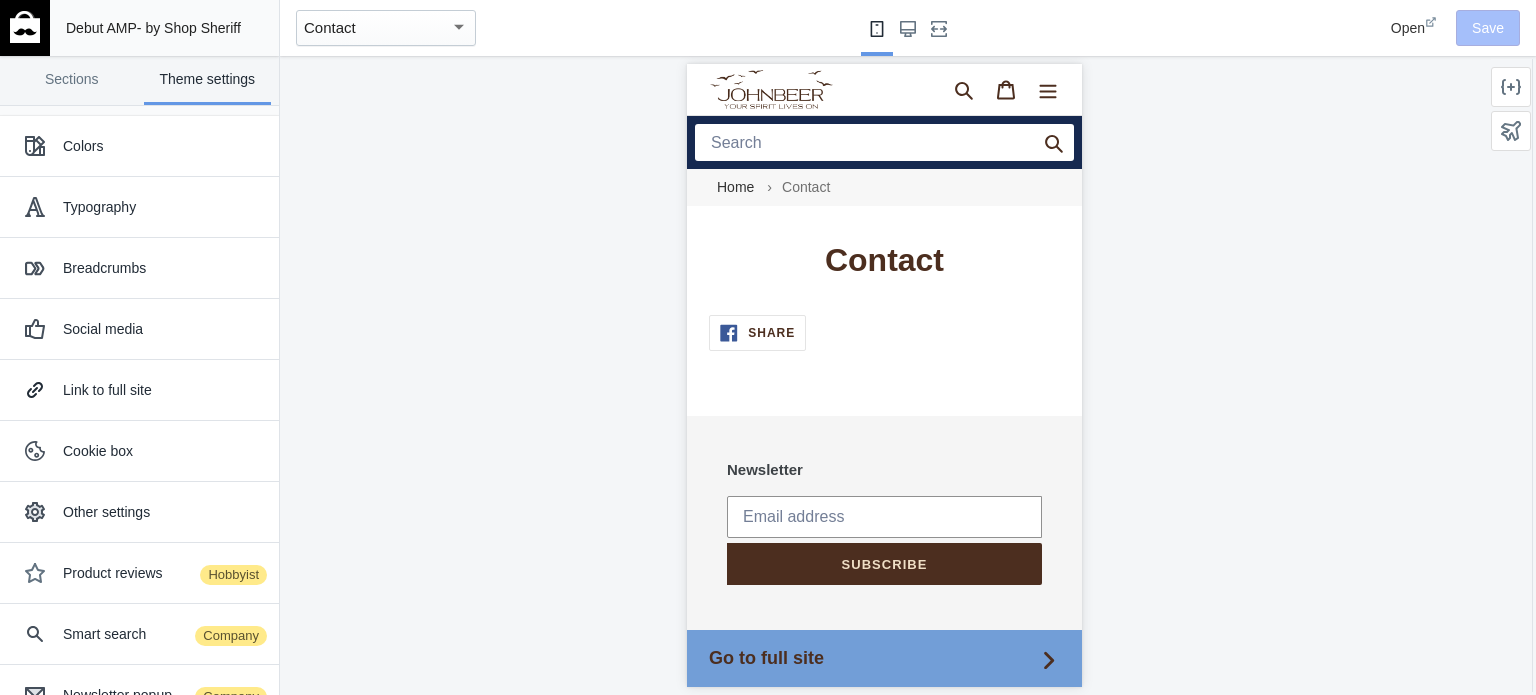 click at bounding box center (25, 27) 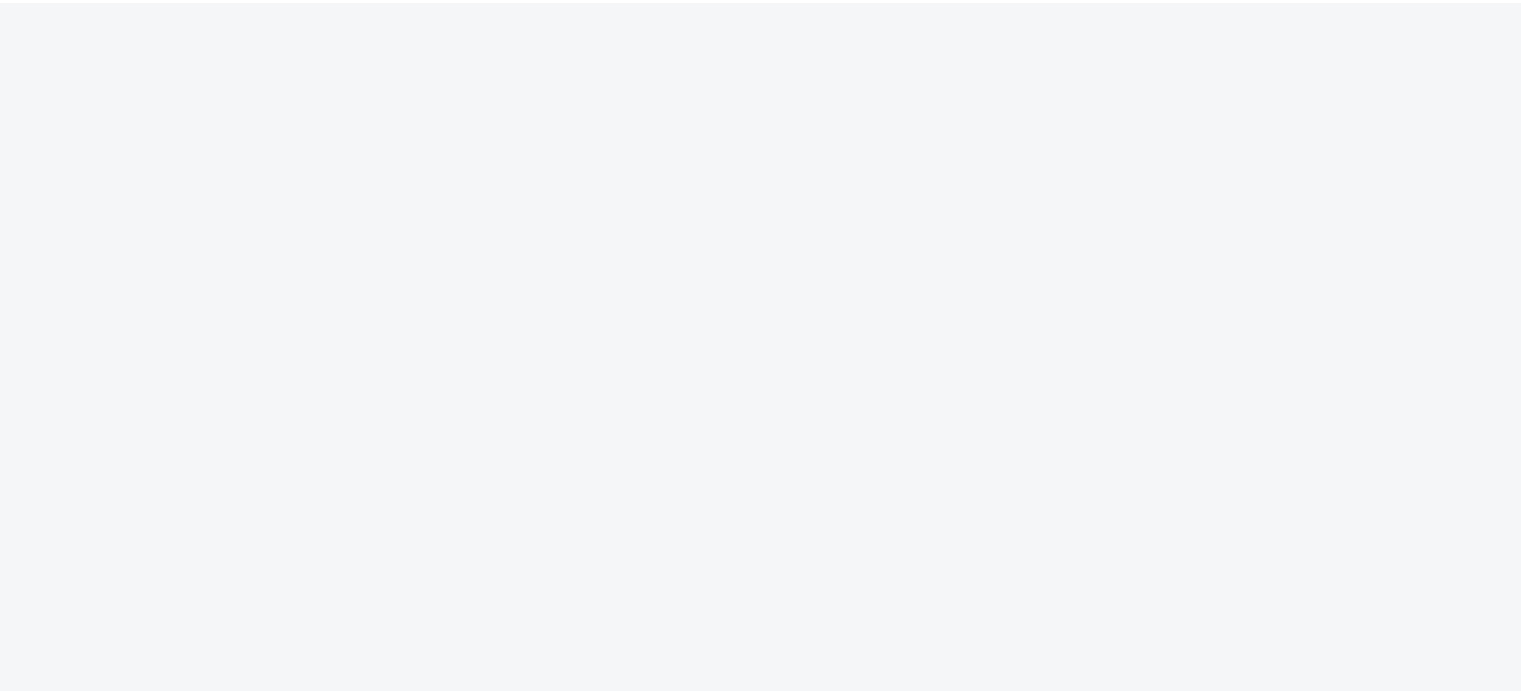 scroll, scrollTop: 0, scrollLeft: 0, axis: both 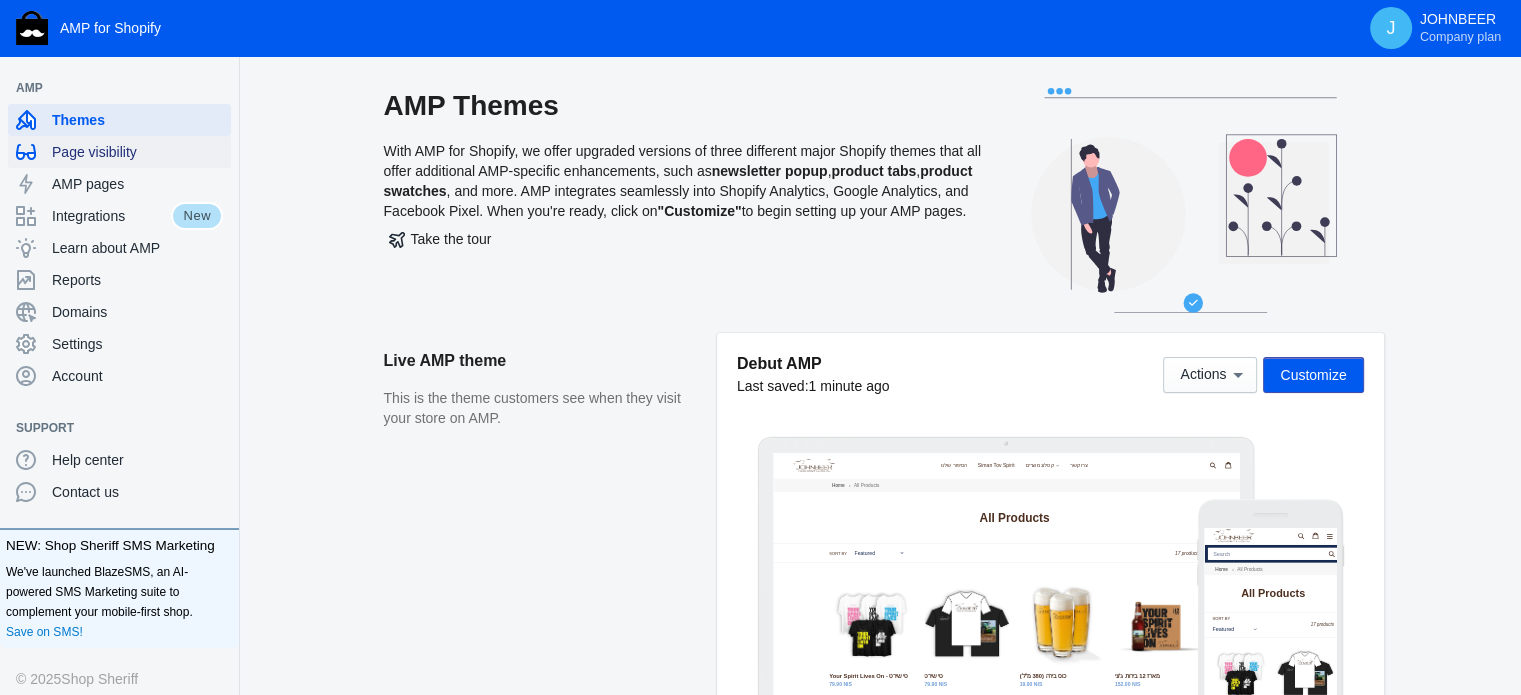 click on "Page visibility" at bounding box center (137, 152) 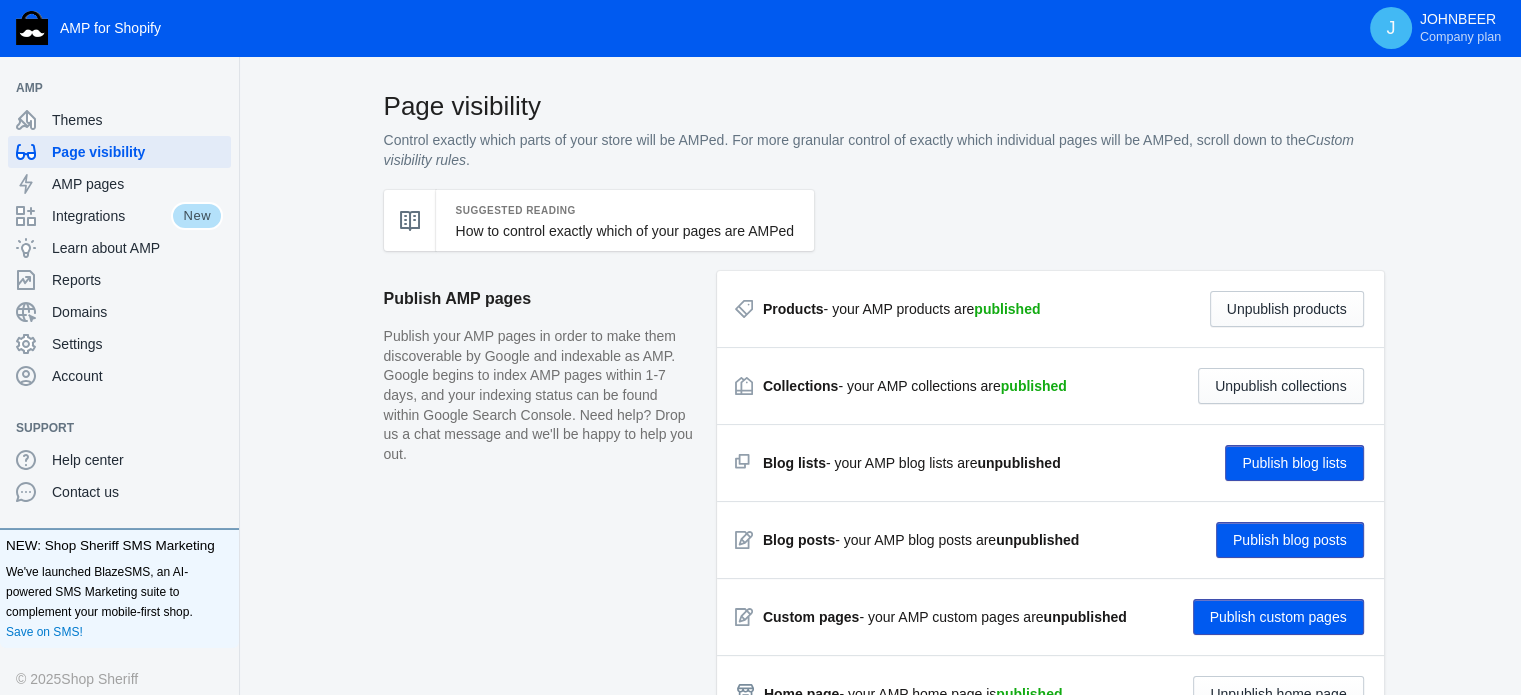 click on "Publish blog lists" 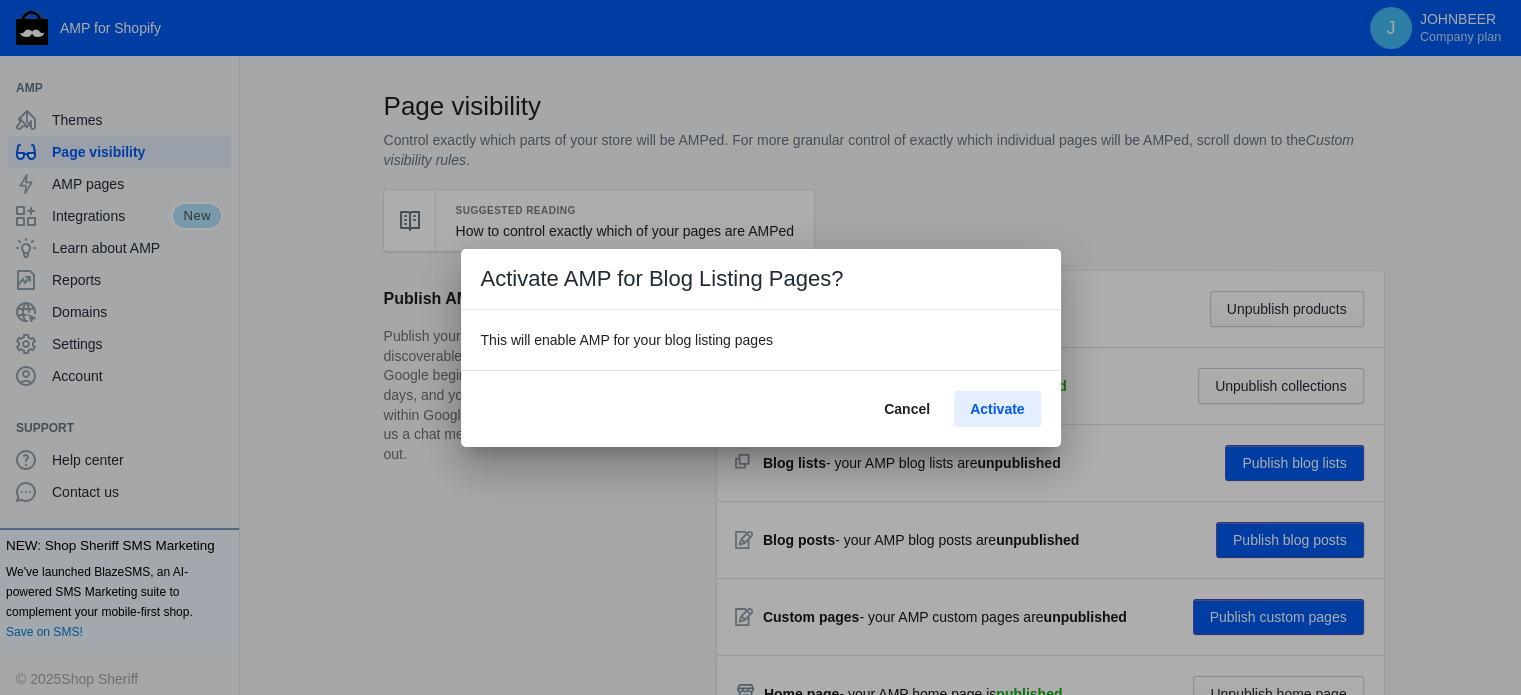 click on "Activate" at bounding box center [997, 409] 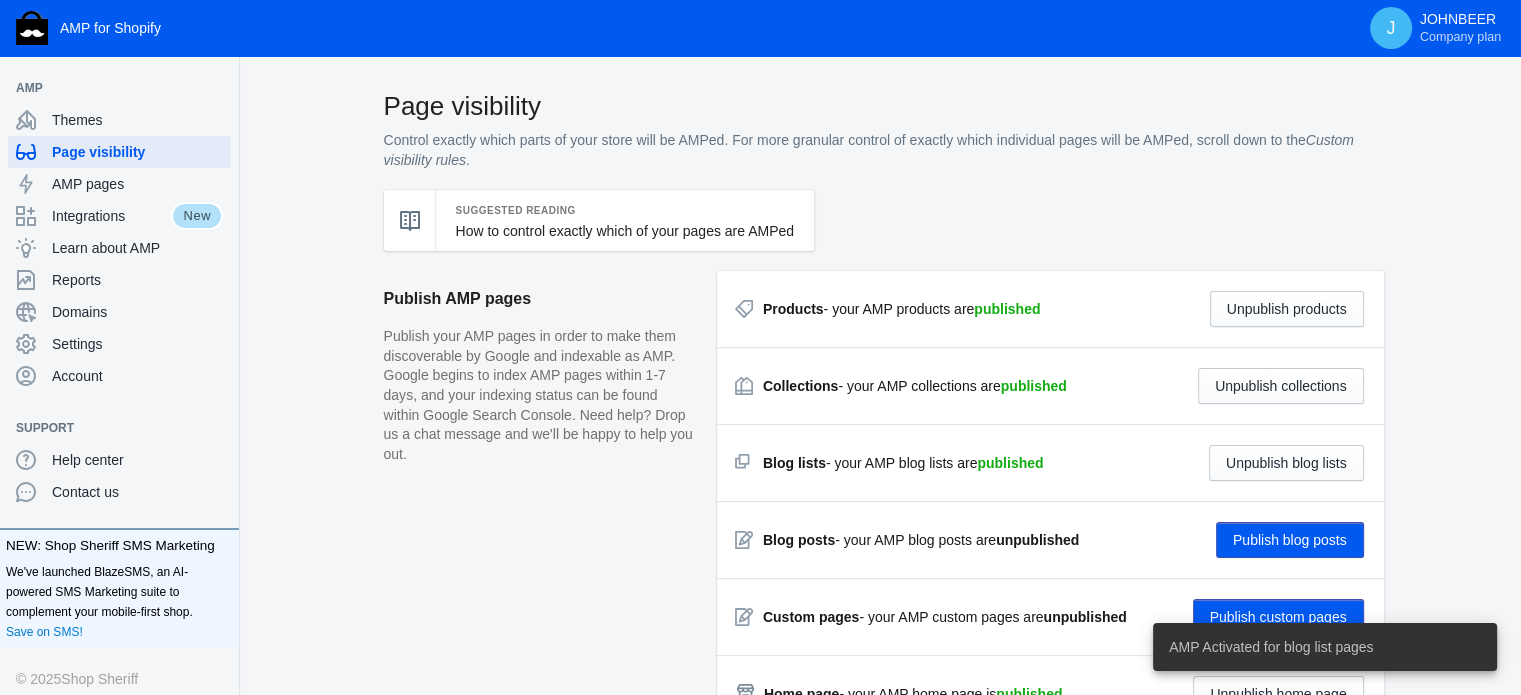 click on "Publish blog posts" 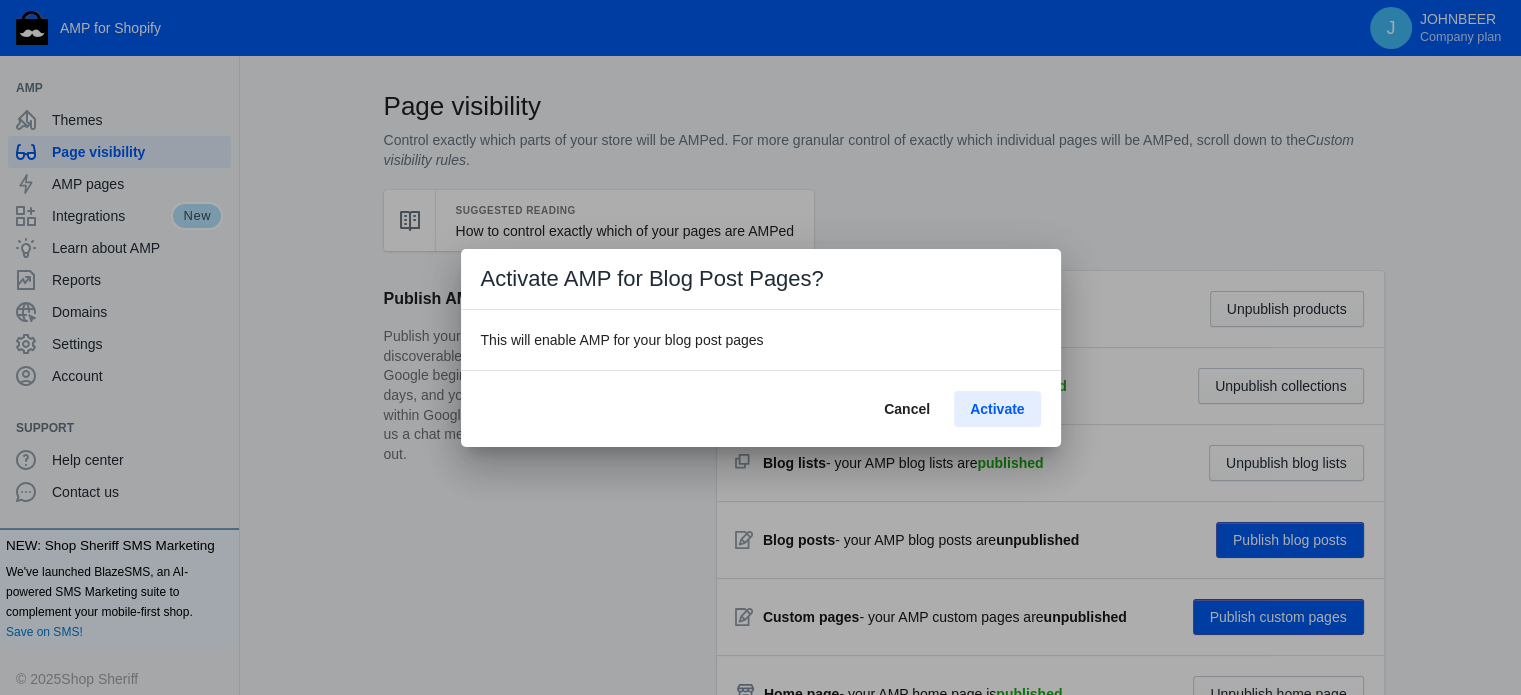 click on "Activate" at bounding box center (997, 409) 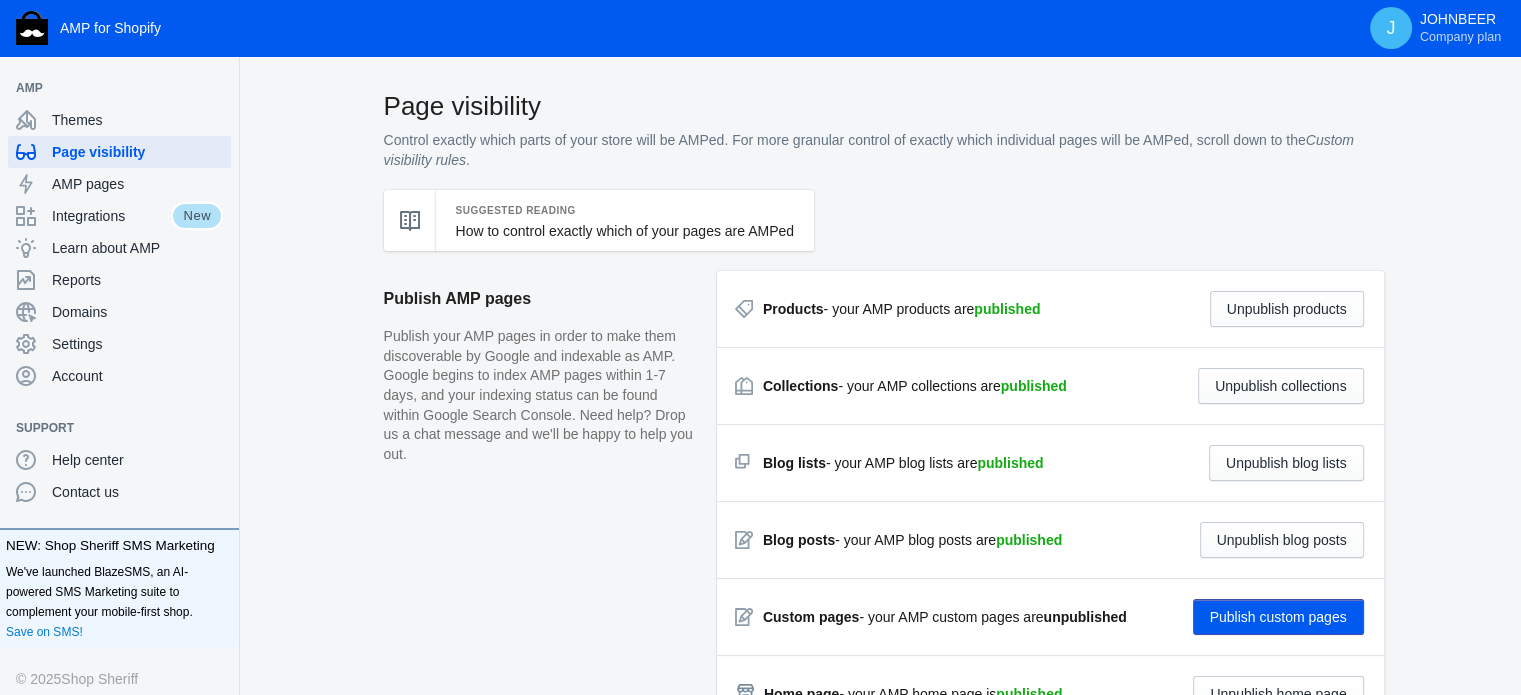 click on "Publish custom pages" 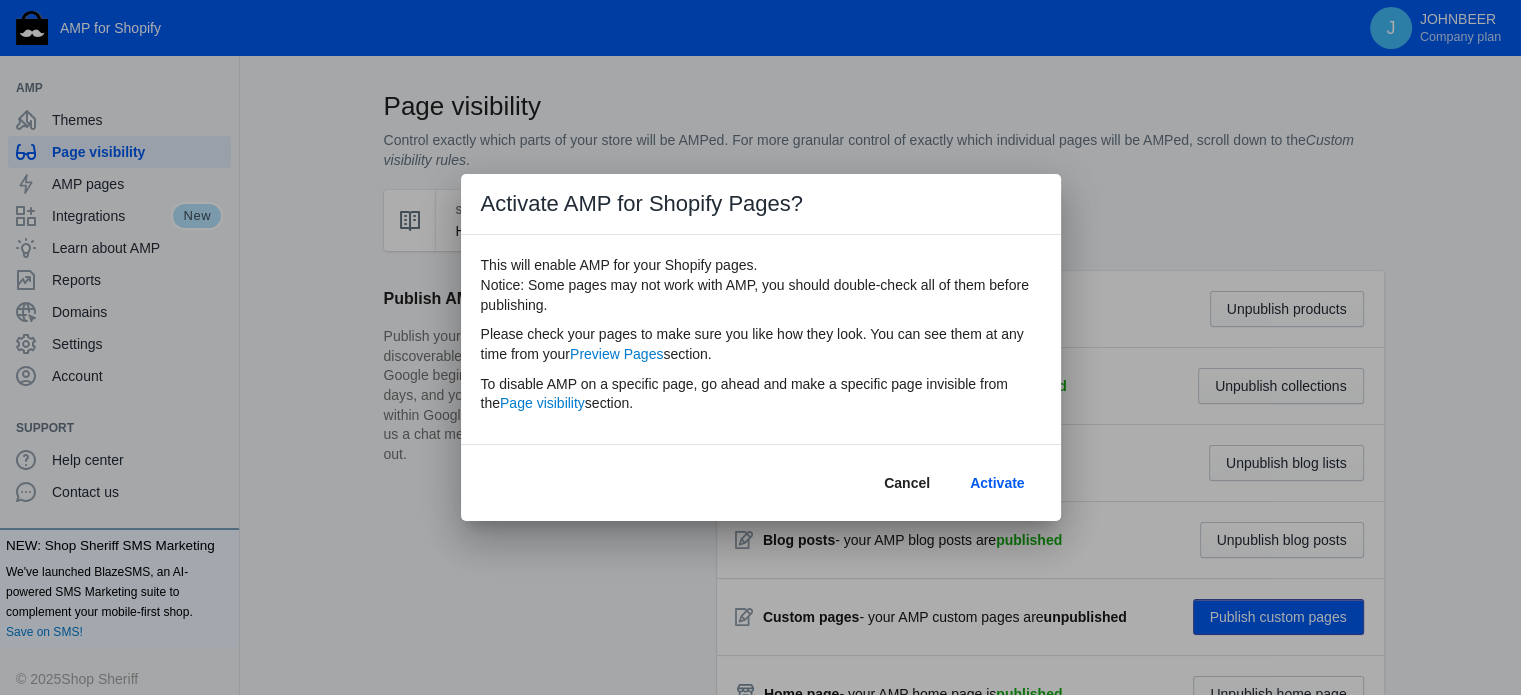 click on "Activate" at bounding box center (997, 483) 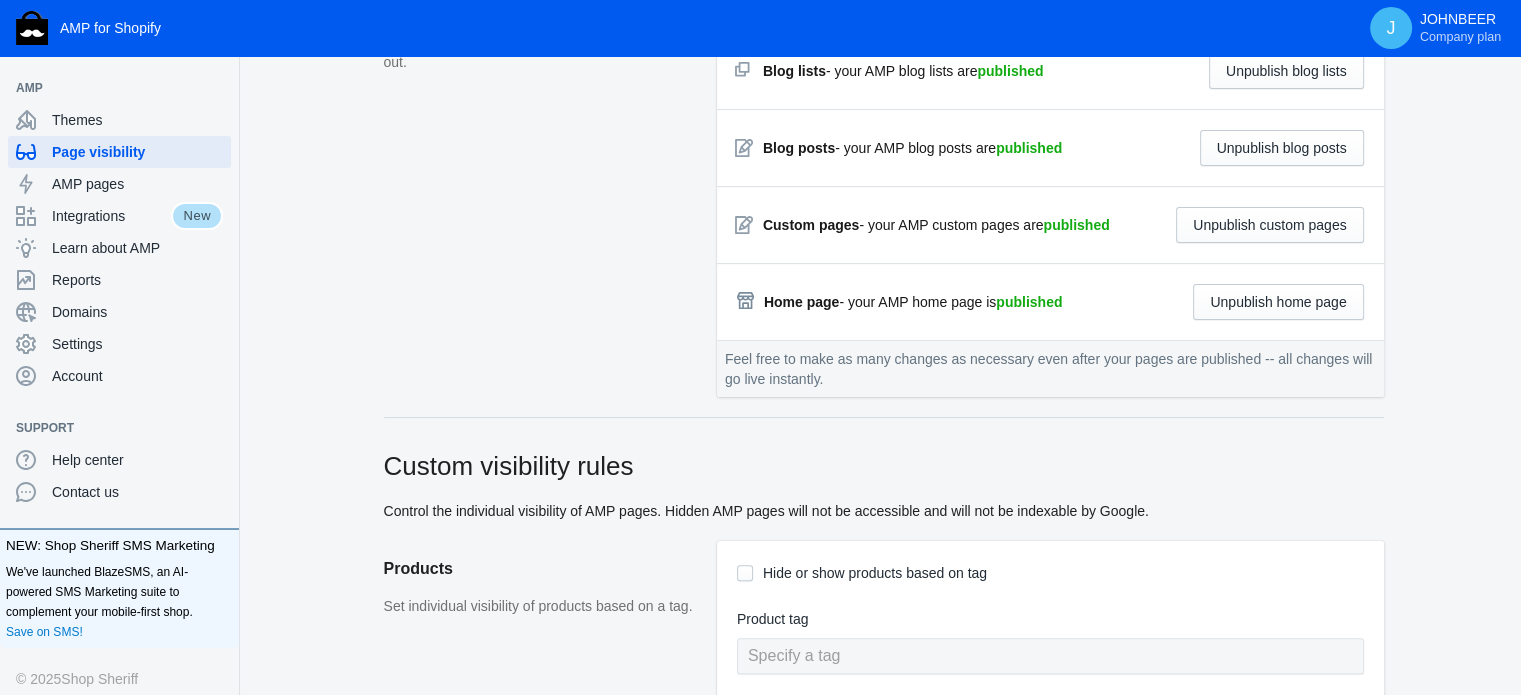 scroll, scrollTop: 384, scrollLeft: 0, axis: vertical 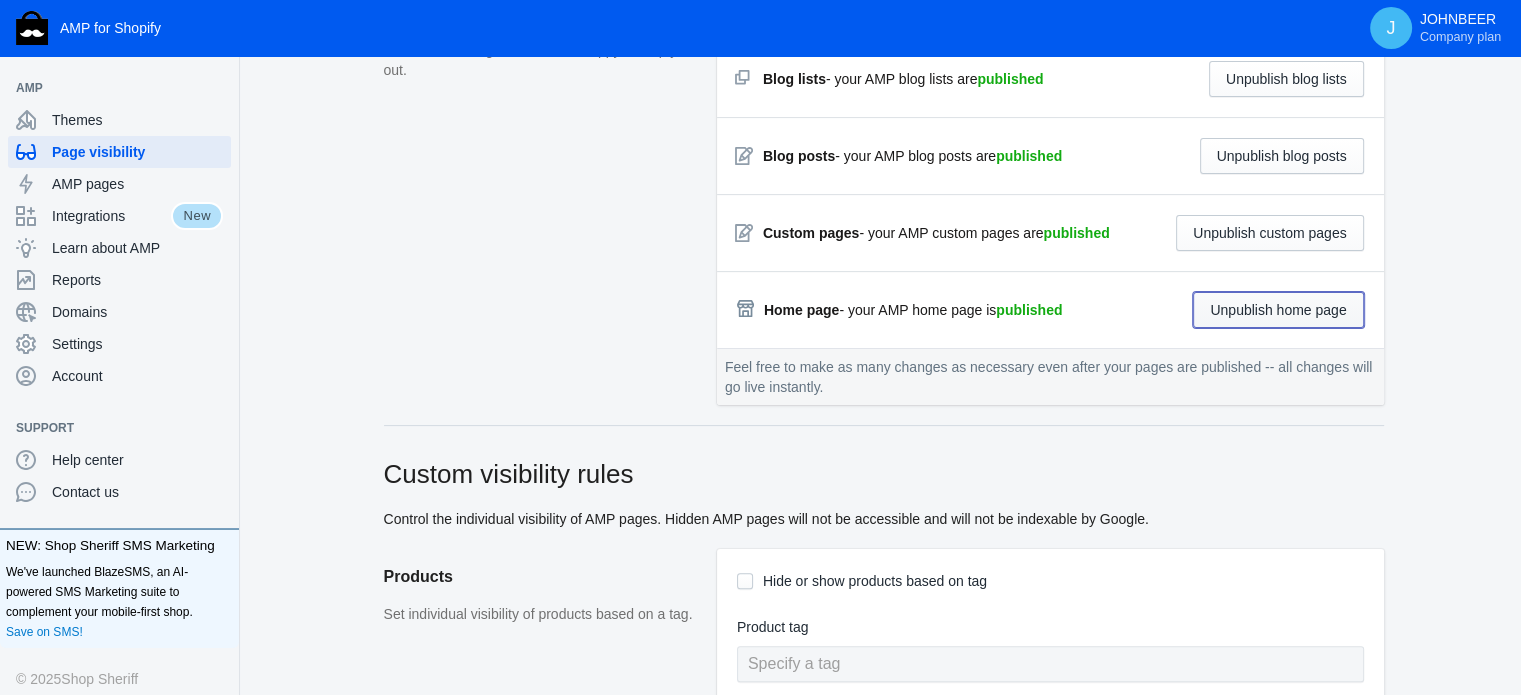 click on "Unpublish home page" 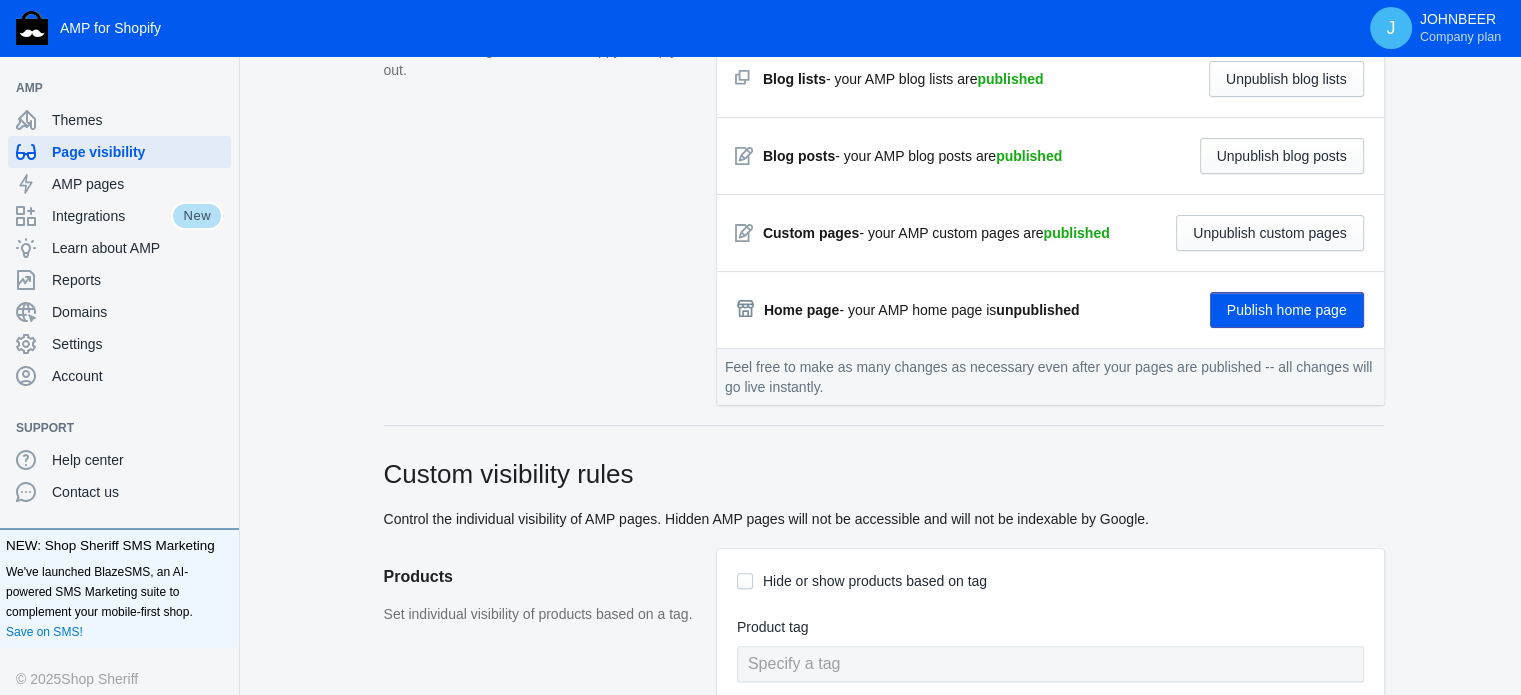 click on "Publish home page" 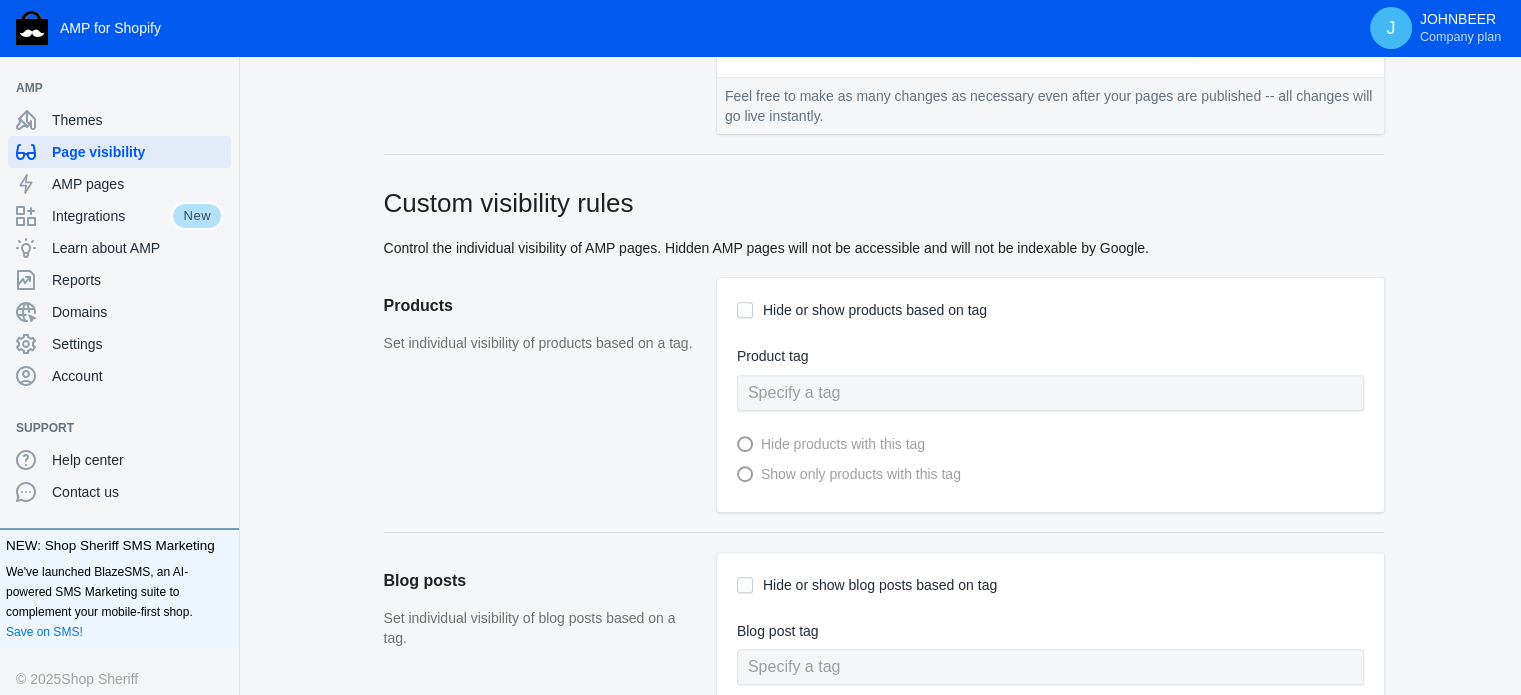 scroll, scrollTop: 661, scrollLeft: 0, axis: vertical 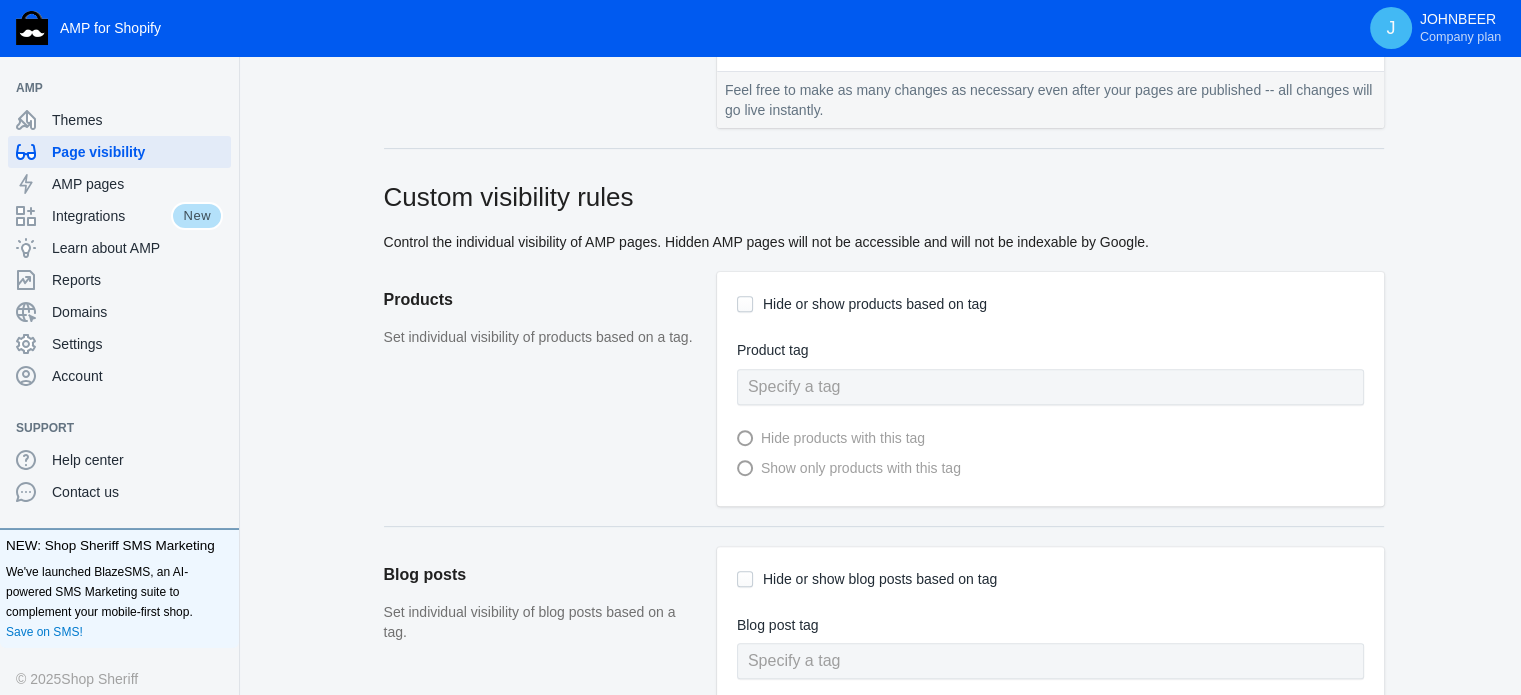 click on "Hide or show products based on tag" at bounding box center [745, 304] 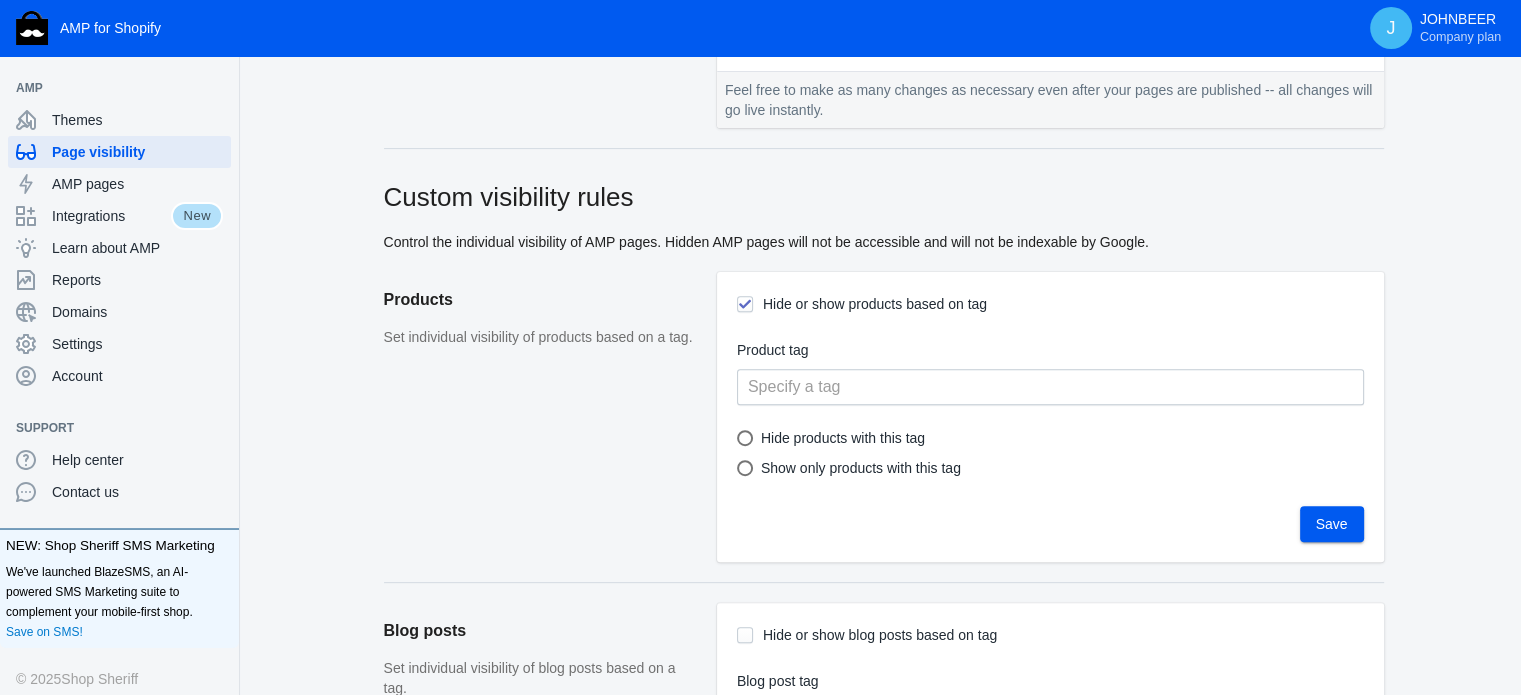 click at bounding box center [745, 468] 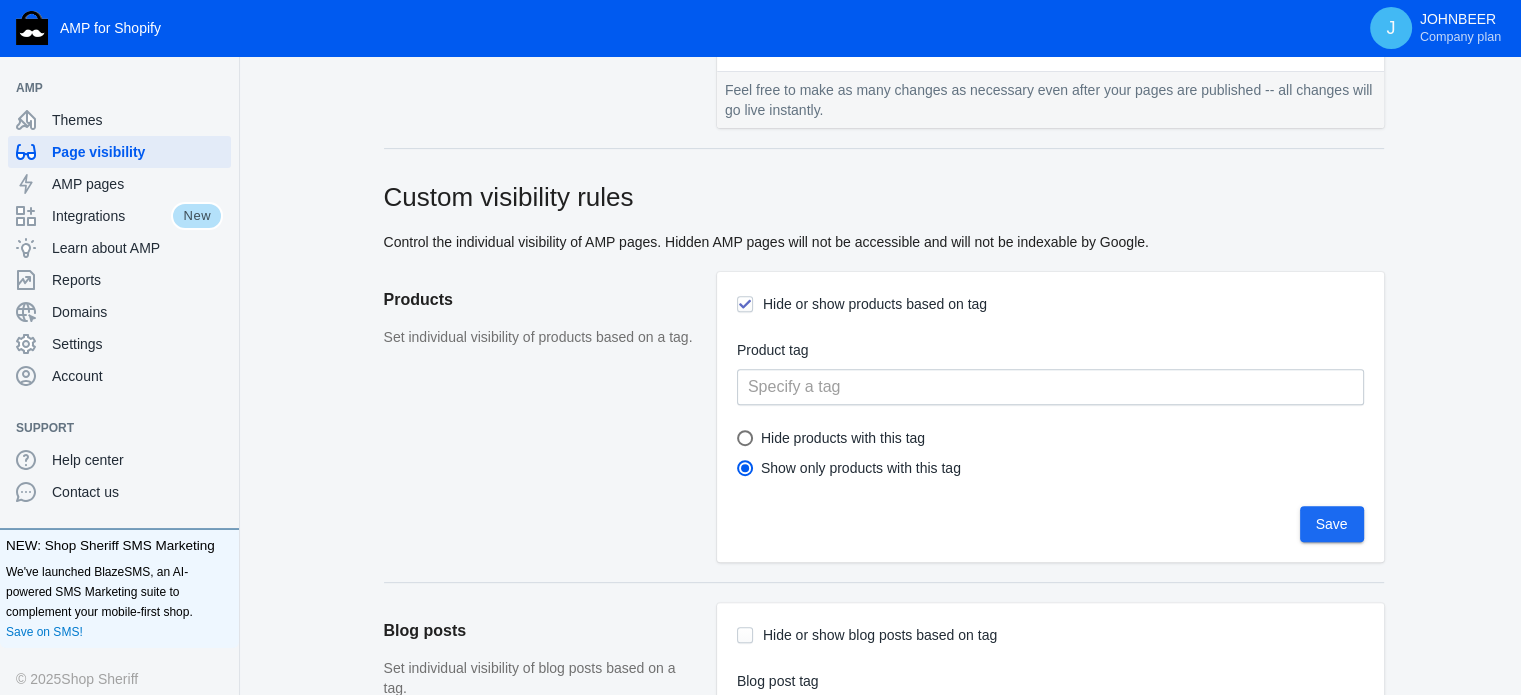 click on "Save" 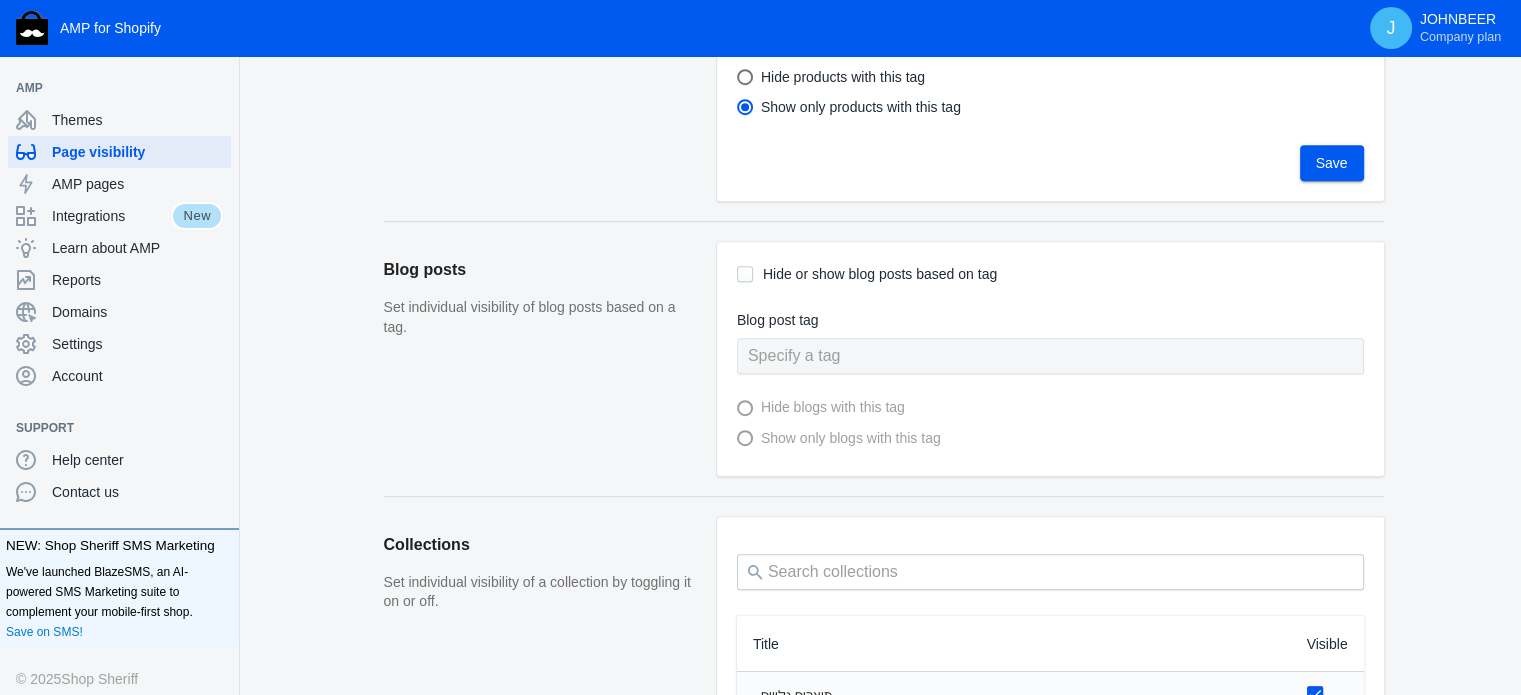 scroll, scrollTop: 1025, scrollLeft: 0, axis: vertical 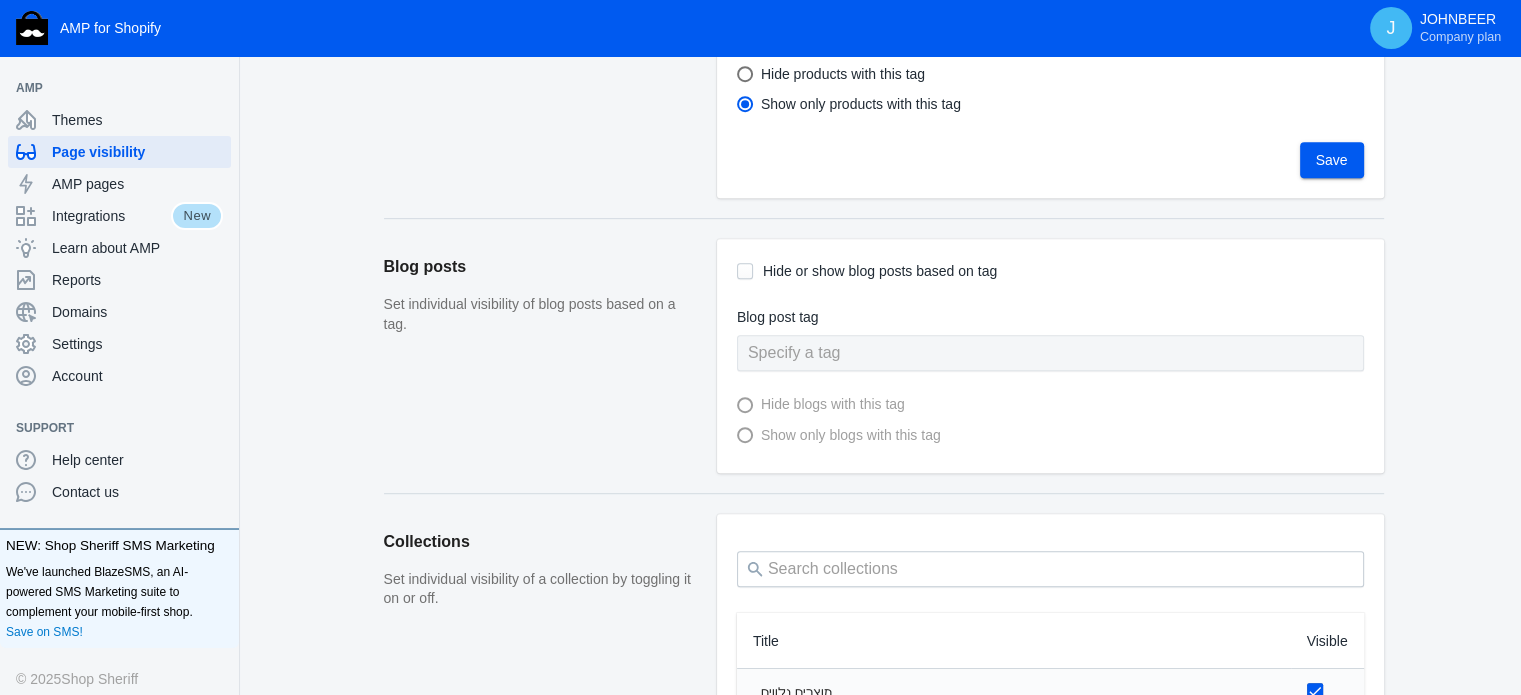click on "Hide or show blog posts based on tag" at bounding box center [745, 271] 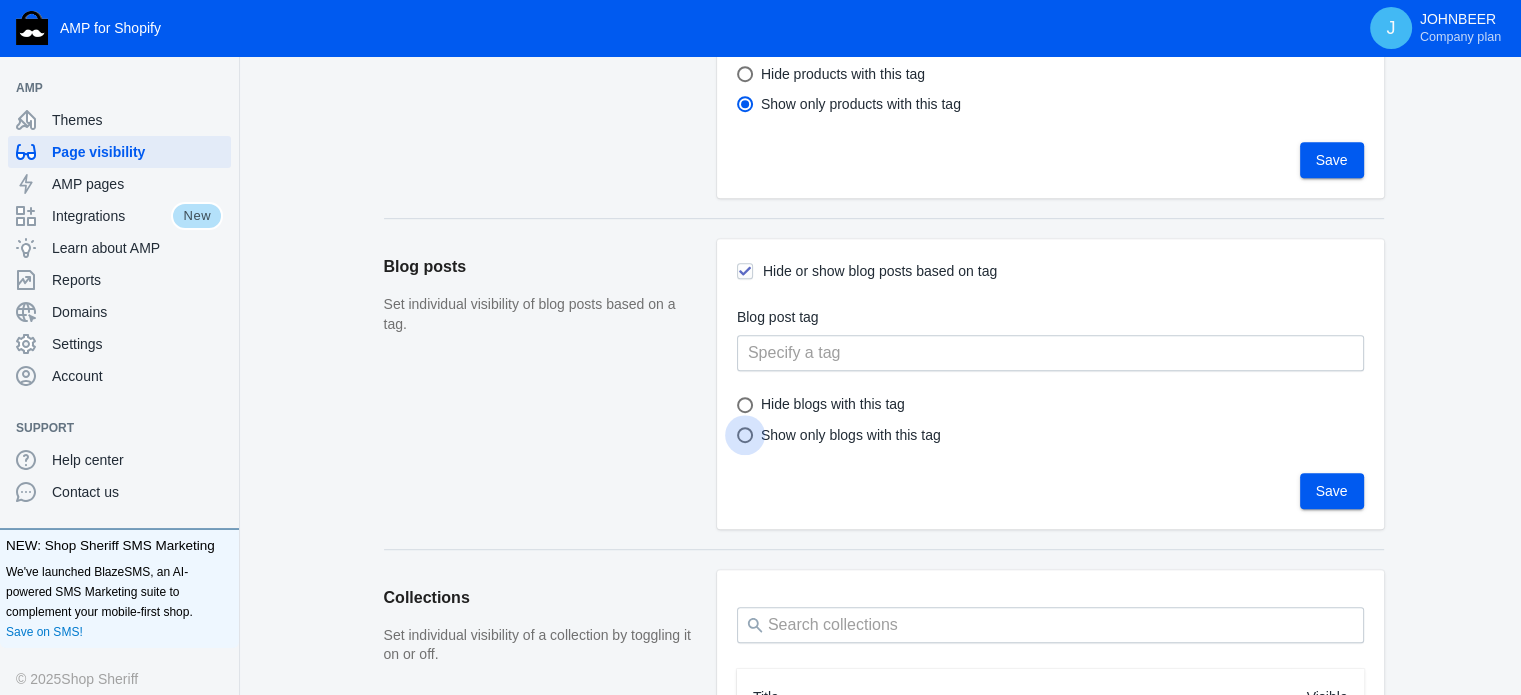 click at bounding box center (745, 435) 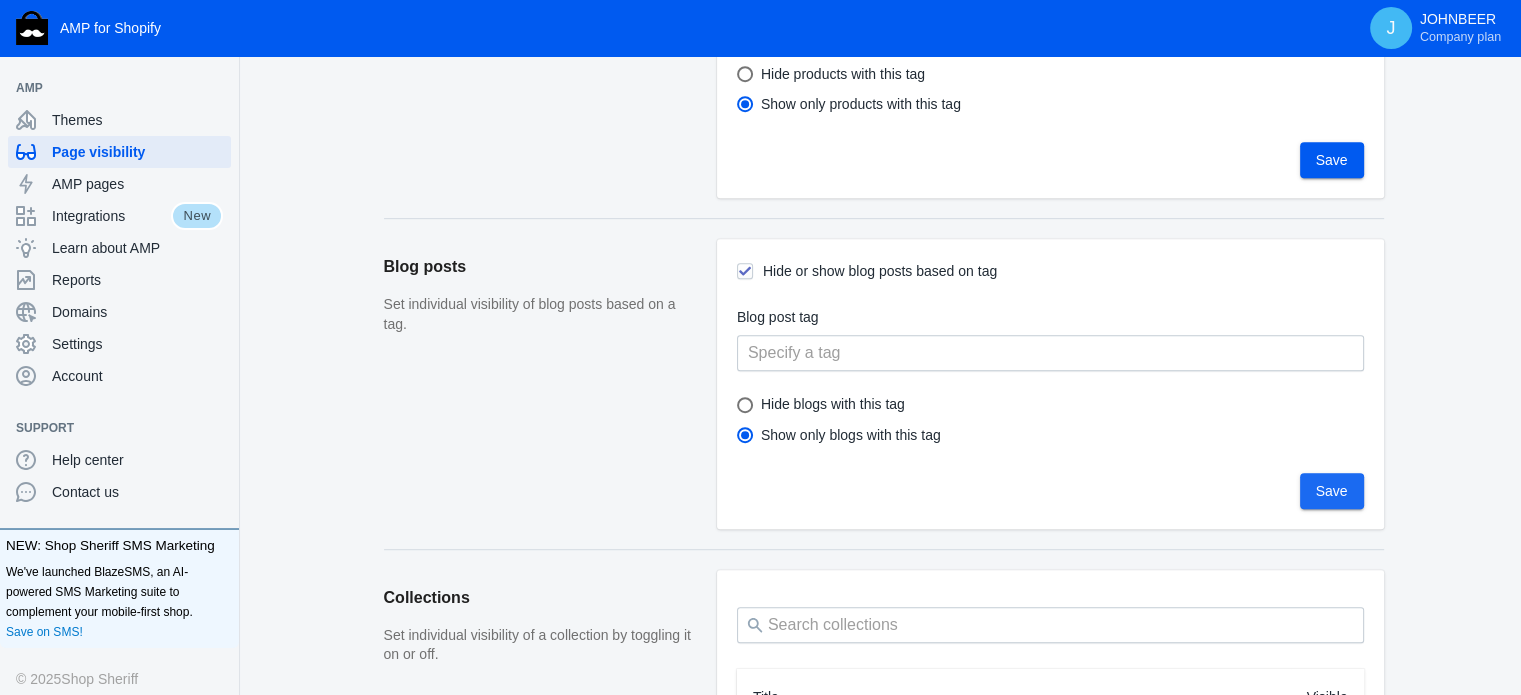 click on "Save" 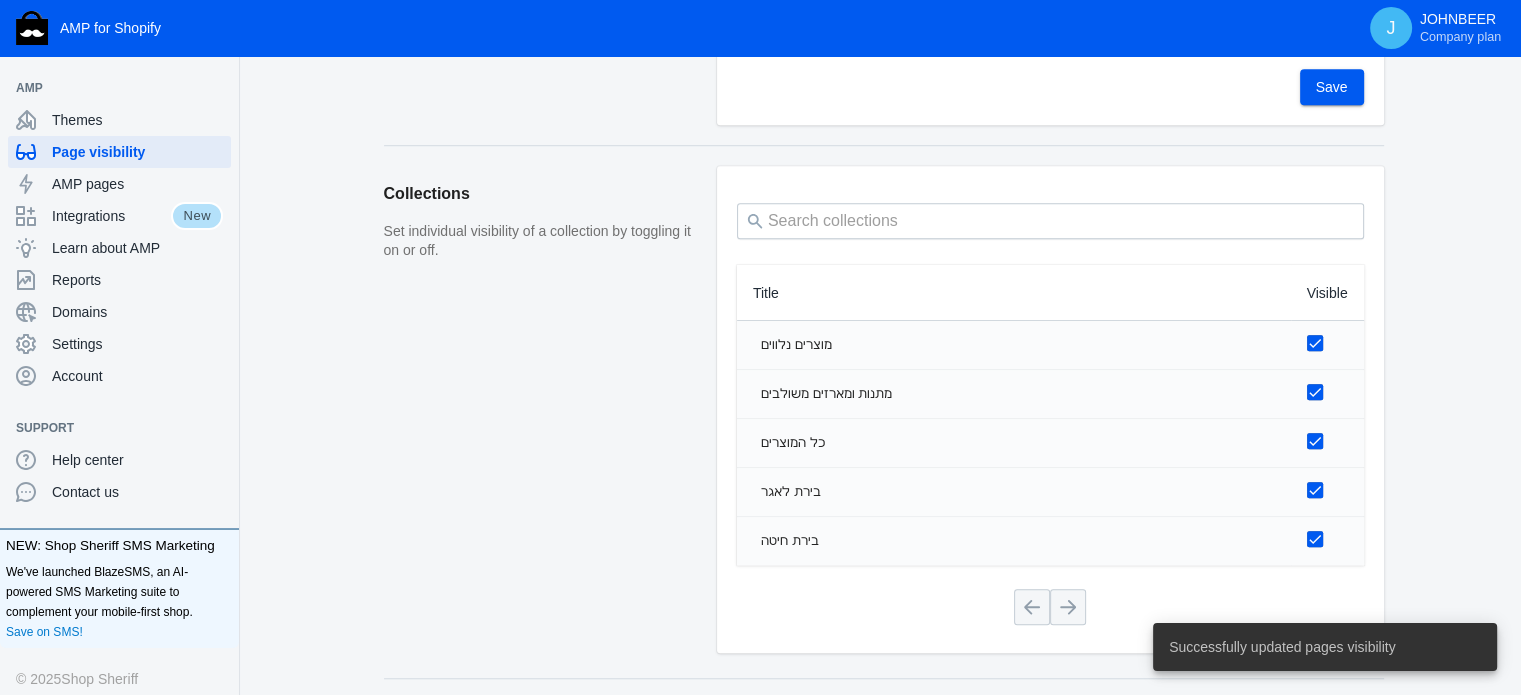 scroll, scrollTop: 1436, scrollLeft: 0, axis: vertical 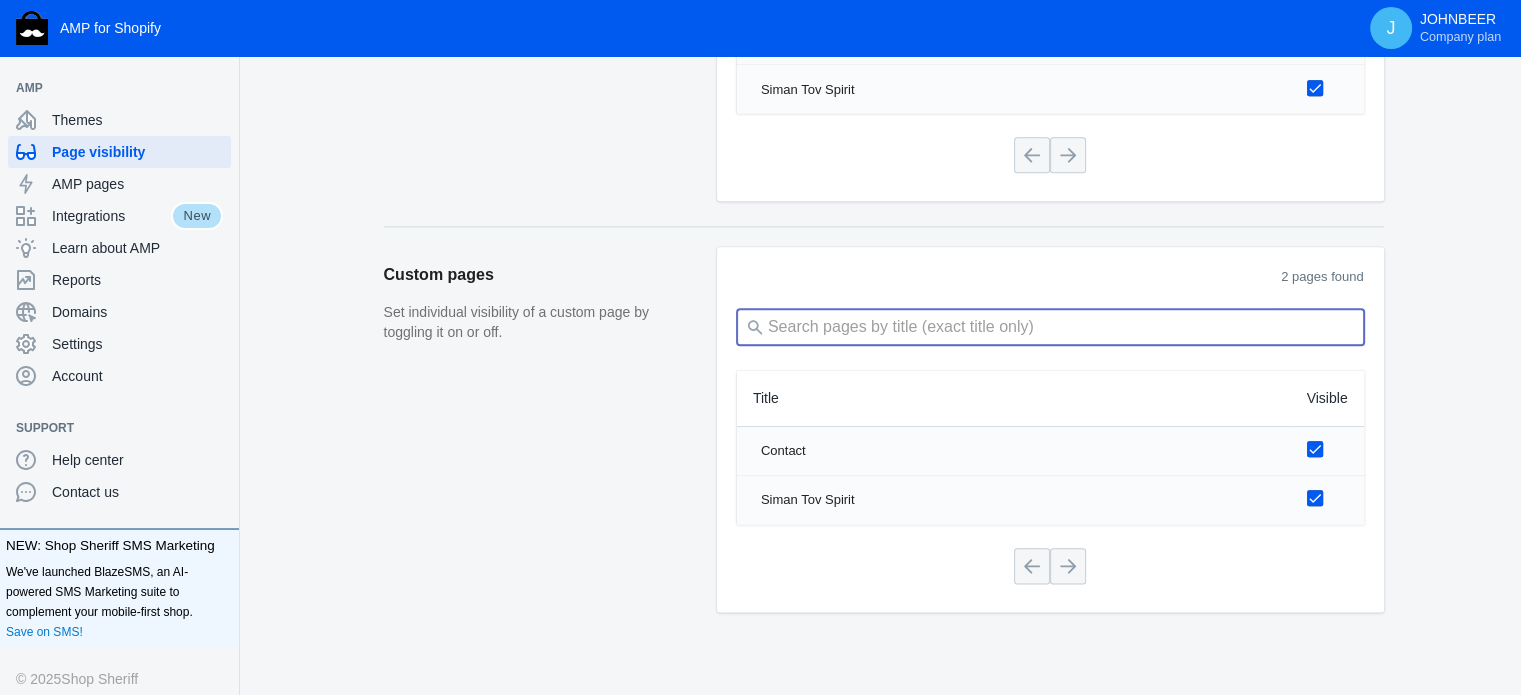 click at bounding box center [1050, 327] 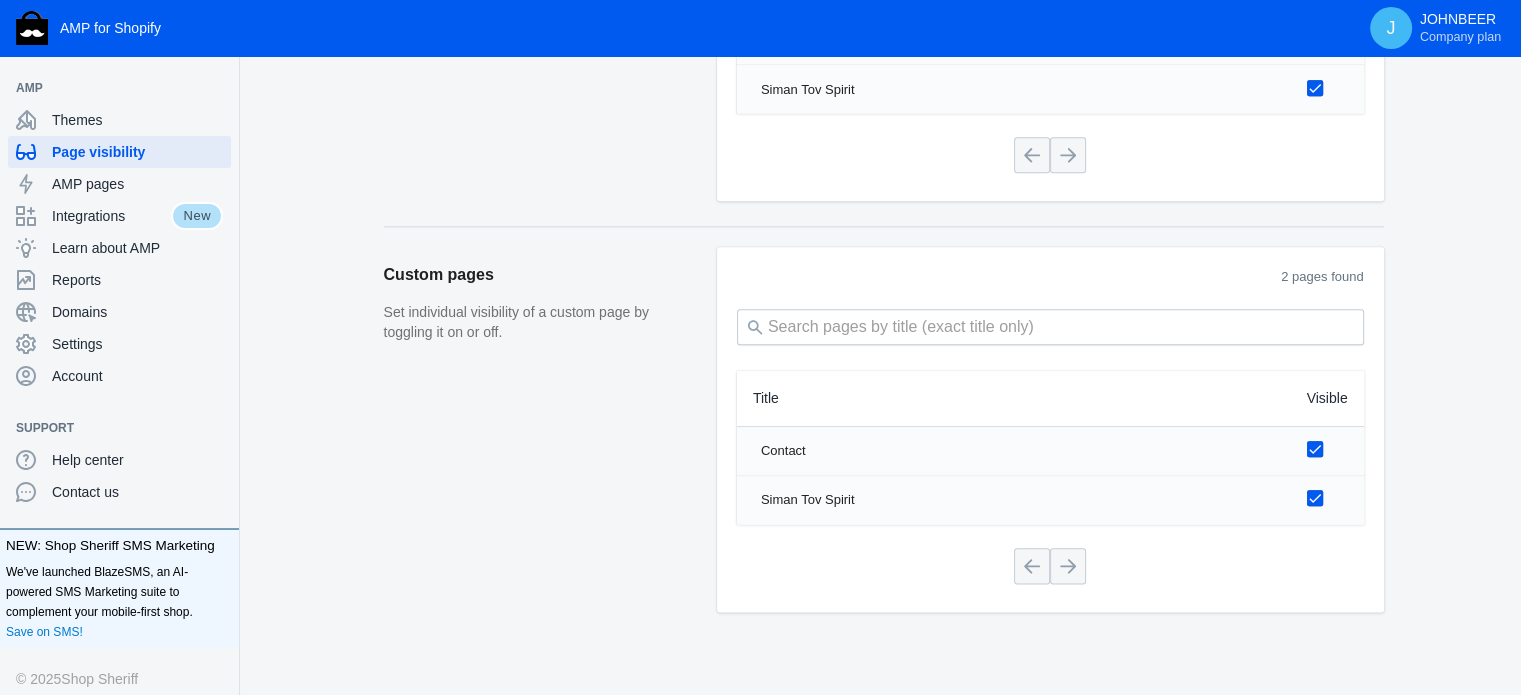 click on "Title" 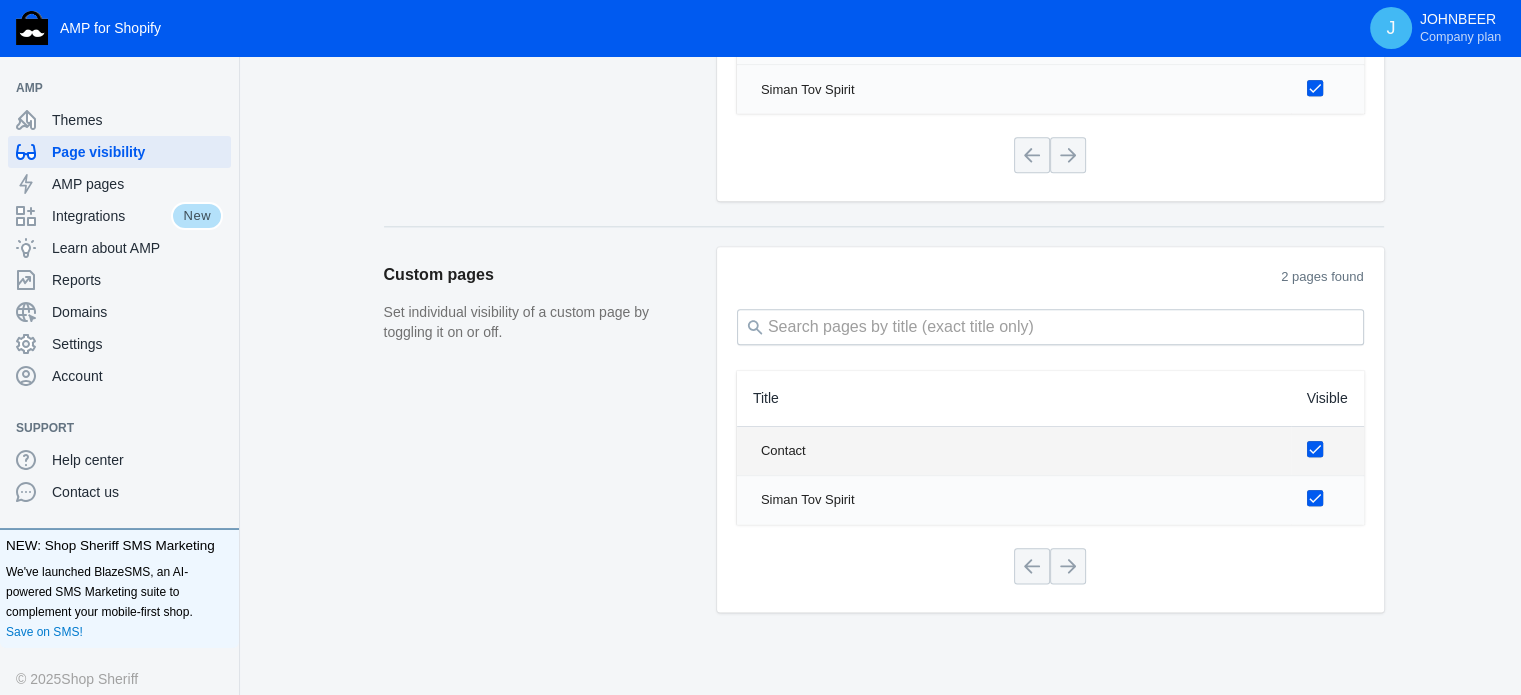 click on "Contact" 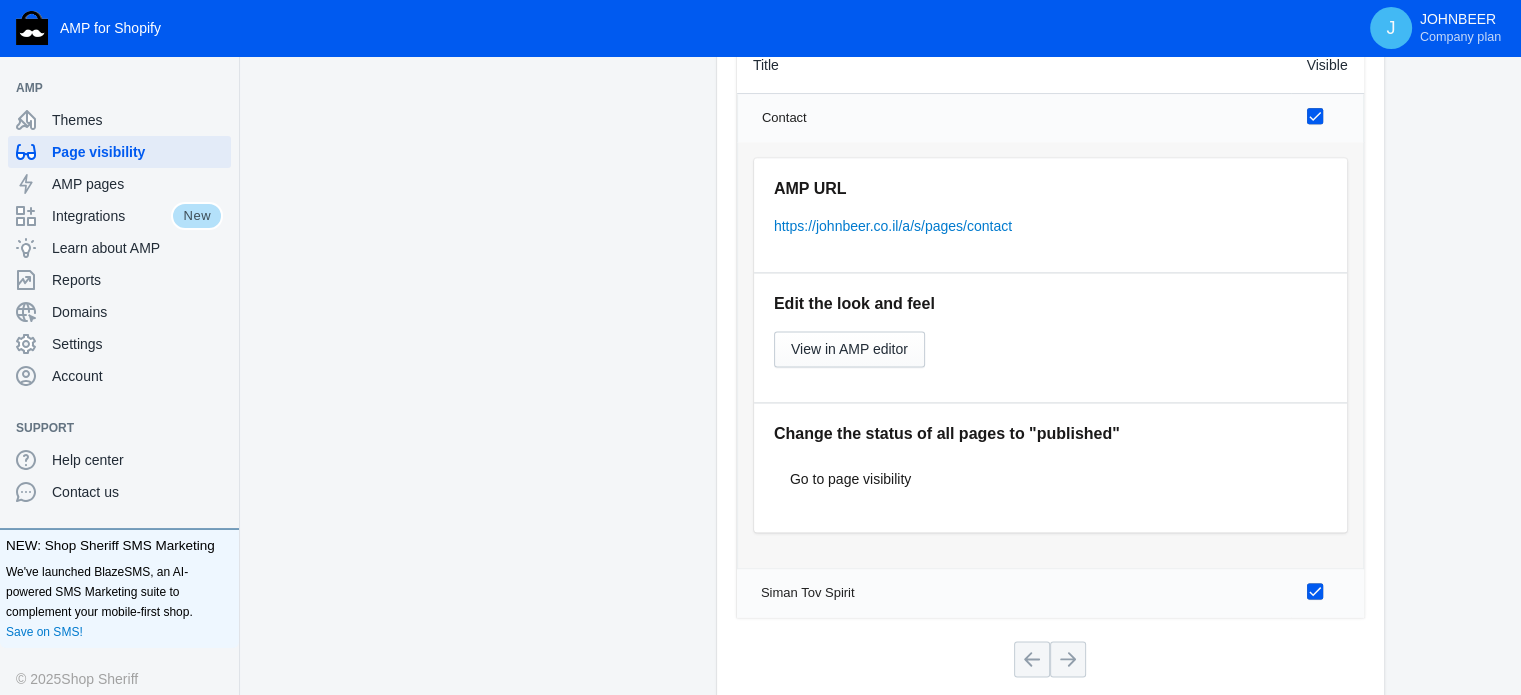 scroll, scrollTop: 2632, scrollLeft: 0, axis: vertical 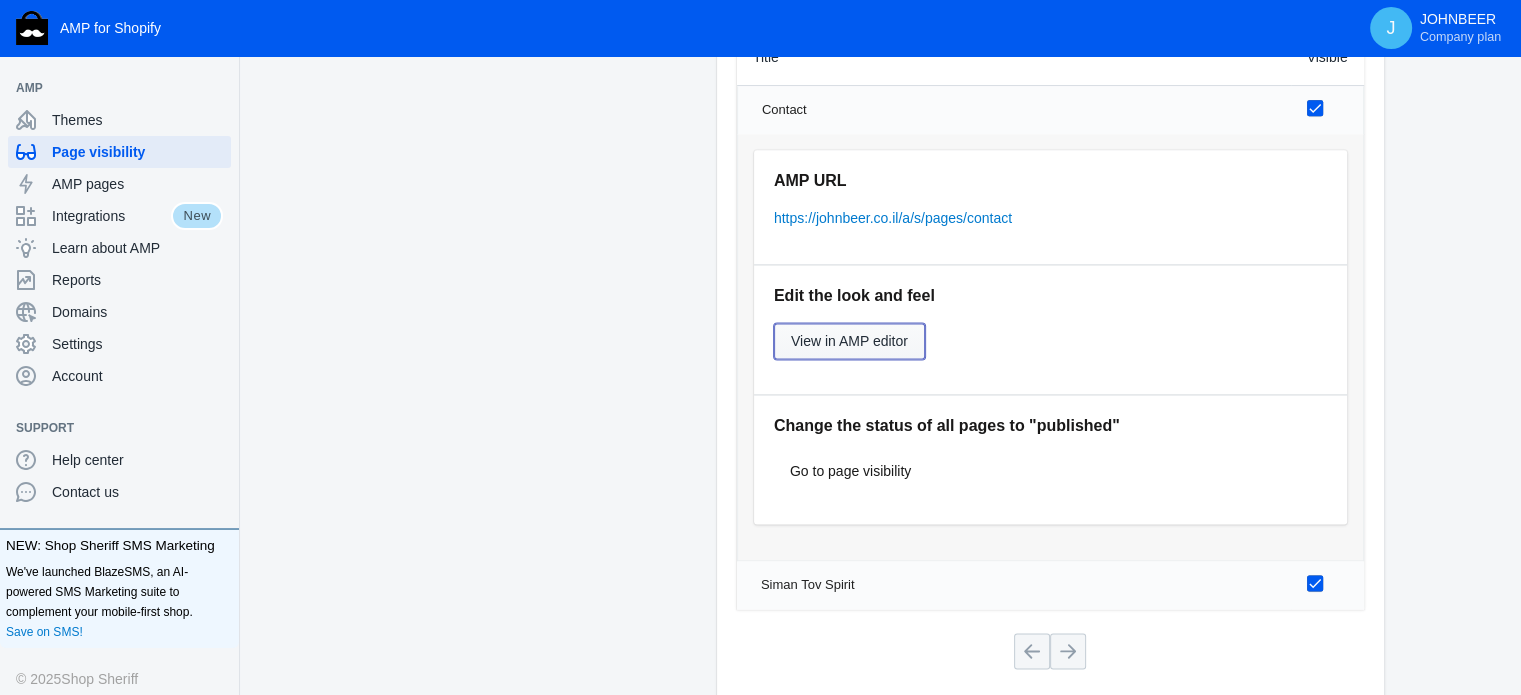 click on "View in AMP editor" 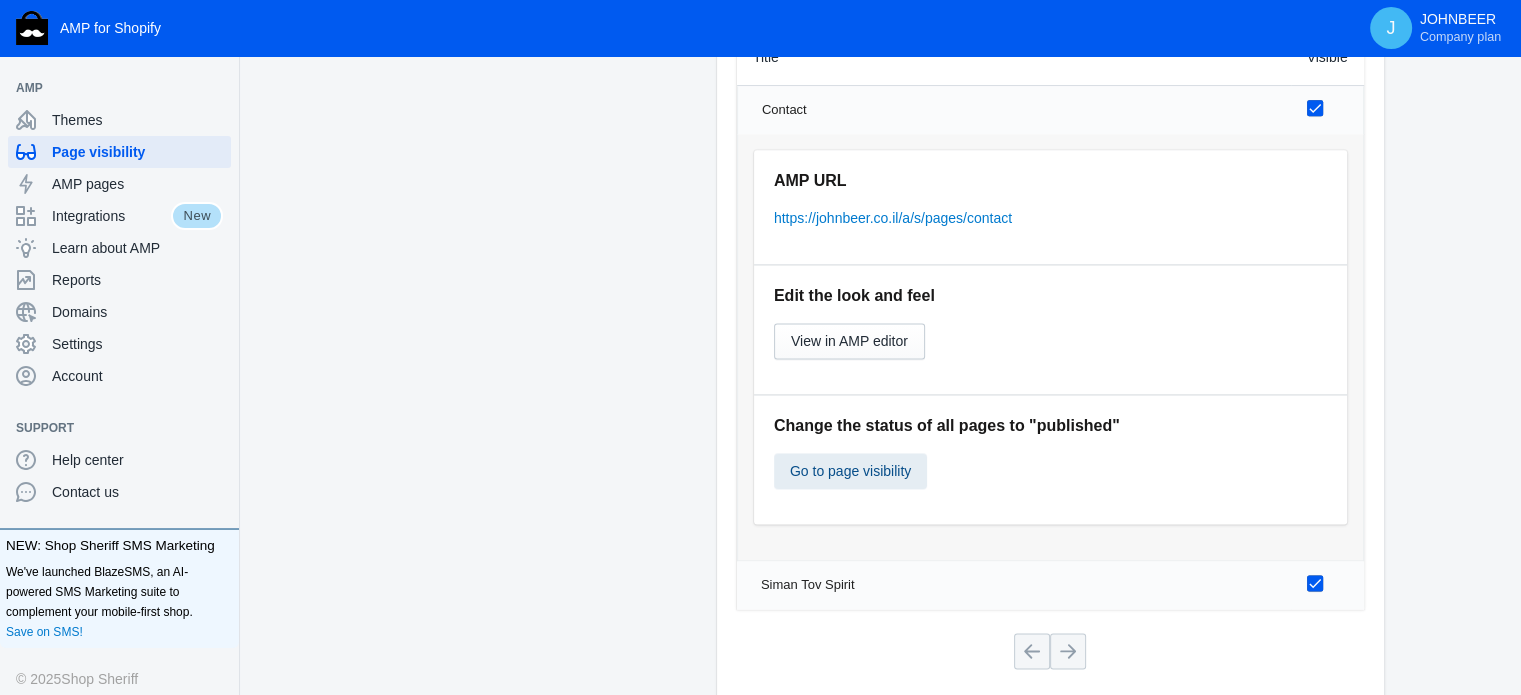 click on "Go to page visibility" 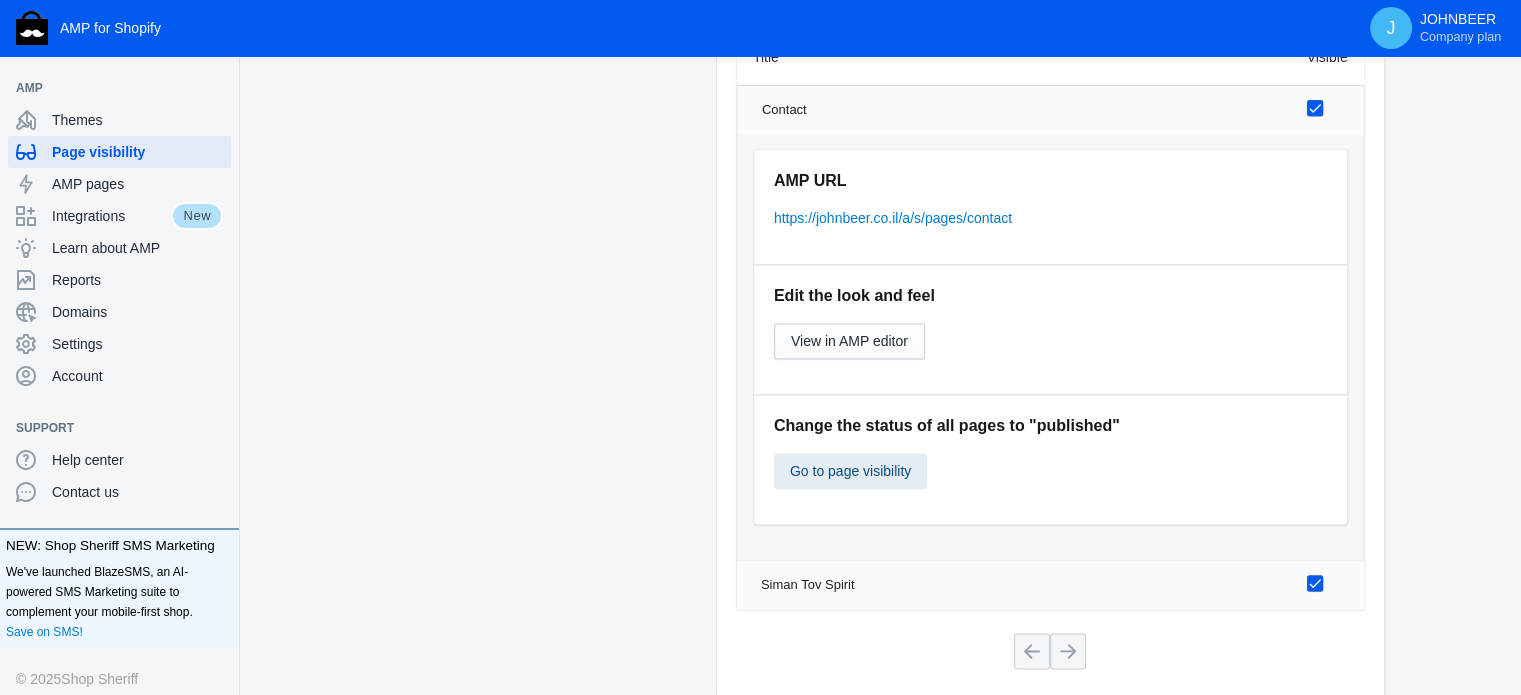 click on "Go to page visibility" 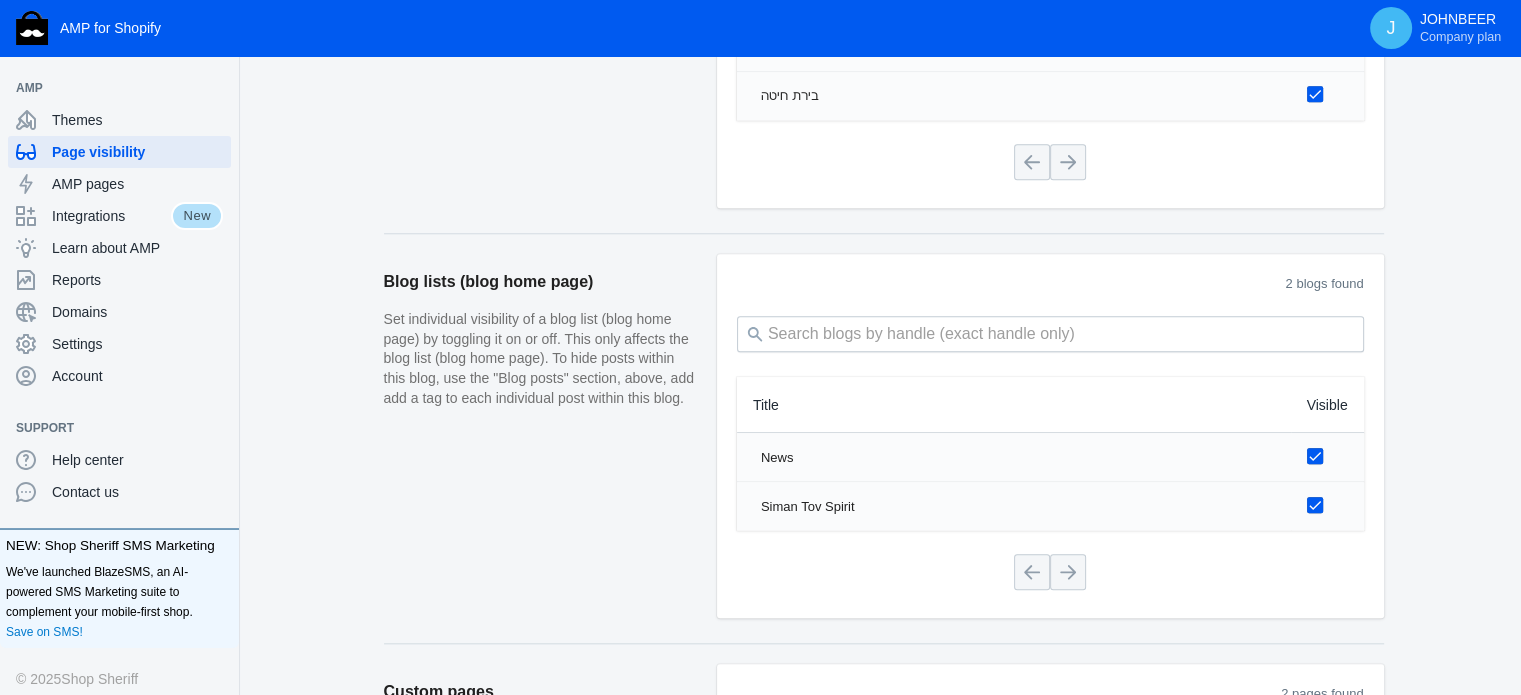 scroll, scrollTop: 1866, scrollLeft: 0, axis: vertical 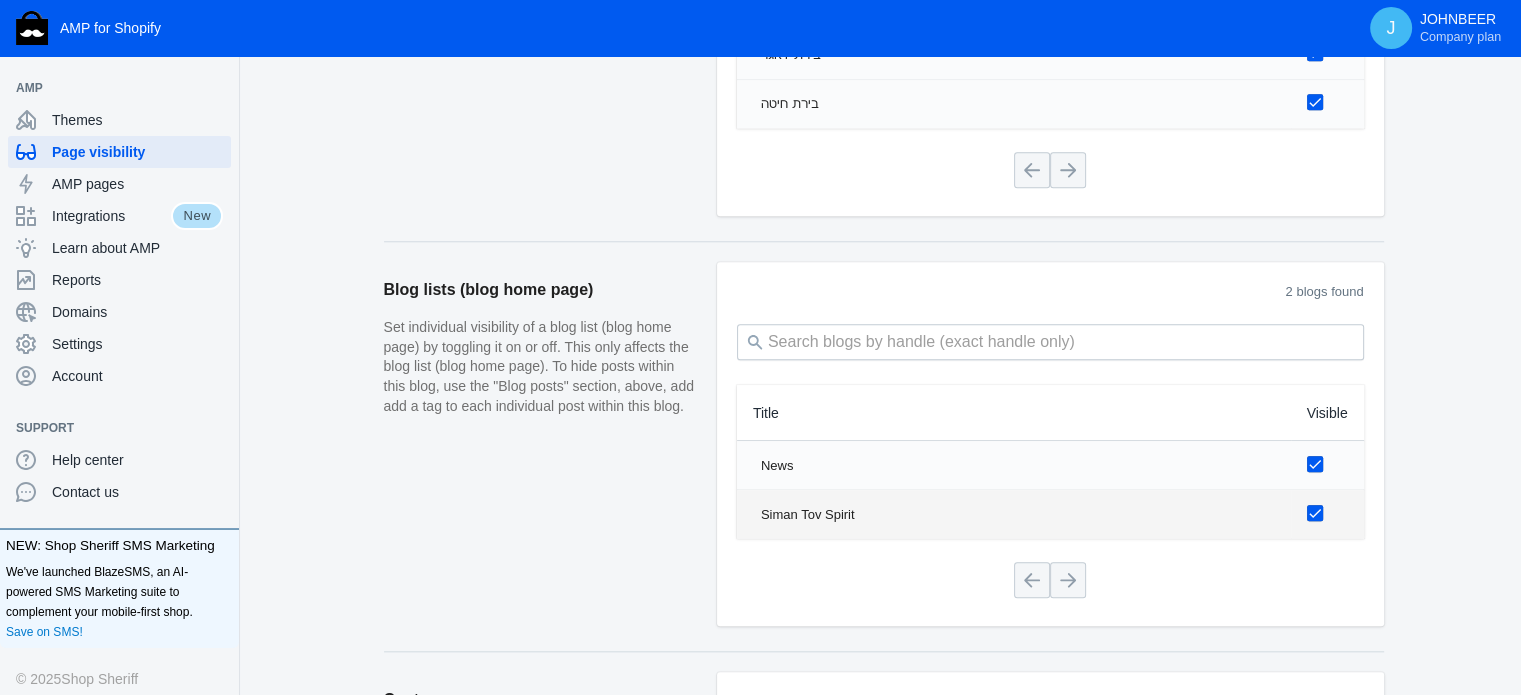 click on "Siman Tov Spirit" 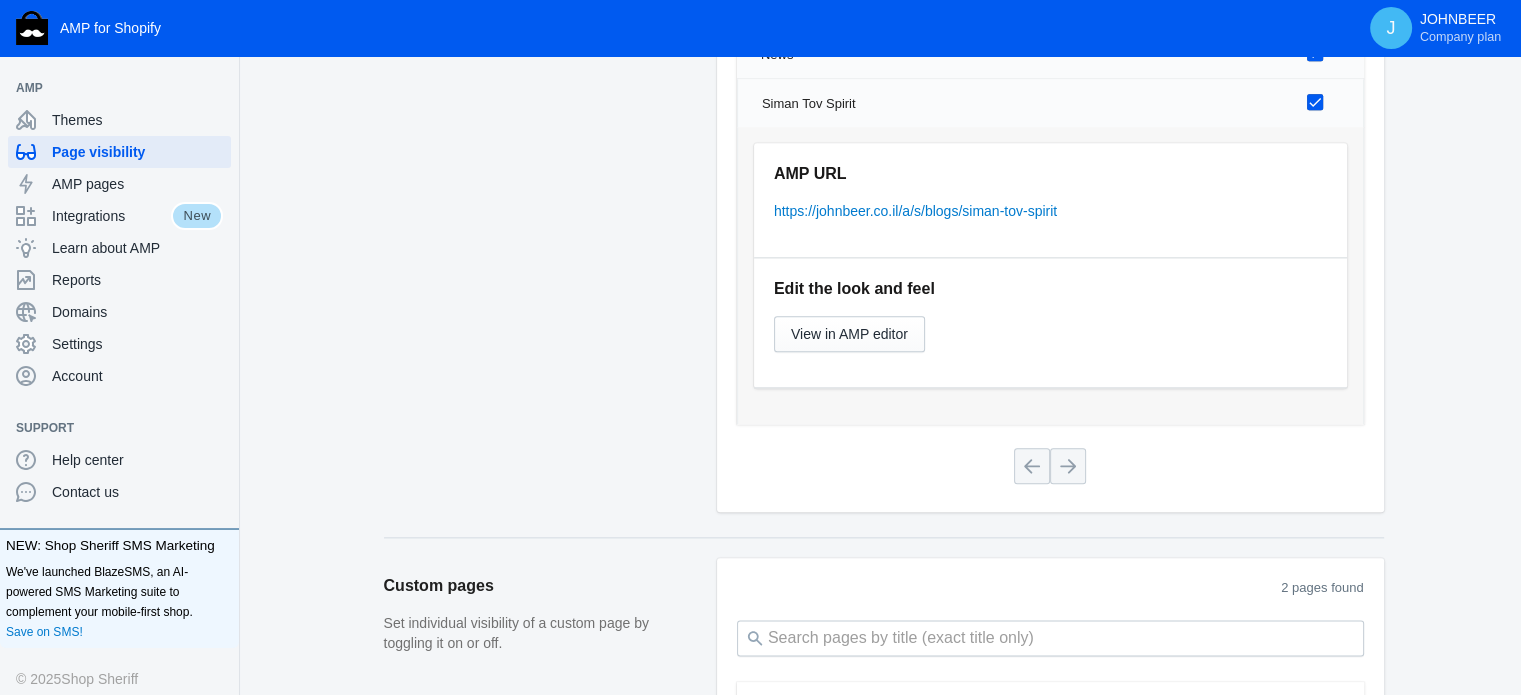 scroll, scrollTop: 2232, scrollLeft: 0, axis: vertical 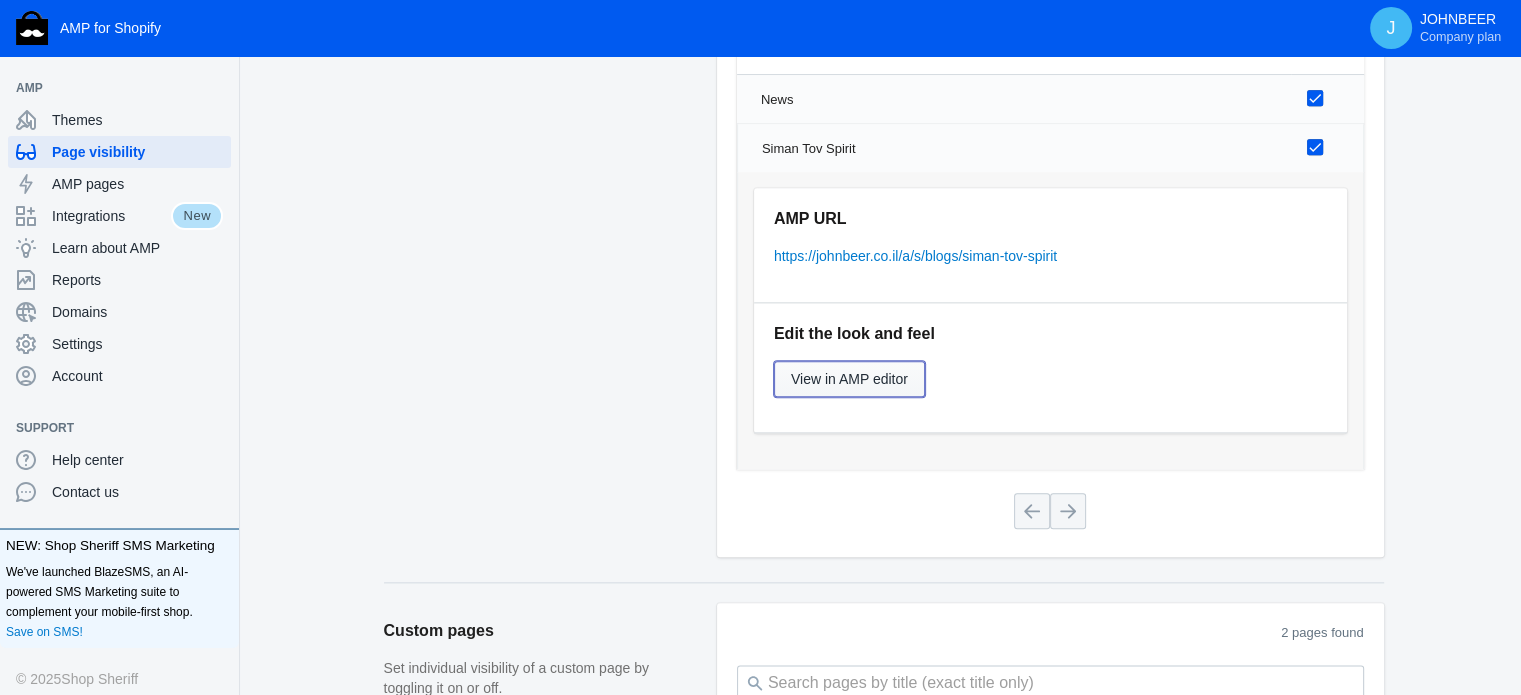 click on "View in AMP editor" 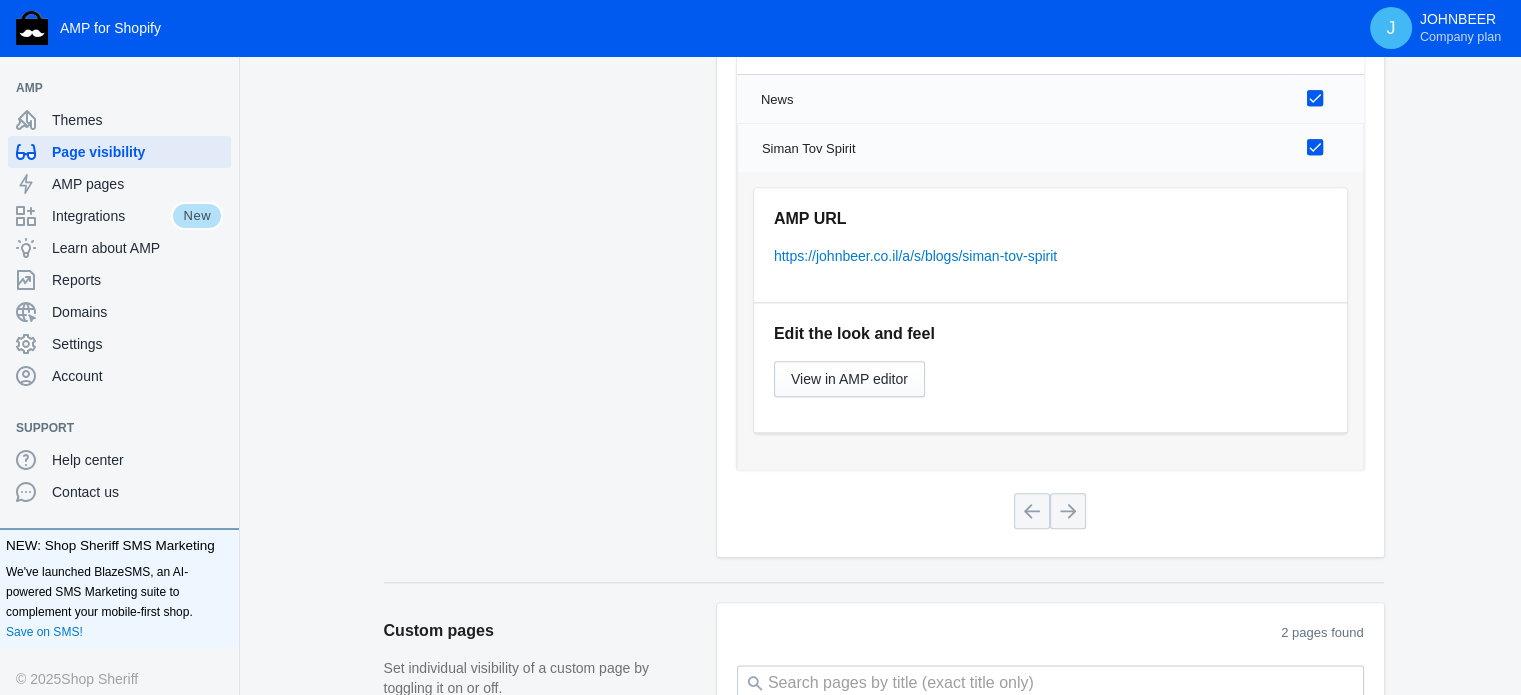 click on "Siman Tov Spirit" 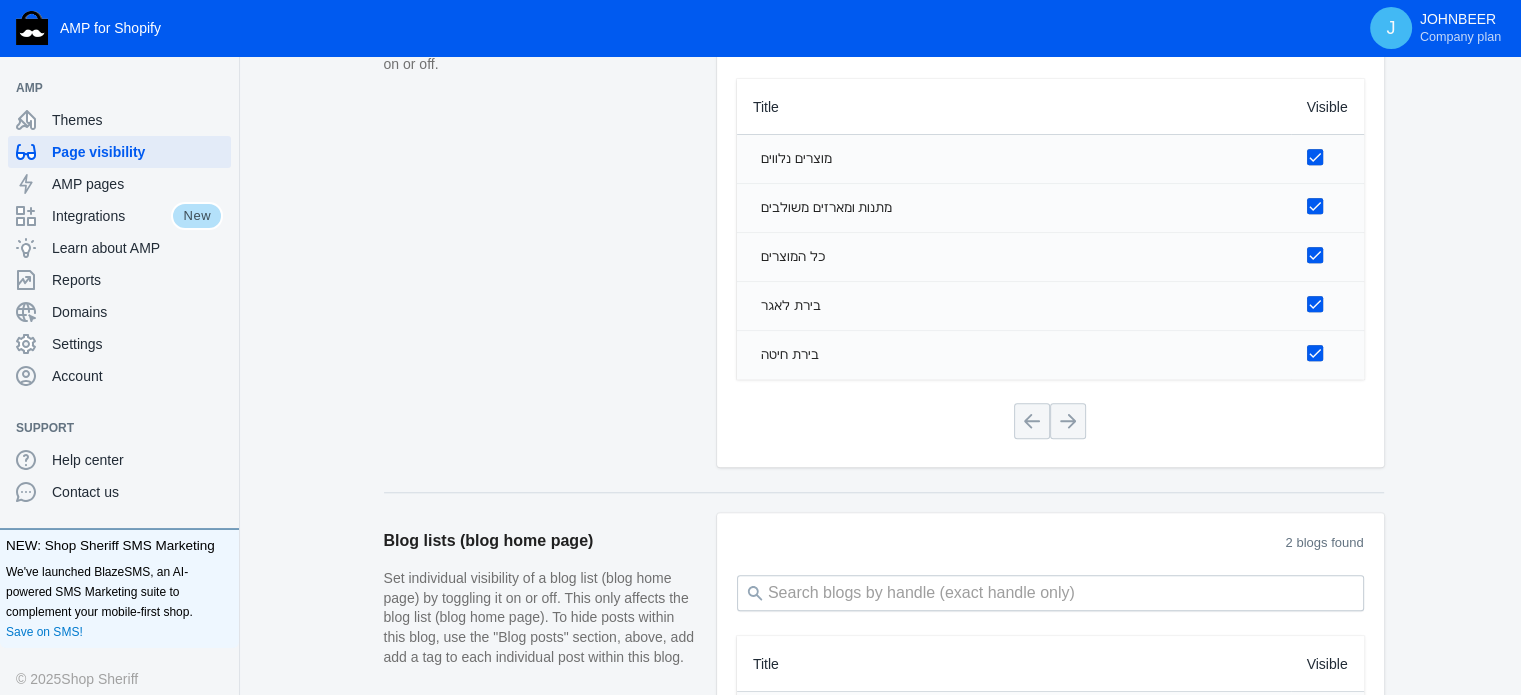 scroll, scrollTop: 1540, scrollLeft: 0, axis: vertical 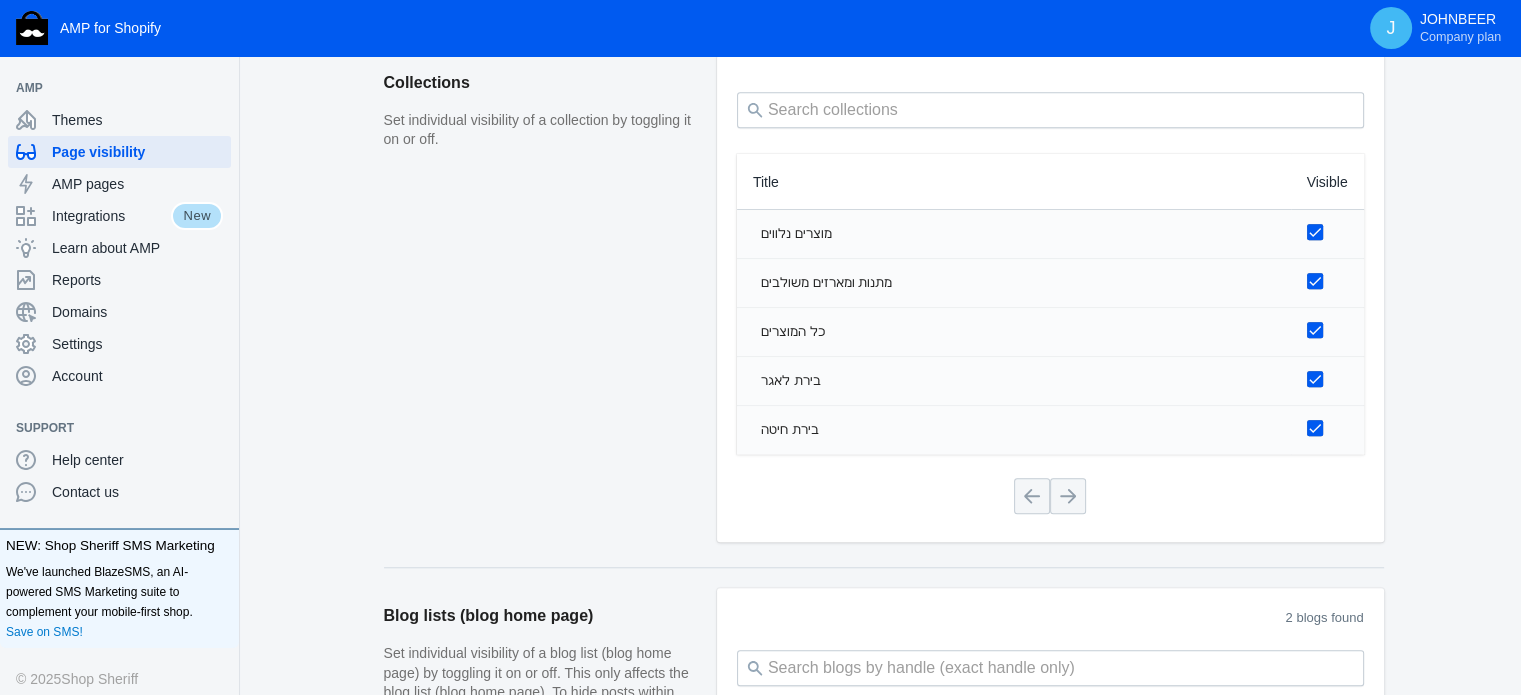 click on "Title" 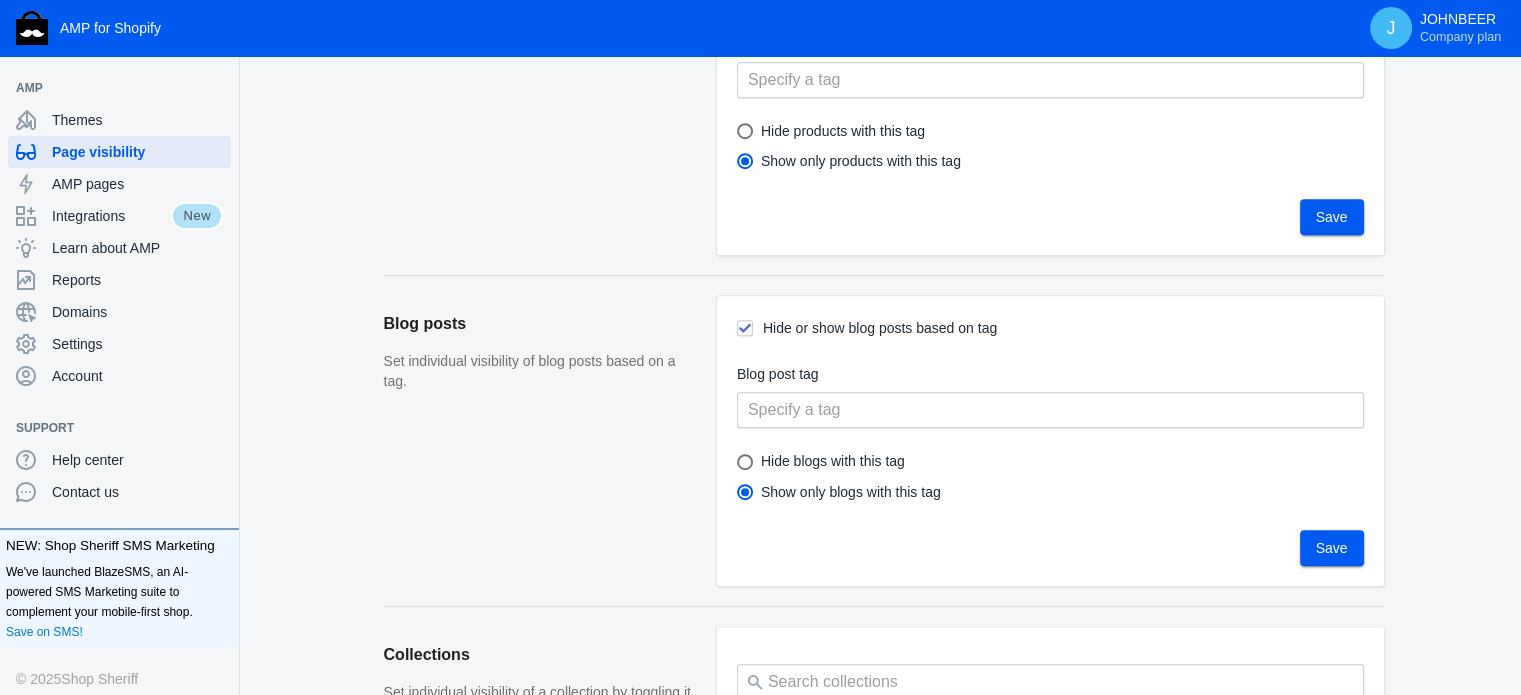 scroll, scrollTop: 952, scrollLeft: 0, axis: vertical 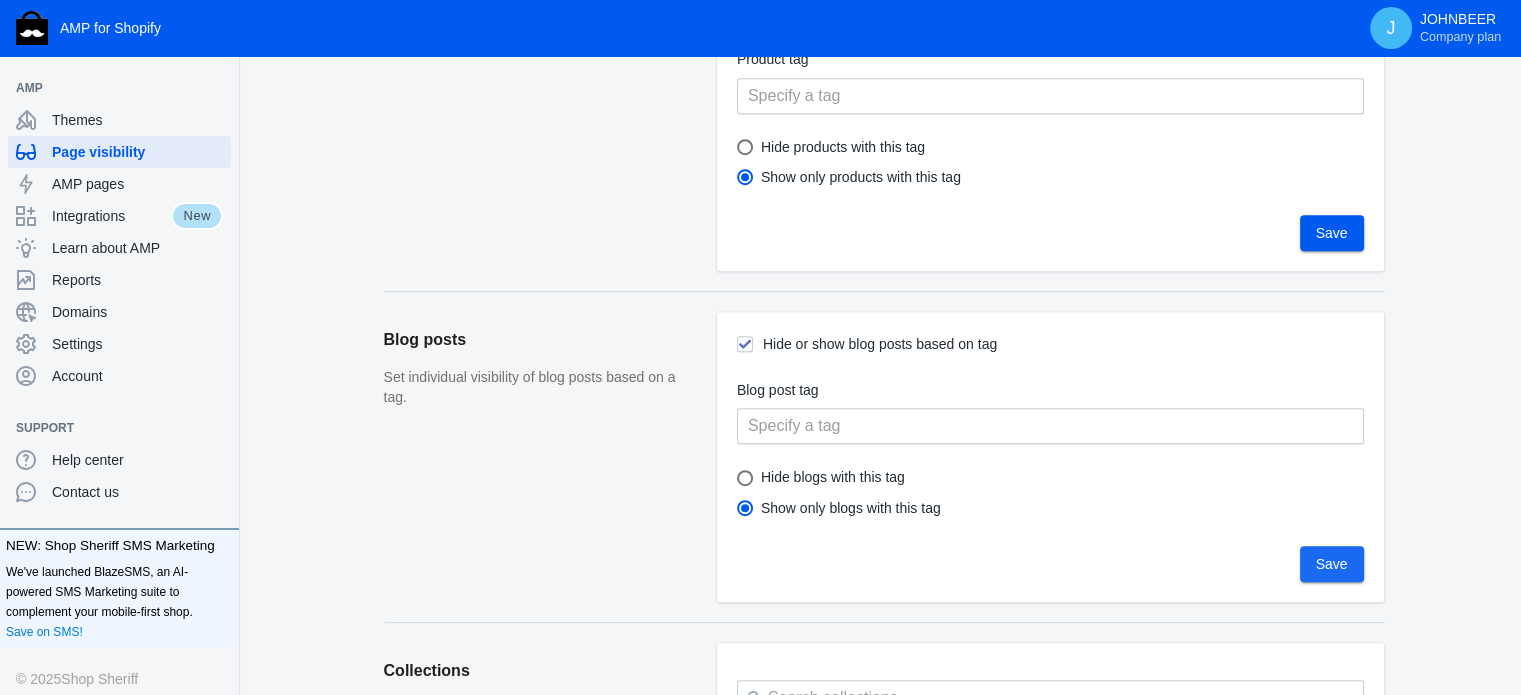 click on "Save" 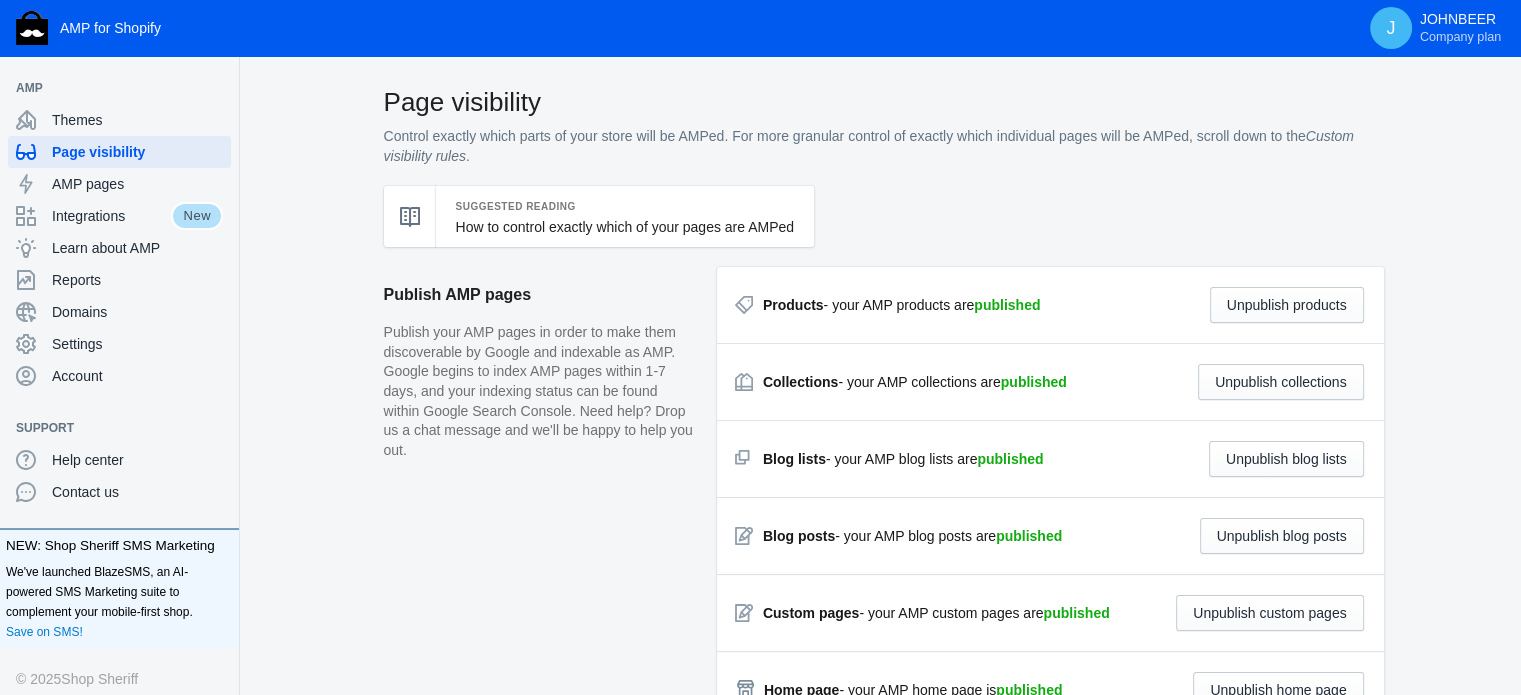 scroll, scrollTop: 0, scrollLeft: 0, axis: both 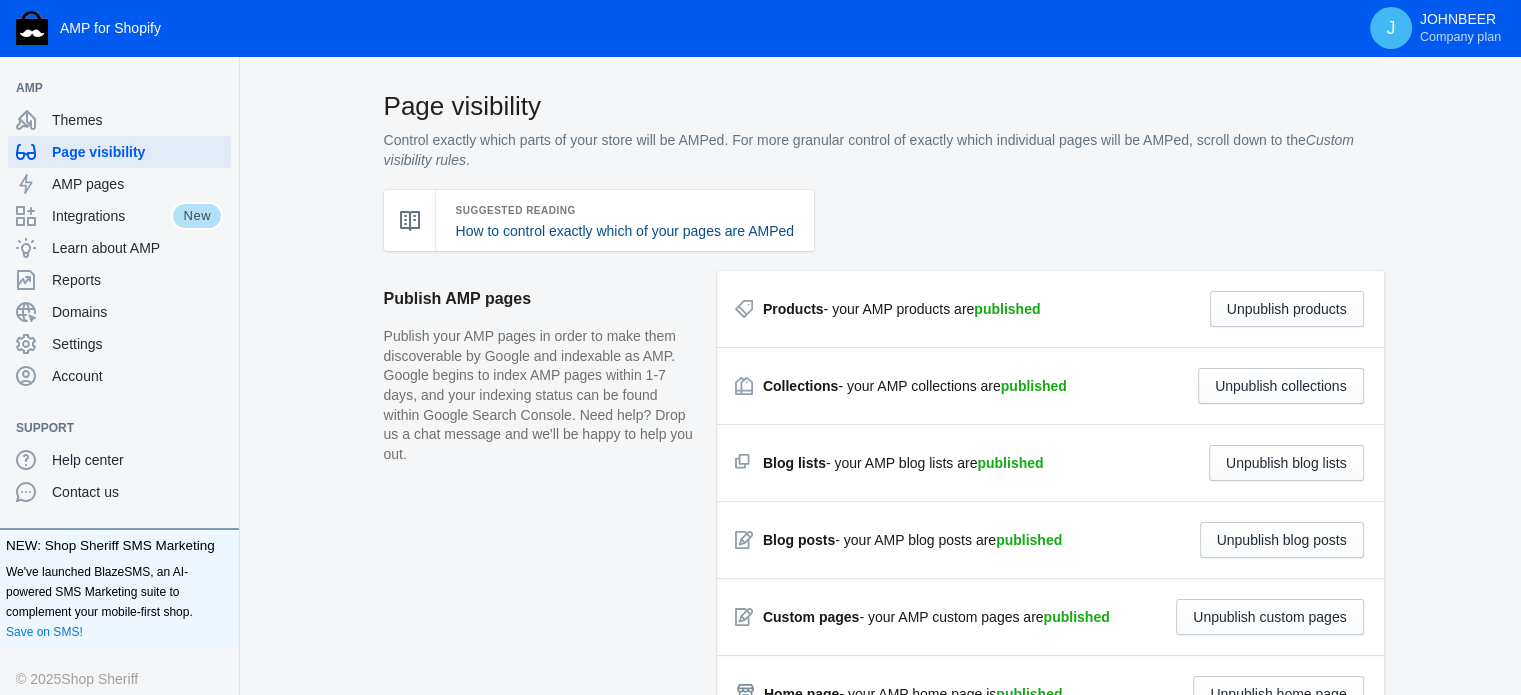 click on "How to control exactly which of your pages are AMPed" 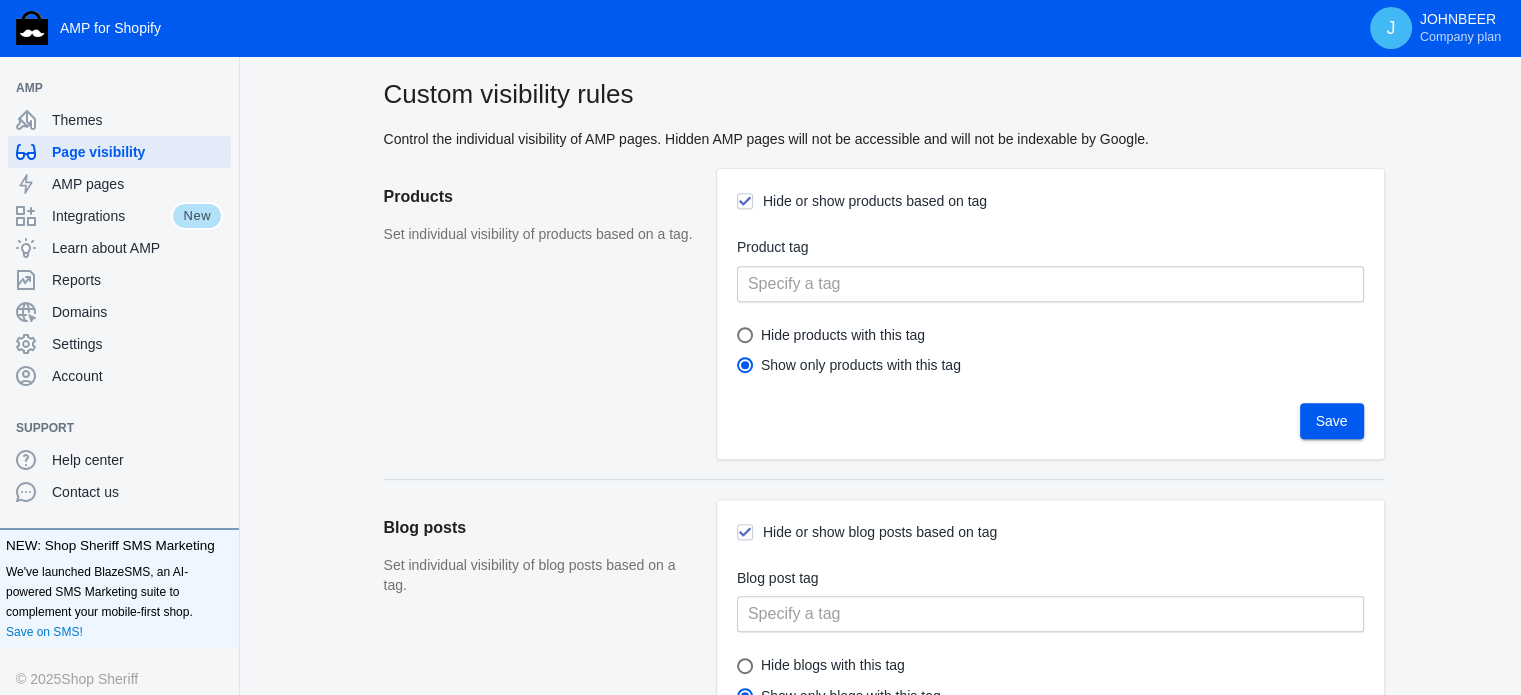 scroll, scrollTop: 768, scrollLeft: 0, axis: vertical 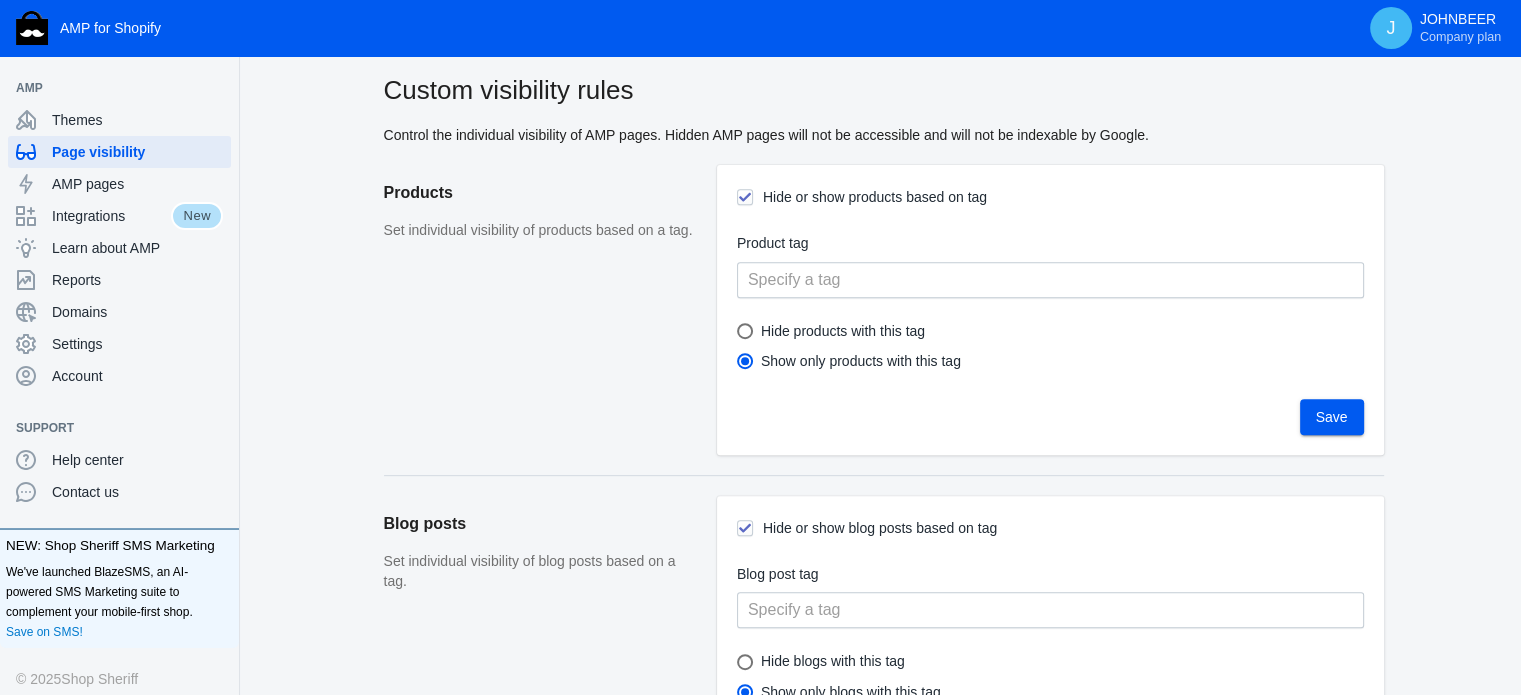 click on "Hide or show products based on tag" at bounding box center [745, 197] 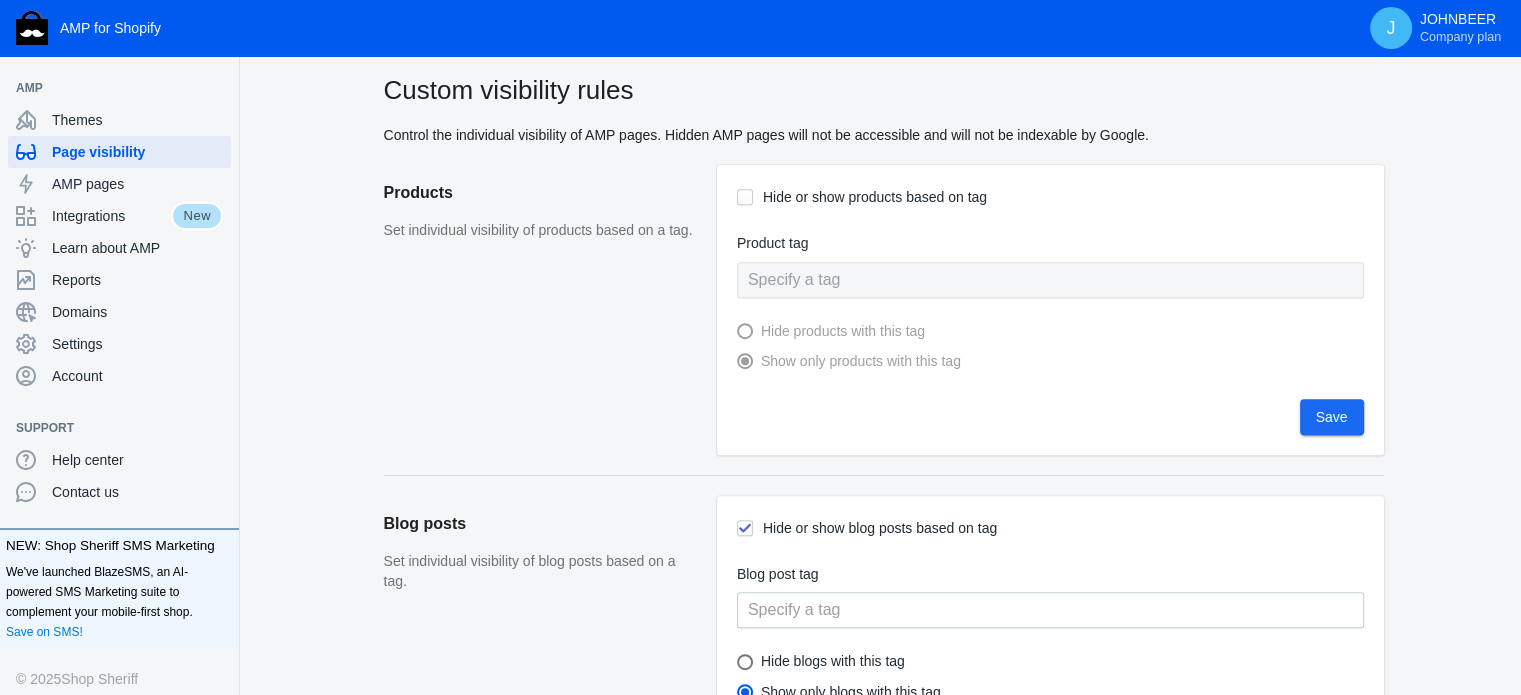 click on "Save" 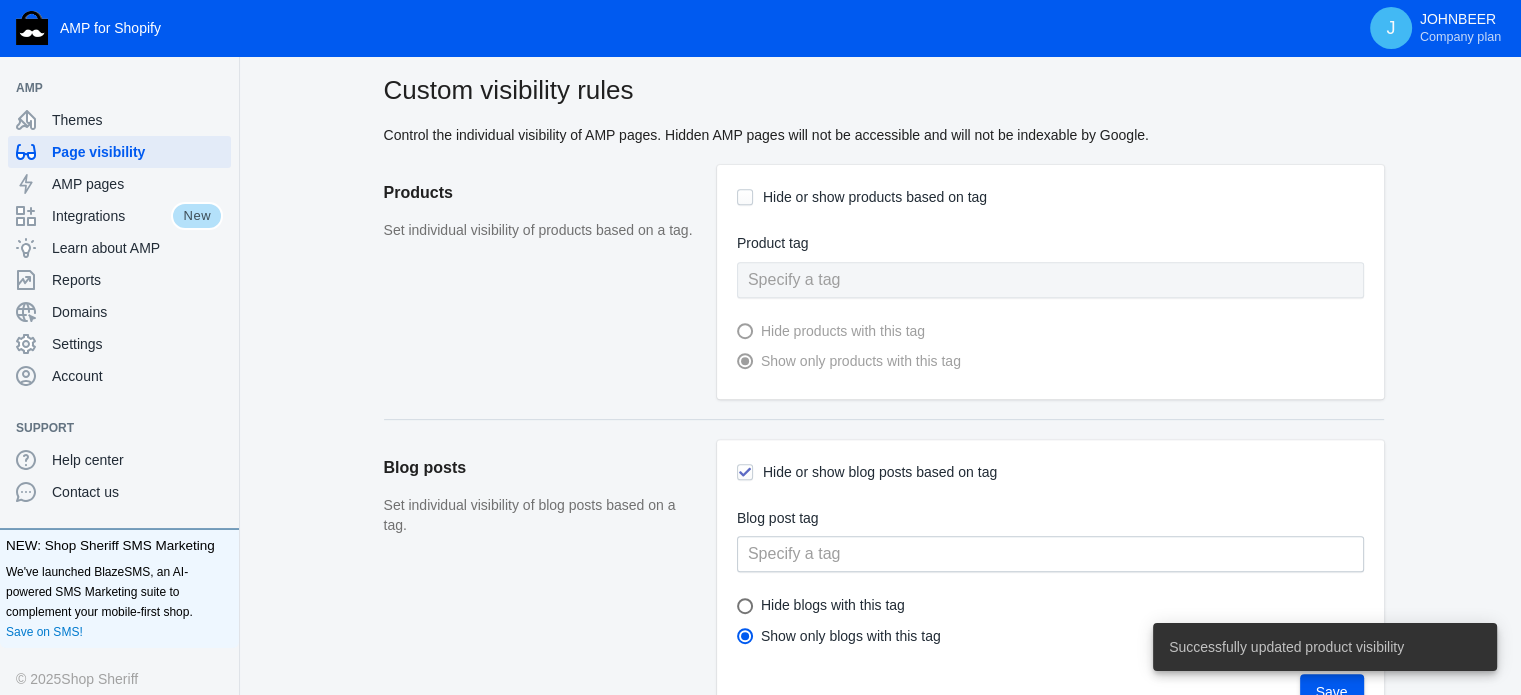 click on "Hide or show blog posts based on tag" at bounding box center [745, 472] 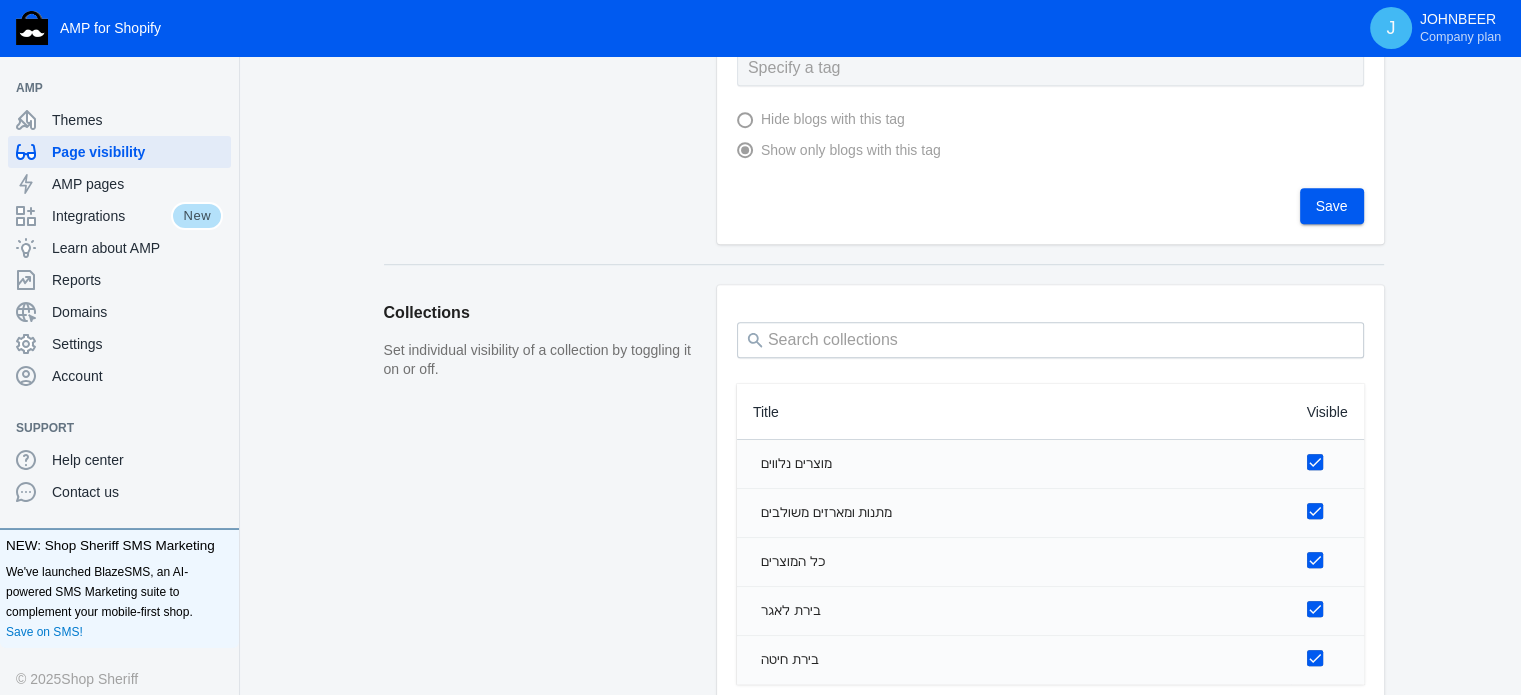 scroll, scrollTop: 1250, scrollLeft: 0, axis: vertical 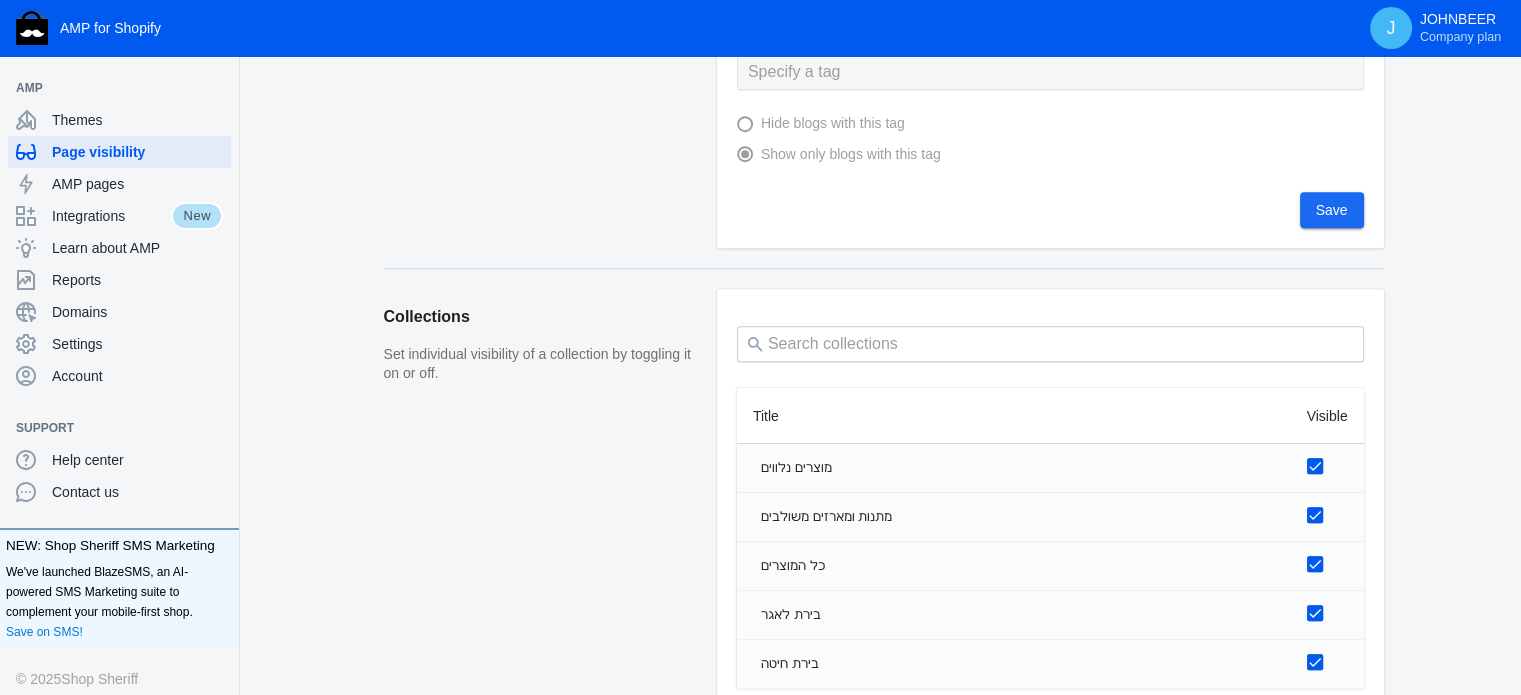 click on "Save" 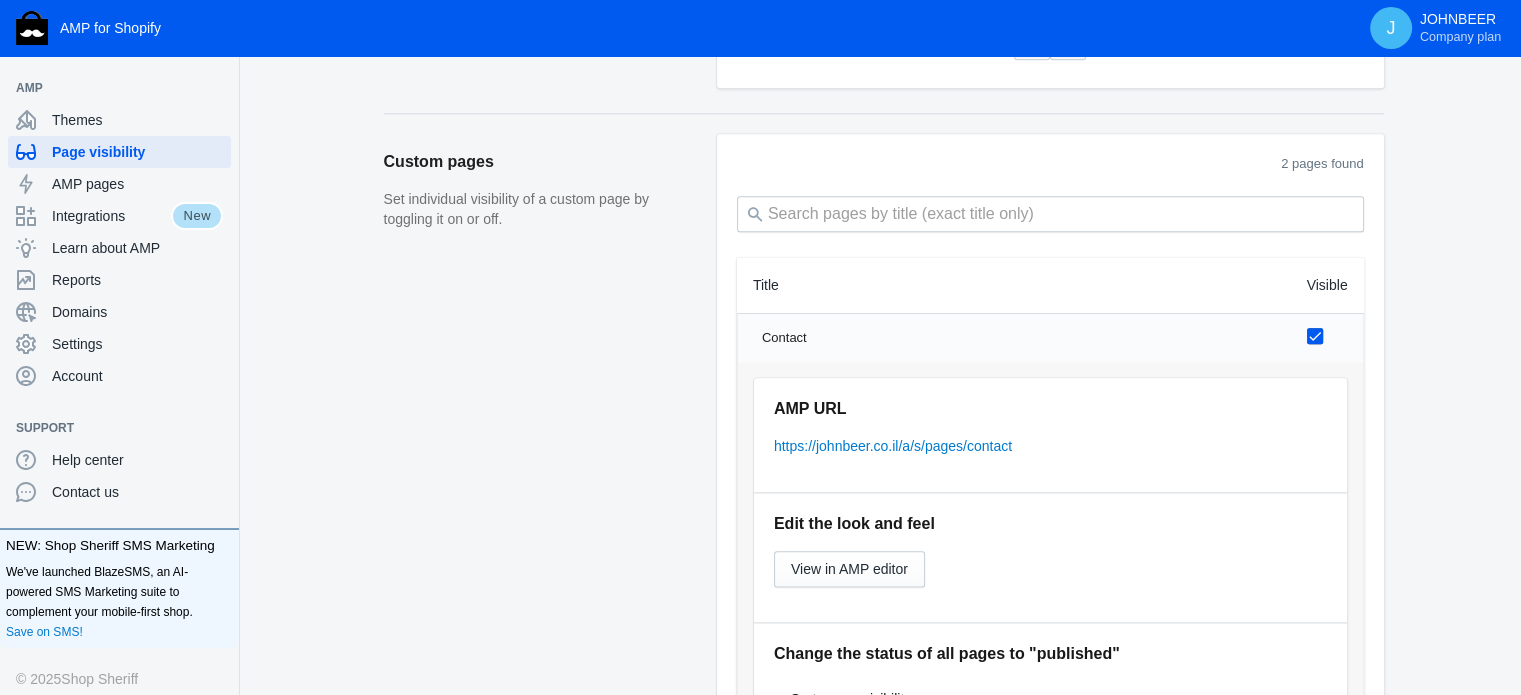 scroll, scrollTop: 2604, scrollLeft: 0, axis: vertical 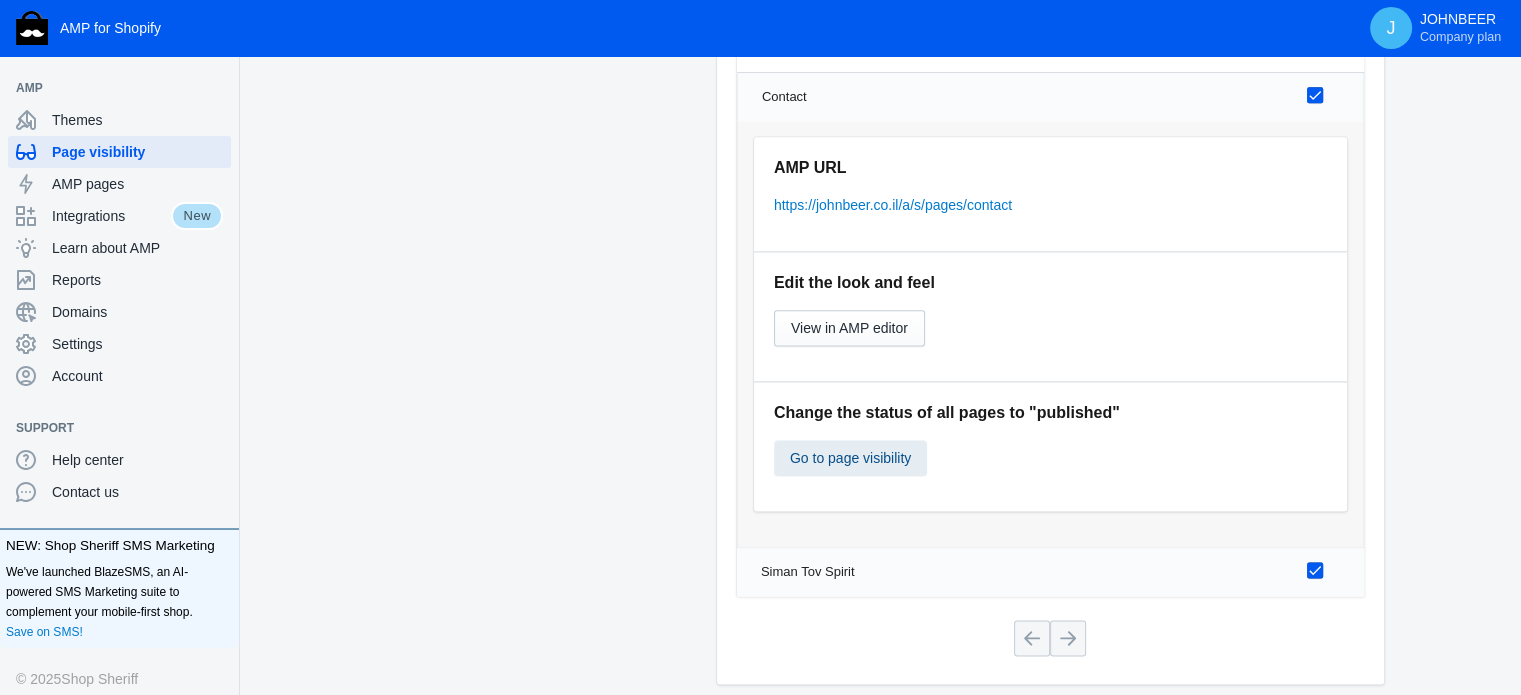 click on "Go to page visibility" 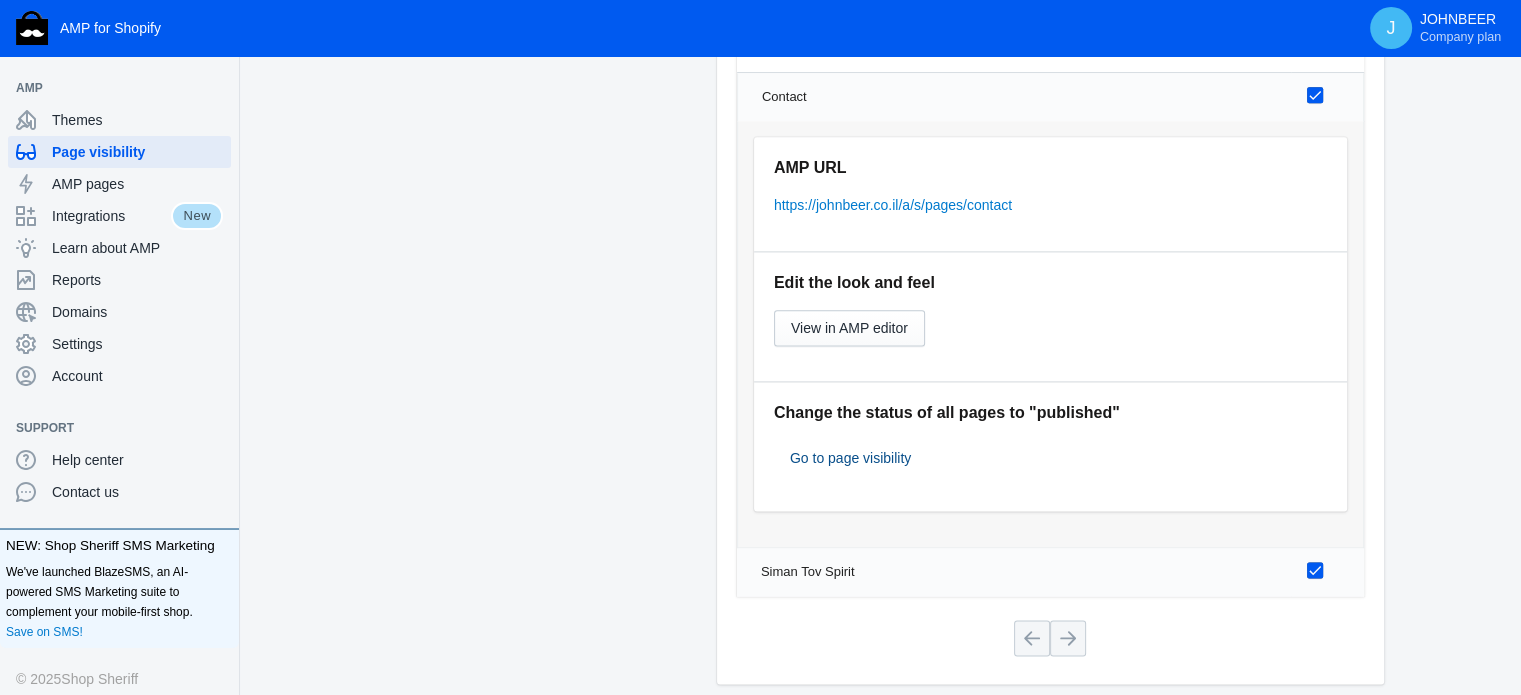 click on "Go to page visibility" 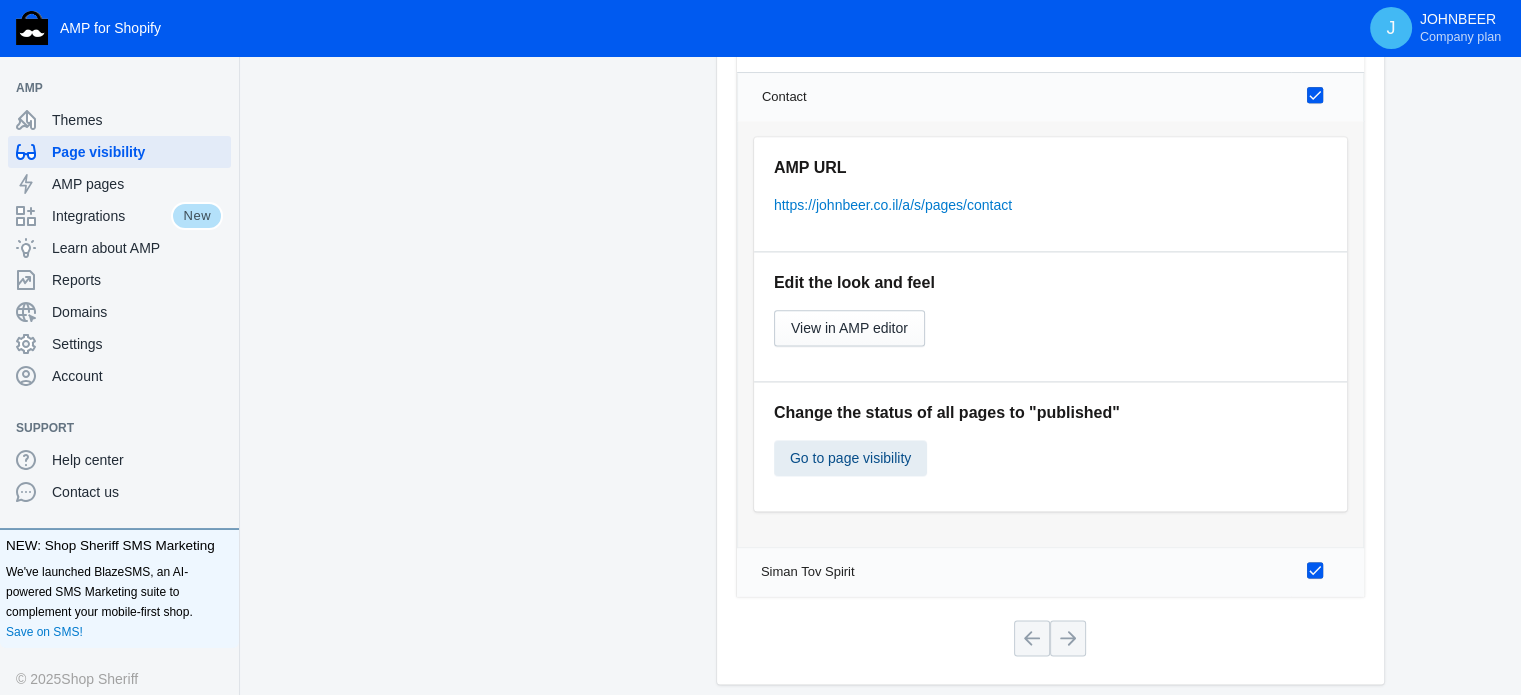 click on "Go to page visibility" 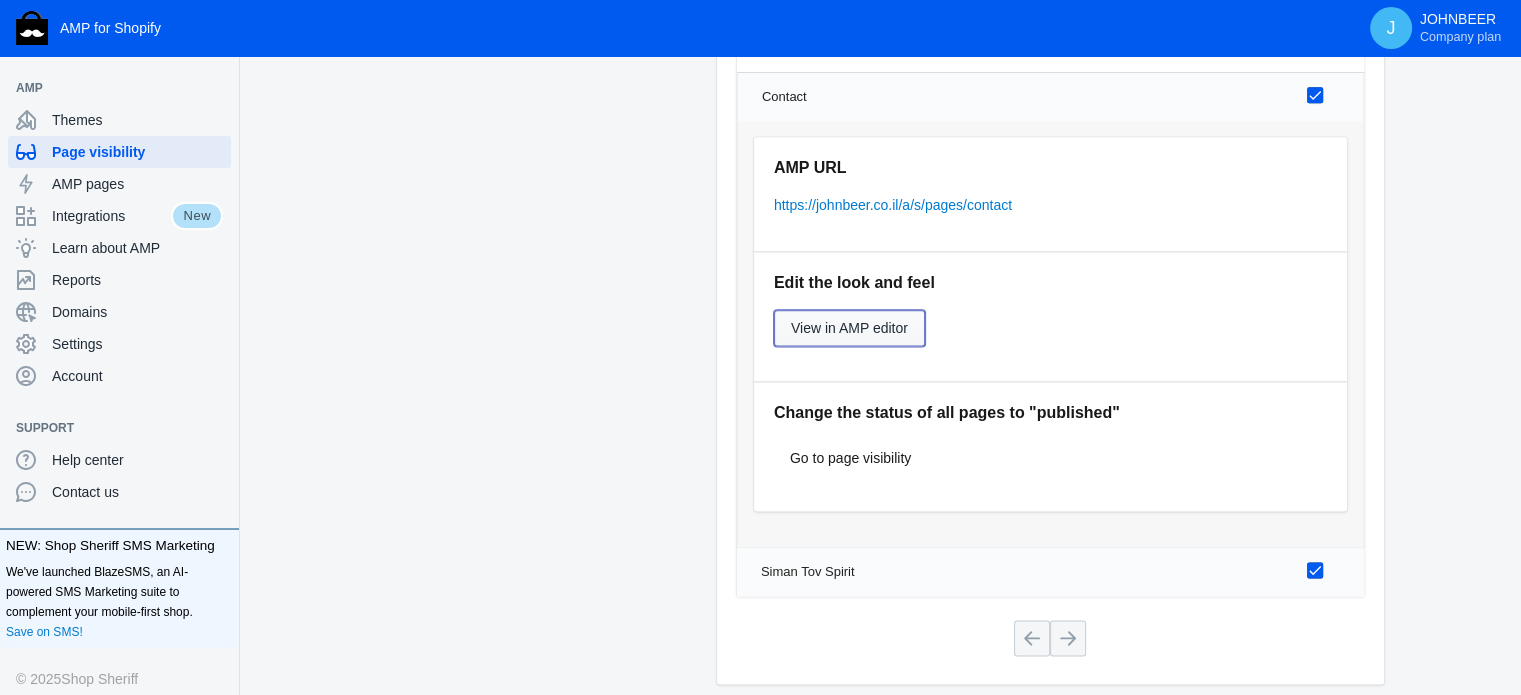 click on "View in AMP editor" 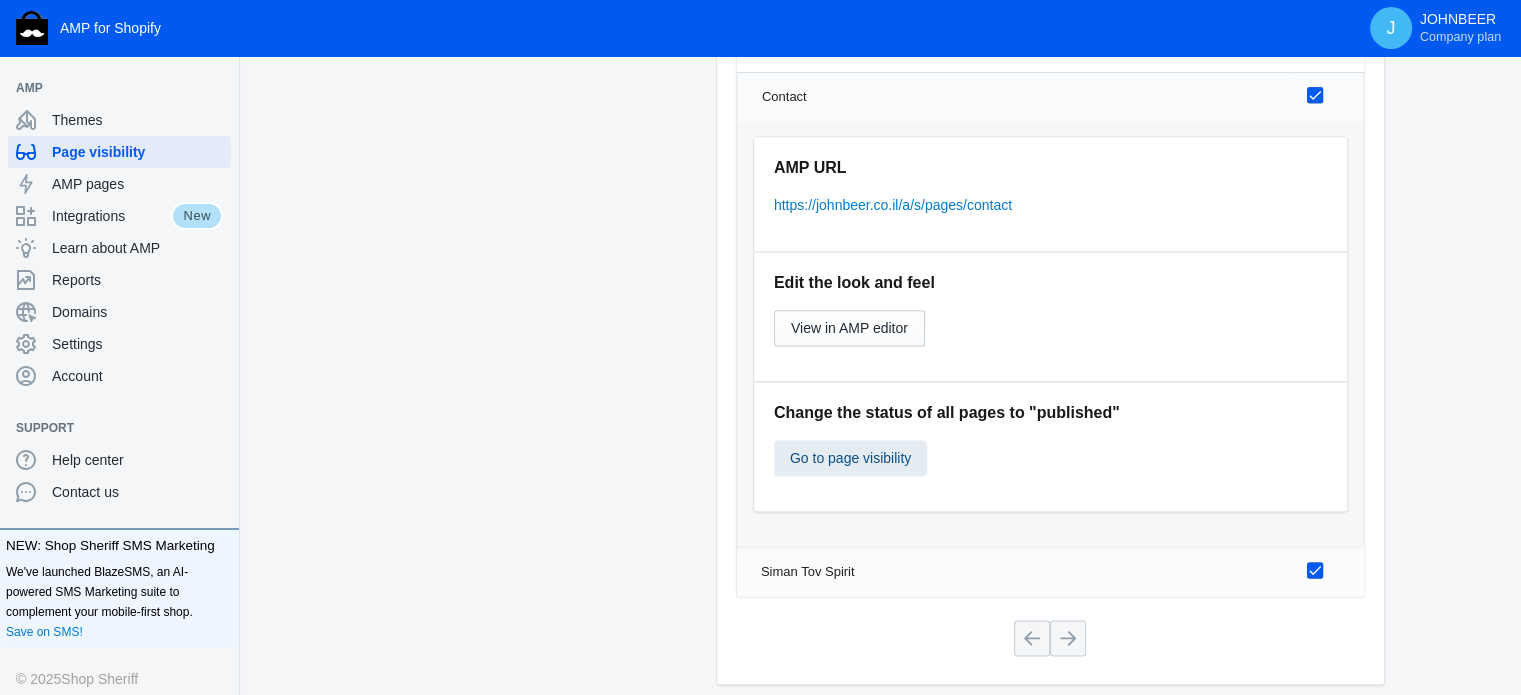 click on "Go to page visibility" 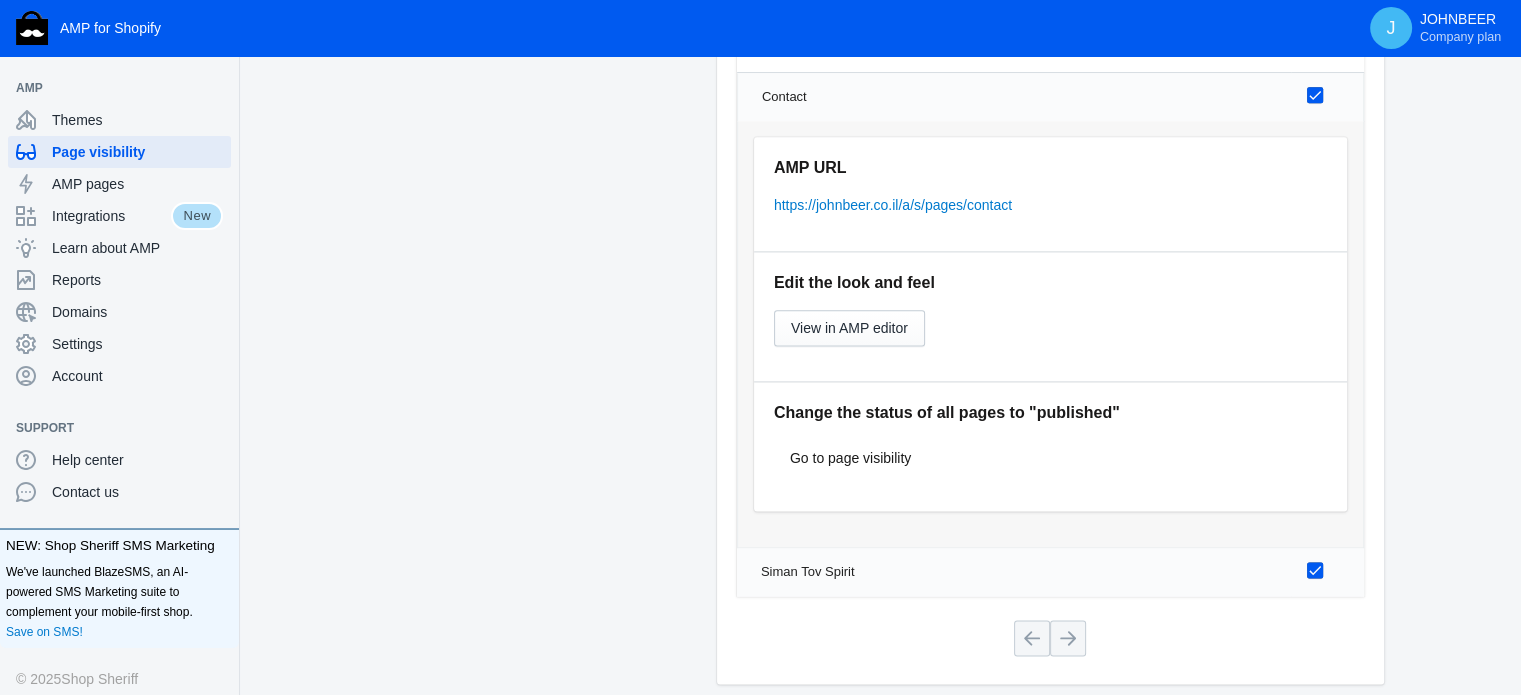 scroll, scrollTop: 36, scrollLeft: 0, axis: vertical 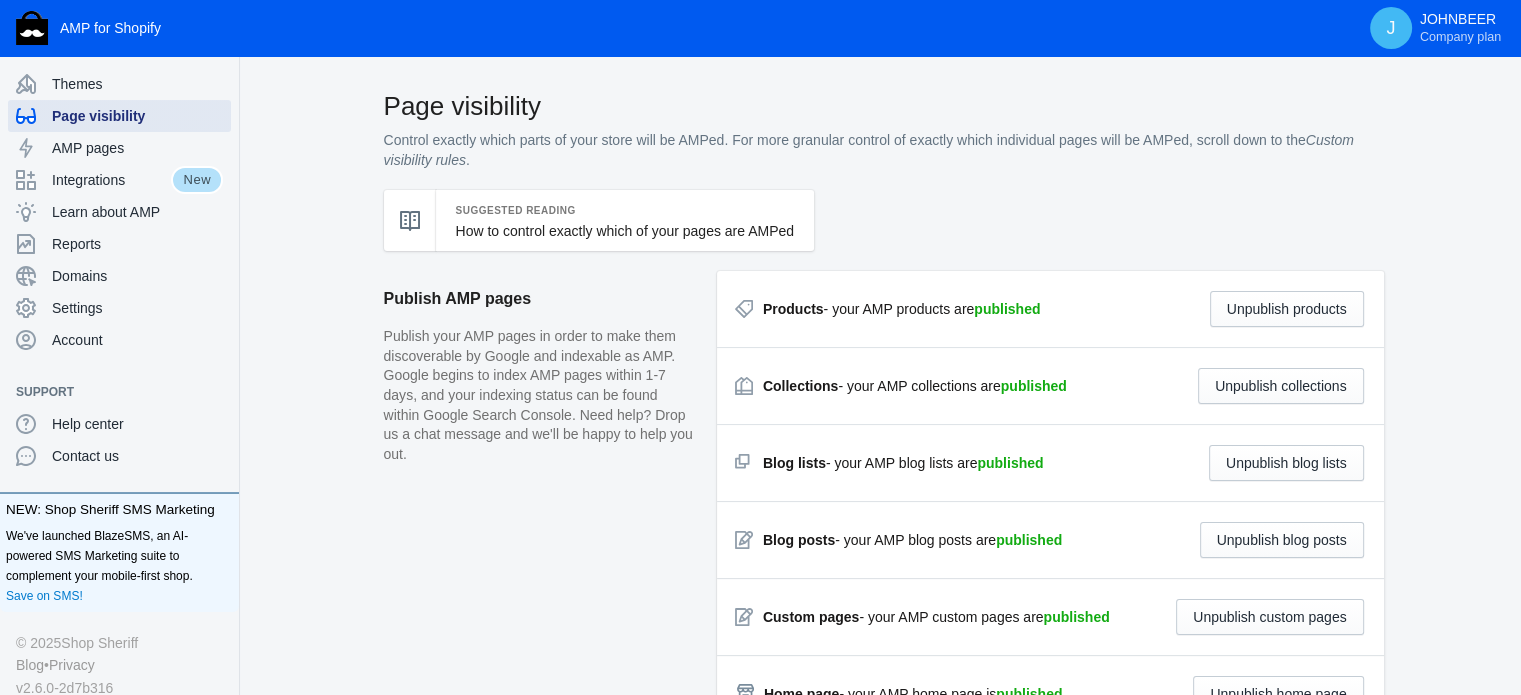 click on "Page visibility" at bounding box center (137, 116) 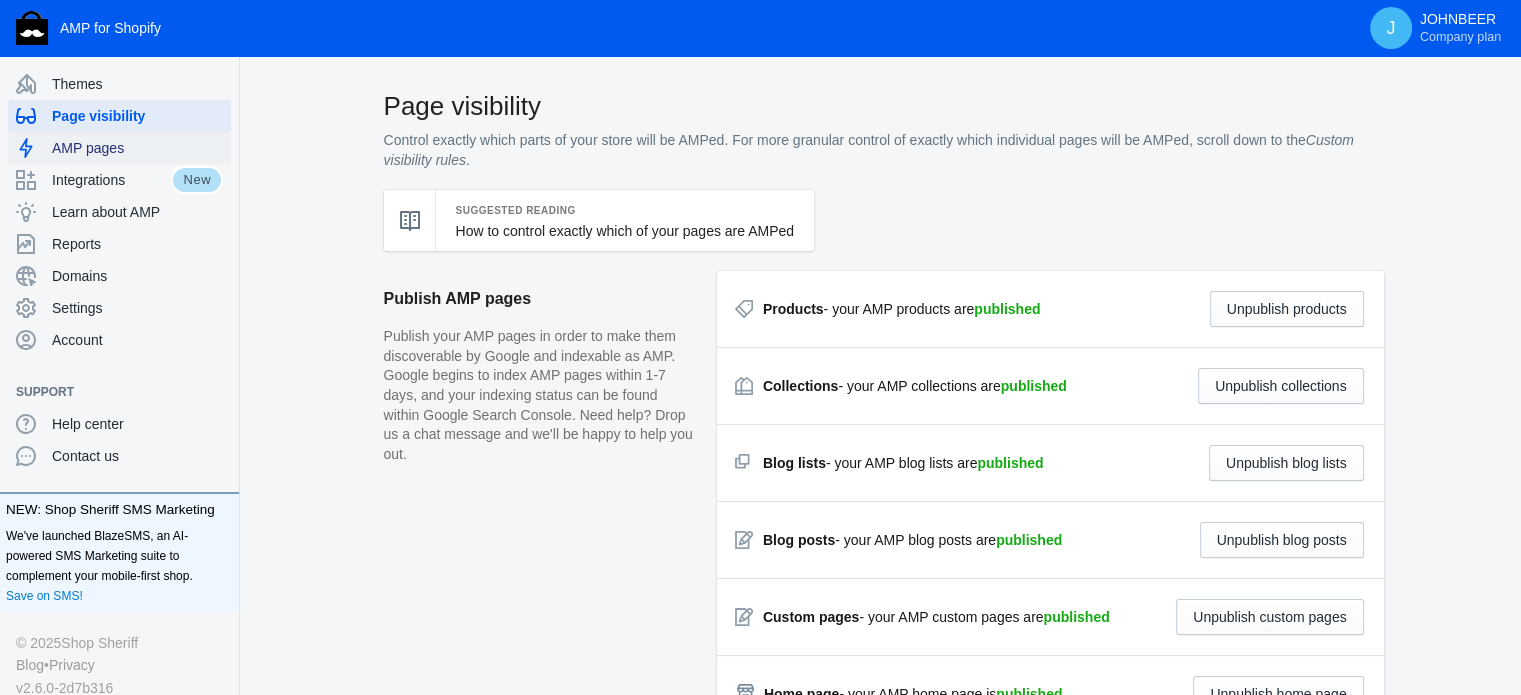 click on "AMP pages" at bounding box center (137, 148) 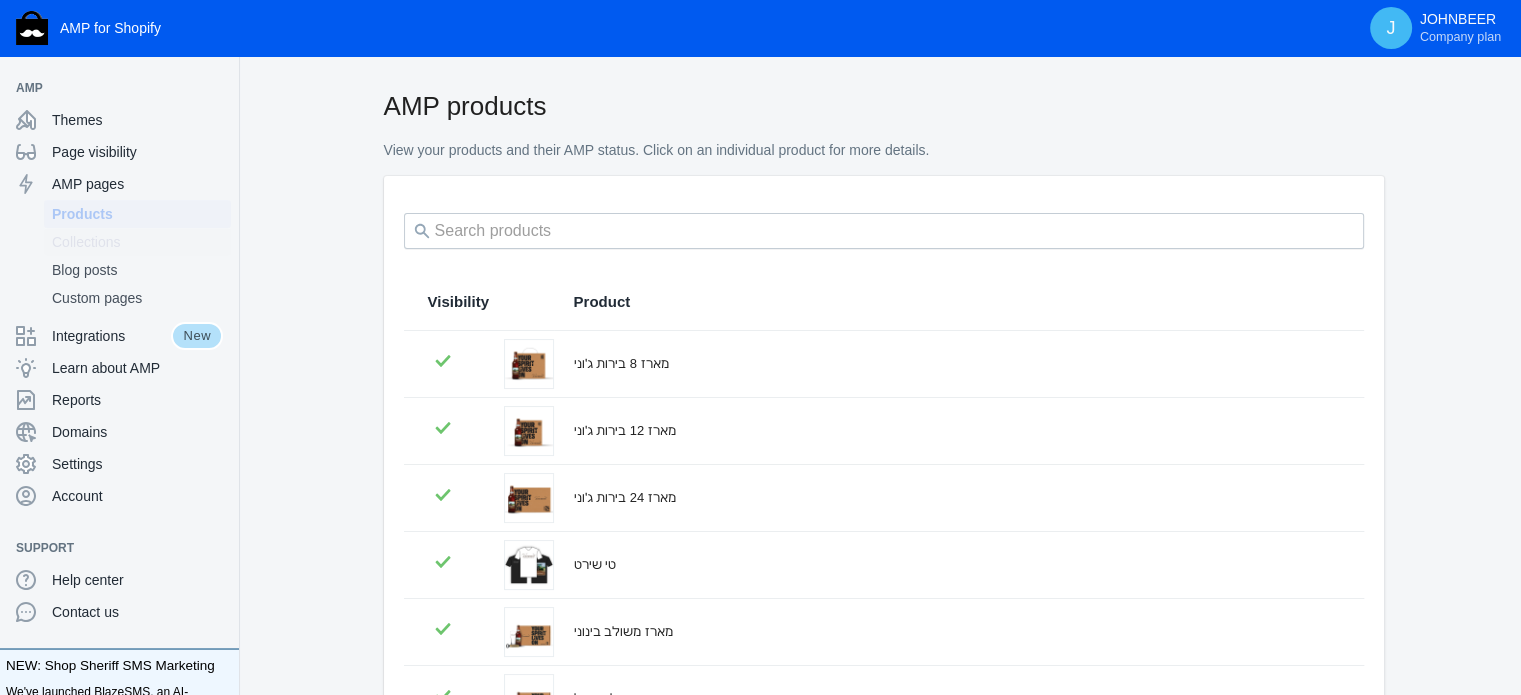 click on "Collections" at bounding box center (137, 242) 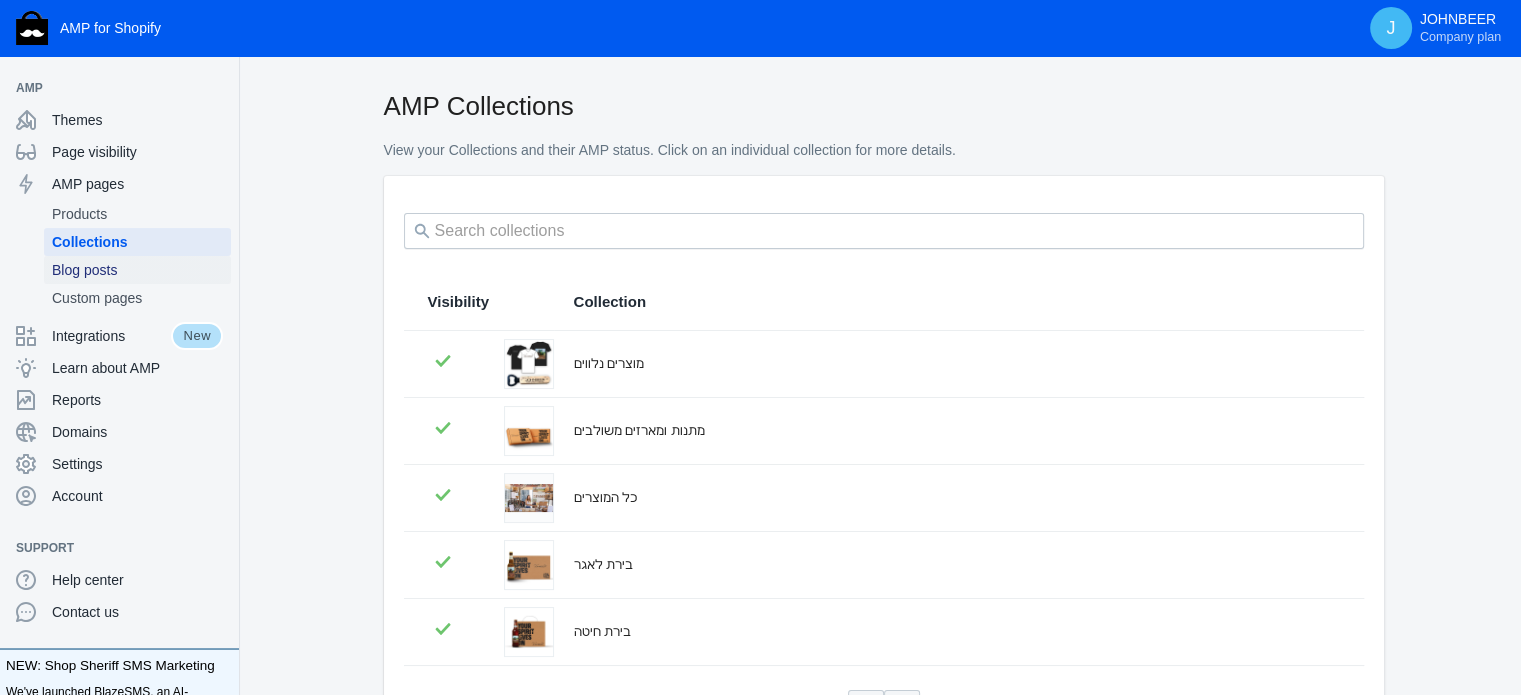 click on "Blog posts" at bounding box center [137, 270] 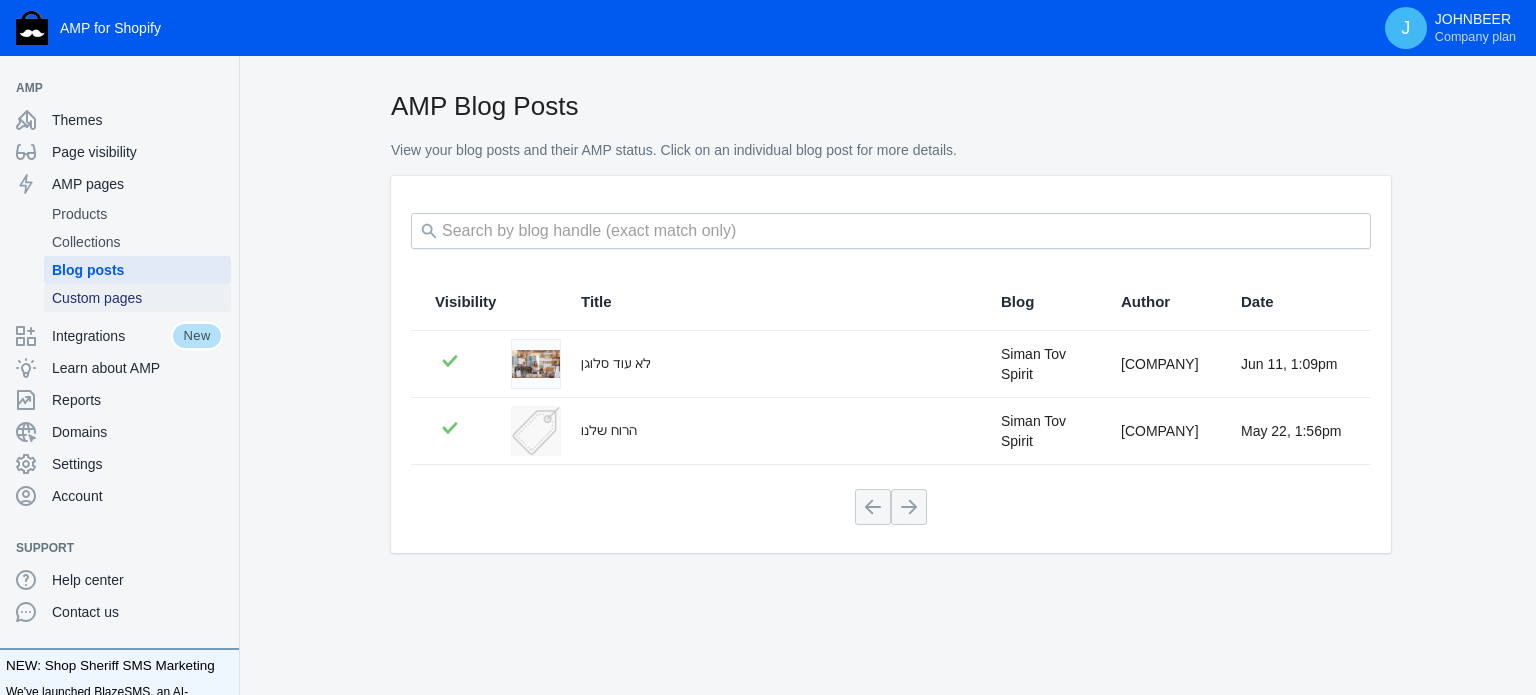 click on "Custom pages" at bounding box center [137, 298] 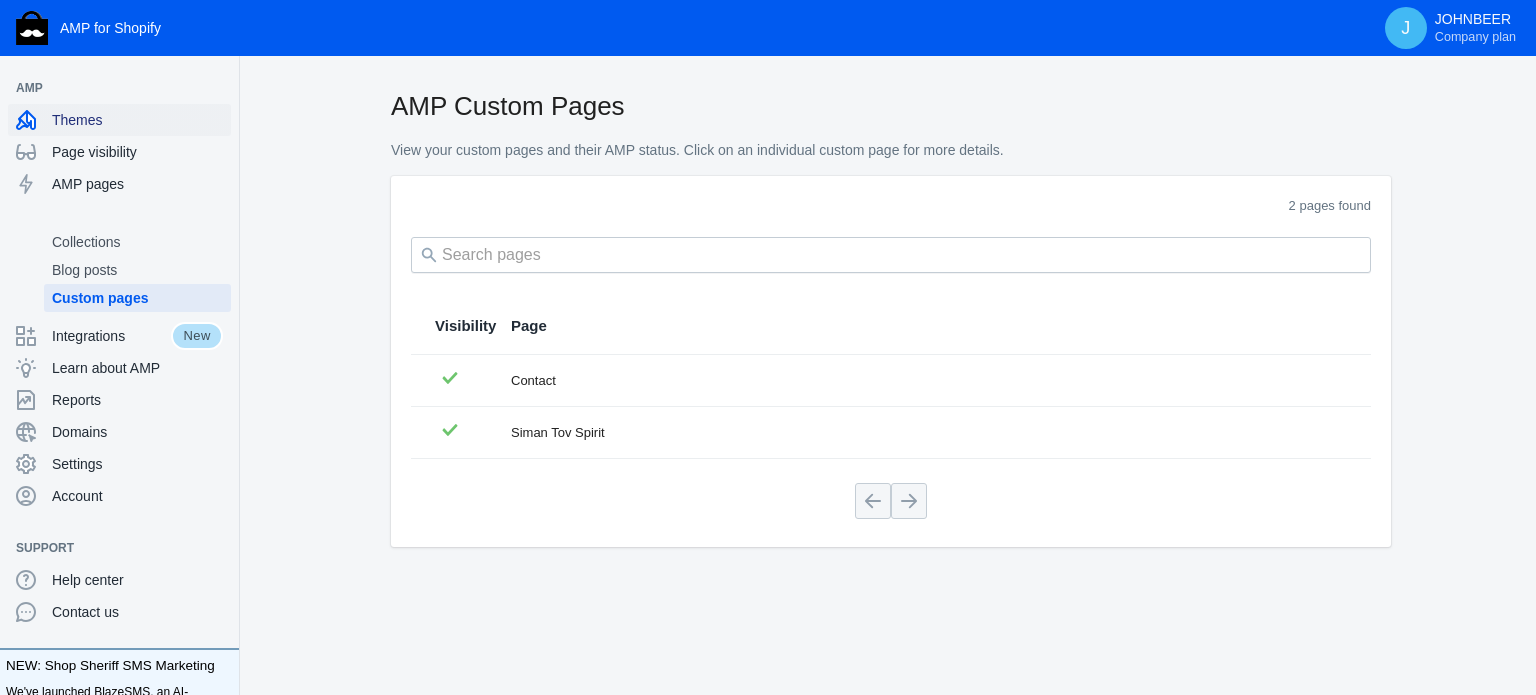 click on "Themes" 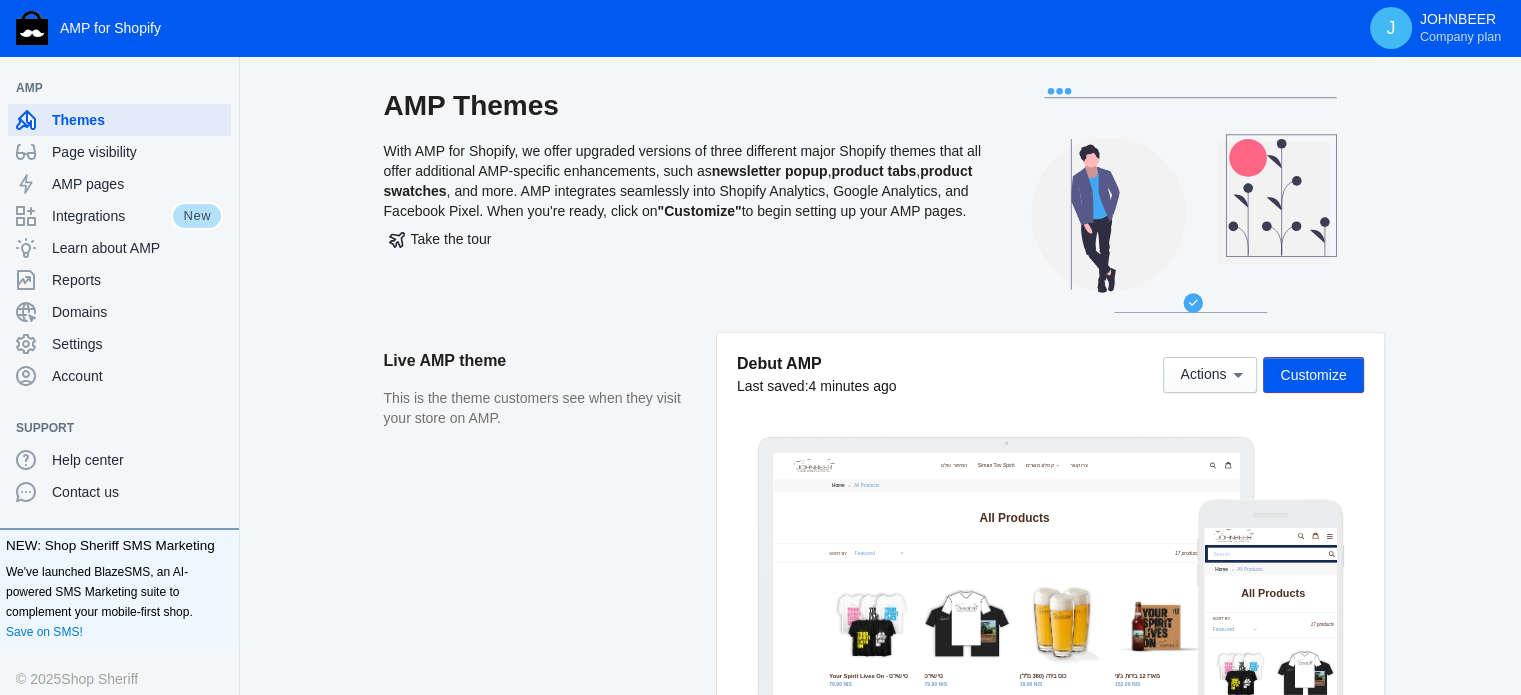 scroll, scrollTop: 0, scrollLeft: 0, axis: both 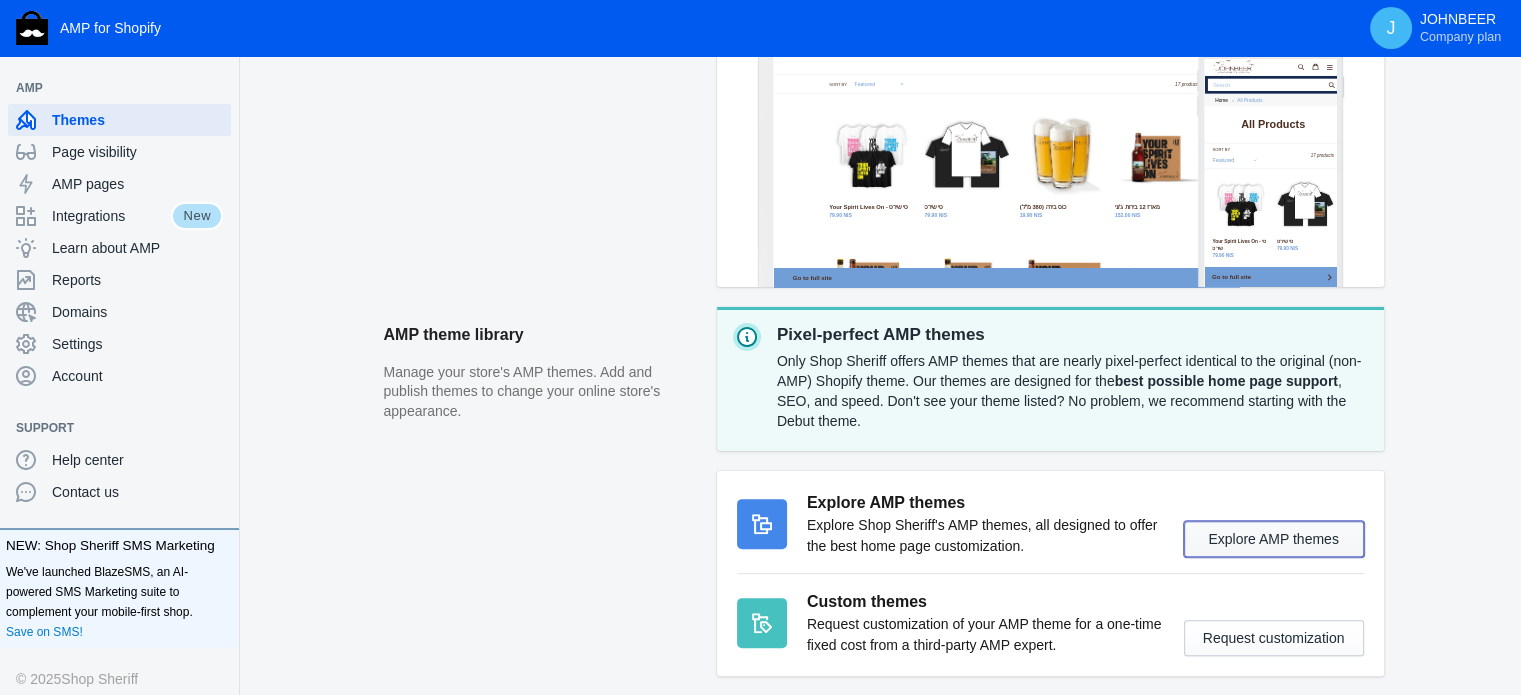 click on "Explore AMP themes" at bounding box center (1274, 539) 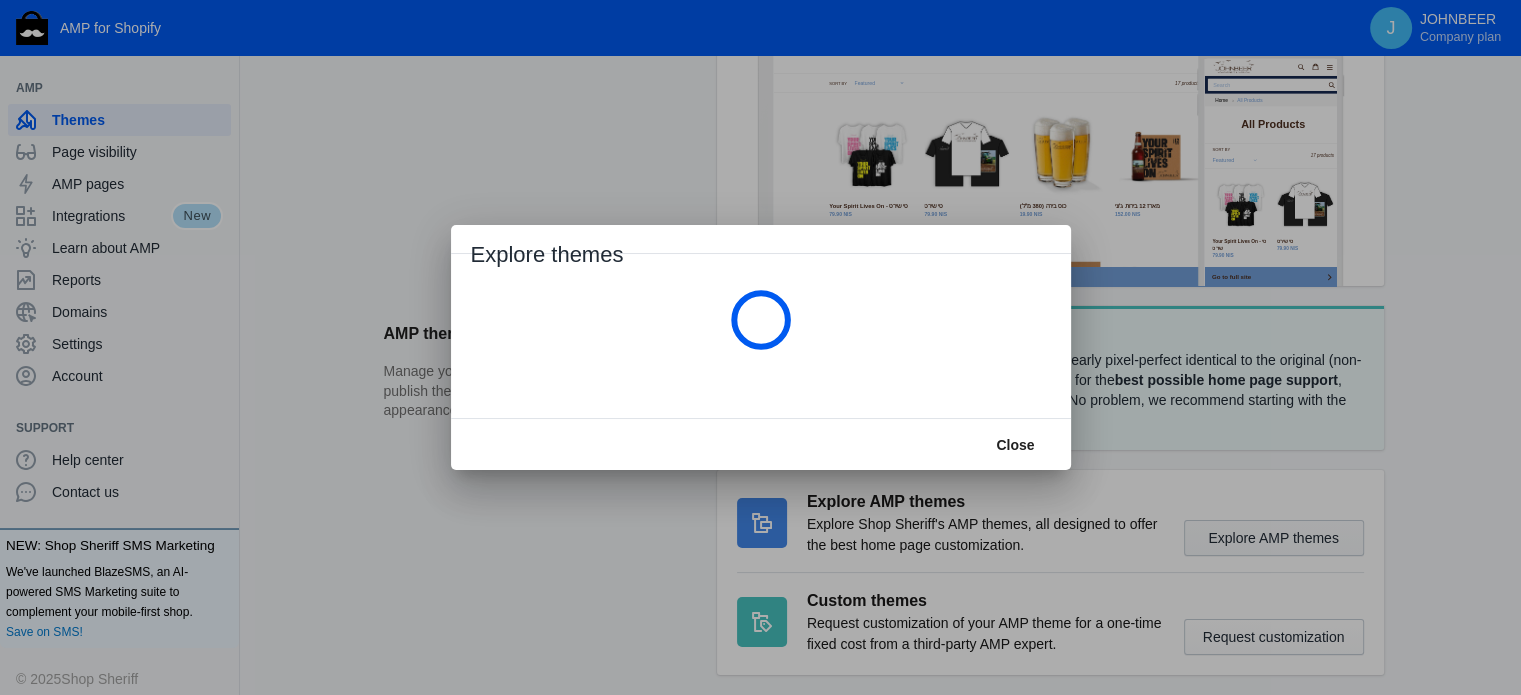 scroll, scrollTop: 0, scrollLeft: 0, axis: both 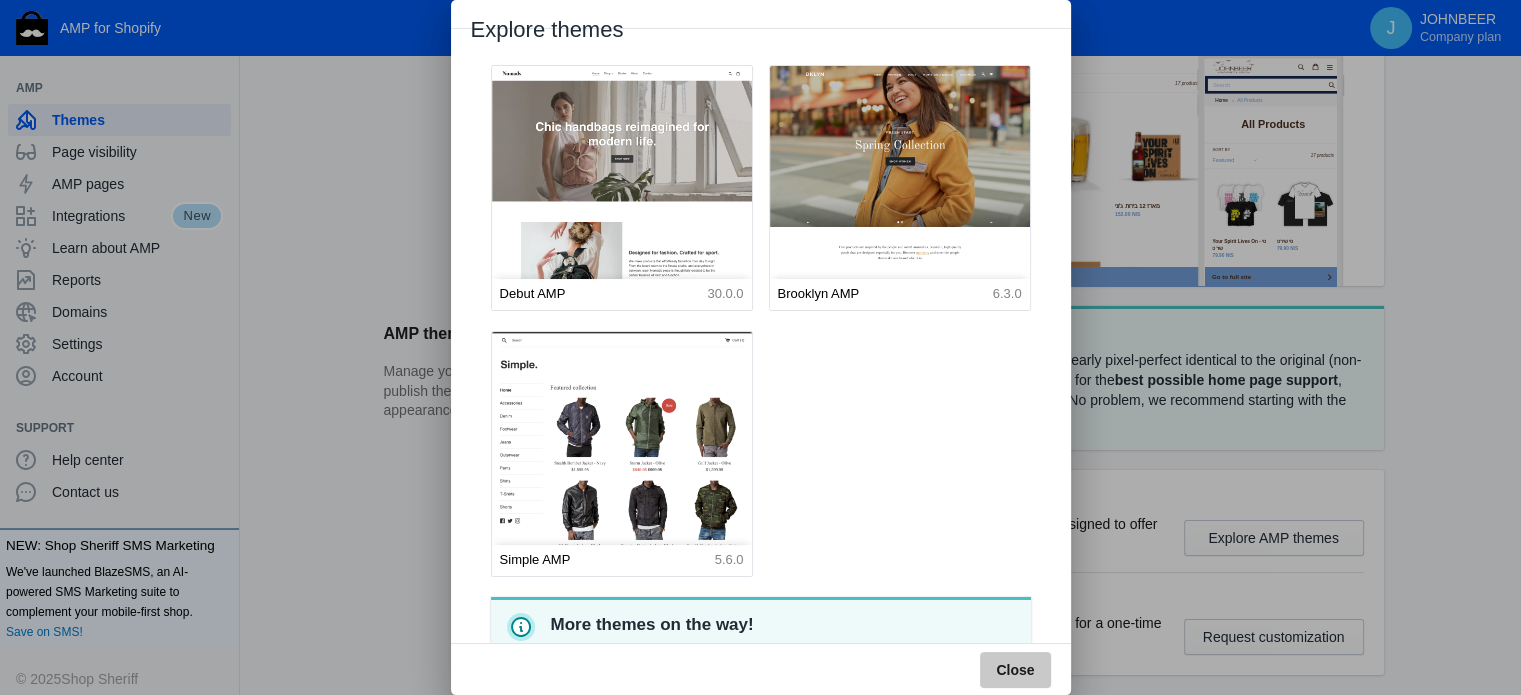 click on "Close" at bounding box center (1015, 670) 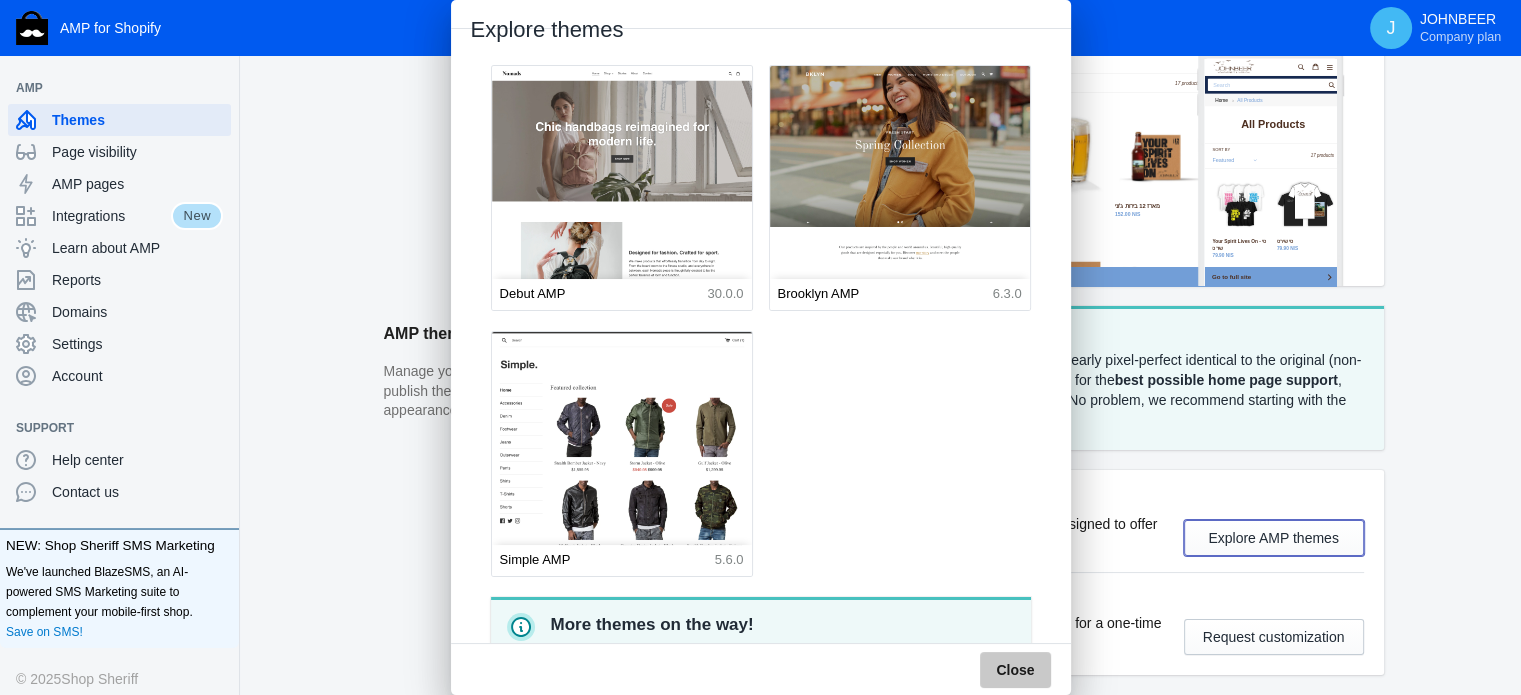 scroll, scrollTop: 469, scrollLeft: 0, axis: vertical 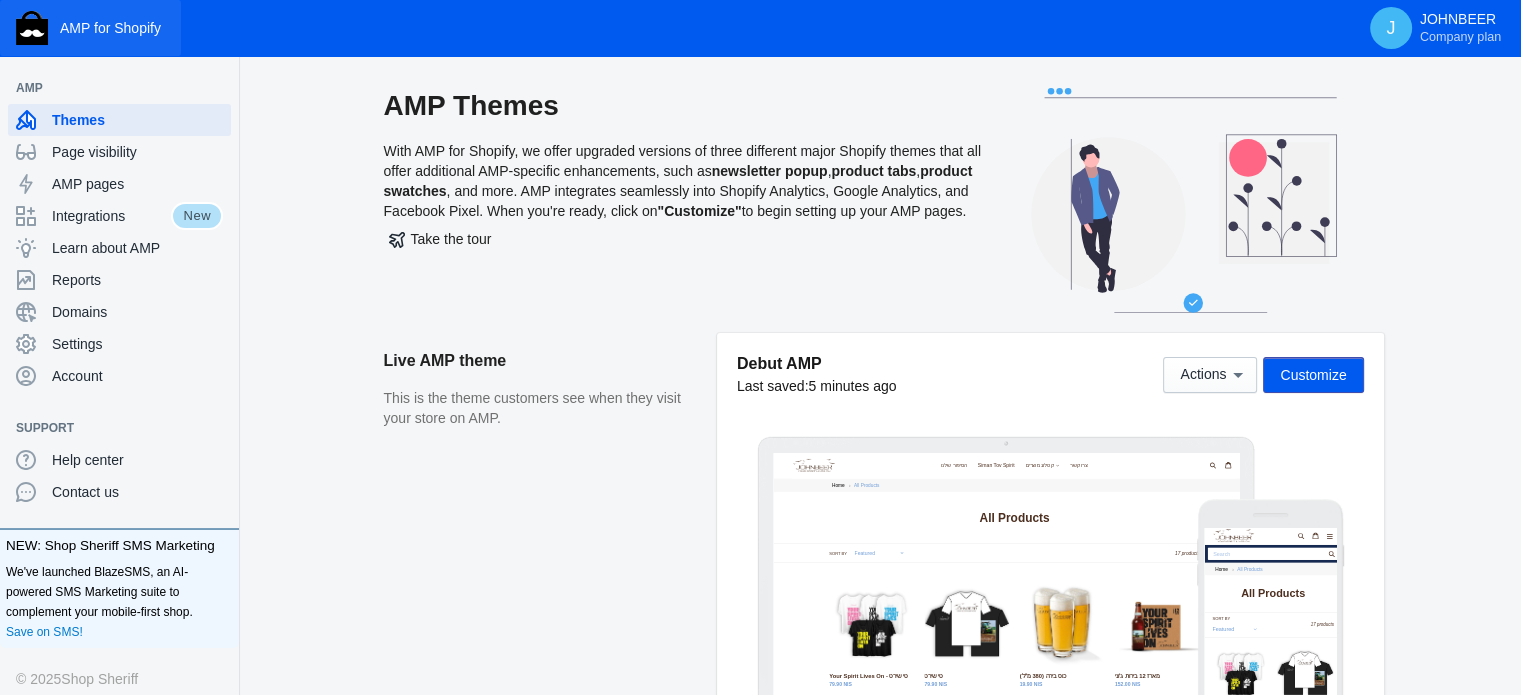 click on "AMP for Shopify" at bounding box center [110, 28] 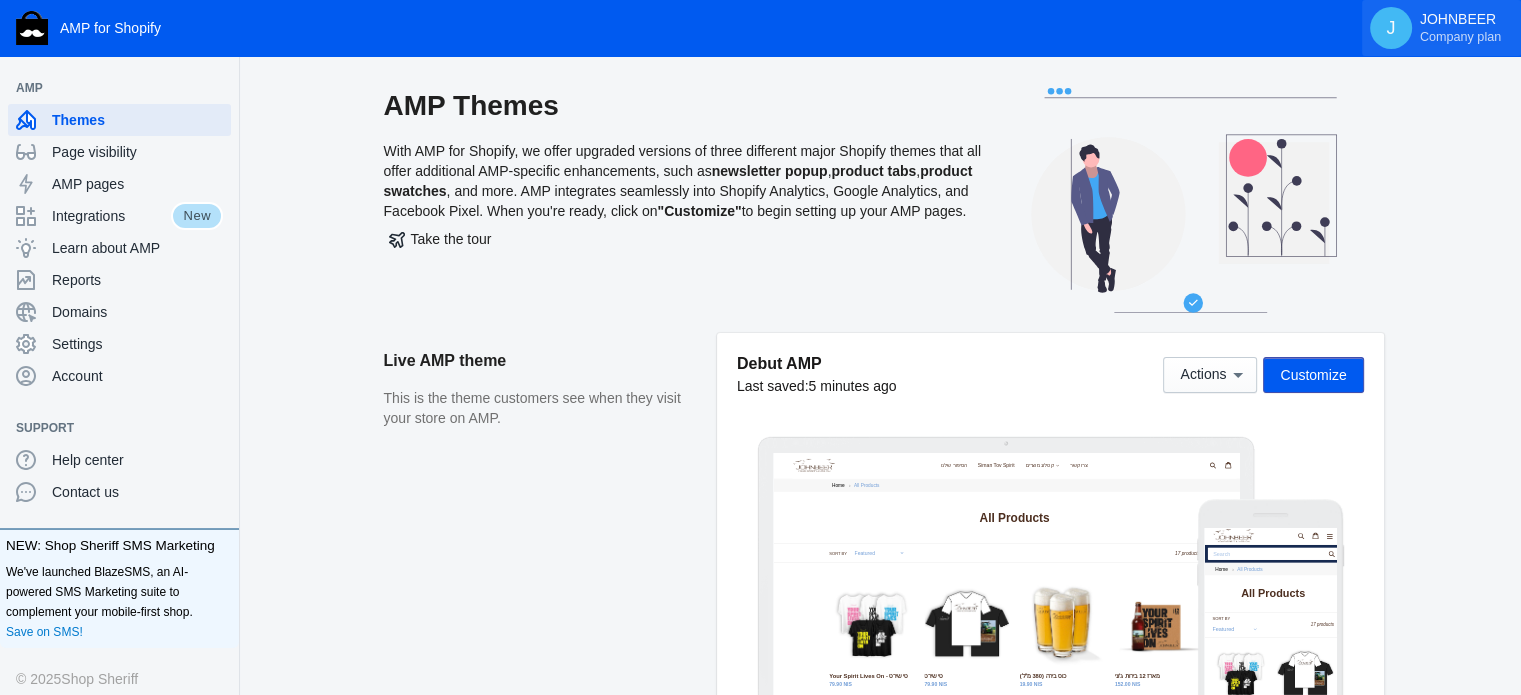 click on "JOHNBEER   Company plan" at bounding box center [1460, 28] 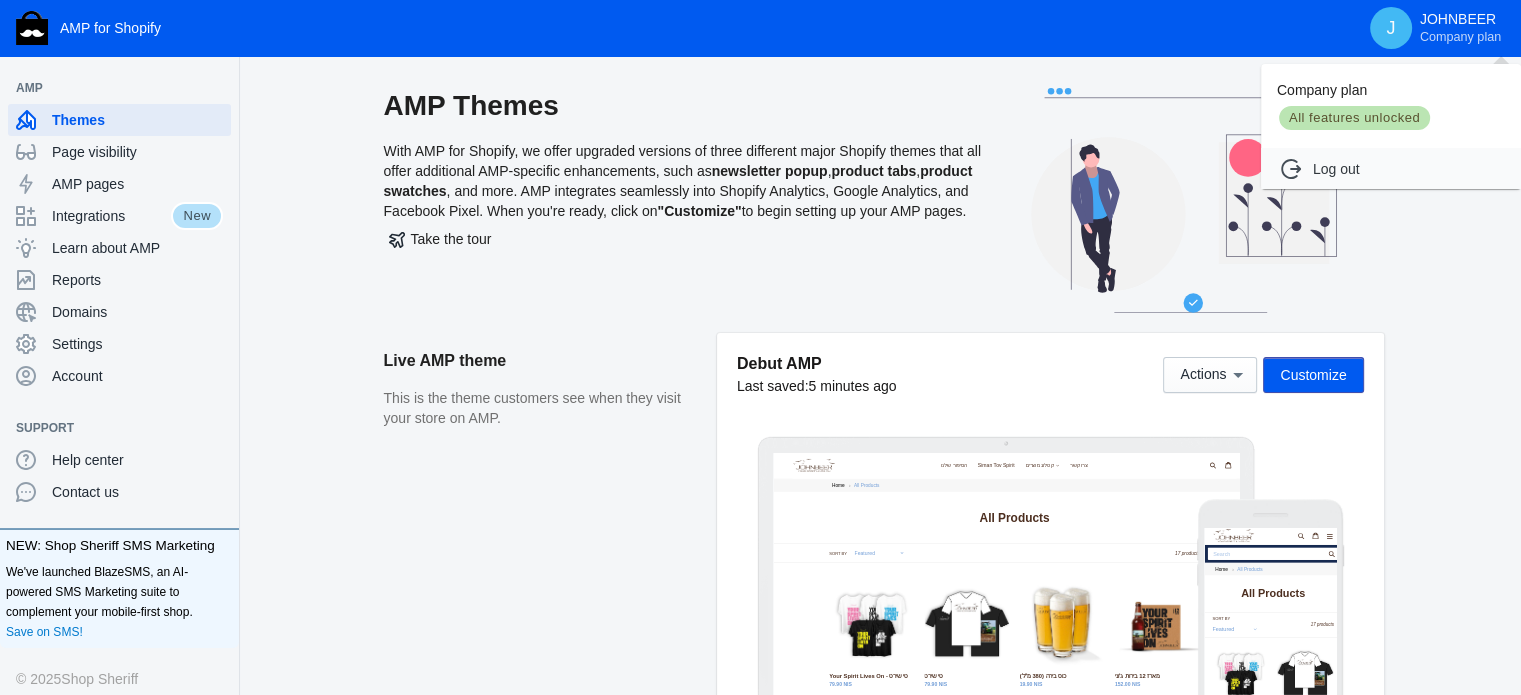 click at bounding box center (760, 347) 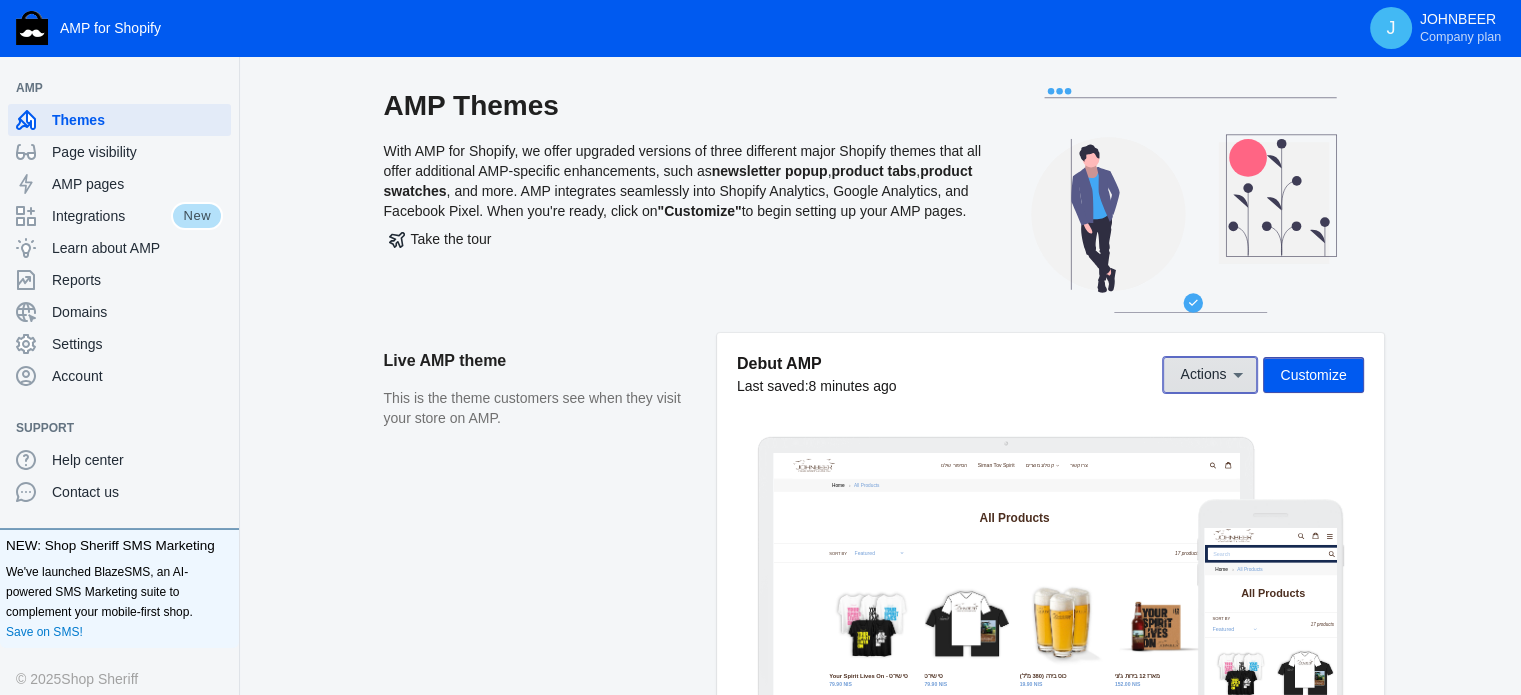 click on "Actions" at bounding box center [1203, 375] 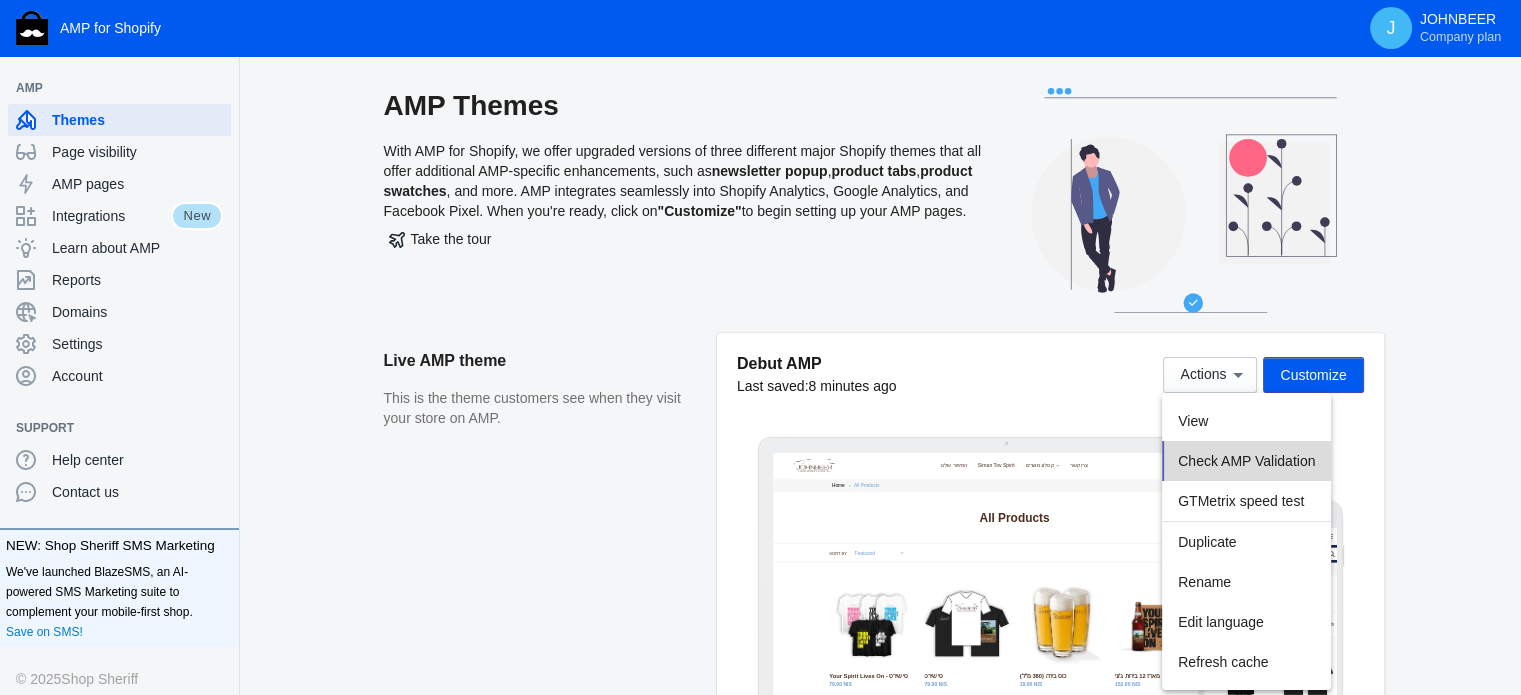 click on "Check AMP Validation" at bounding box center (1246, 461) 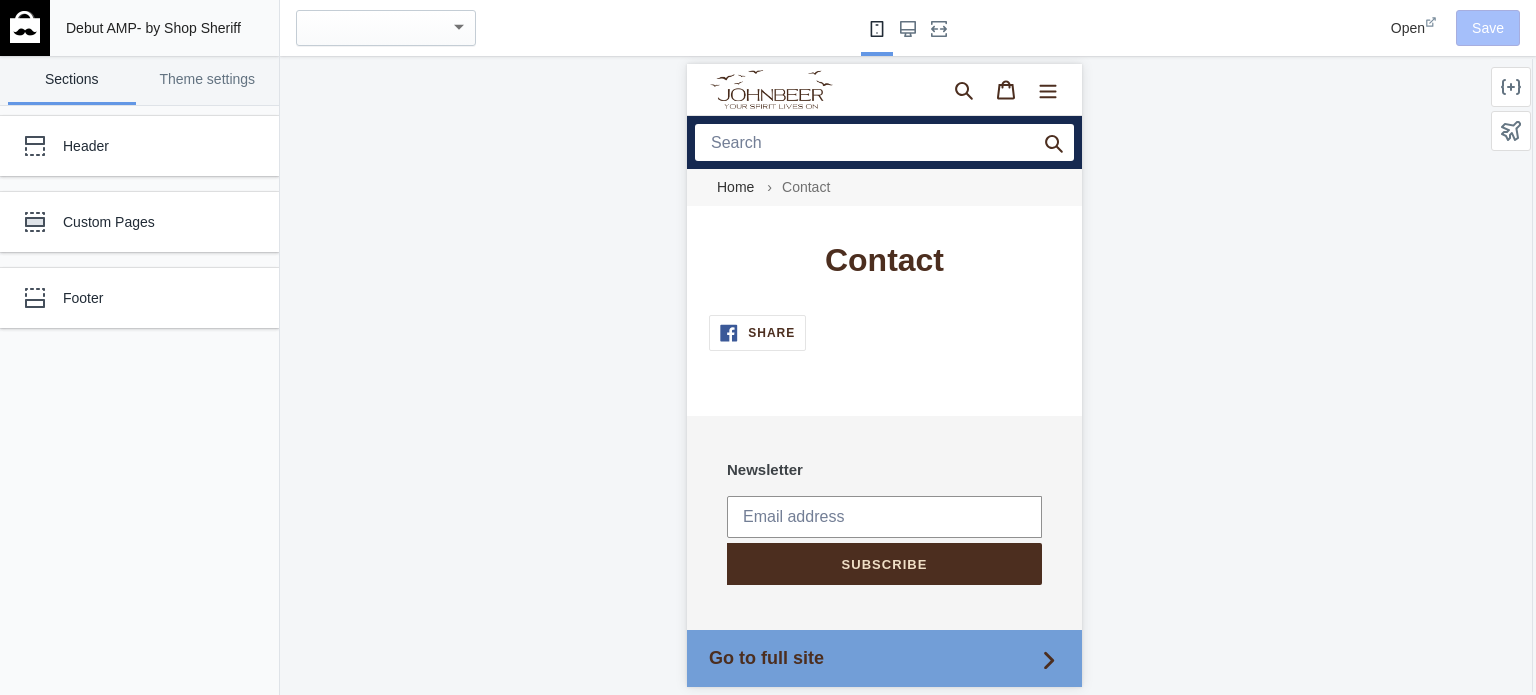 scroll, scrollTop: 0, scrollLeft: 0, axis: both 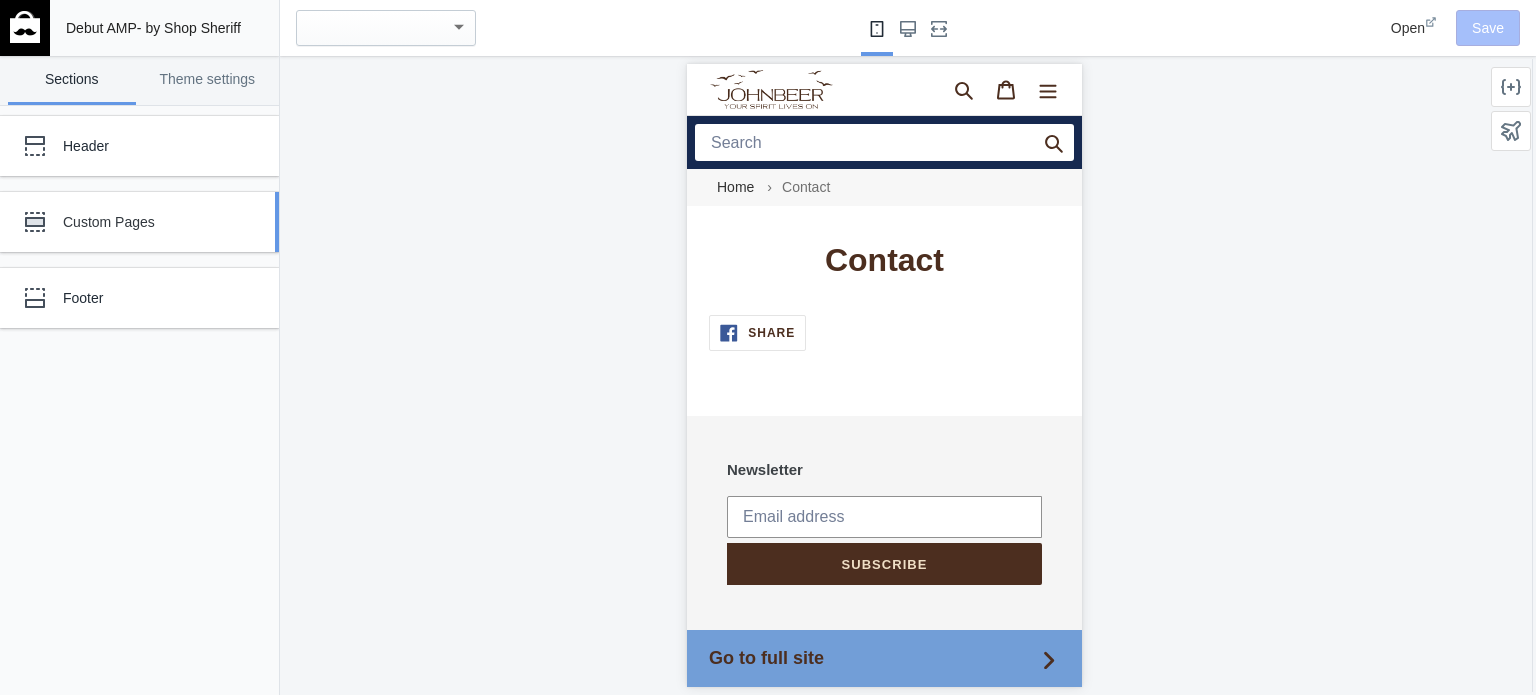 click on "Custom Pages" at bounding box center (149, 222) 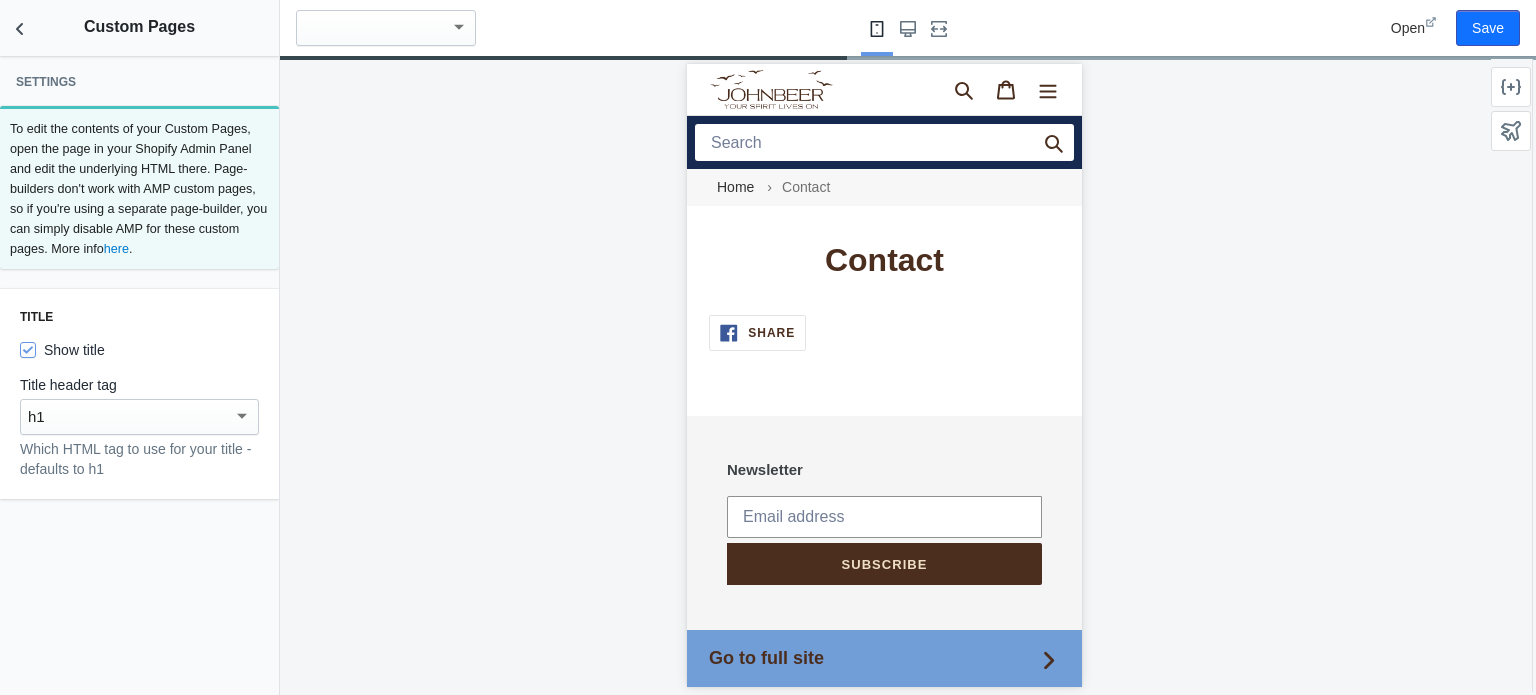 click on "To edit the contents of your Custom Pages, open the page in your Shopify Admin Panel and edit the underlying HTML there.  Page-builders don't work with AMP custom pages, so if you're using a separate page-builder, you can simply disable AMP for these custom pages. More info  here ." at bounding box center [139, 189] 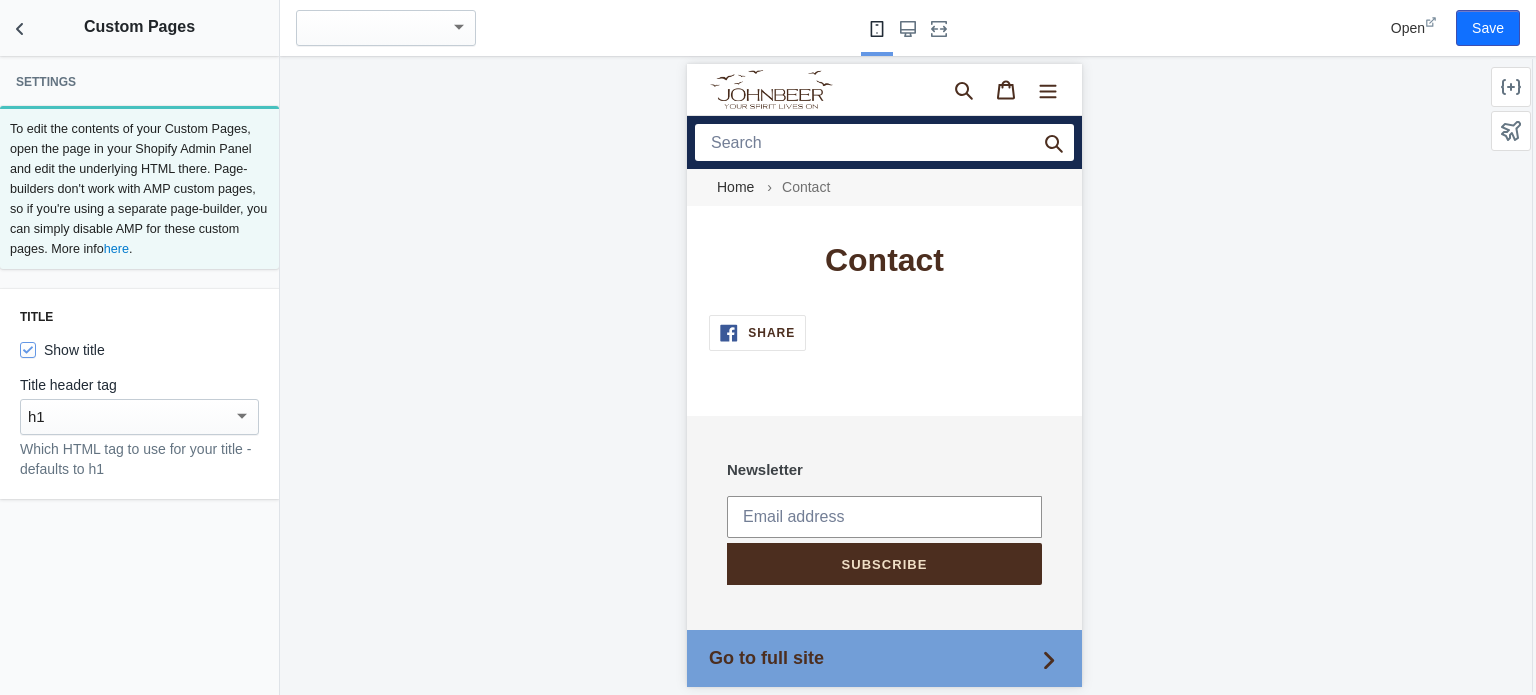 scroll, scrollTop: 0, scrollLeft: 0, axis: both 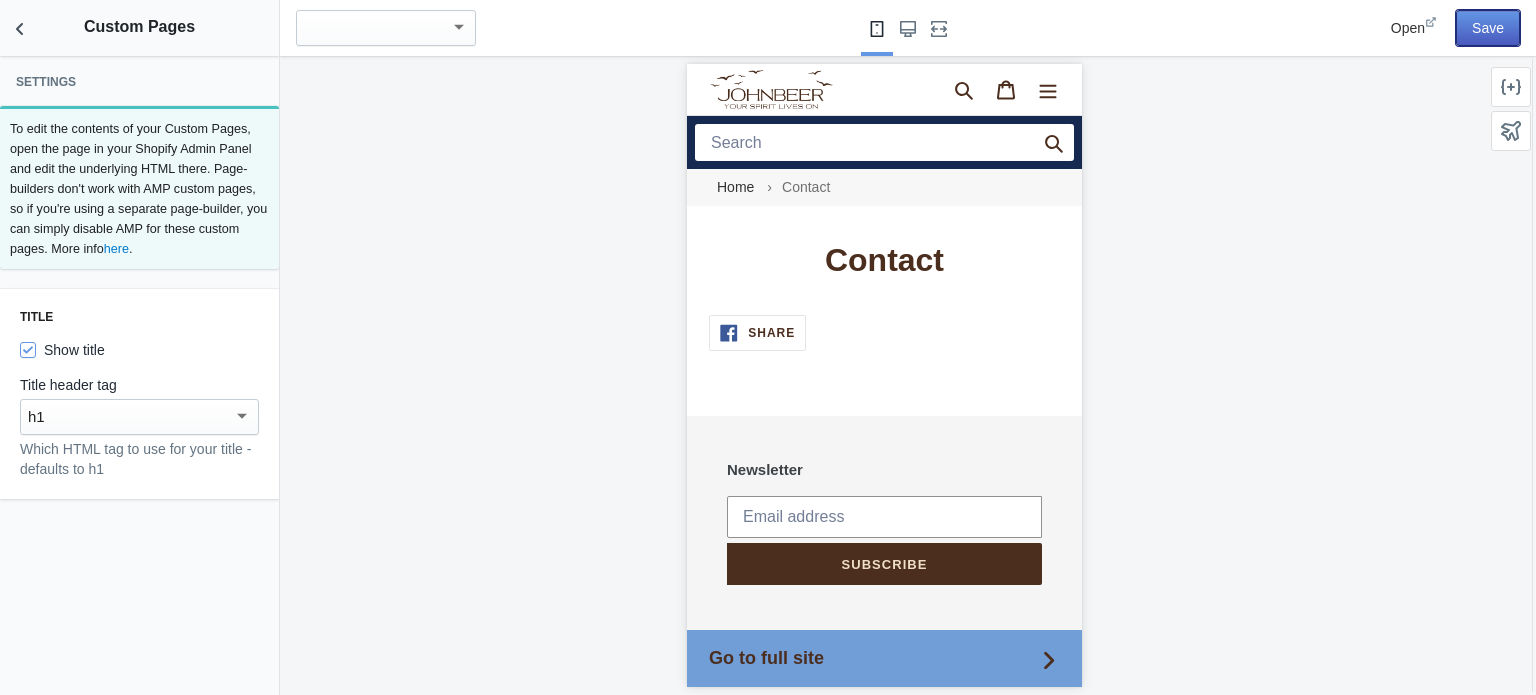 click on "Save" at bounding box center (1488, 28) 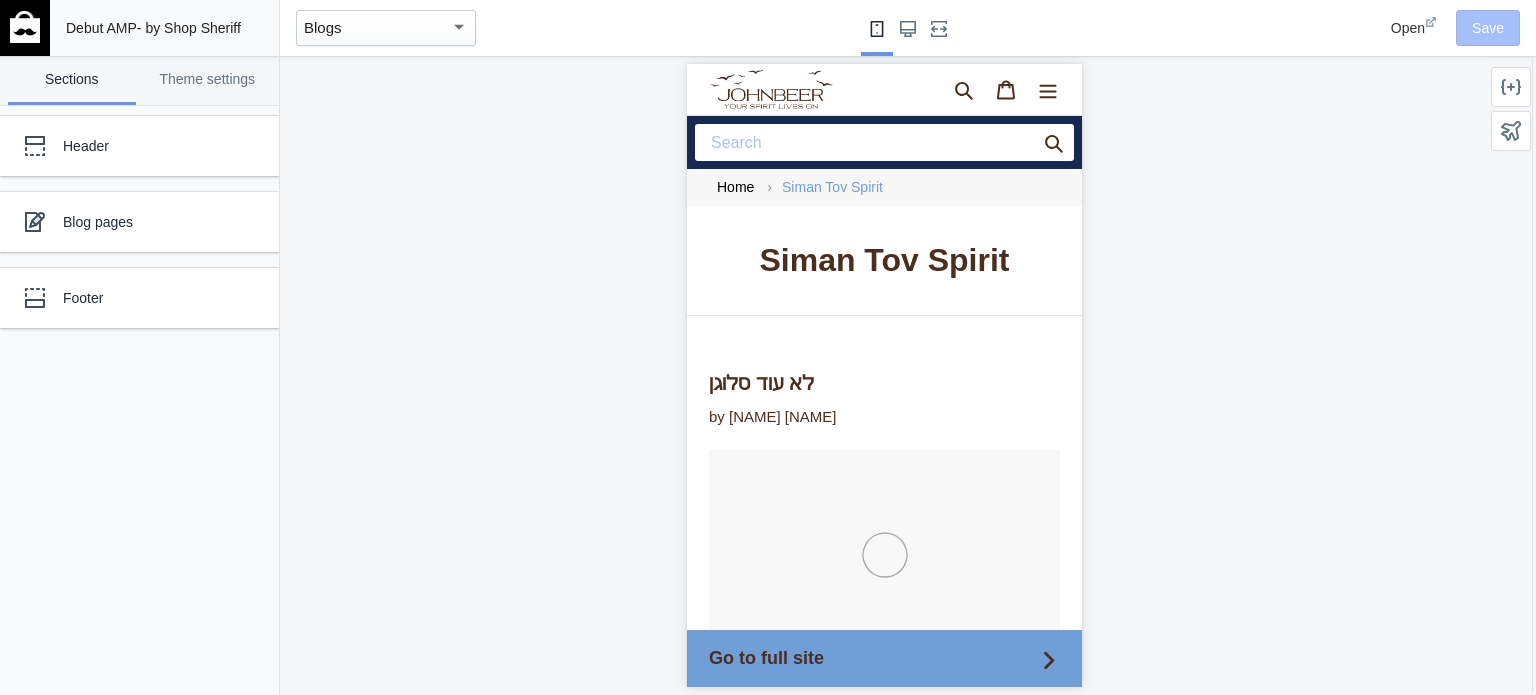 scroll, scrollTop: 0, scrollLeft: 0, axis: both 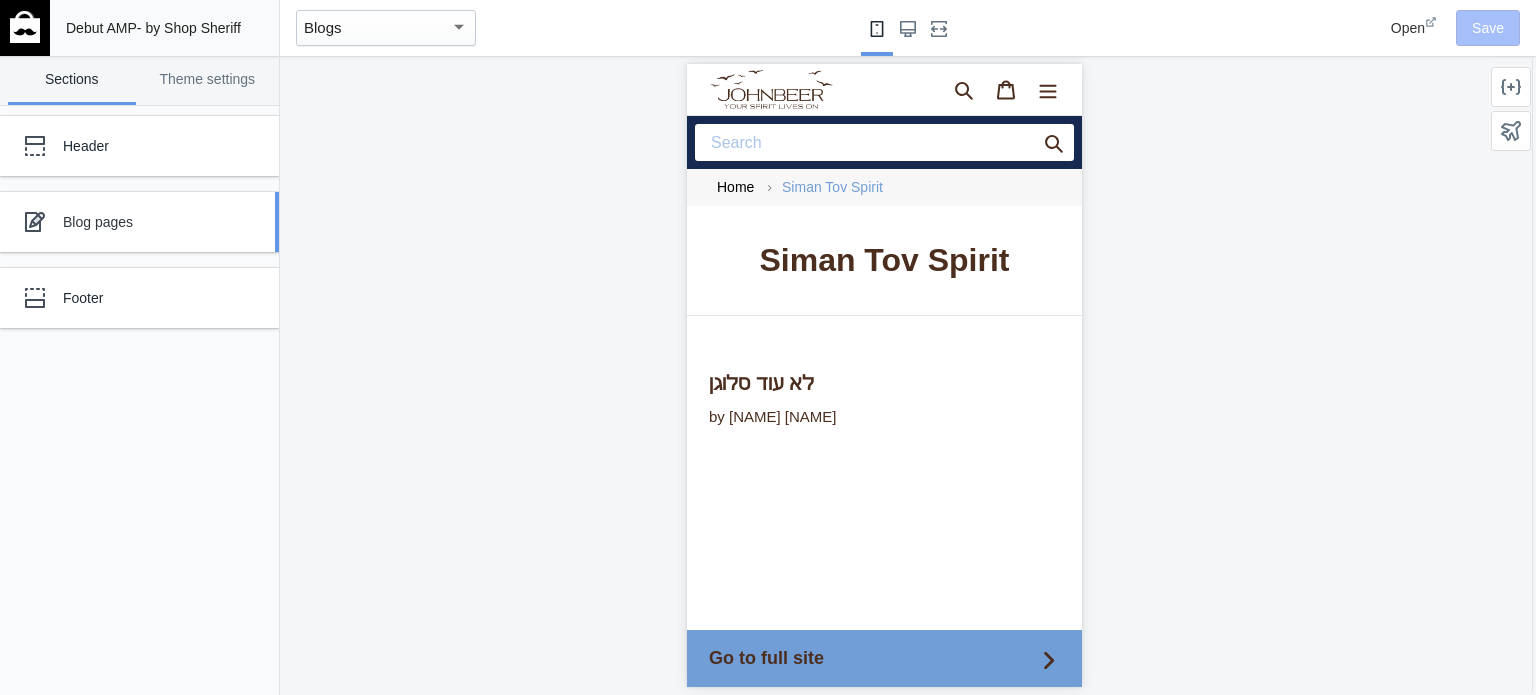 click on "Blog pages" at bounding box center [149, 222] 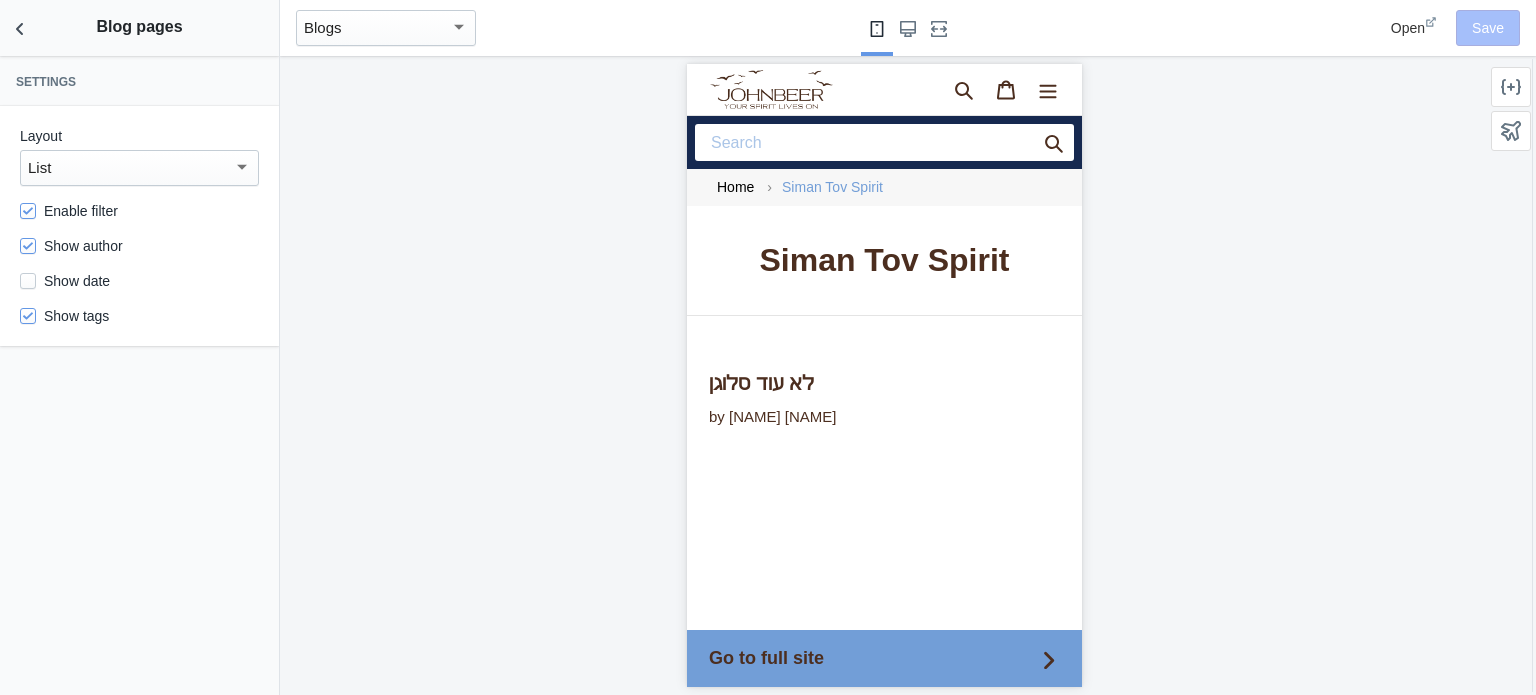 click at bounding box center [242, 166] 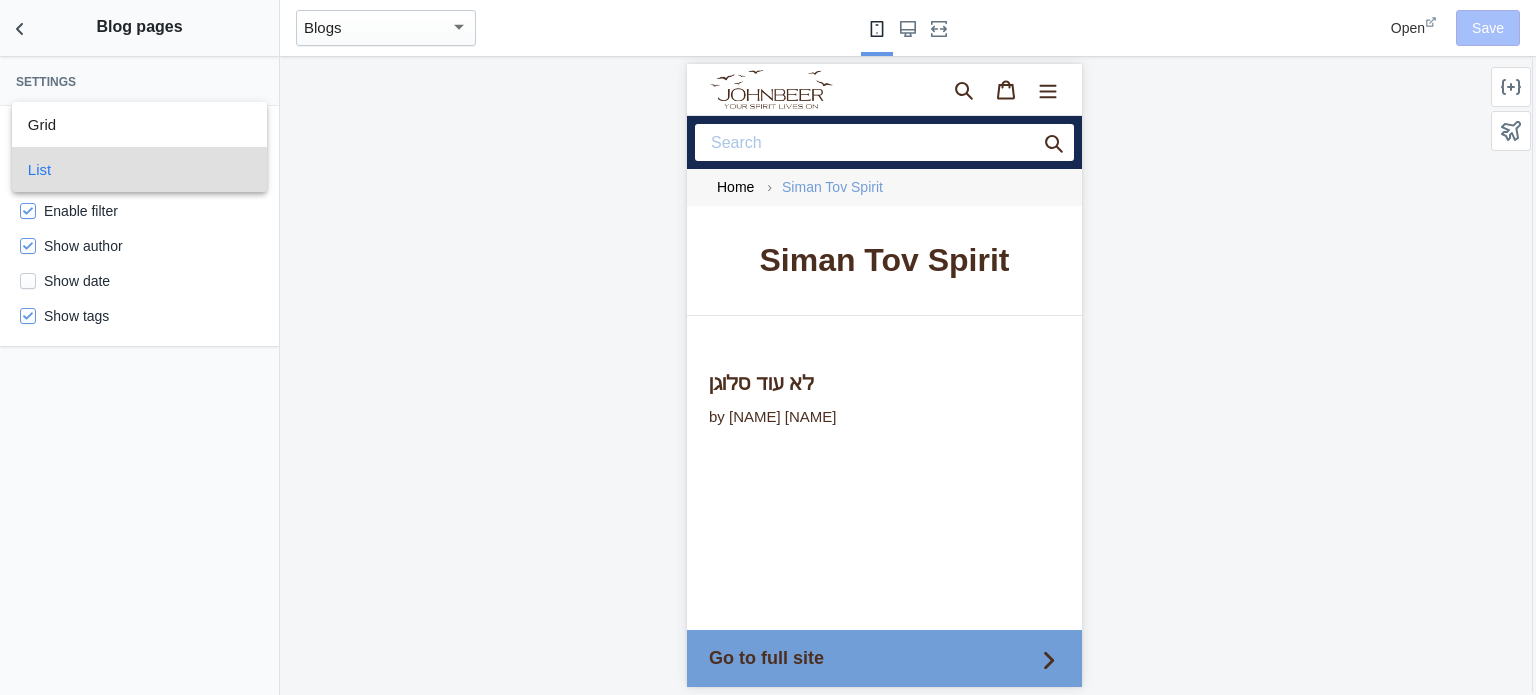 click on "List" at bounding box center (140, 169) 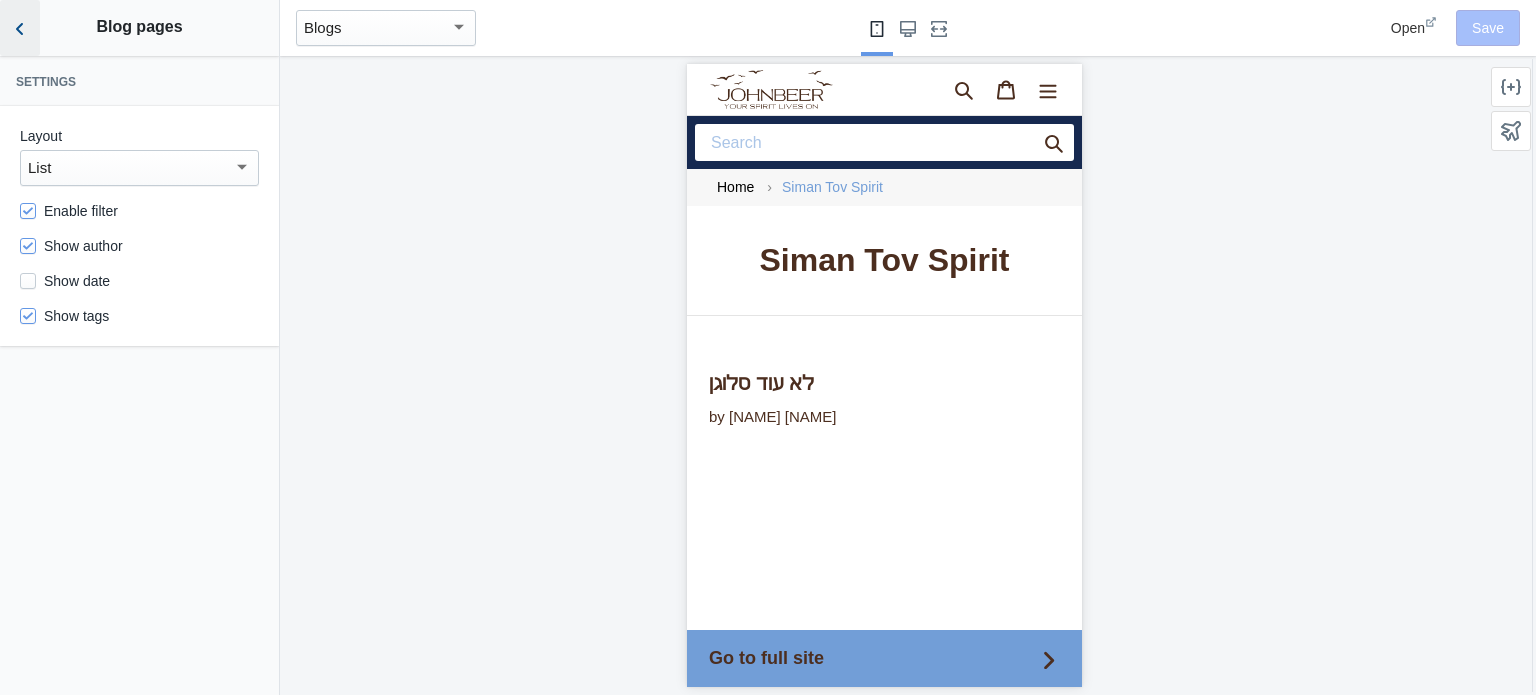 click 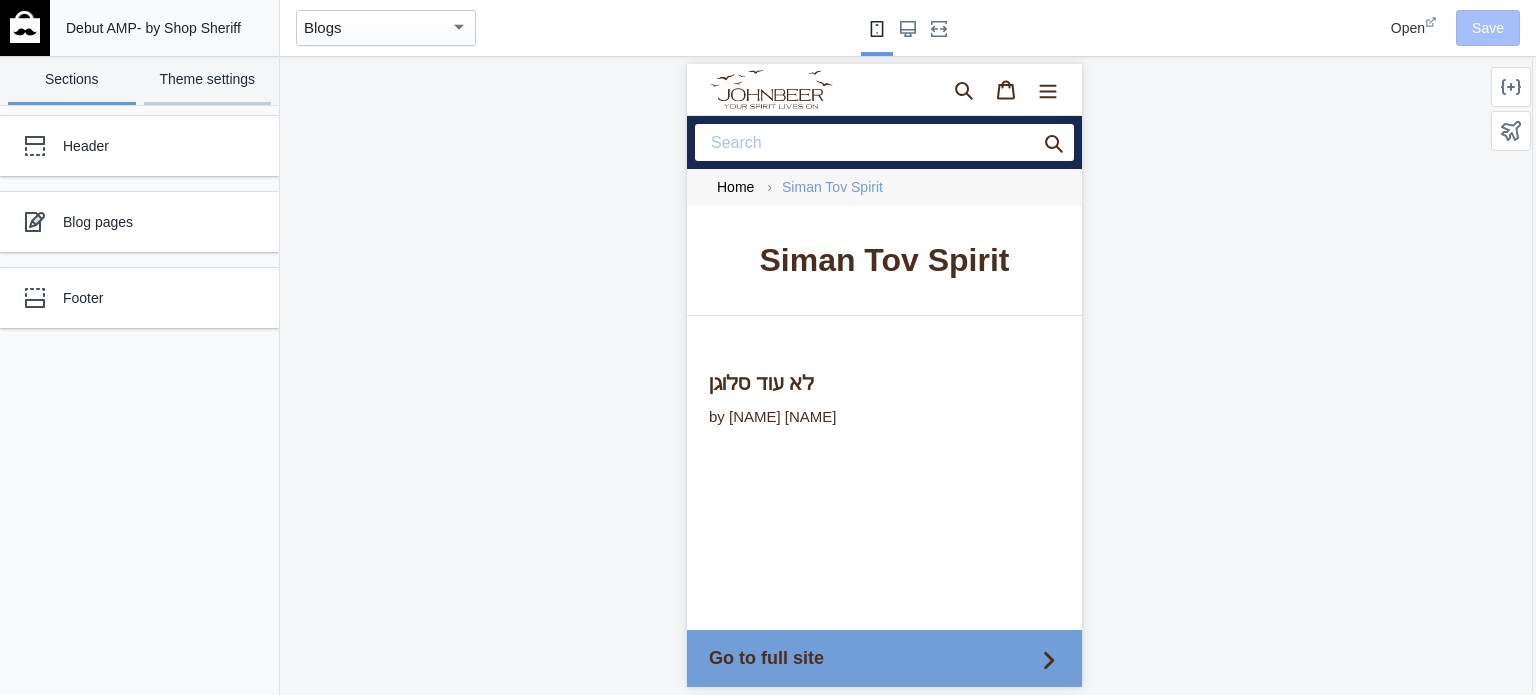 click on "Theme settings" at bounding box center (208, 80) 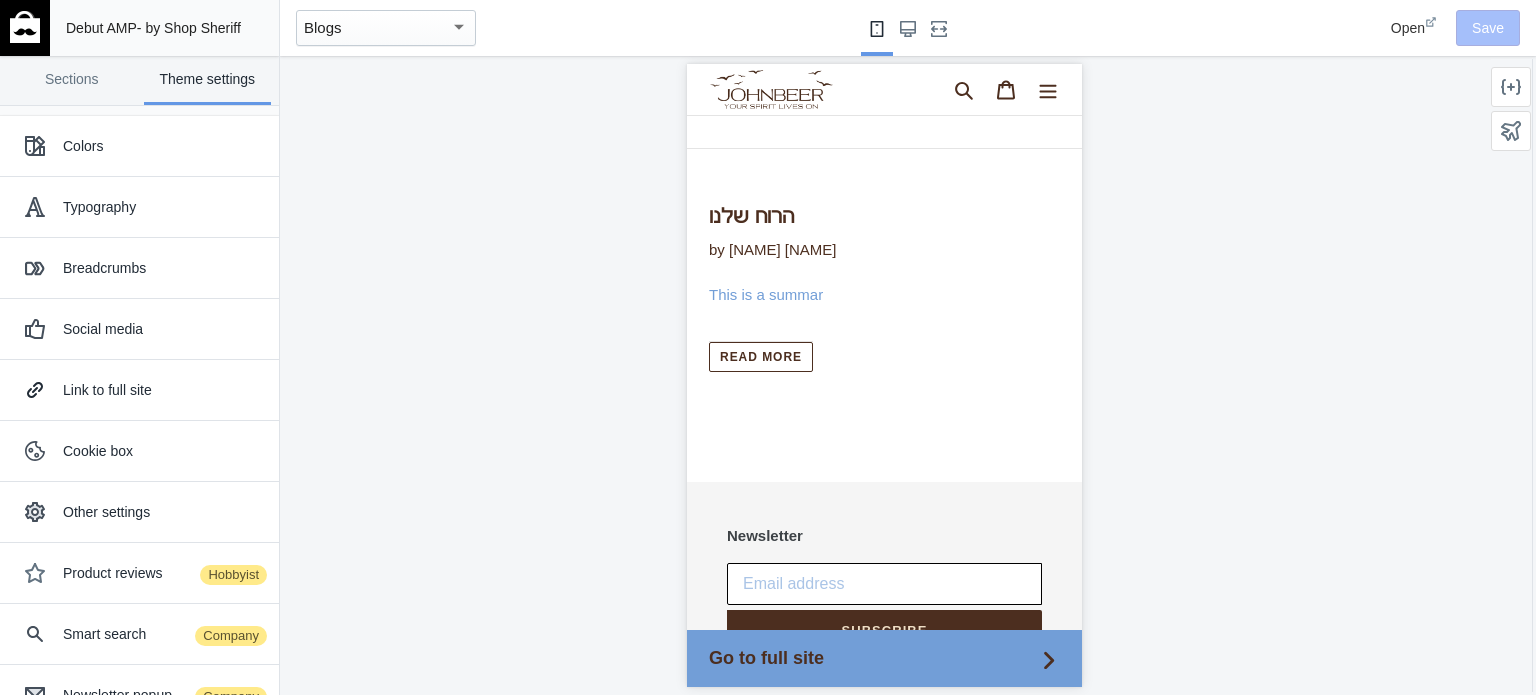 scroll, scrollTop: 692, scrollLeft: 0, axis: vertical 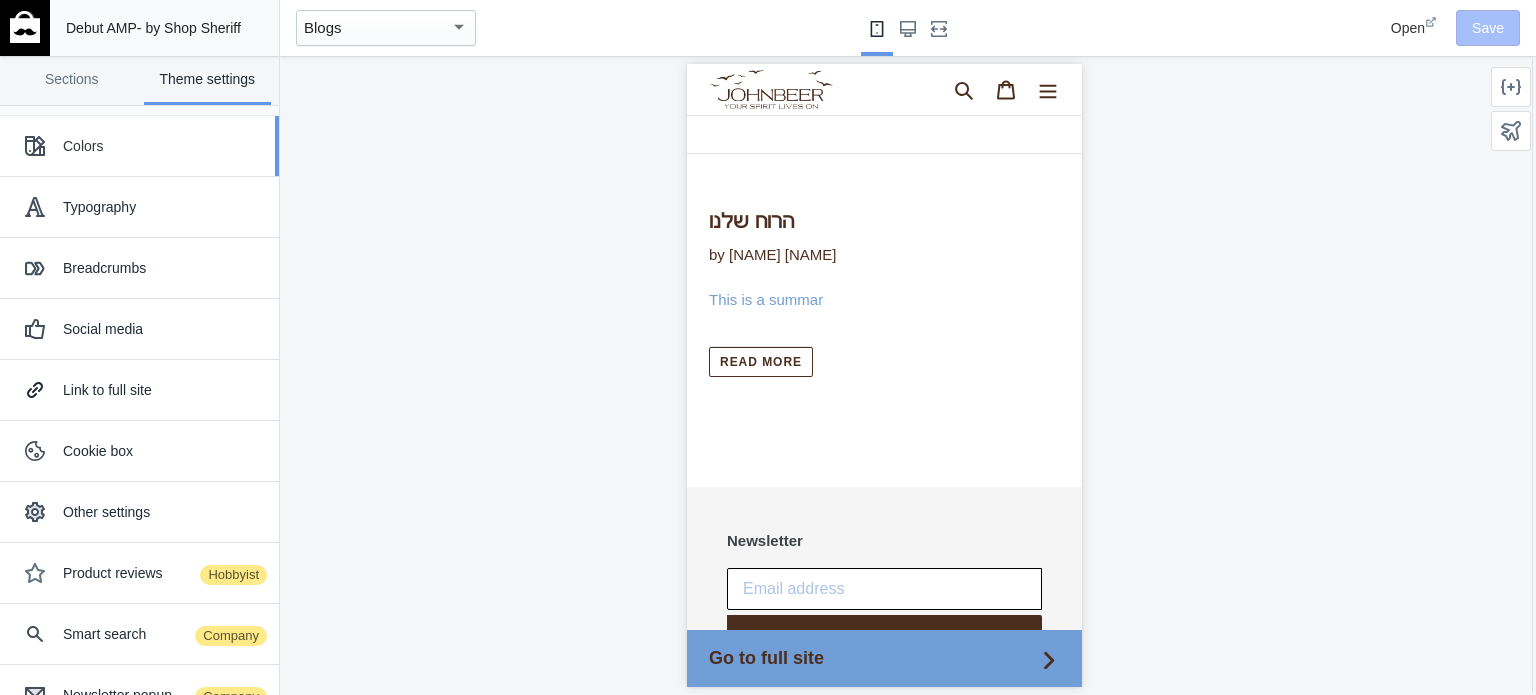 click on "Colors" at bounding box center [163, 146] 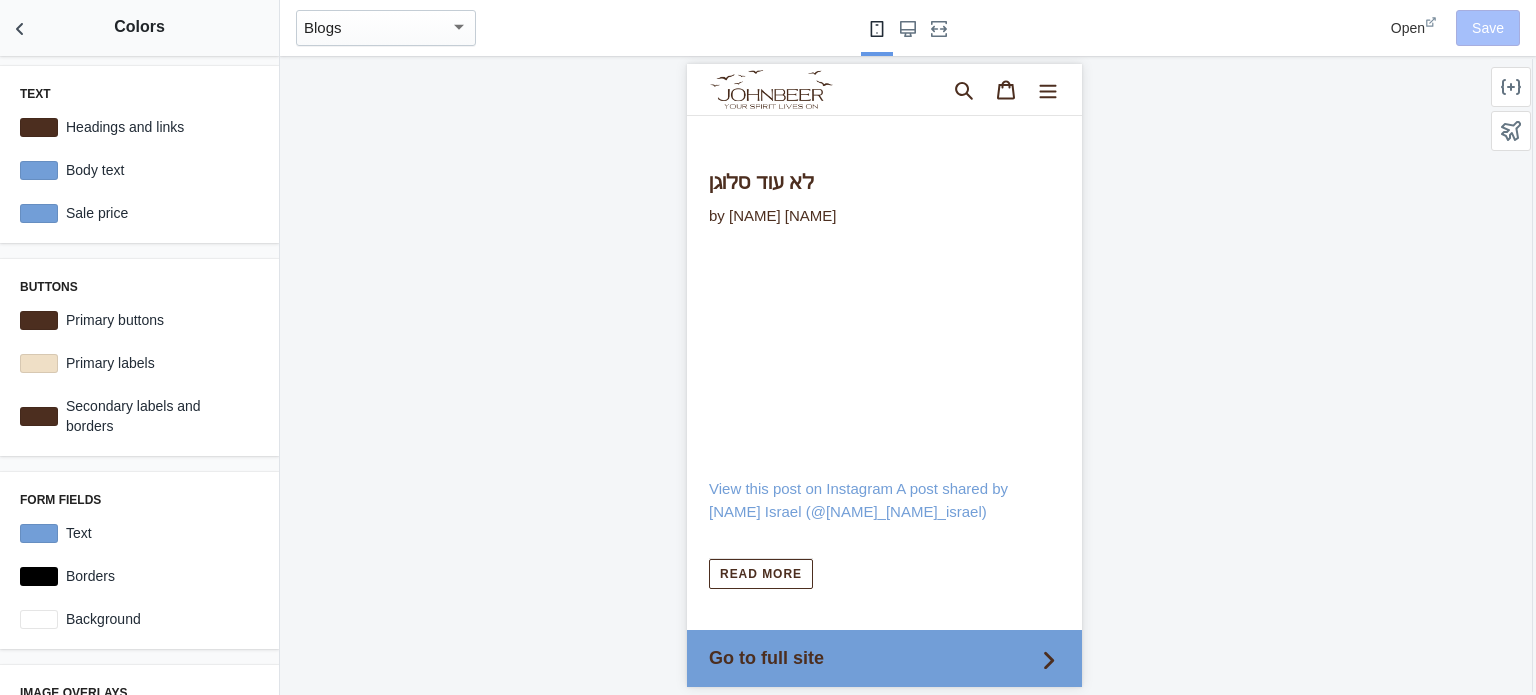 scroll, scrollTop: 228, scrollLeft: 0, axis: vertical 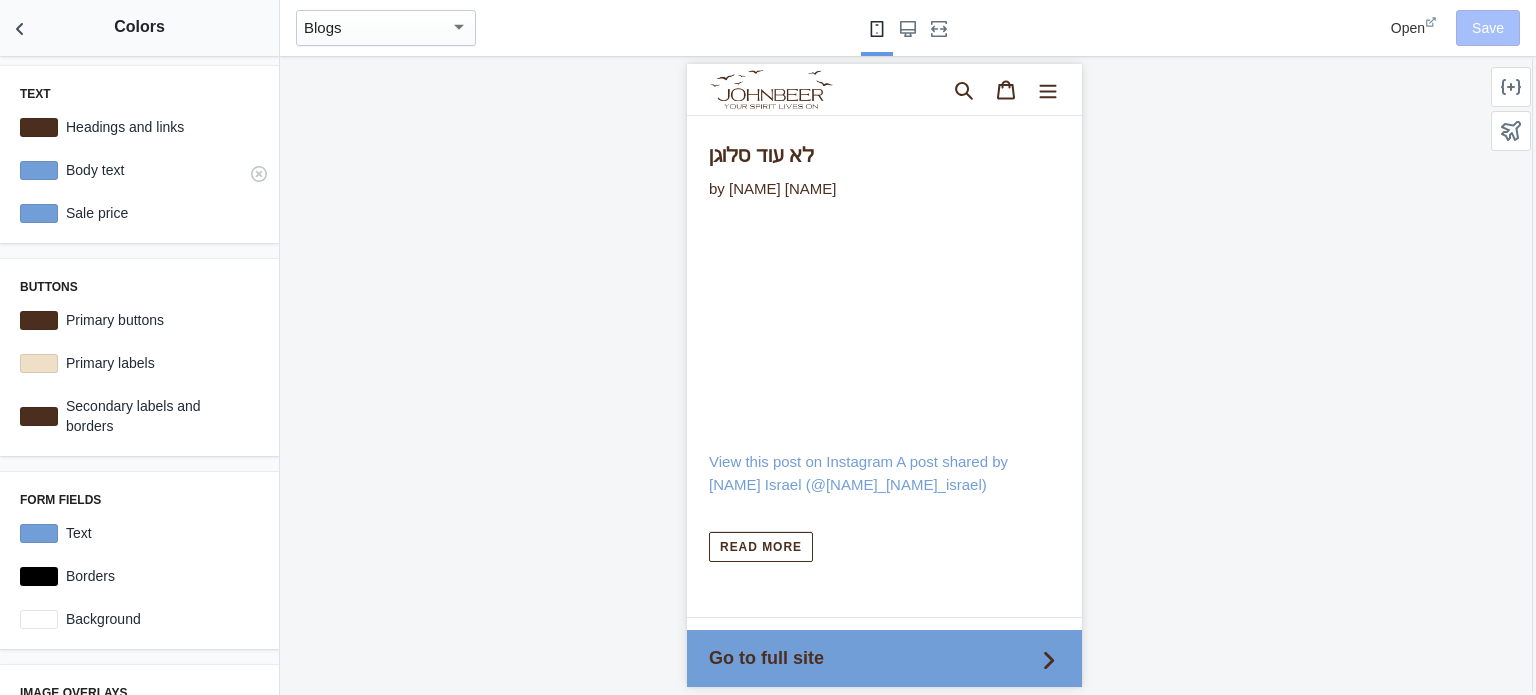 click at bounding box center [39, 170] 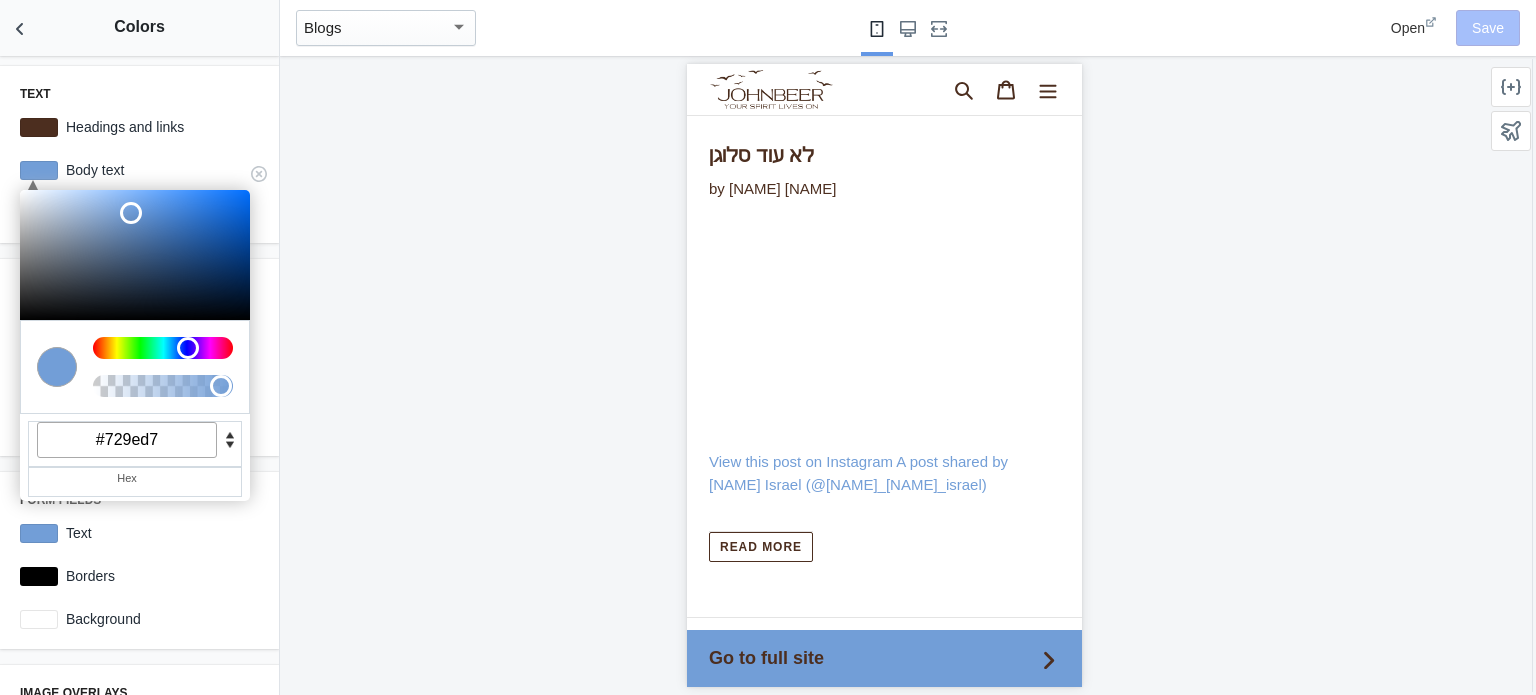 drag, startPoint x: 165, startPoint y: 442, endPoint x: 107, endPoint y: 442, distance: 58 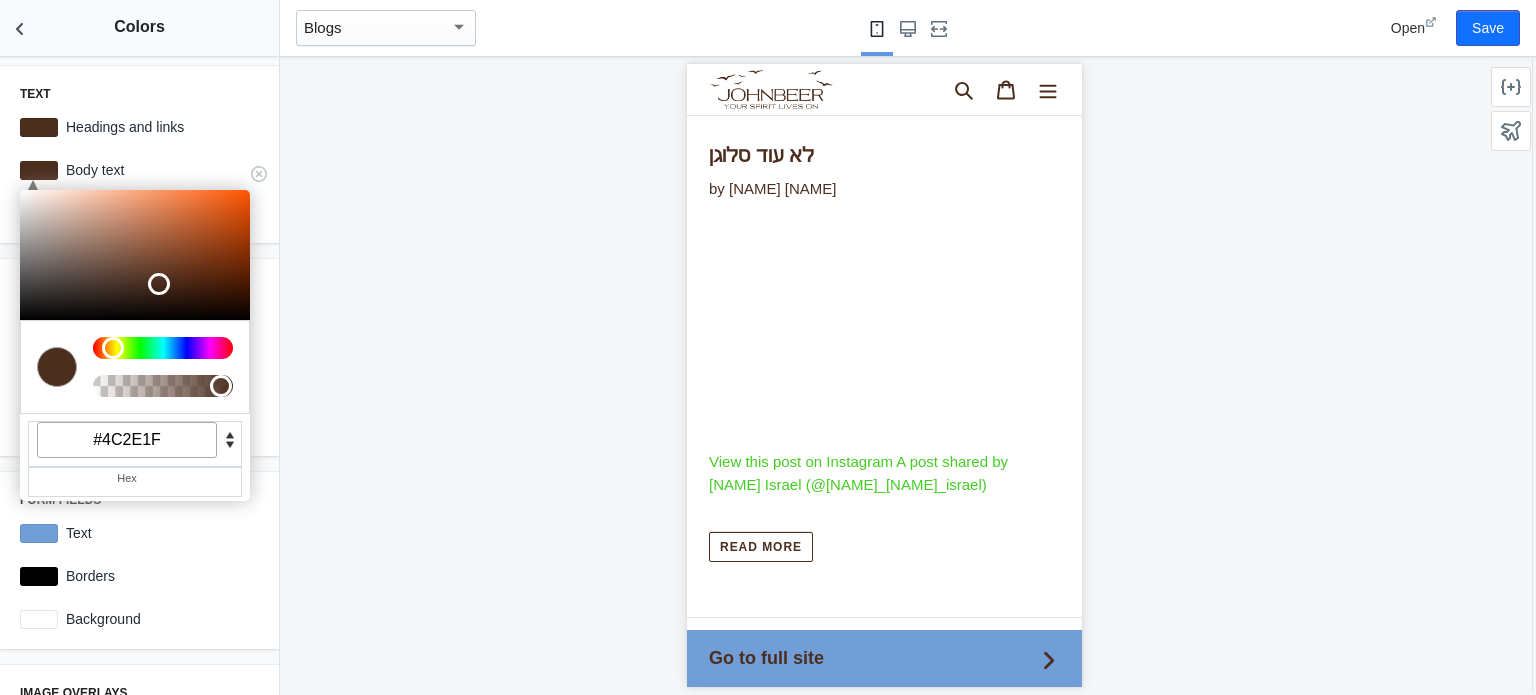 type on "#4C2E1F" 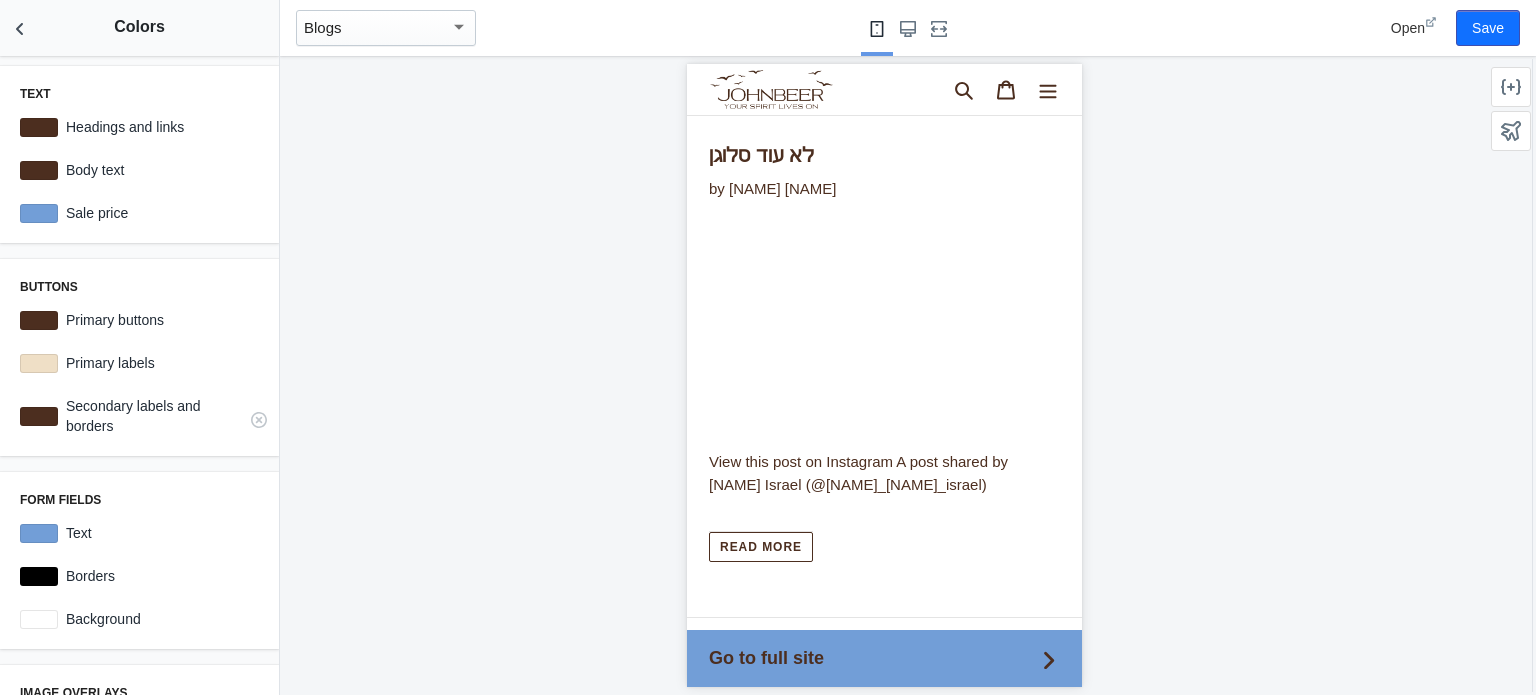 click at bounding box center [39, 416] 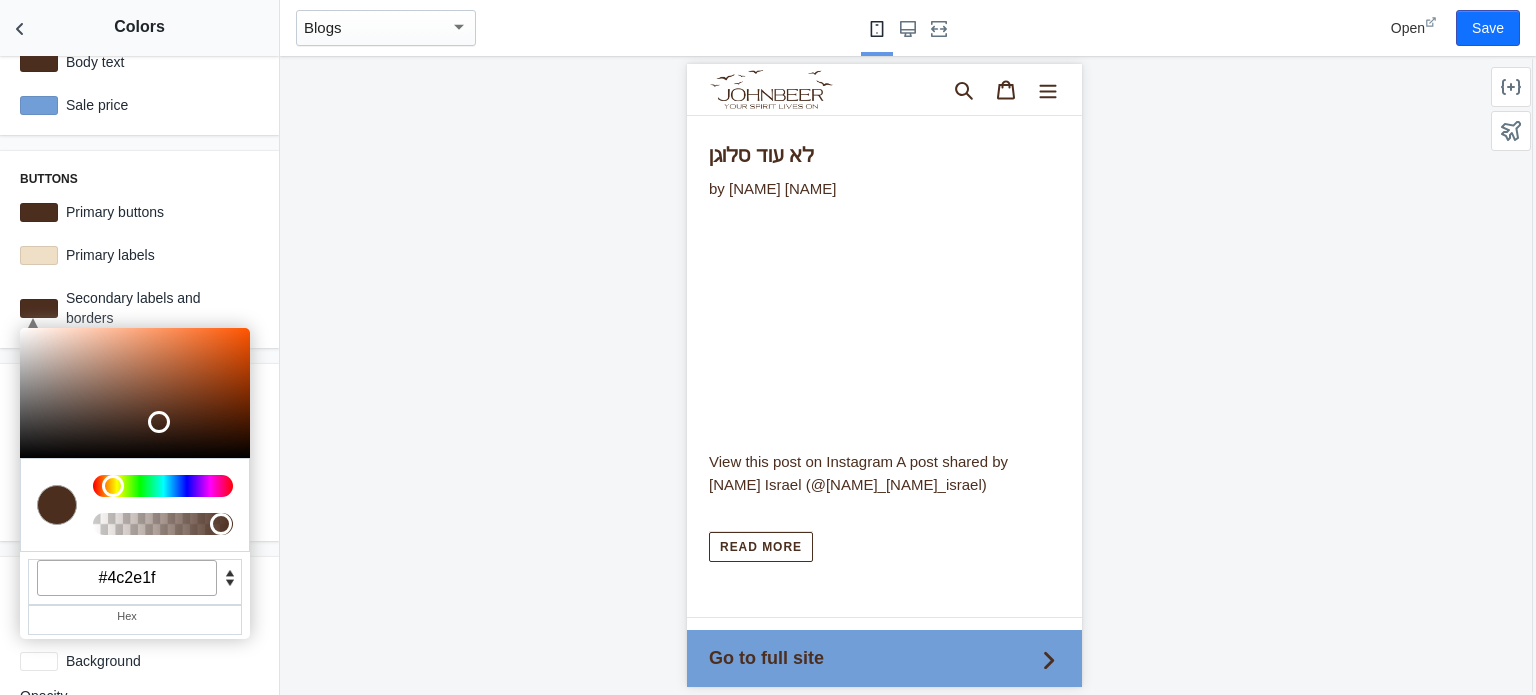 scroll, scrollTop: 112, scrollLeft: 0, axis: vertical 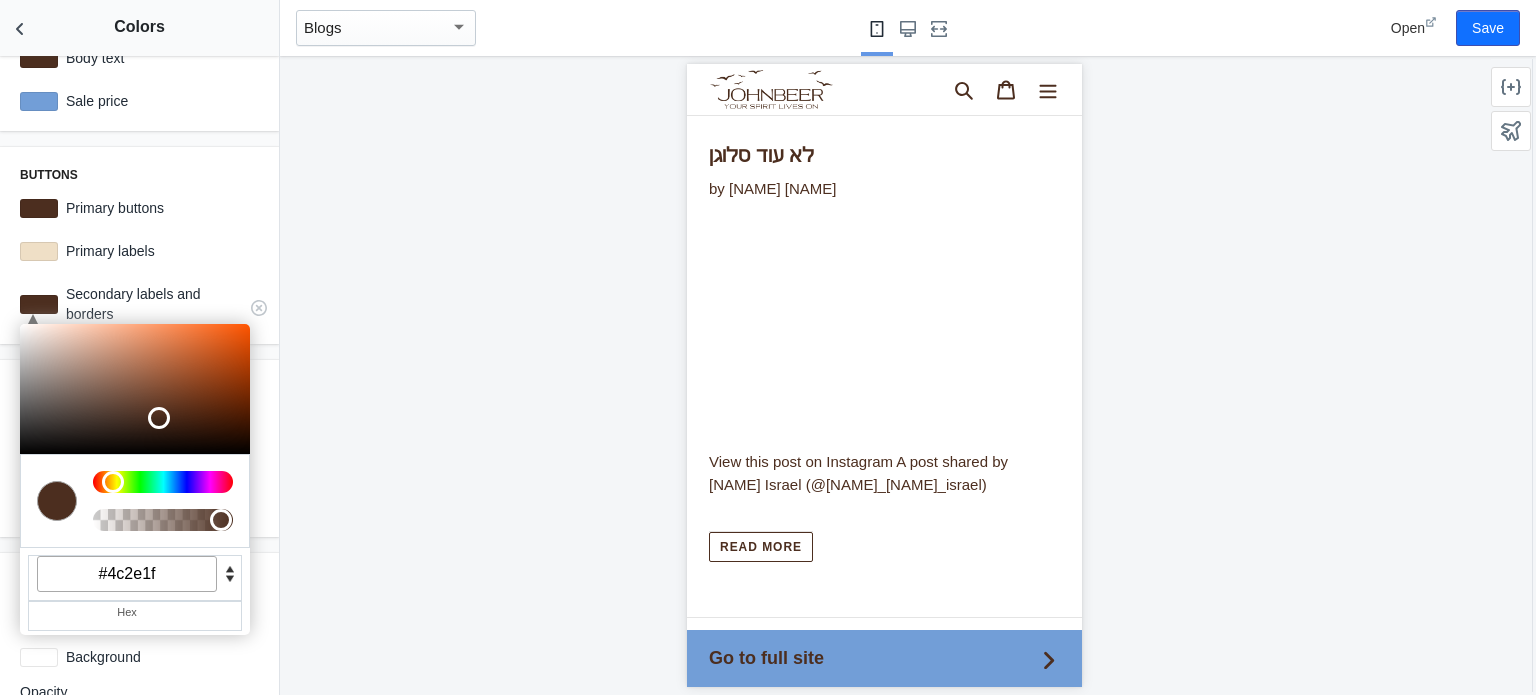 drag, startPoint x: 178, startPoint y: 579, endPoint x: 111, endPoint y: 575, distance: 67.11929 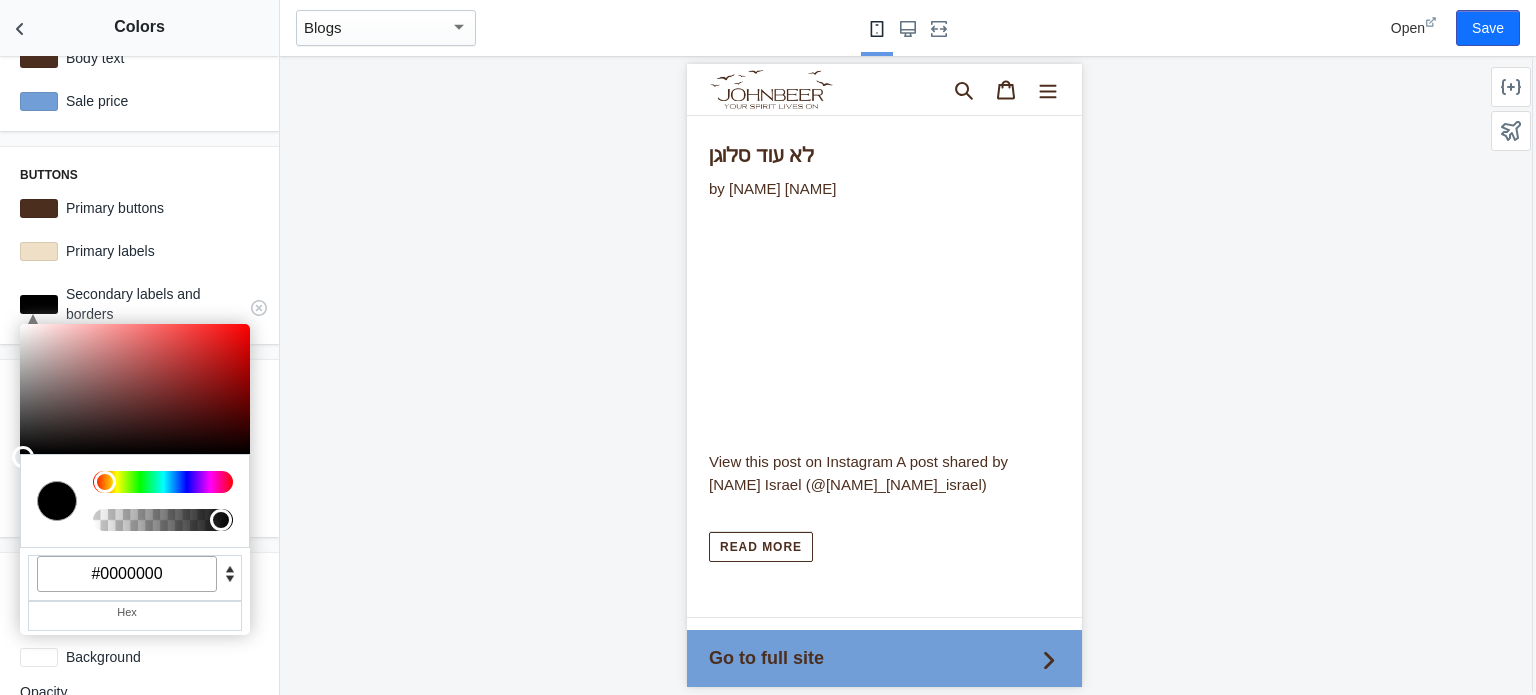 type on "#0000000" 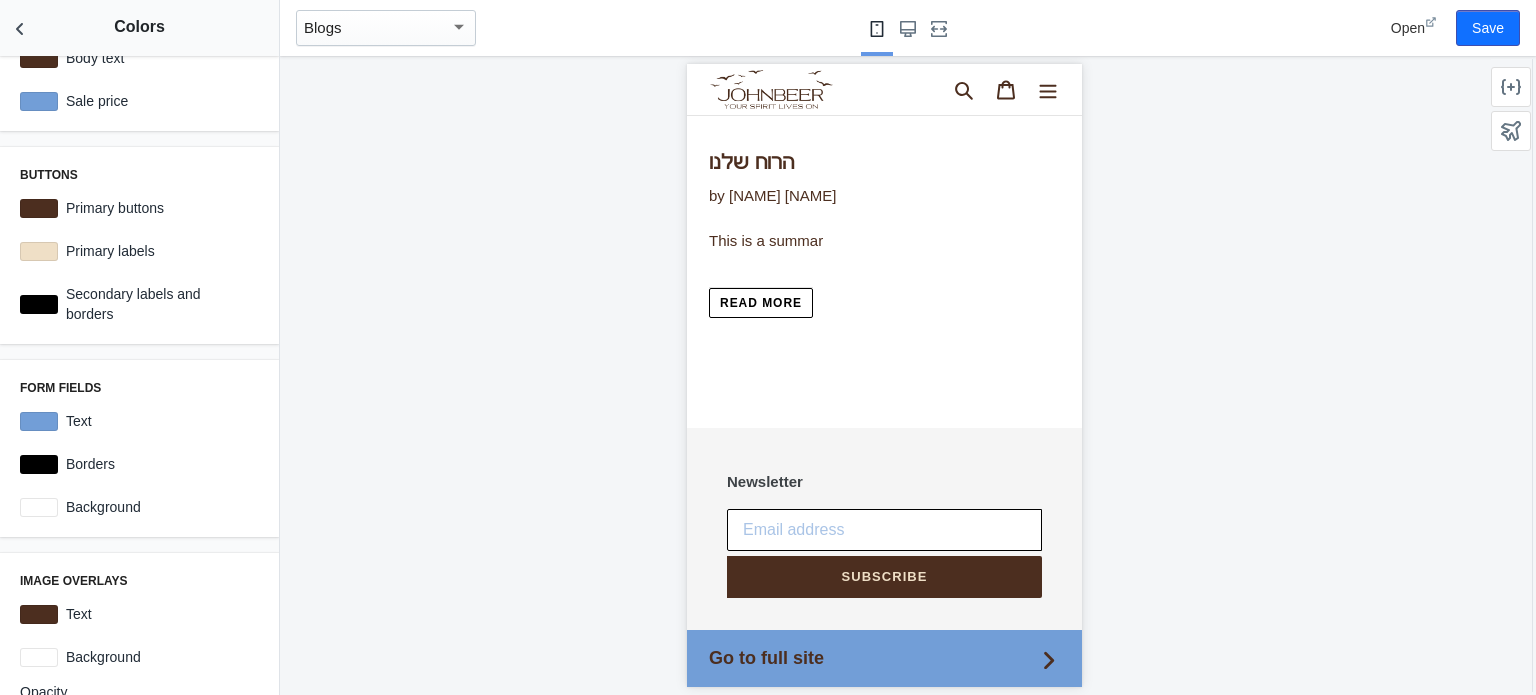 scroll, scrollTop: 737, scrollLeft: 0, axis: vertical 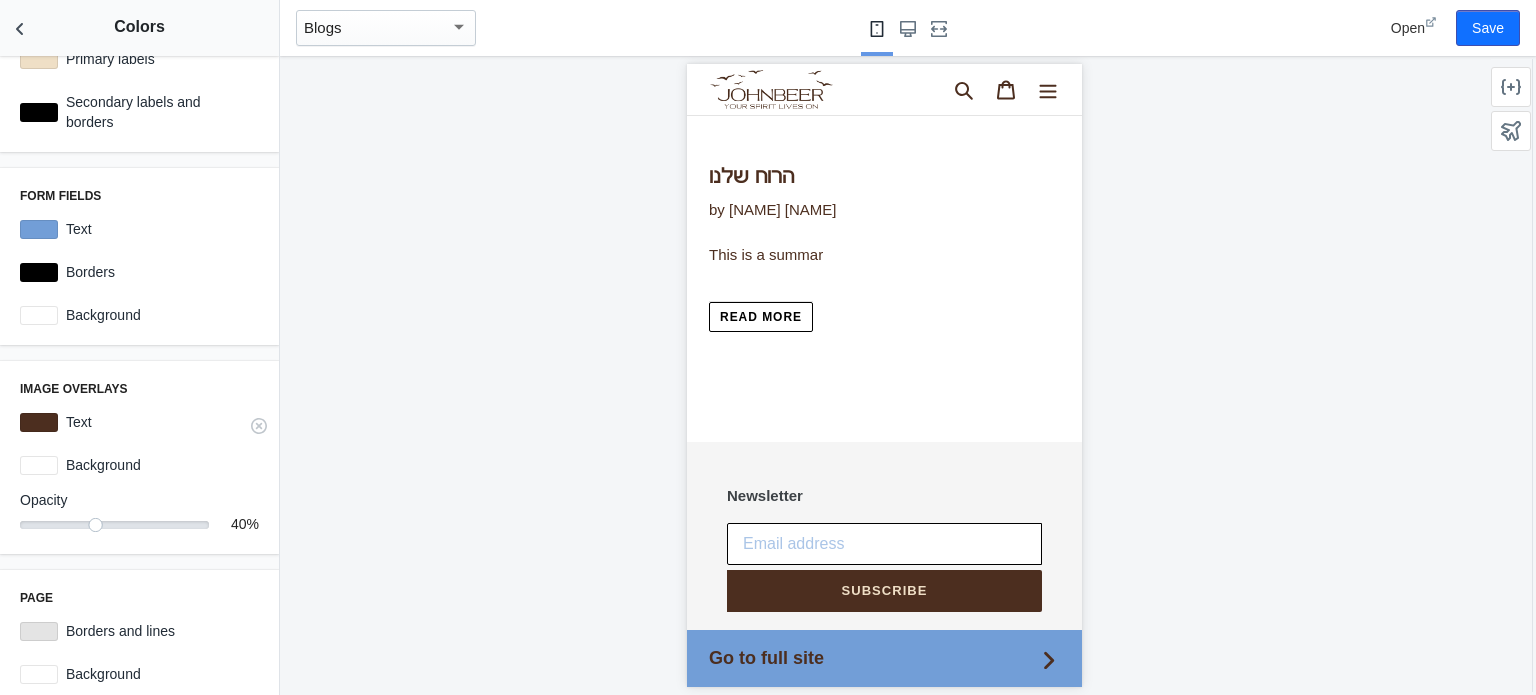 click at bounding box center [39, 422] 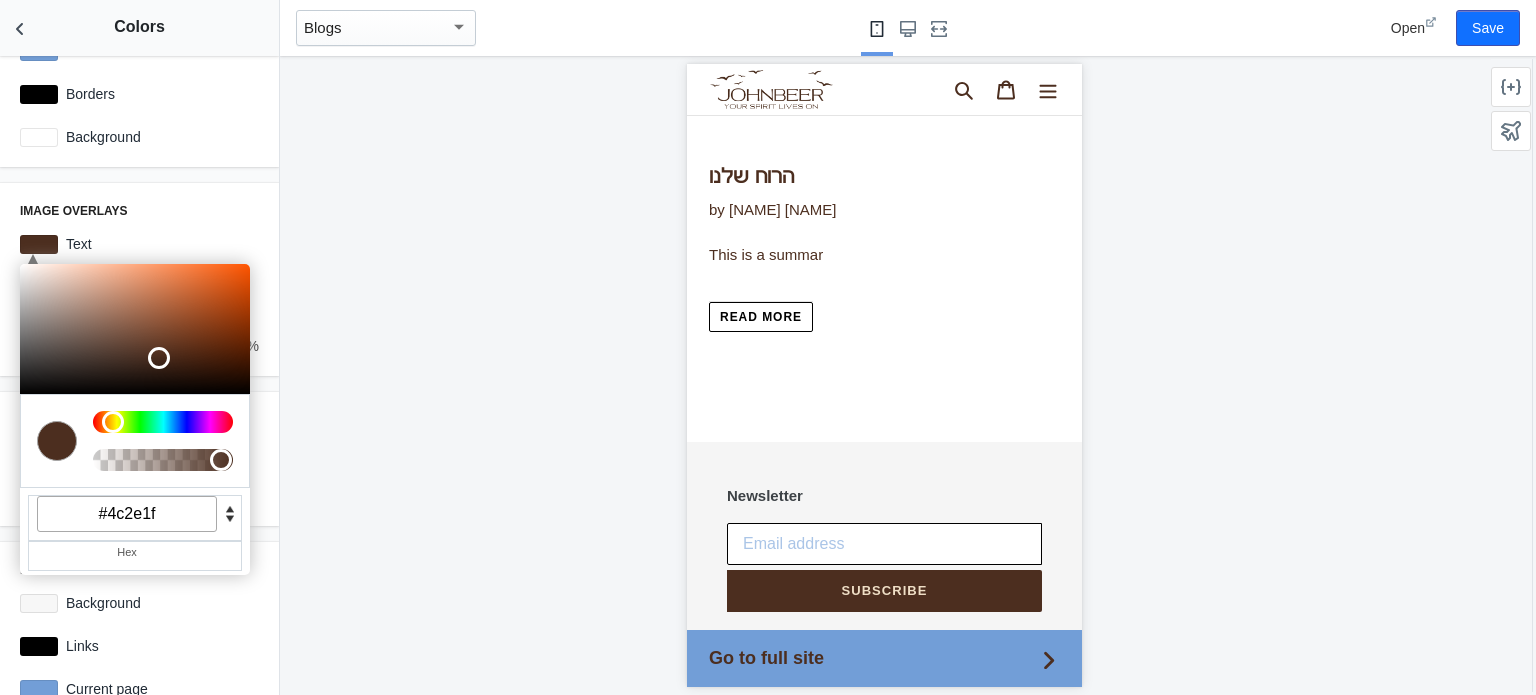 scroll, scrollTop: 527, scrollLeft: 0, axis: vertical 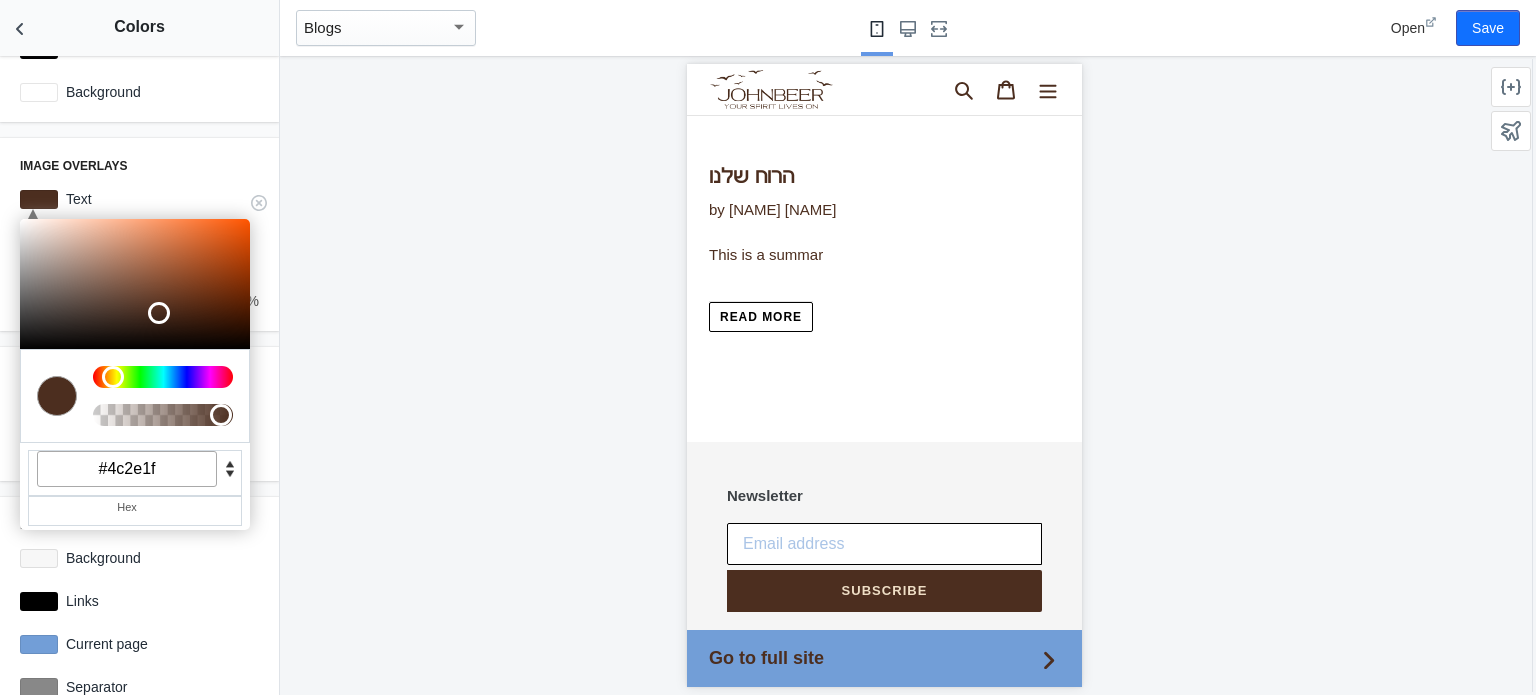 drag, startPoint x: 166, startPoint y: 463, endPoint x: 110, endPoint y: 463, distance: 56 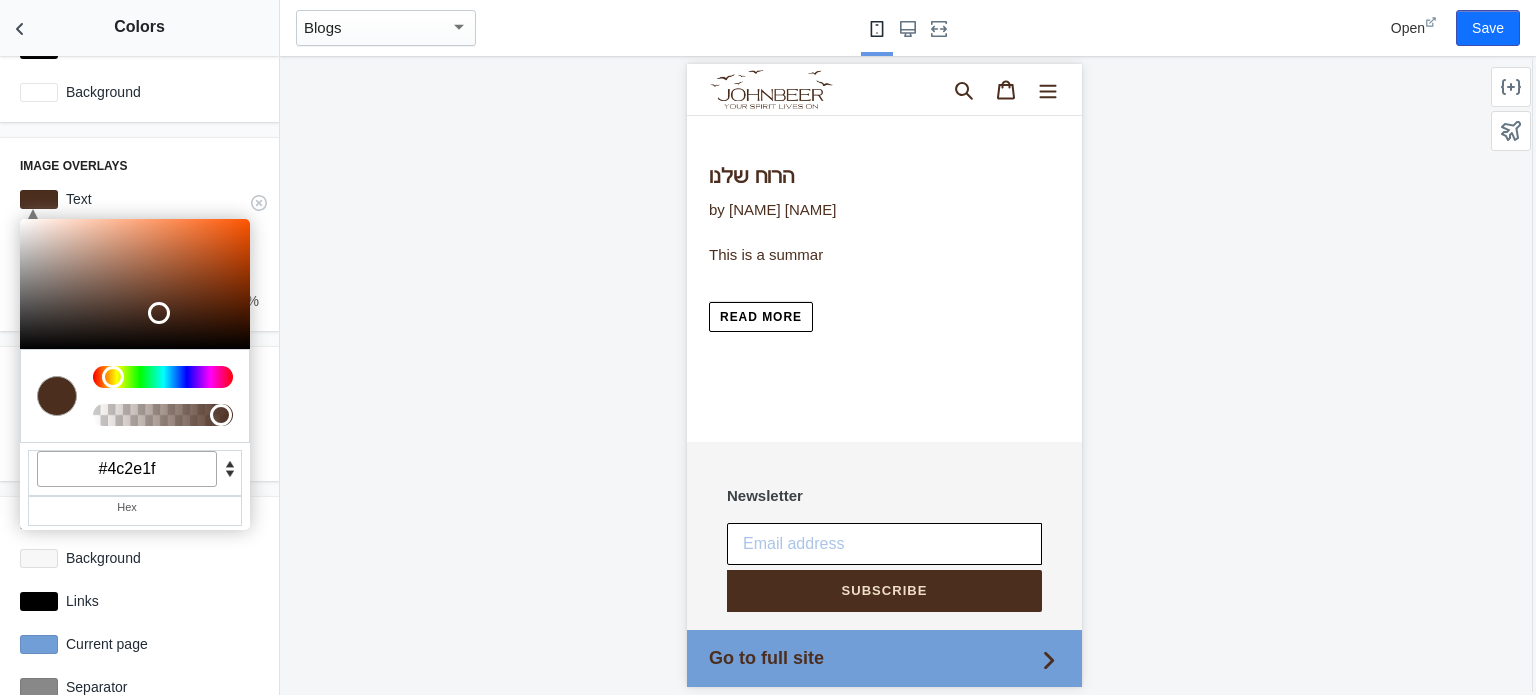 click on "#4c2e1f" at bounding box center (127, 469) 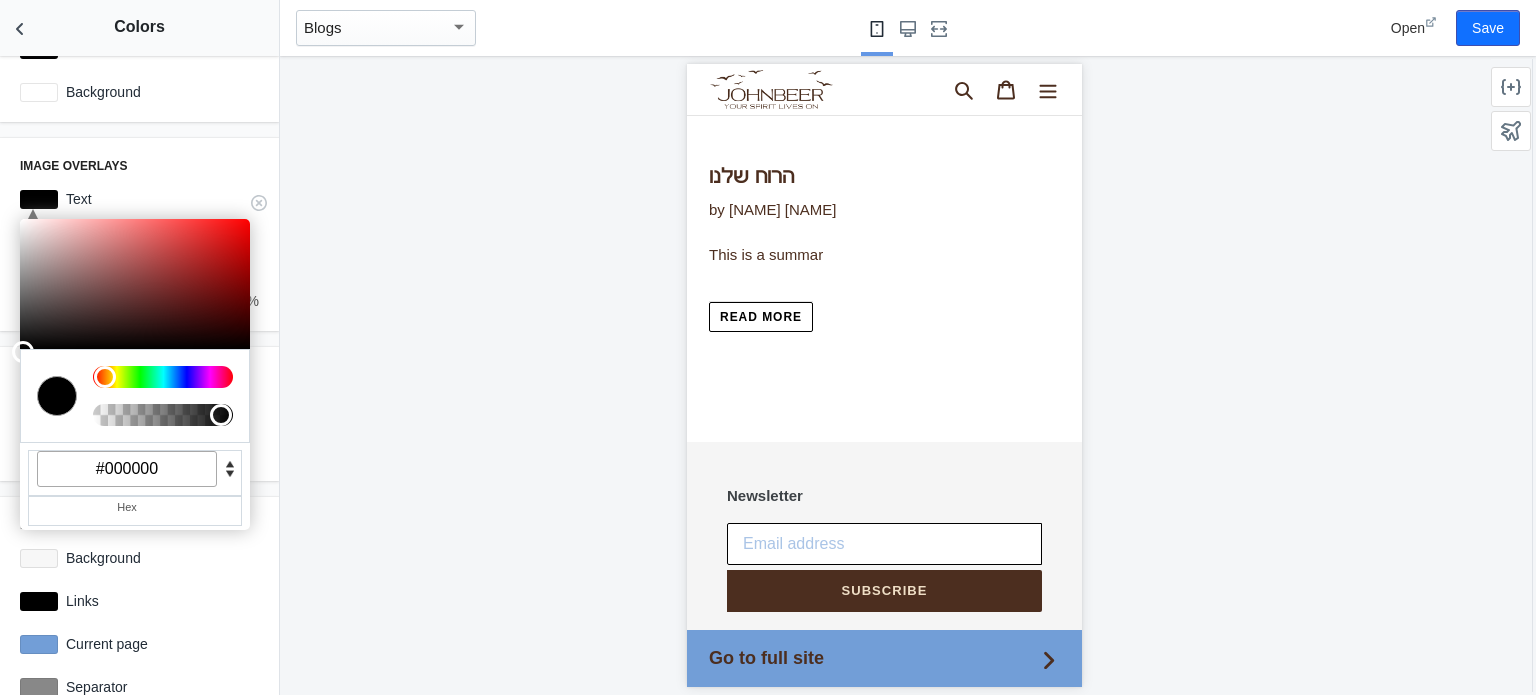 type on "#000000" 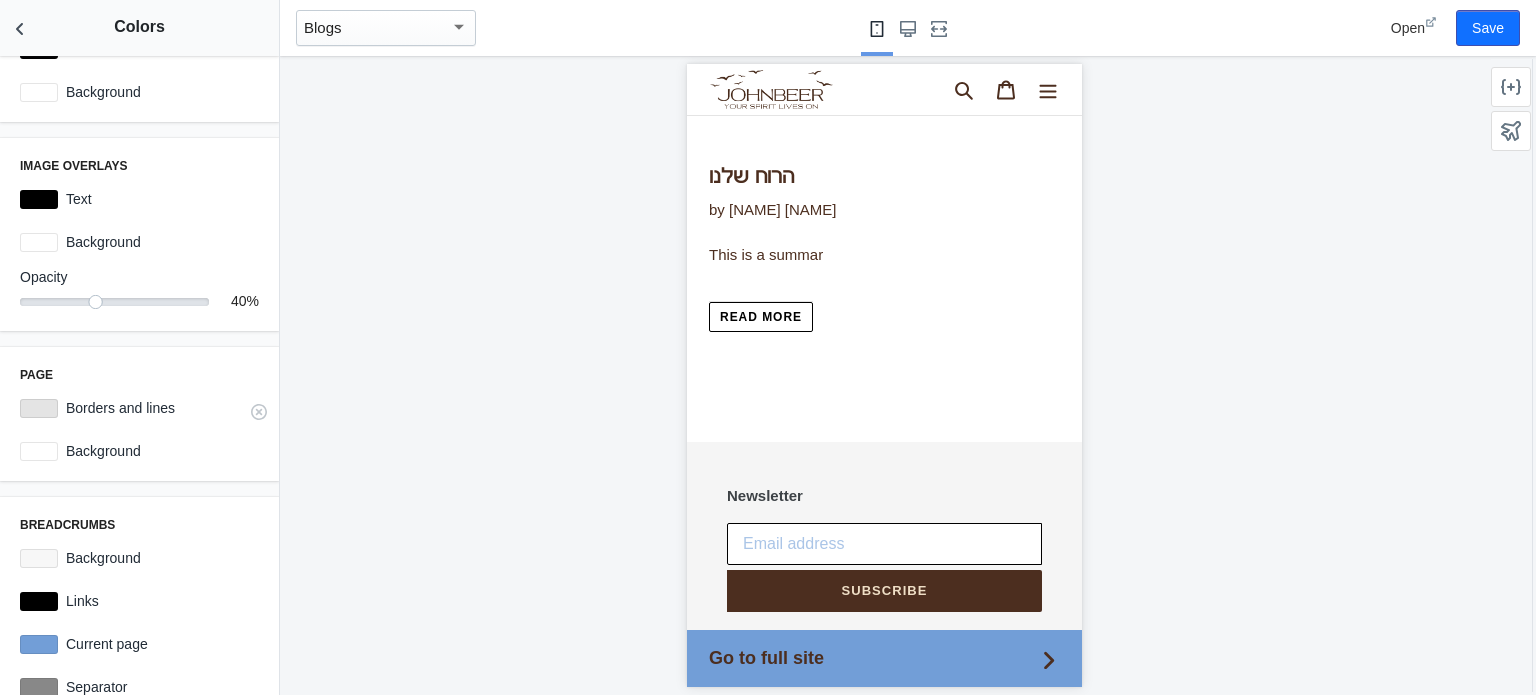click on "Borders and lines  #e4e4e4" at bounding box center (139, 408) 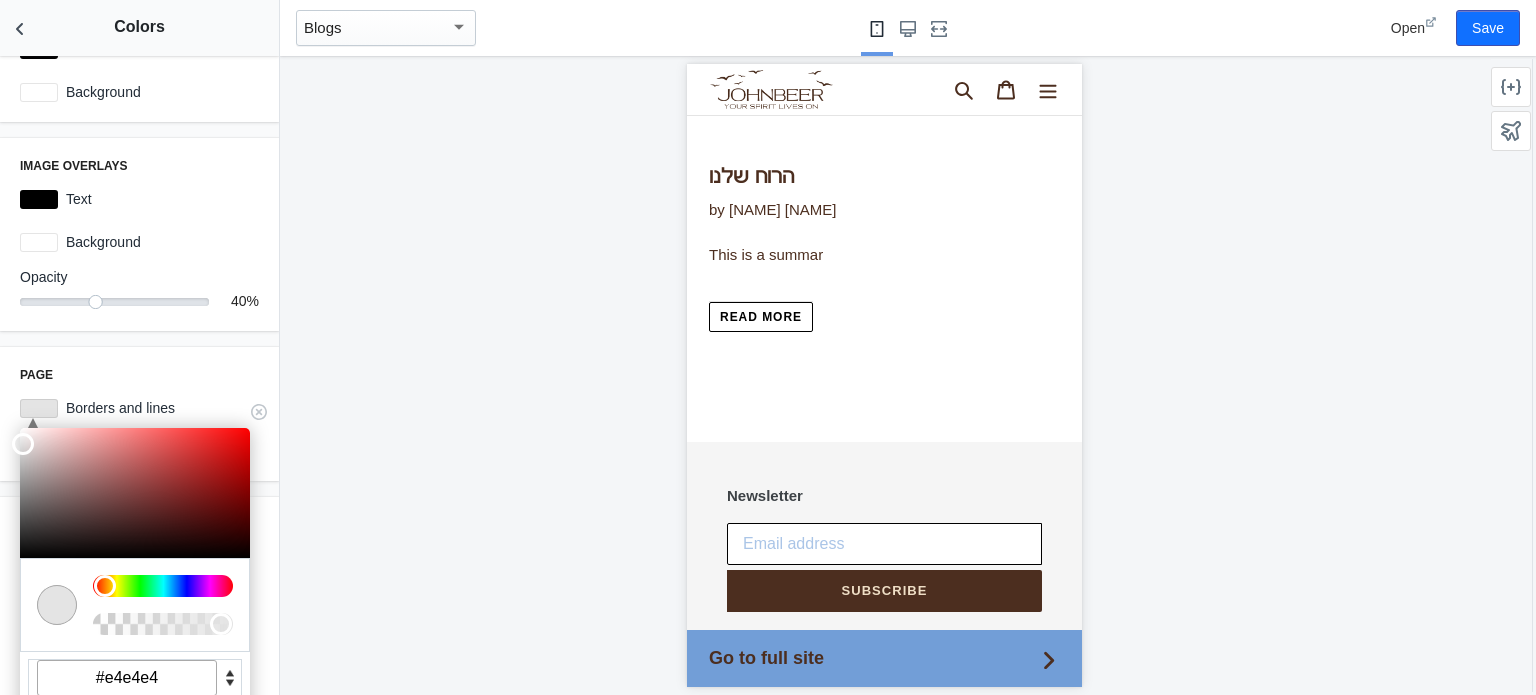 click on "#e4e4e4" at bounding box center [127, 678] 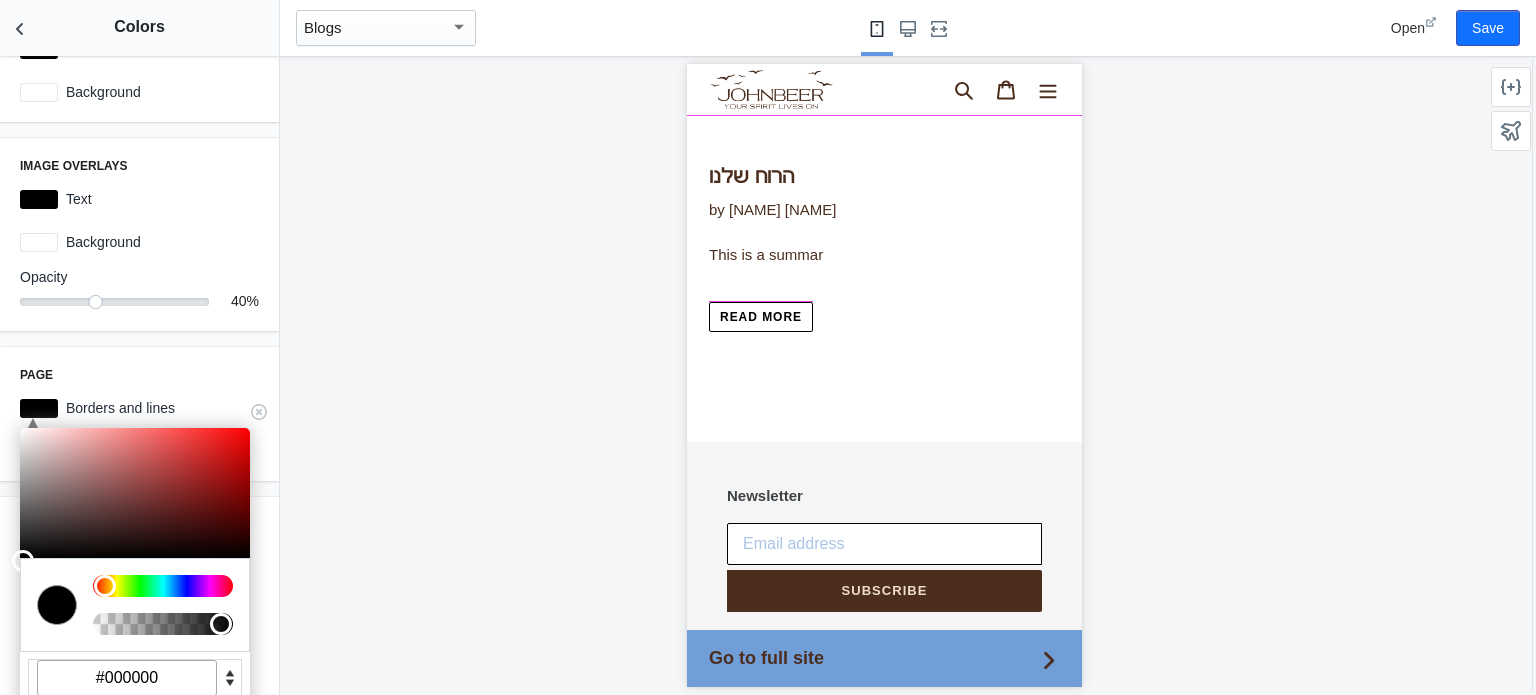 type on "#000000" 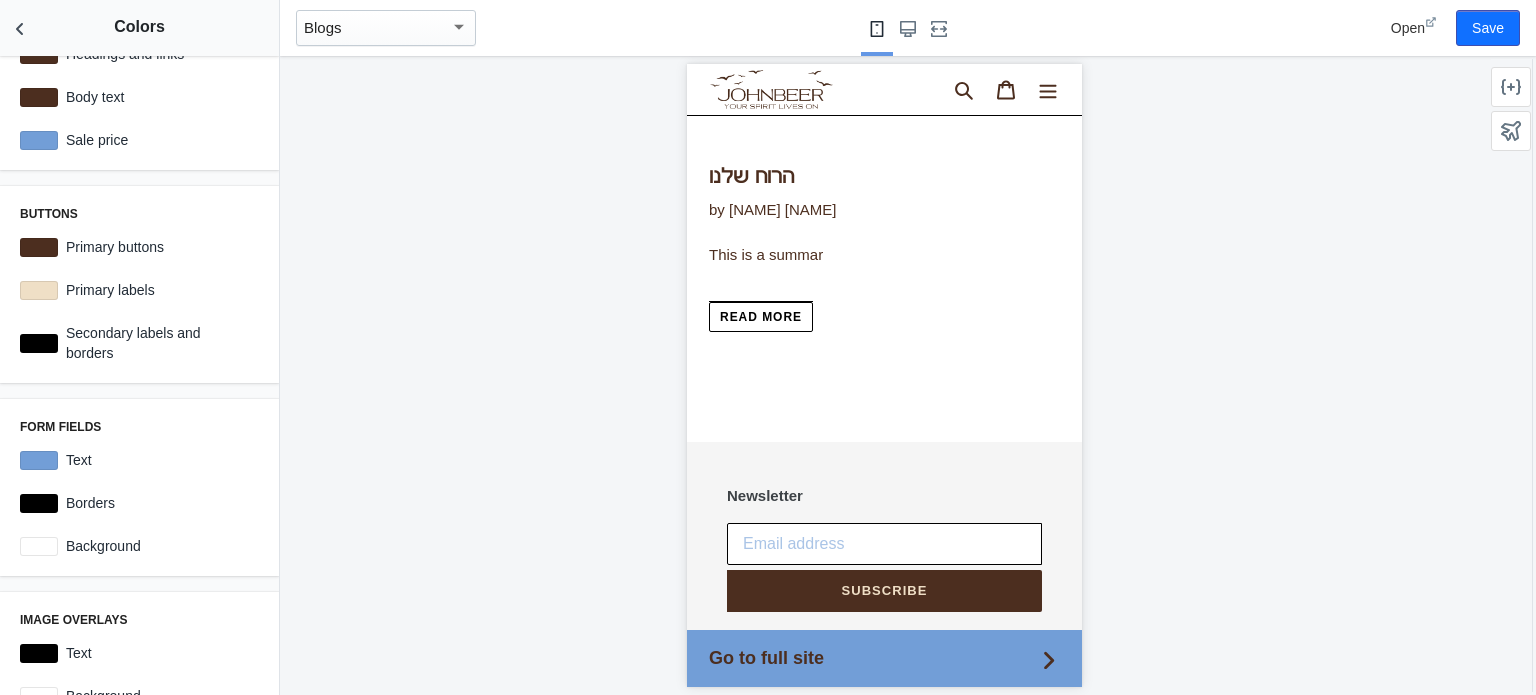 scroll, scrollTop: 0, scrollLeft: 0, axis: both 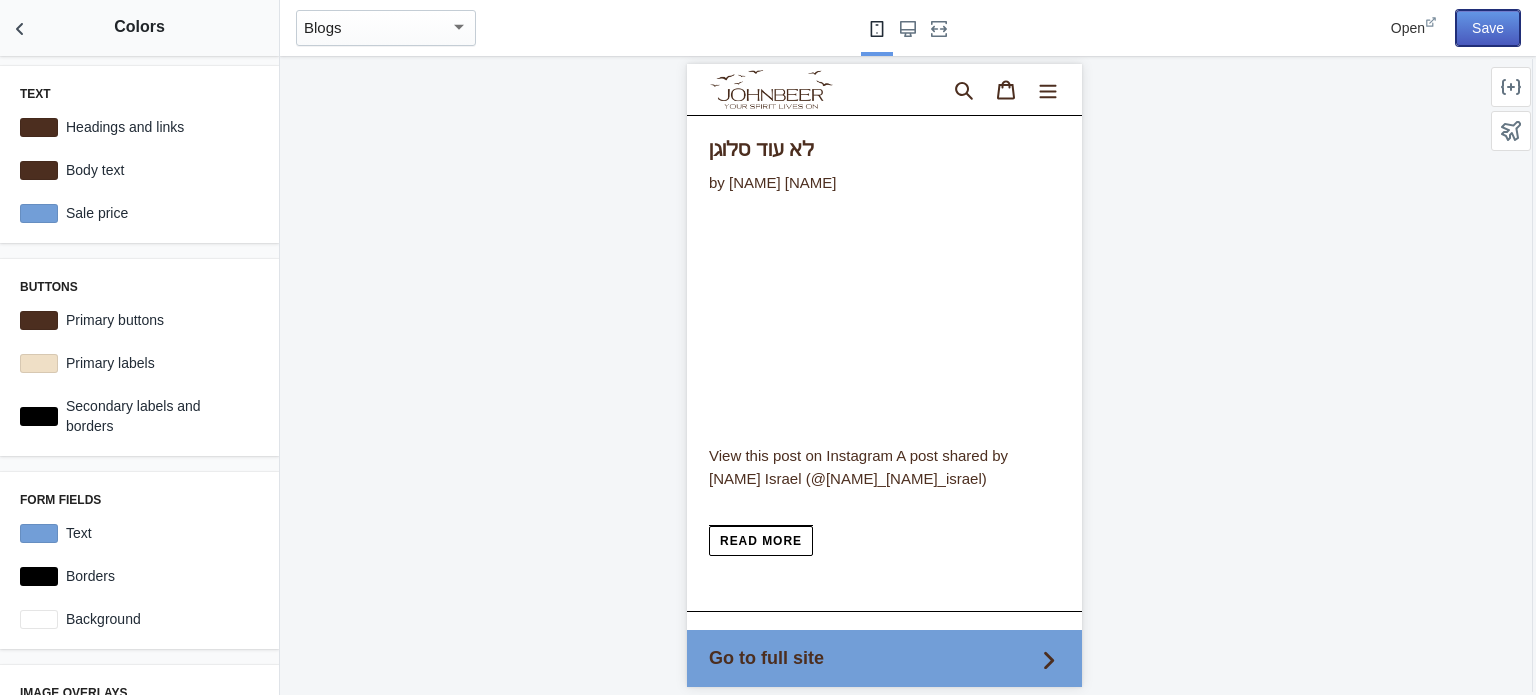 click on "Save" at bounding box center [1488, 28] 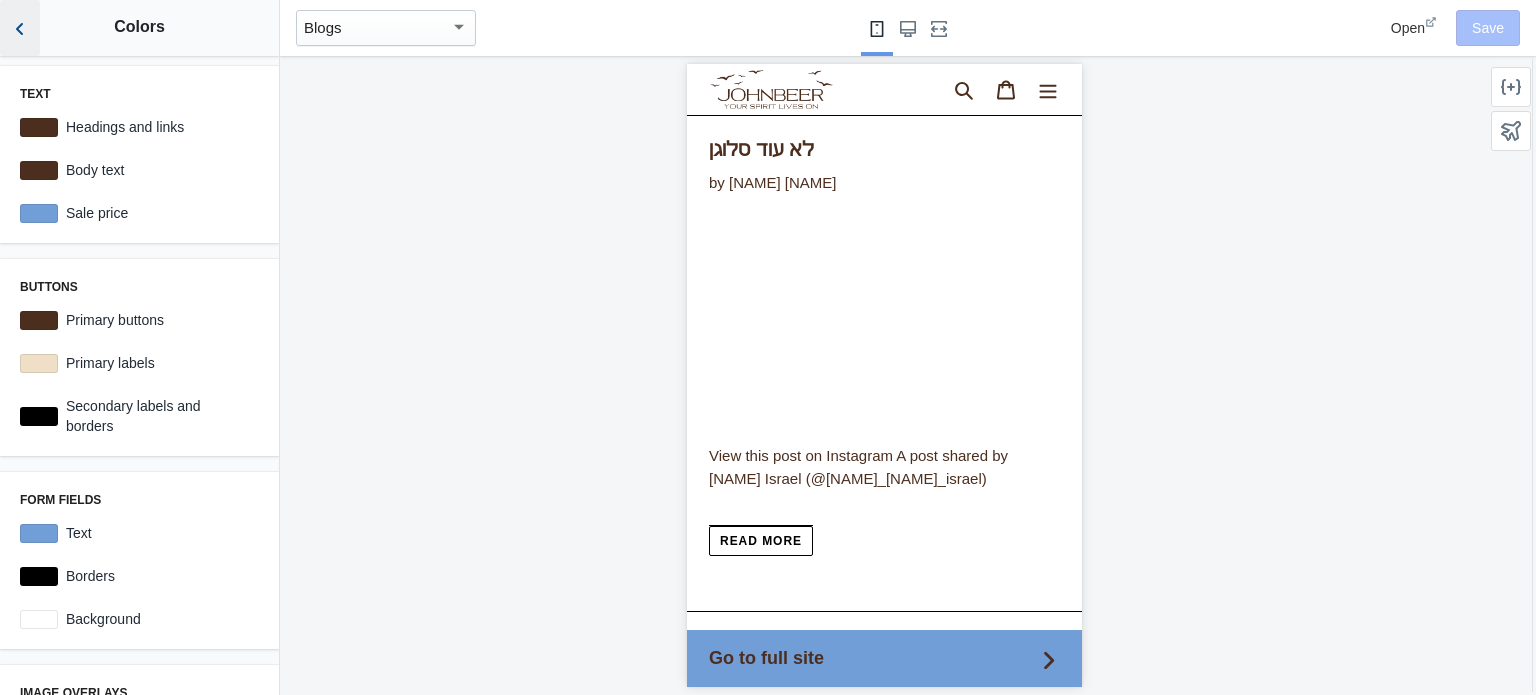 click 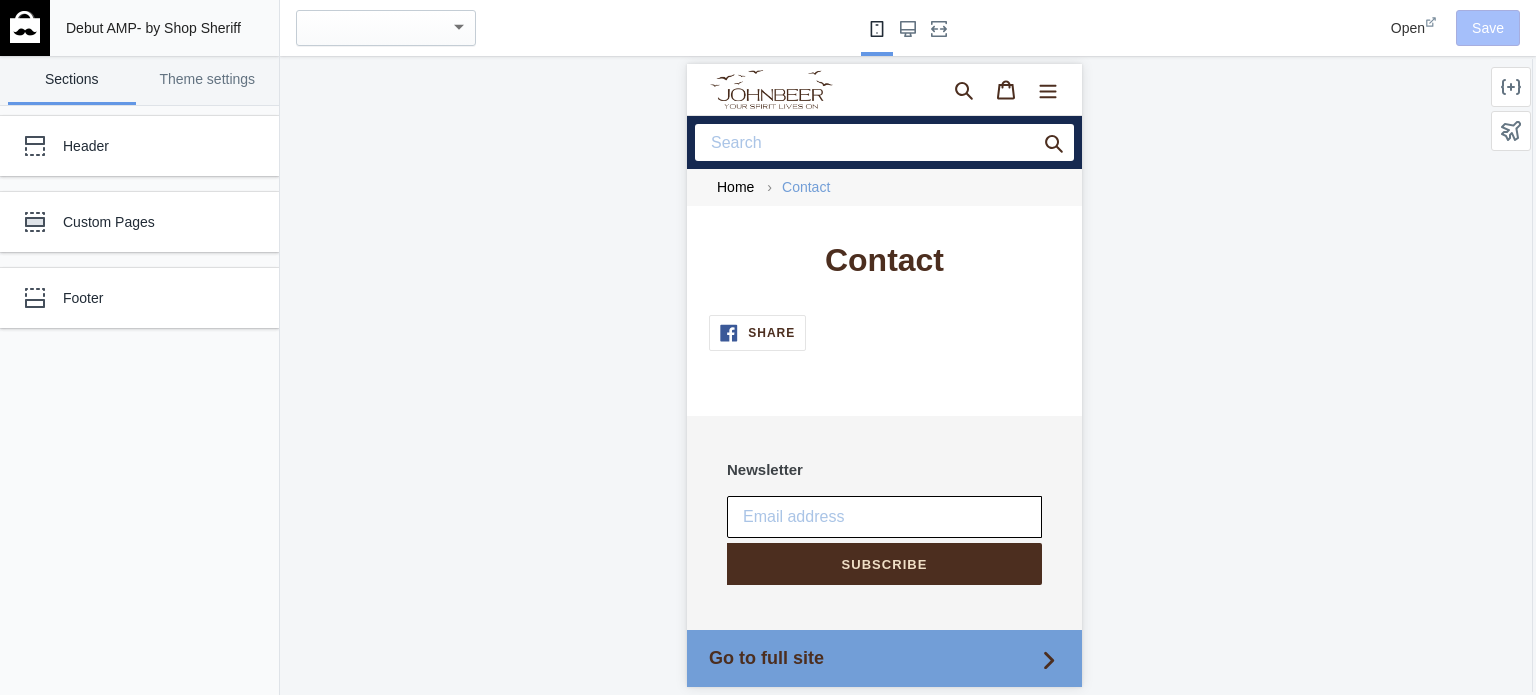 scroll, scrollTop: 0, scrollLeft: 0, axis: both 